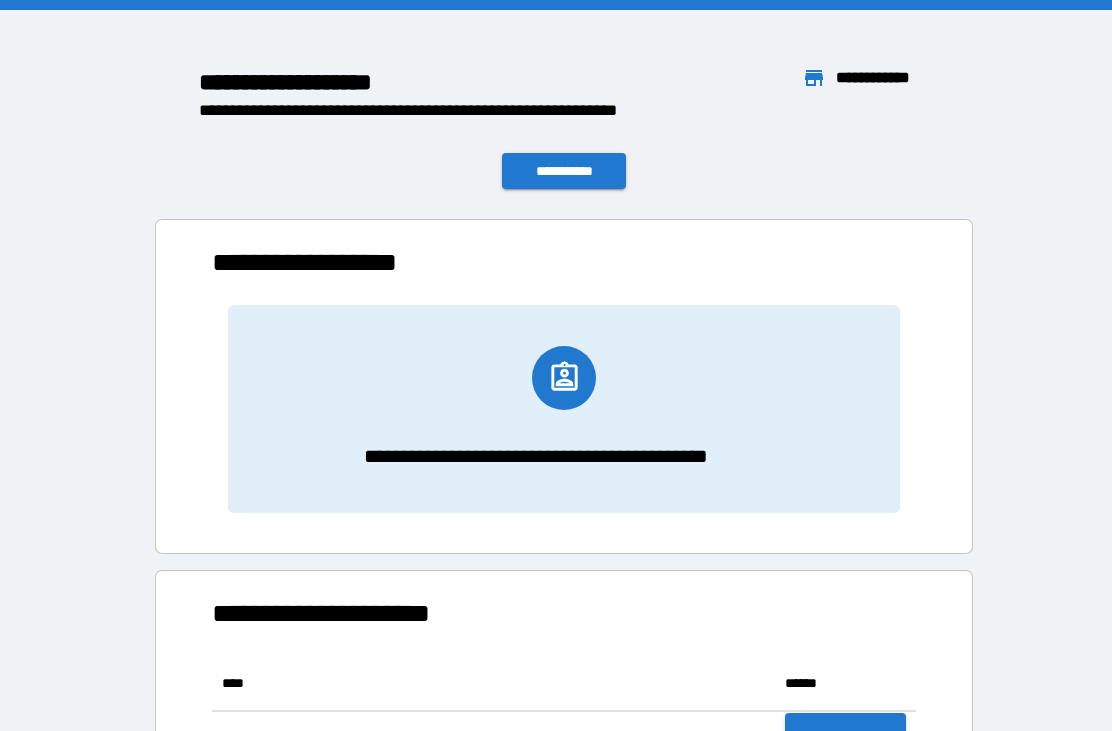 scroll, scrollTop: 0, scrollLeft: 0, axis: both 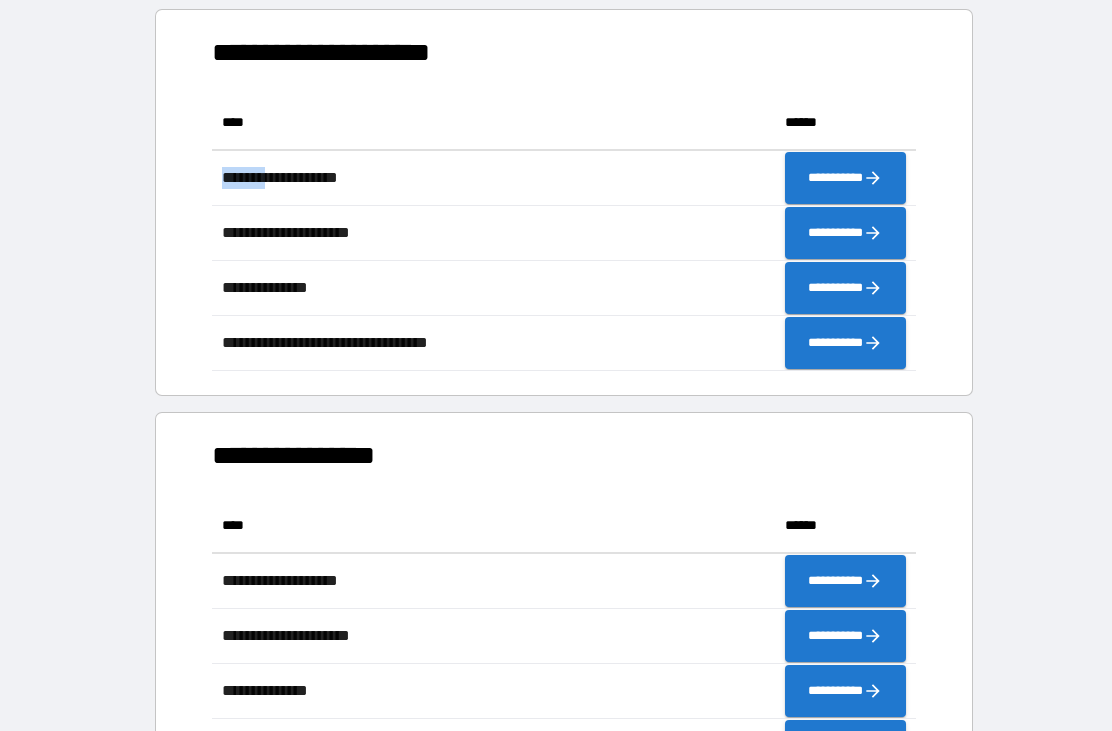 click on "**********" at bounding box center [564, 202] 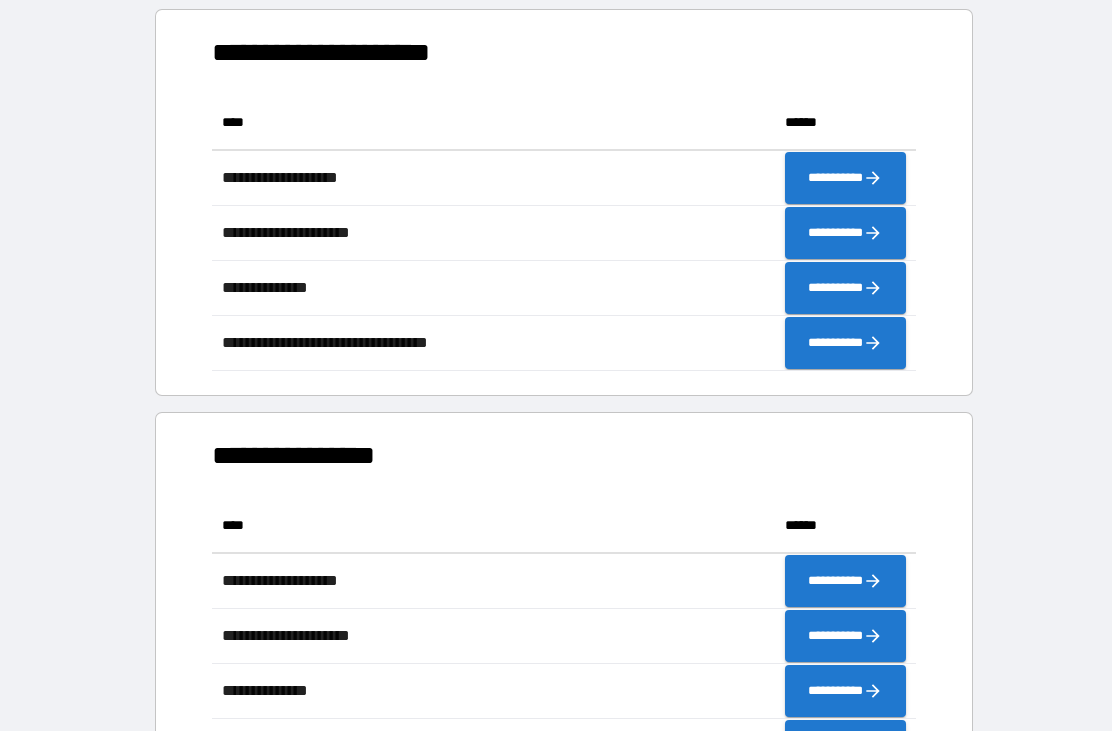 click on "**********" at bounding box center [564, 202] 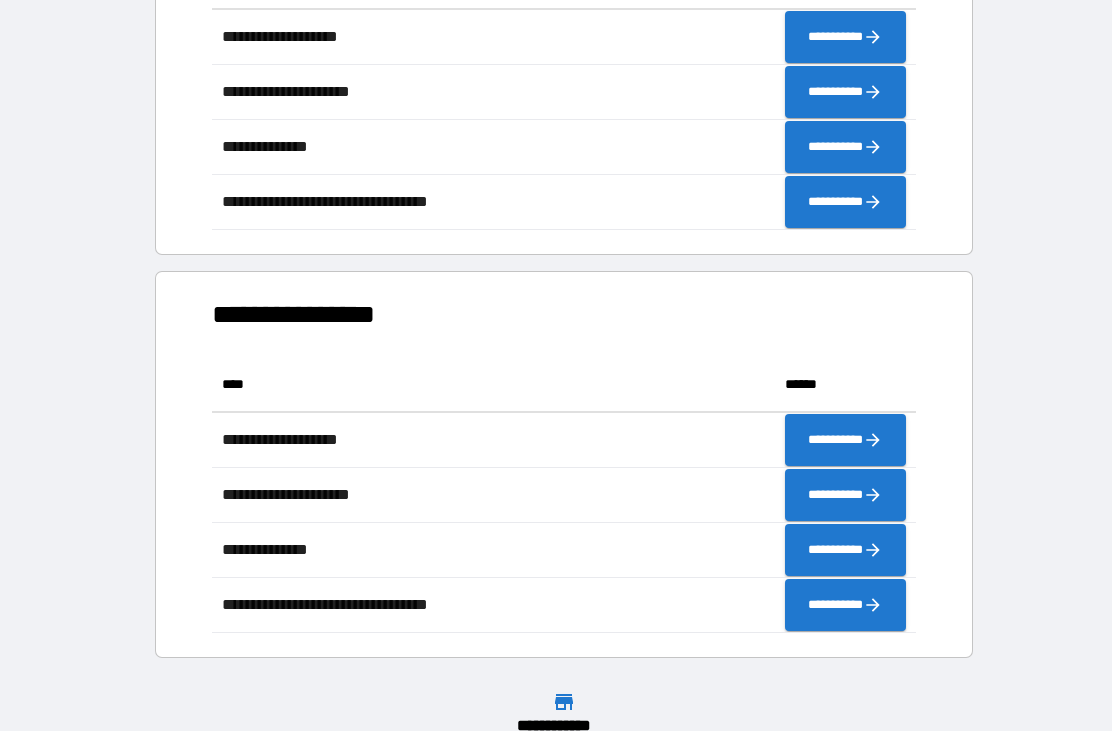 scroll, scrollTop: 702, scrollLeft: 0, axis: vertical 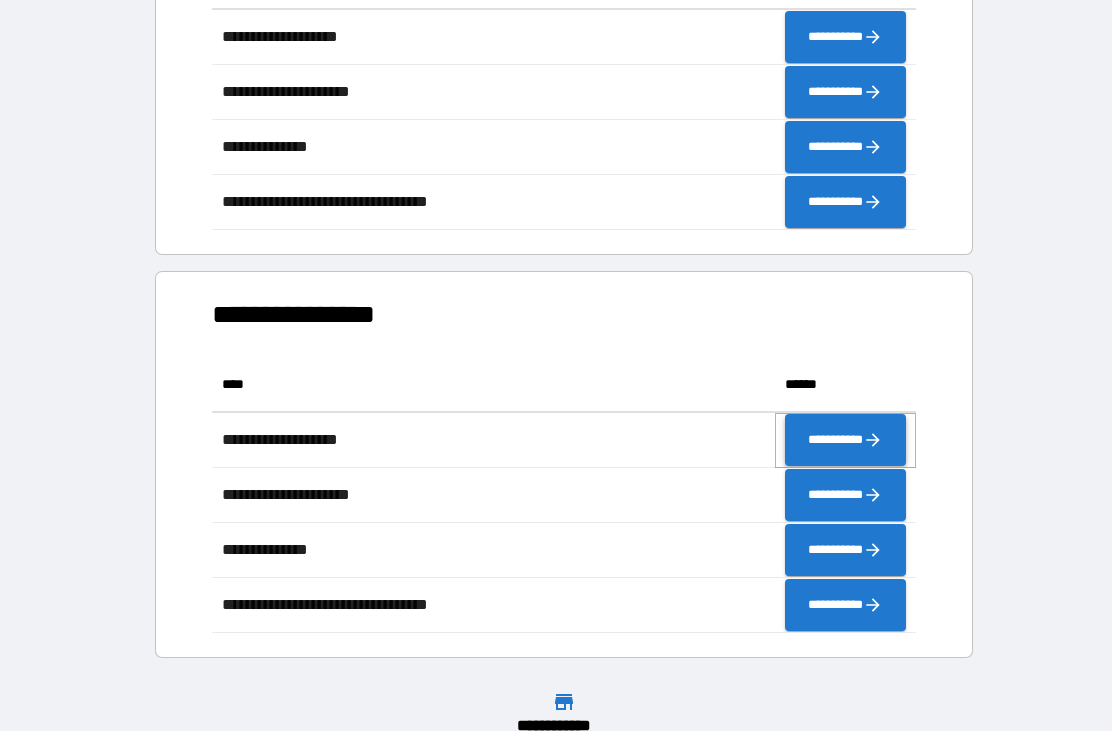click on "**********" at bounding box center [845, 440] 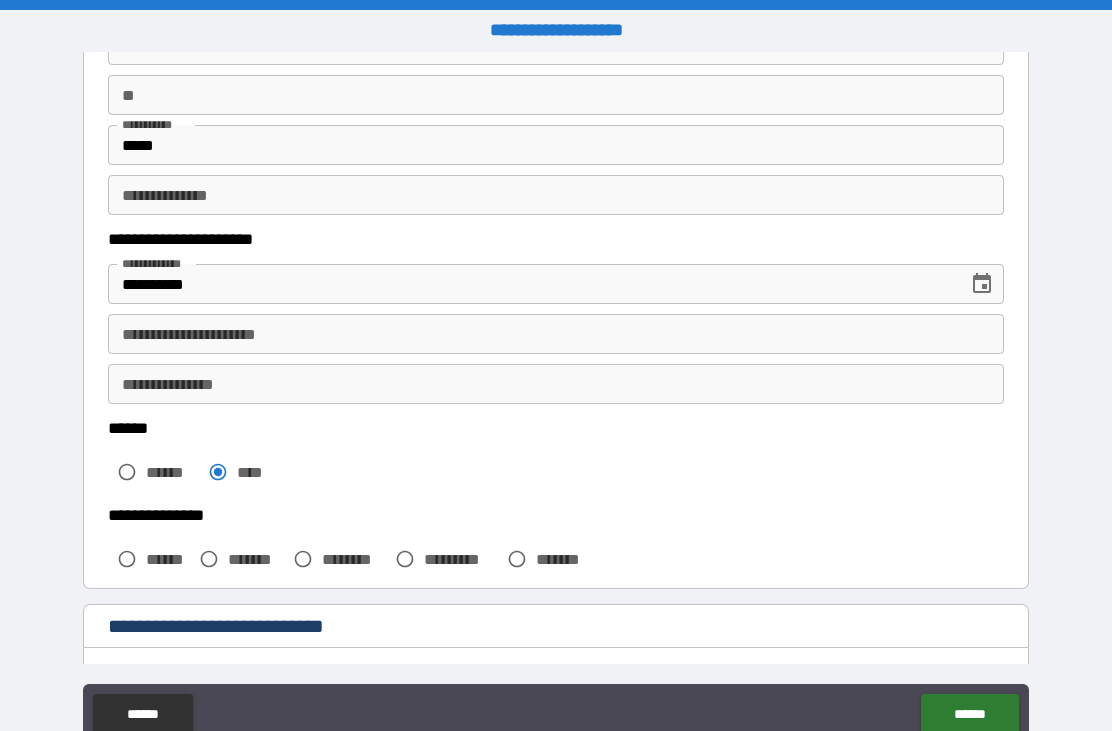 scroll, scrollTop: 179, scrollLeft: 0, axis: vertical 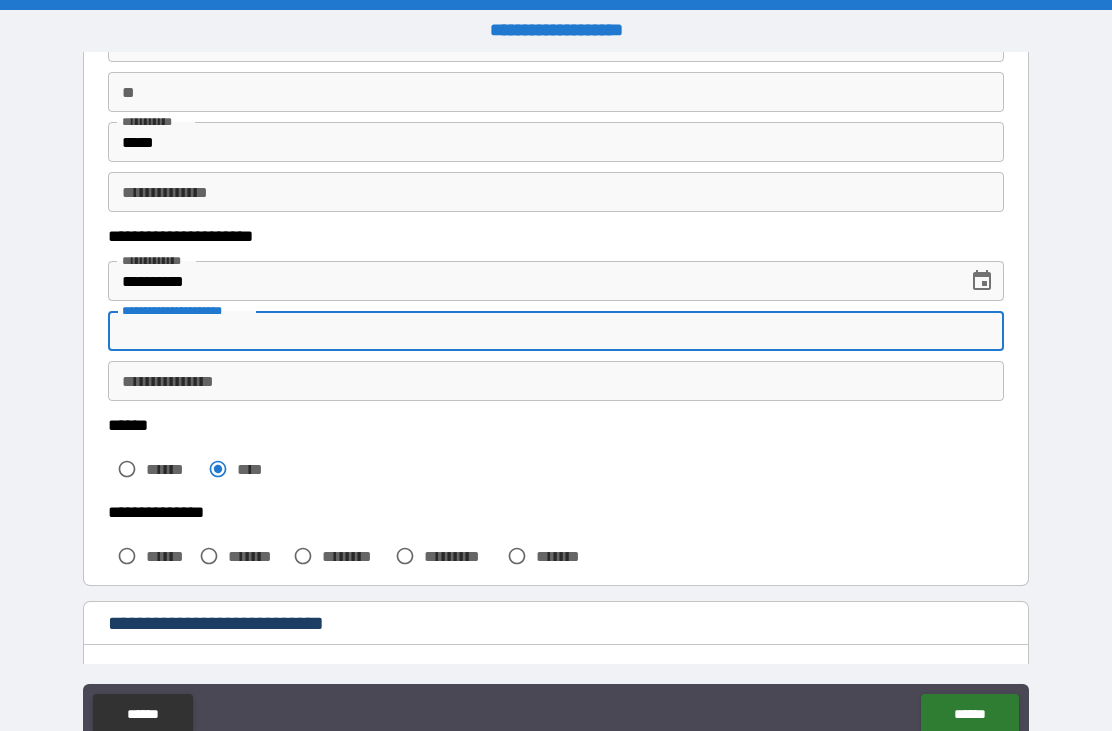 click on "**********" at bounding box center (556, 331) 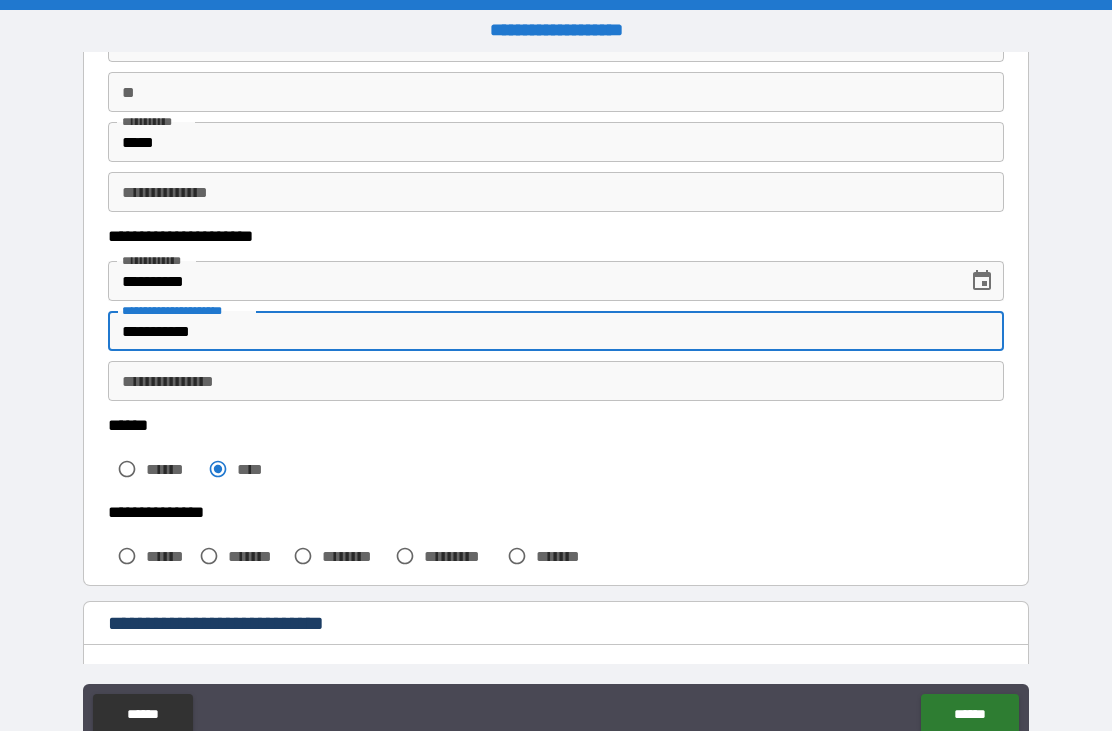 type on "**********" 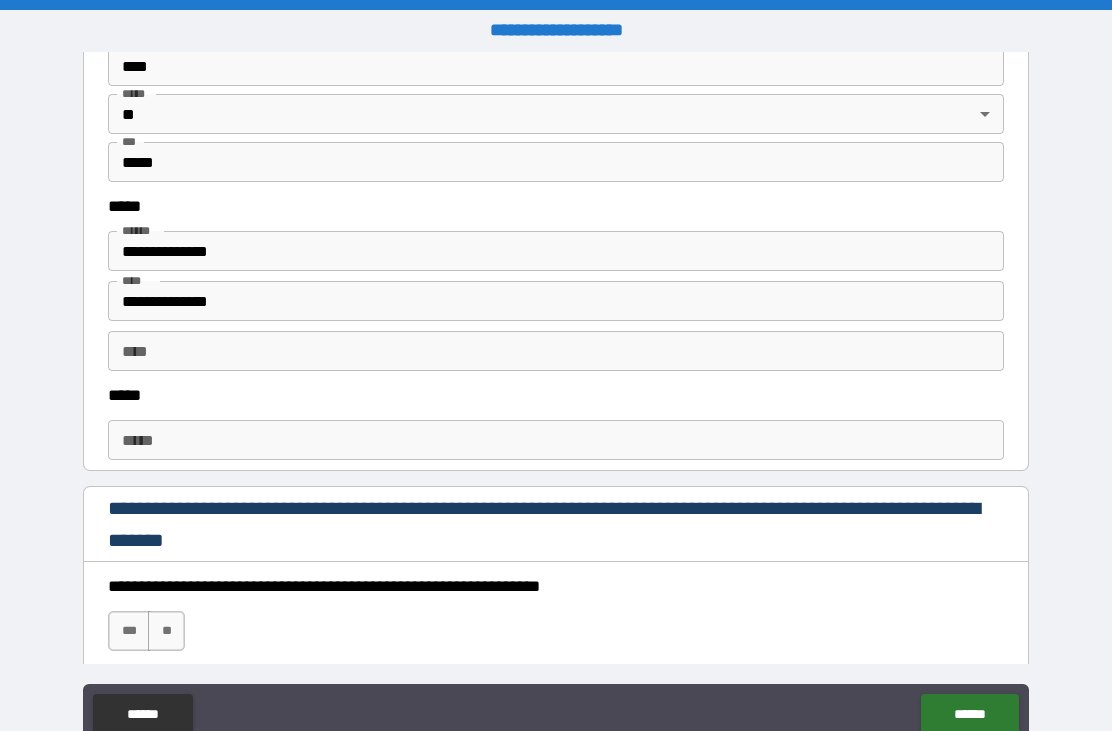 scroll, scrollTop: 926, scrollLeft: 0, axis: vertical 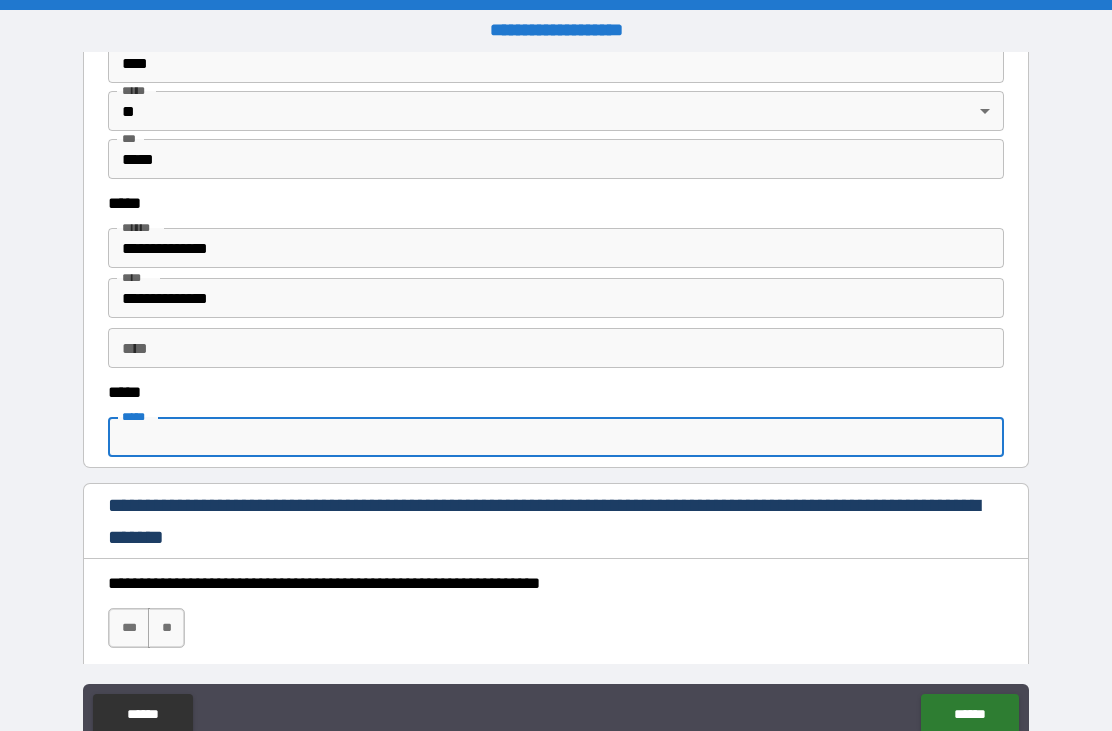 click on "*****" at bounding box center (556, 437) 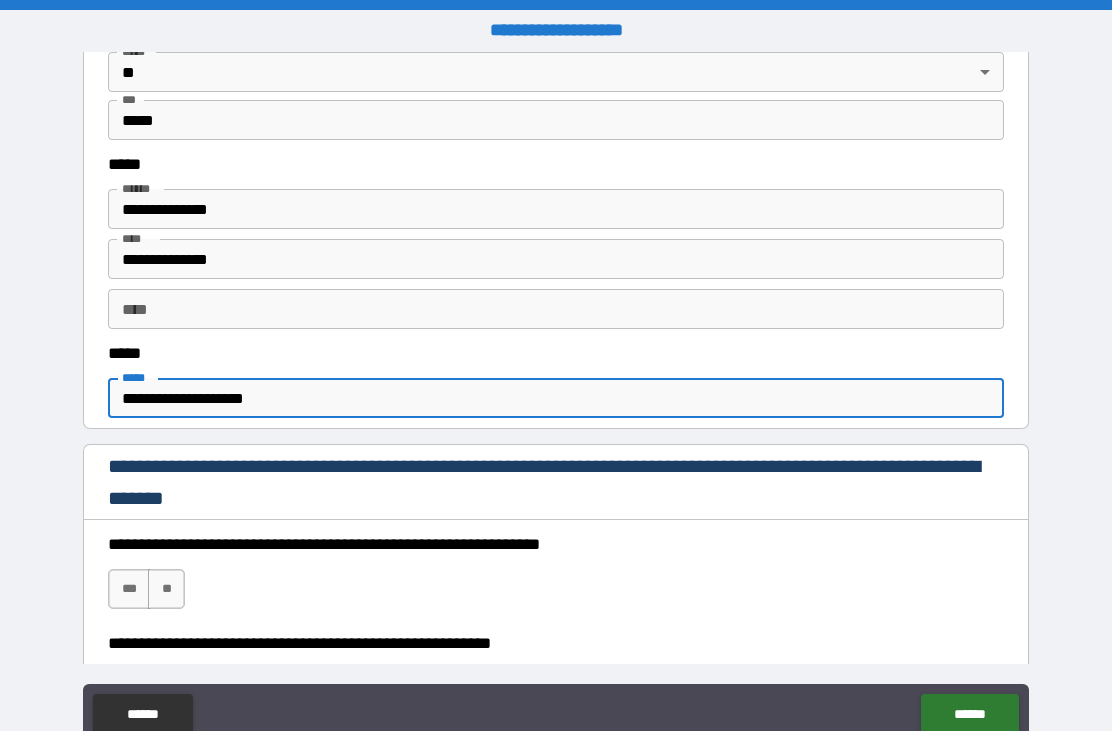 scroll, scrollTop: 974, scrollLeft: 0, axis: vertical 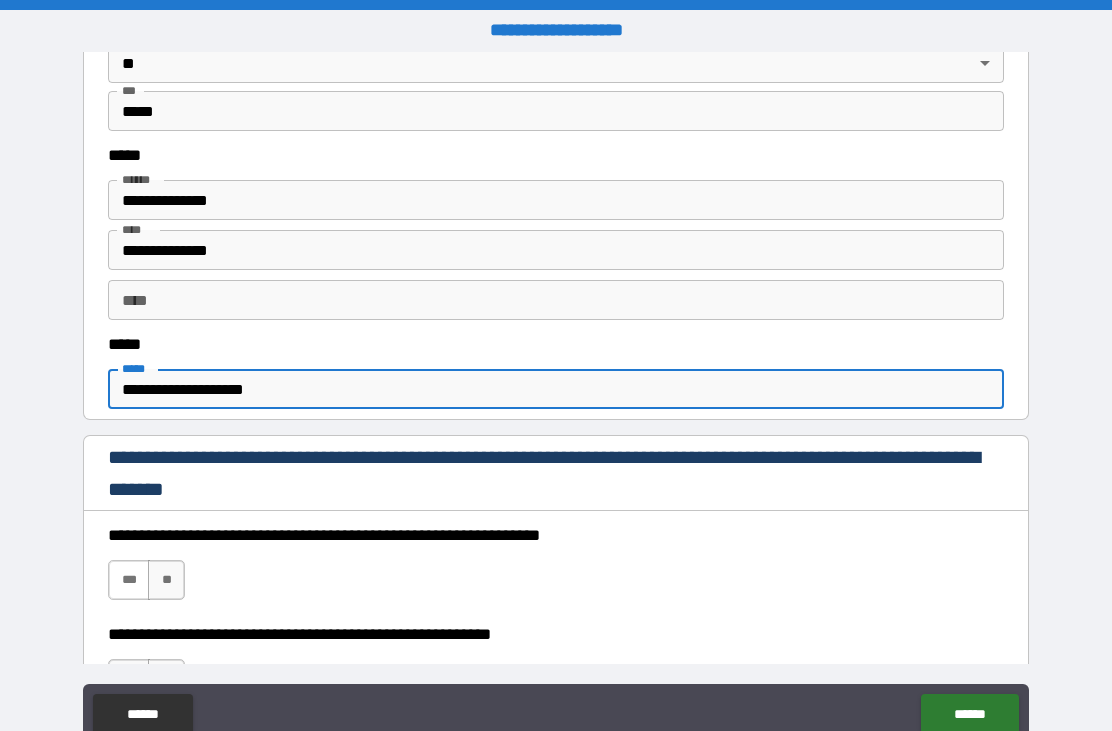type on "**********" 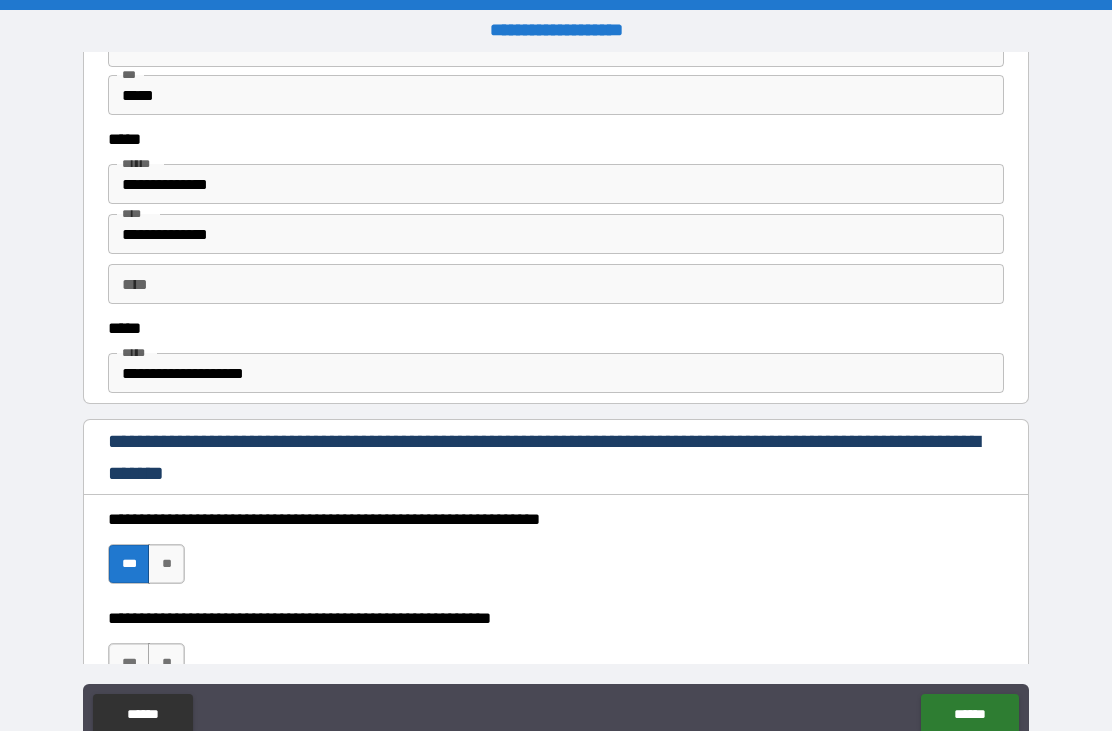 scroll, scrollTop: 1119, scrollLeft: 0, axis: vertical 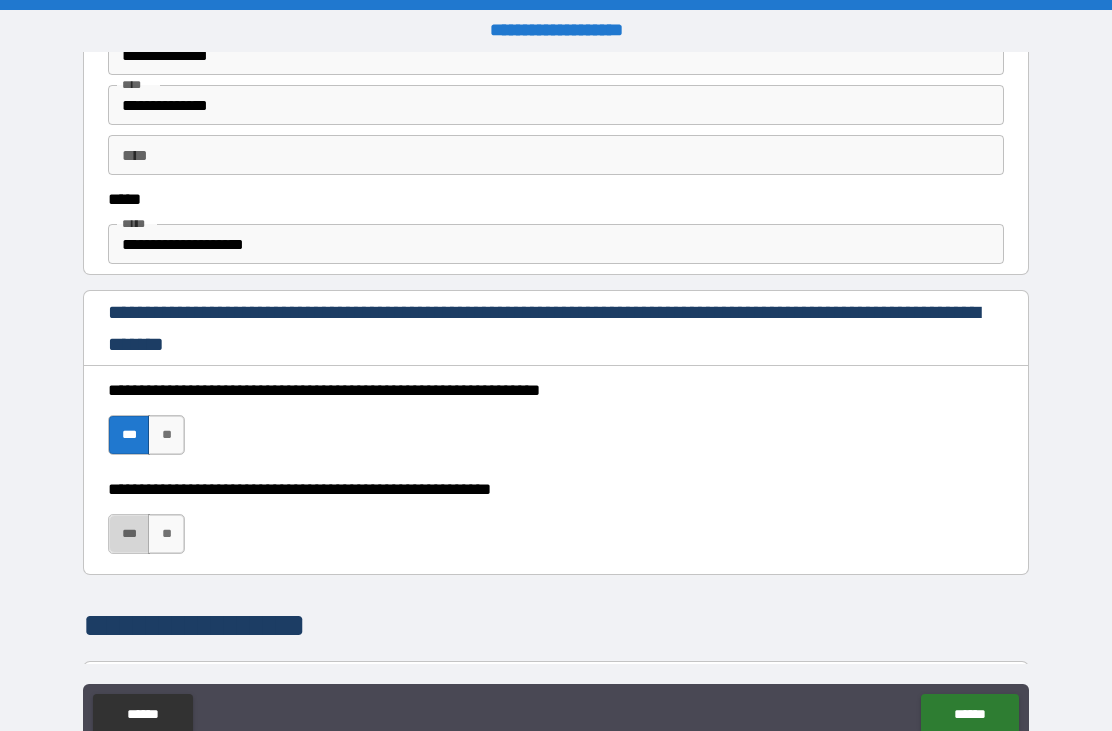 click on "***" at bounding box center (129, 534) 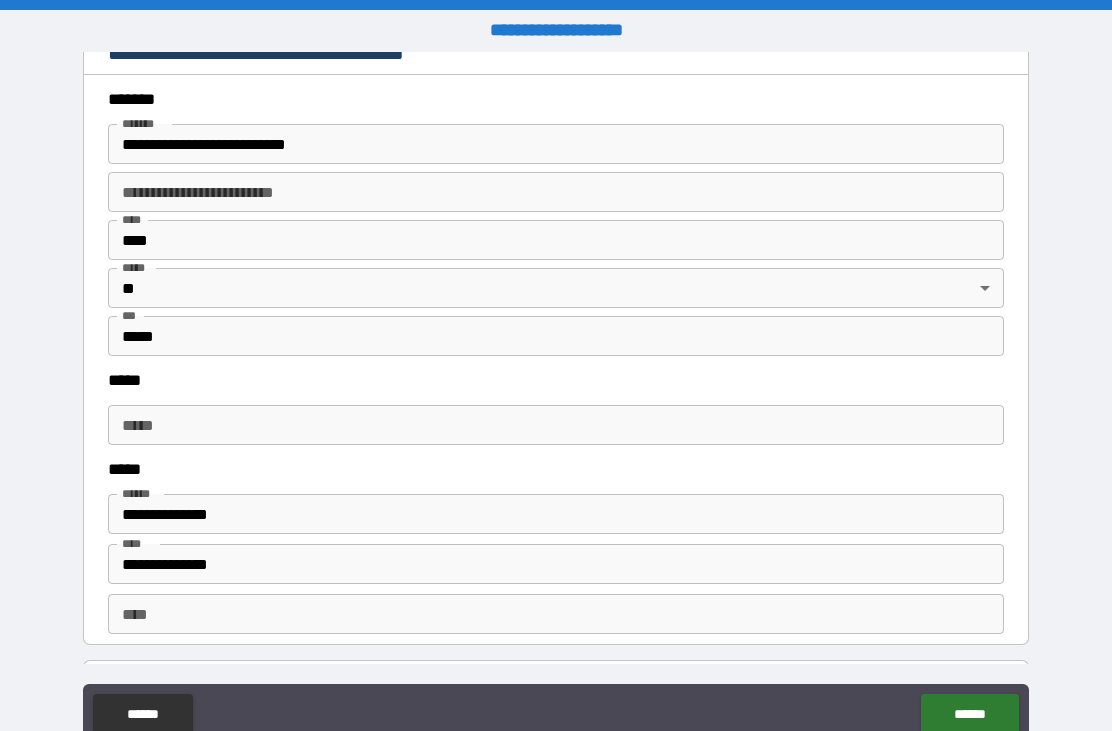 scroll, scrollTop: 2465, scrollLeft: 0, axis: vertical 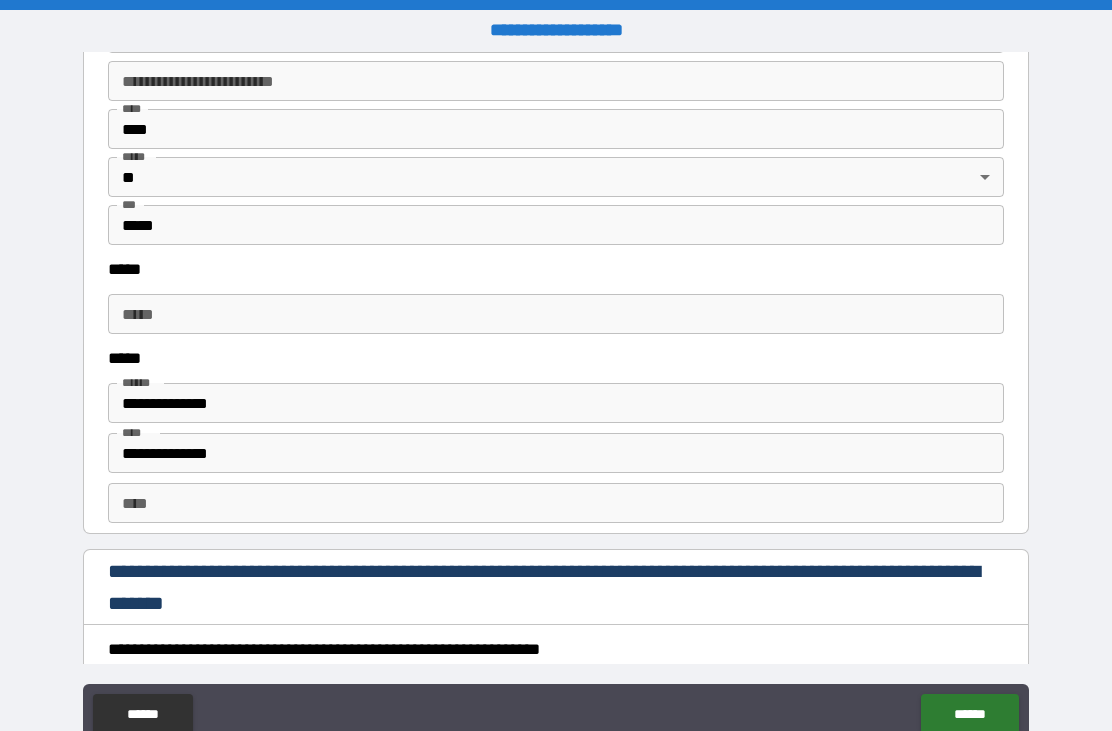 click on "*****" at bounding box center [556, 314] 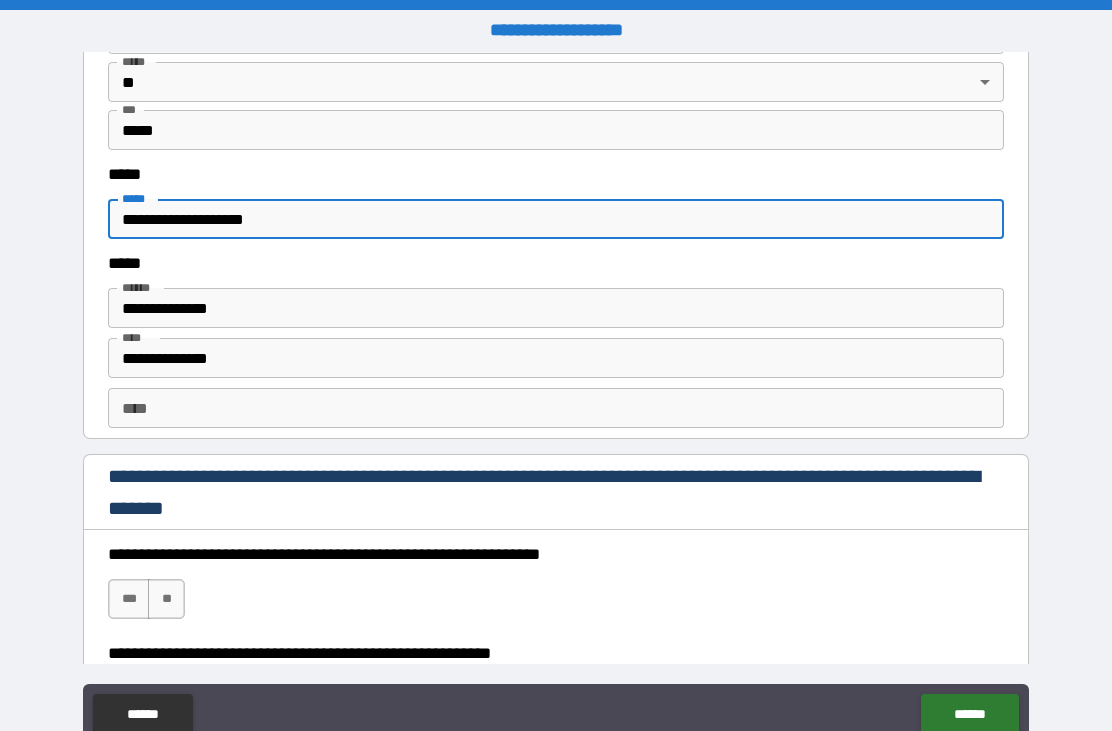 scroll, scrollTop: 2644, scrollLeft: 0, axis: vertical 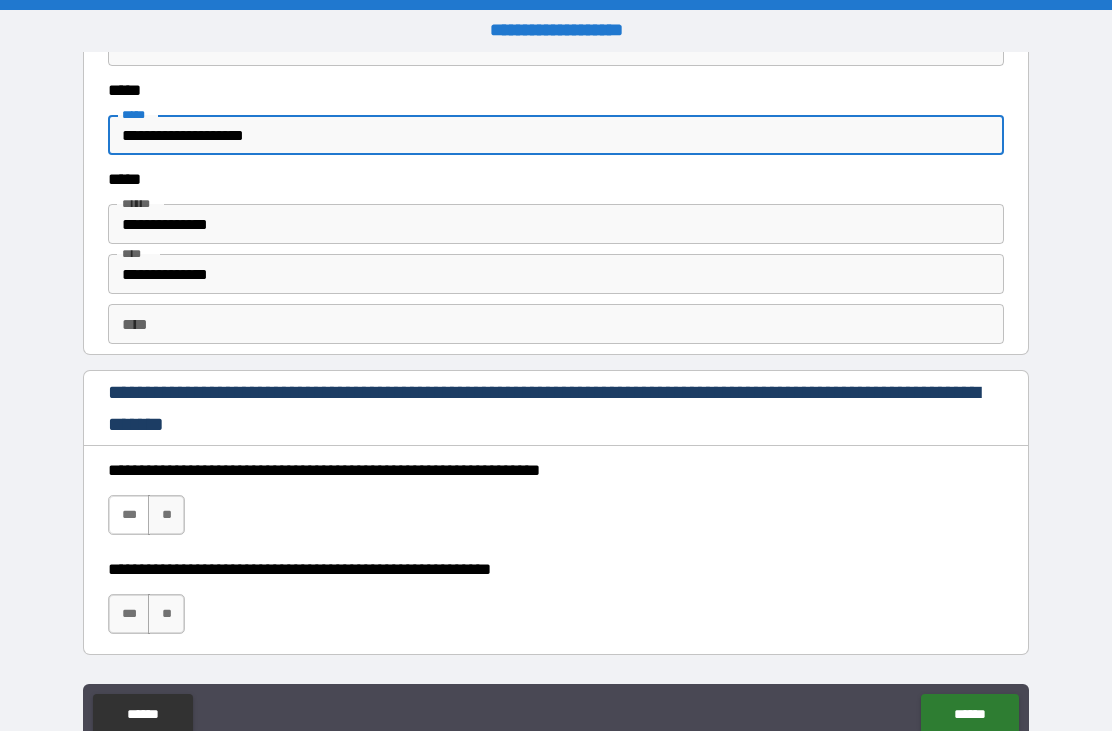 type on "**********" 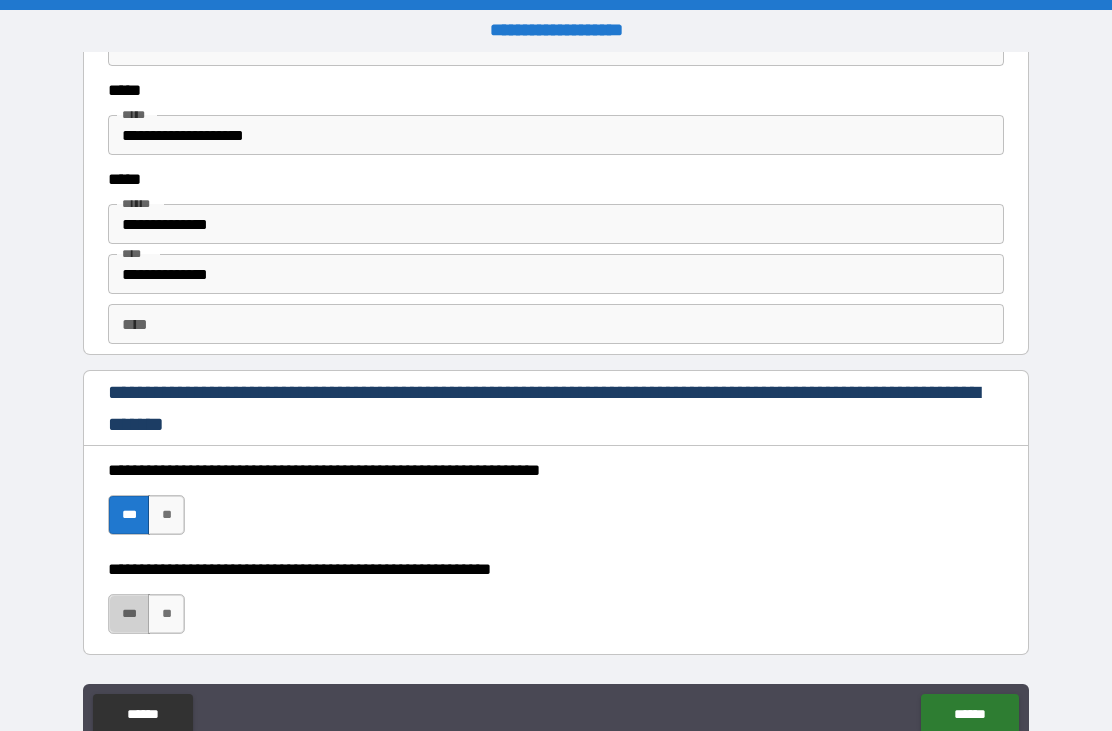 drag, startPoint x: 124, startPoint y: 615, endPoint x: 280, endPoint y: 611, distance: 156.05127 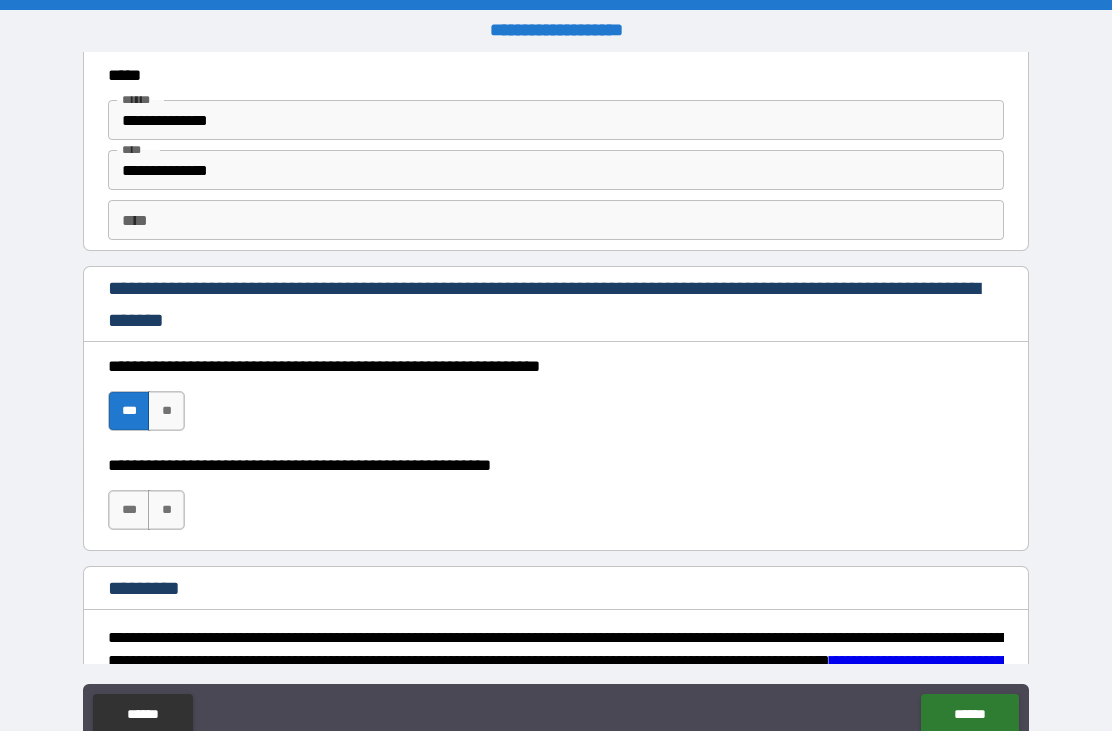 scroll, scrollTop: 2791, scrollLeft: 0, axis: vertical 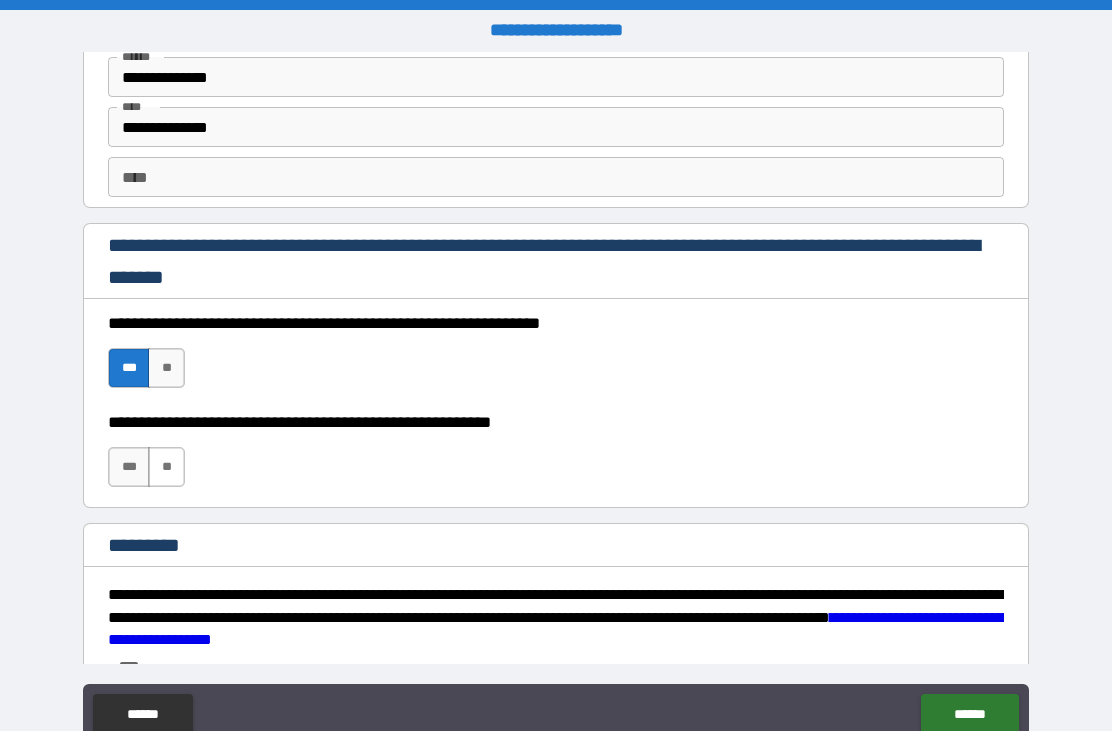 click on "**" at bounding box center [166, 467] 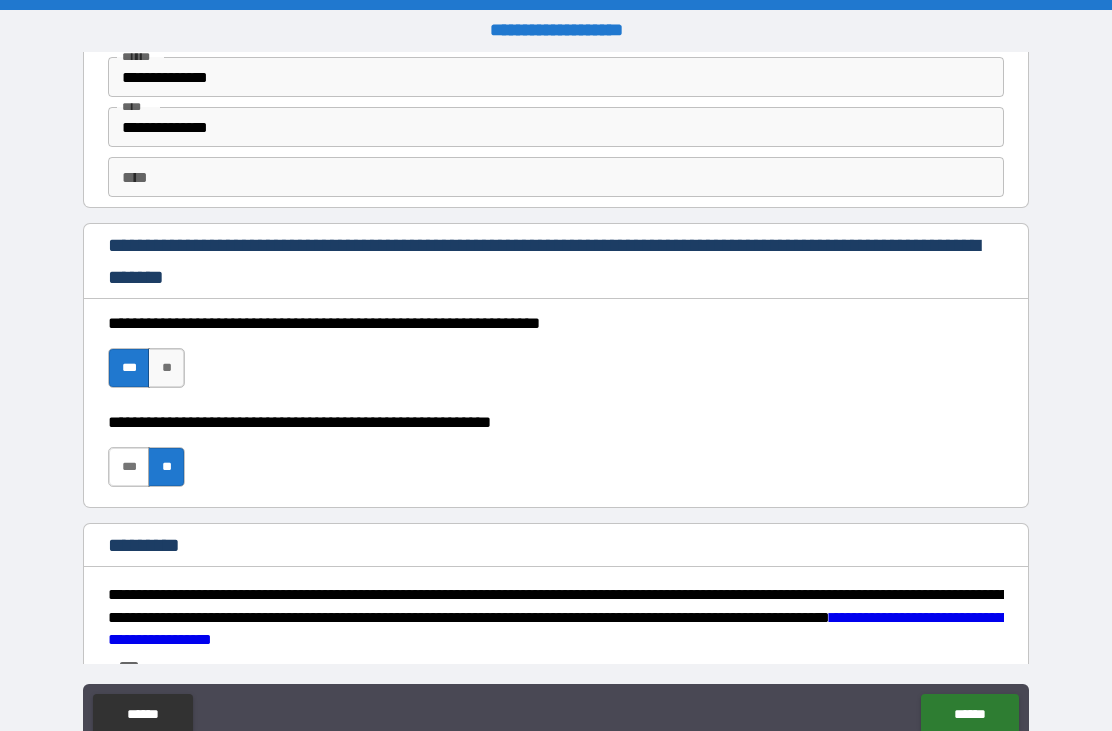 click on "***" at bounding box center [129, 467] 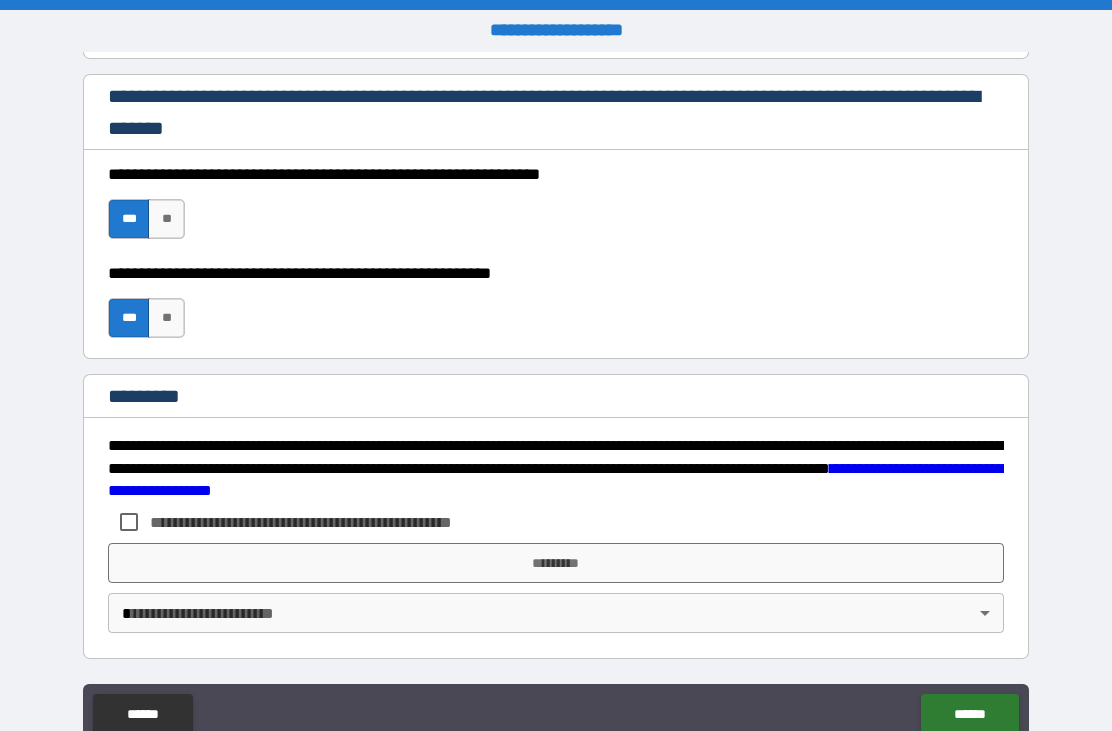scroll, scrollTop: 2940, scrollLeft: 0, axis: vertical 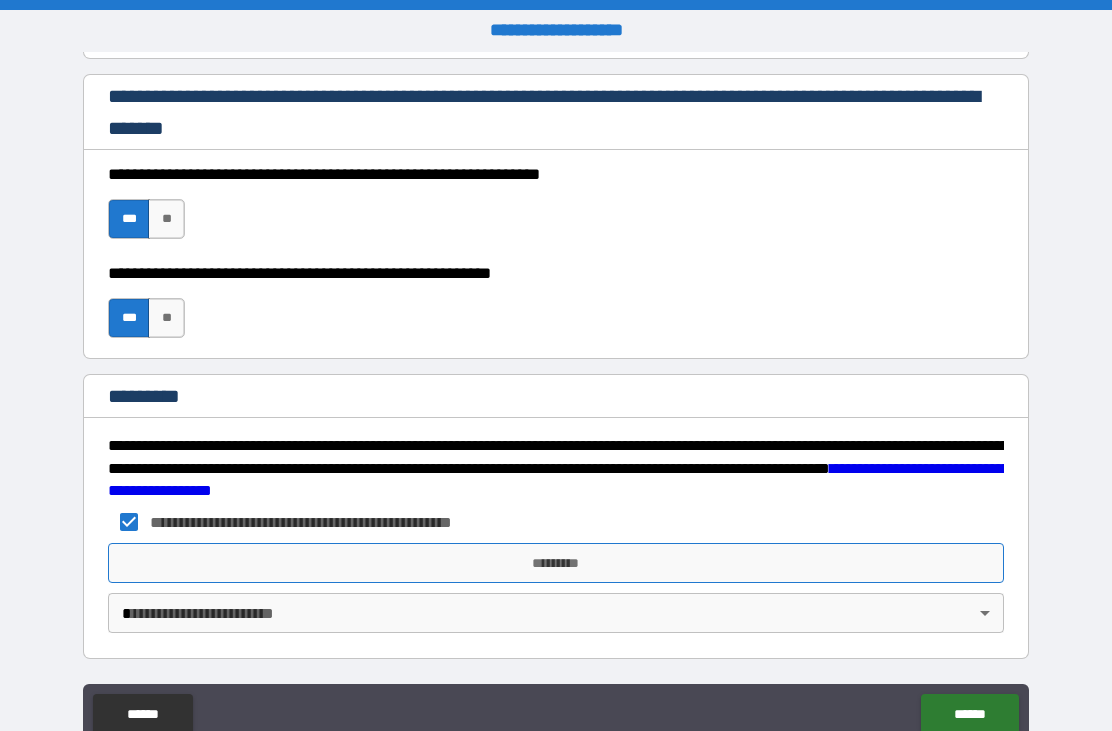 click on "*********" at bounding box center (556, 563) 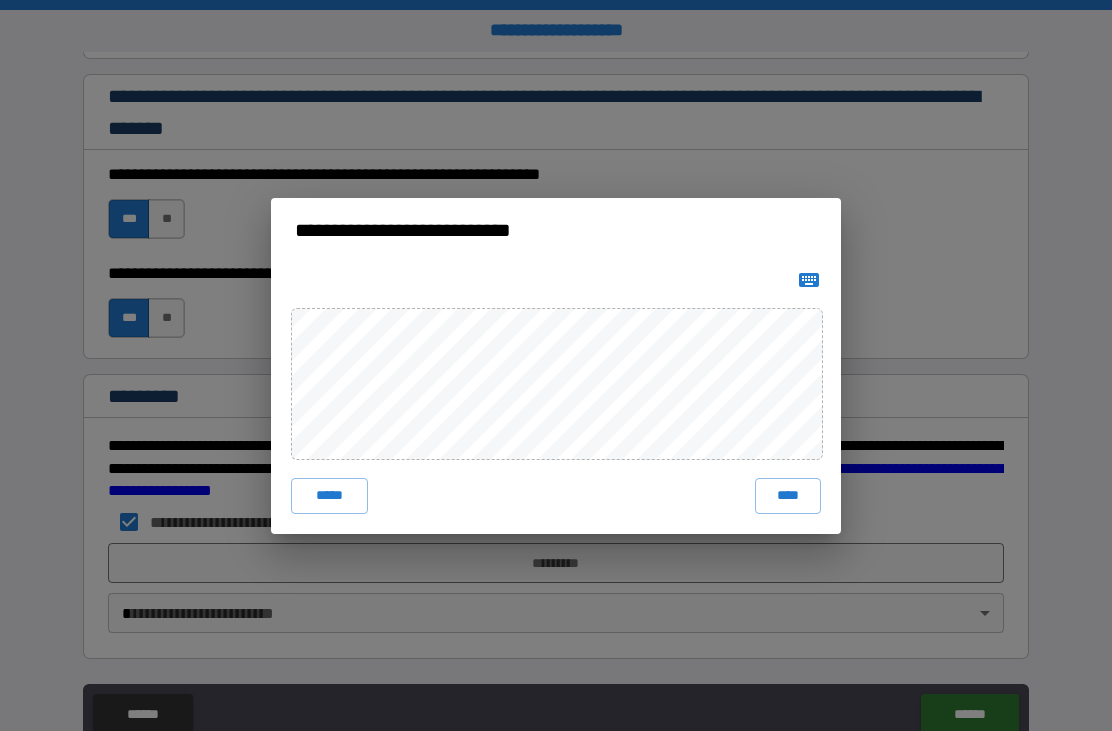 click on "**********" at bounding box center [556, 365] 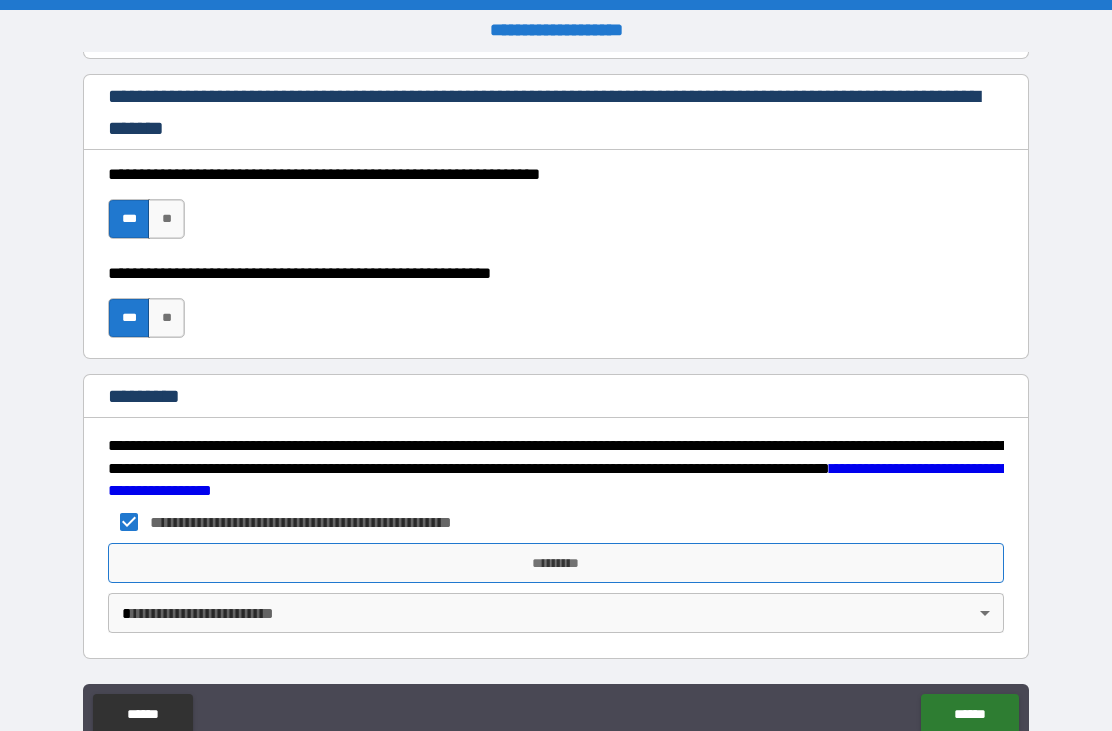 click on "*********" at bounding box center (556, 563) 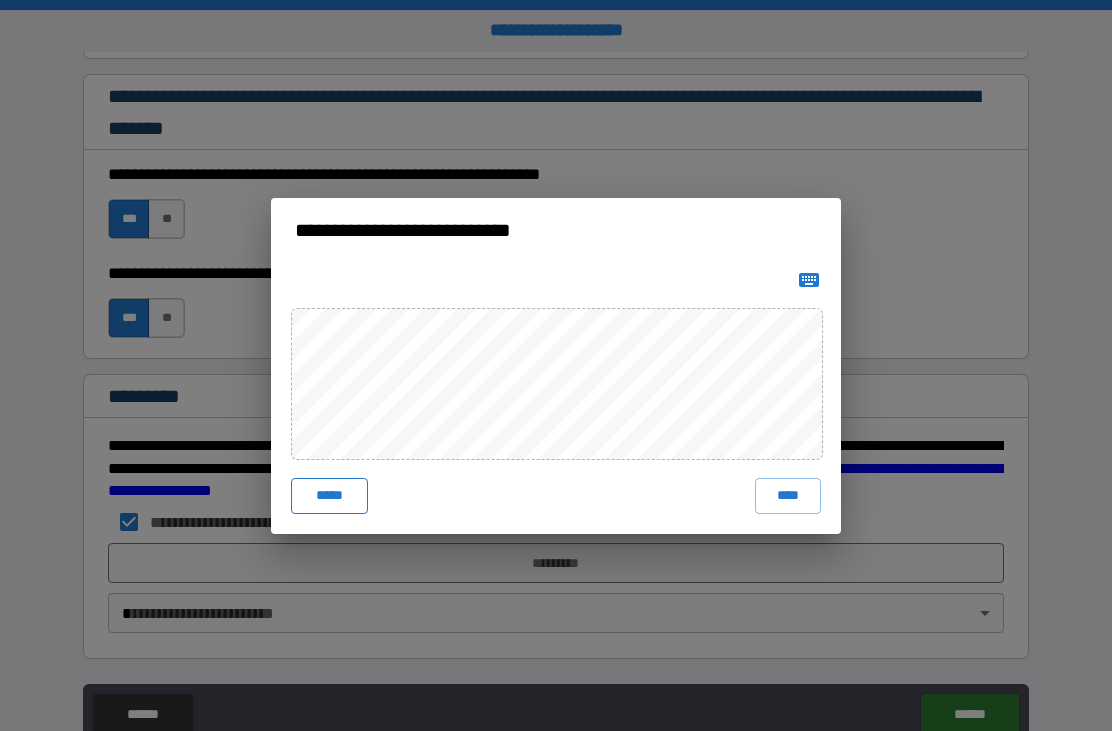 click on "*****" at bounding box center [329, 496] 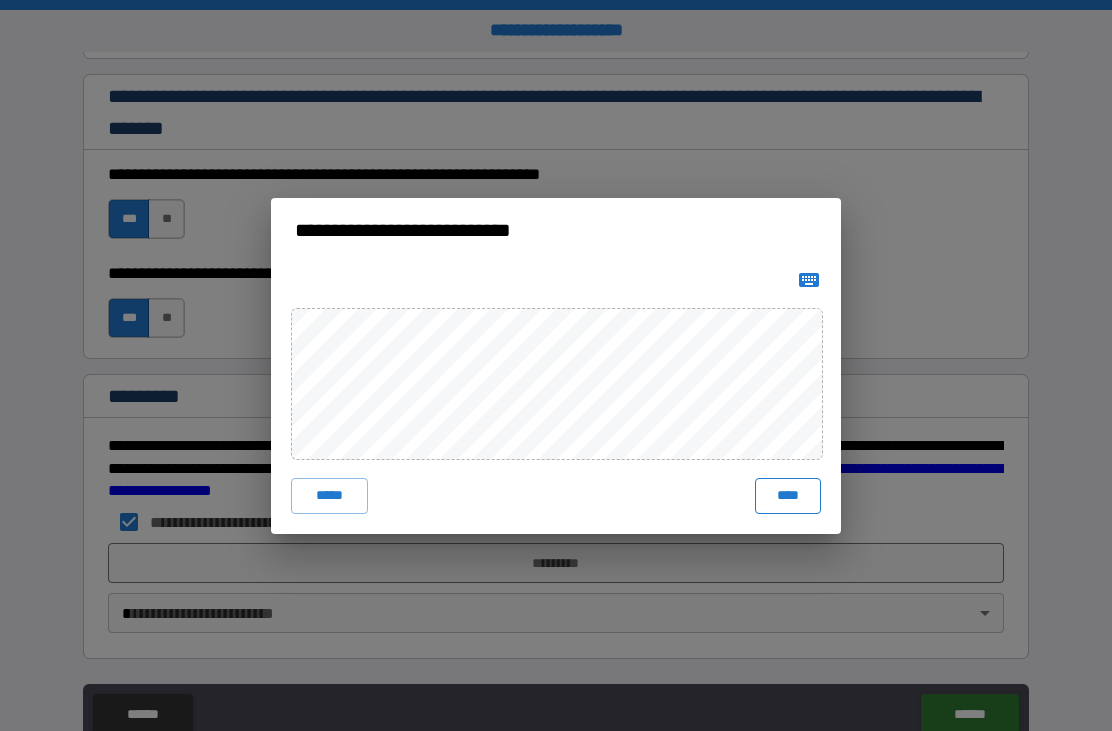 click on "****" at bounding box center (788, 496) 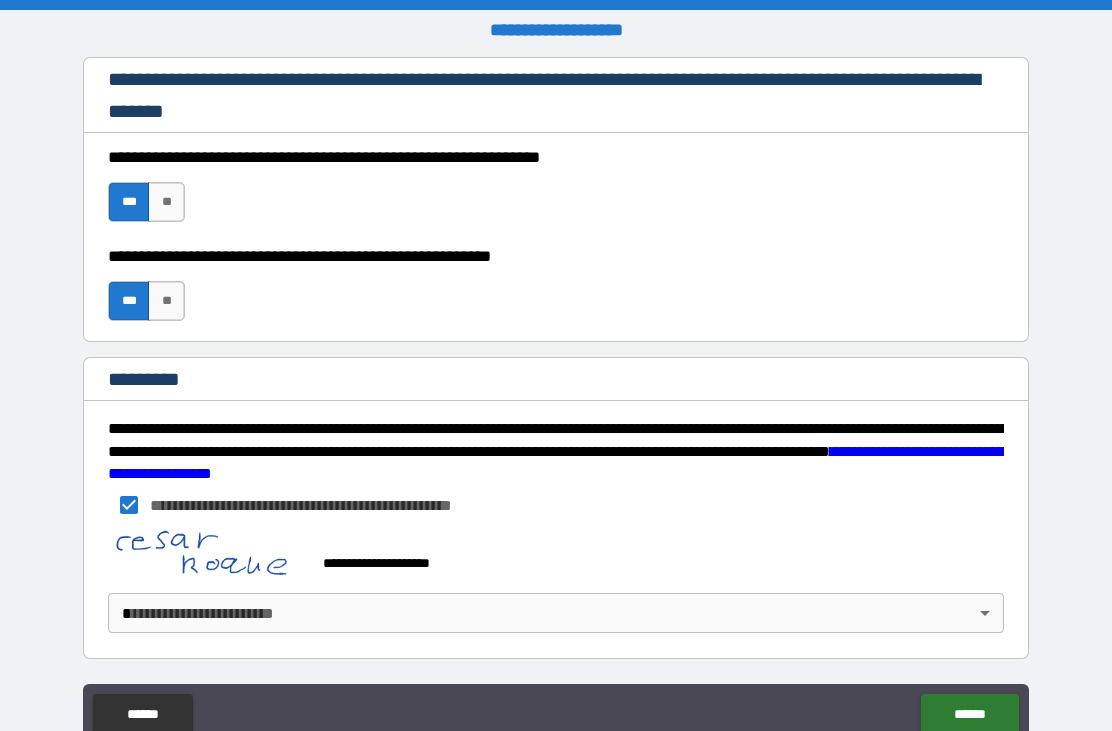 scroll, scrollTop: 2957, scrollLeft: 0, axis: vertical 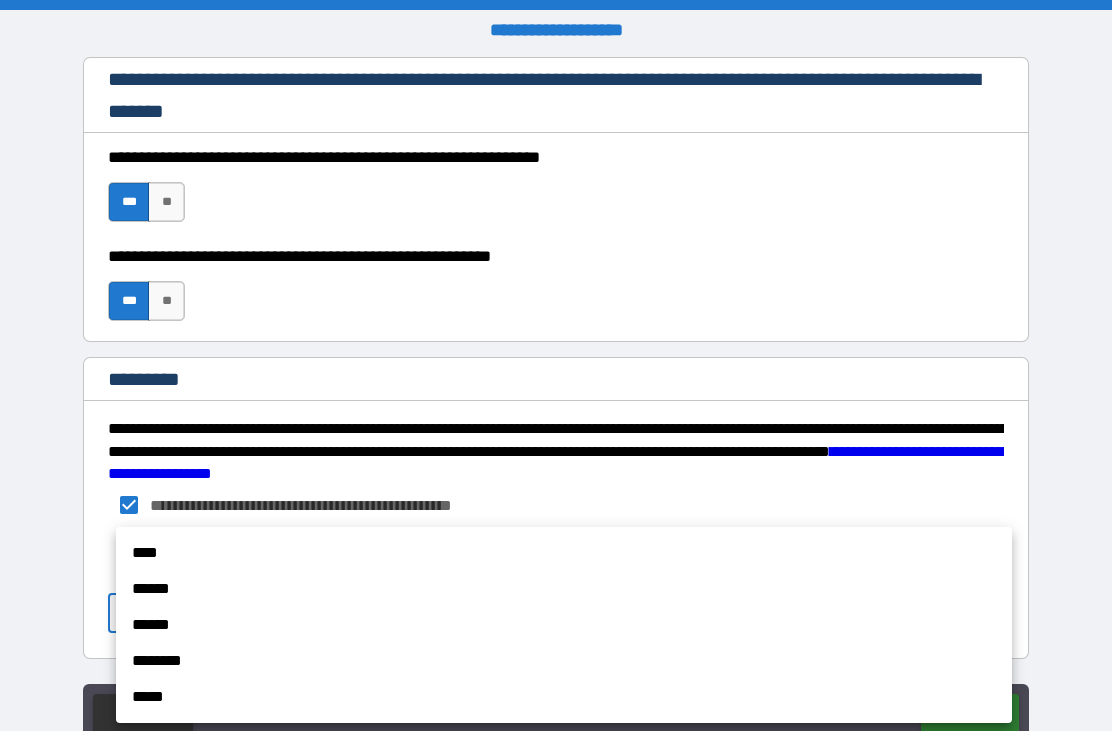 click on "****" at bounding box center [564, 553] 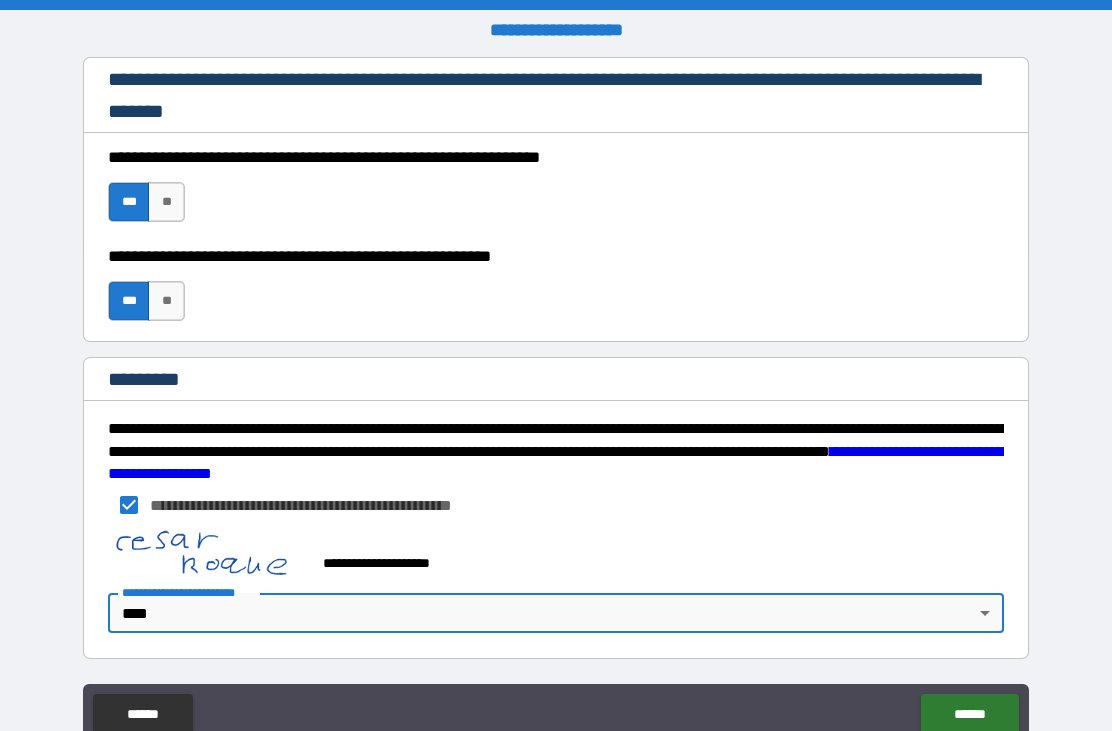 type on "*" 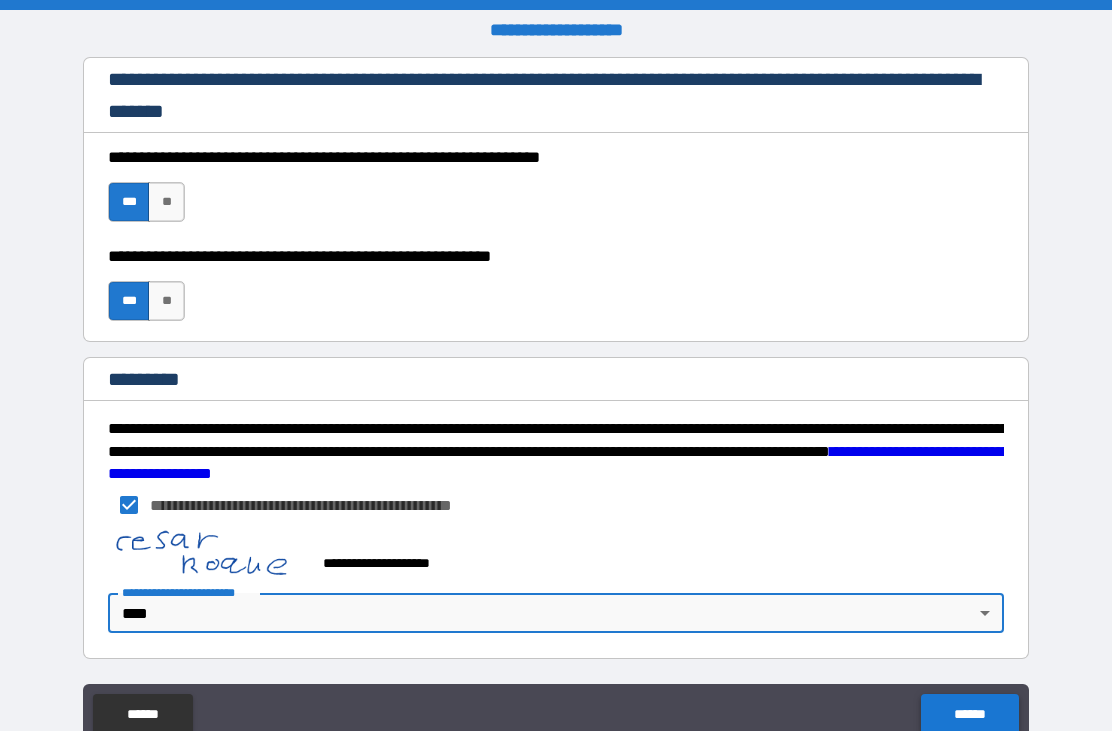 click on "******" at bounding box center [969, 714] 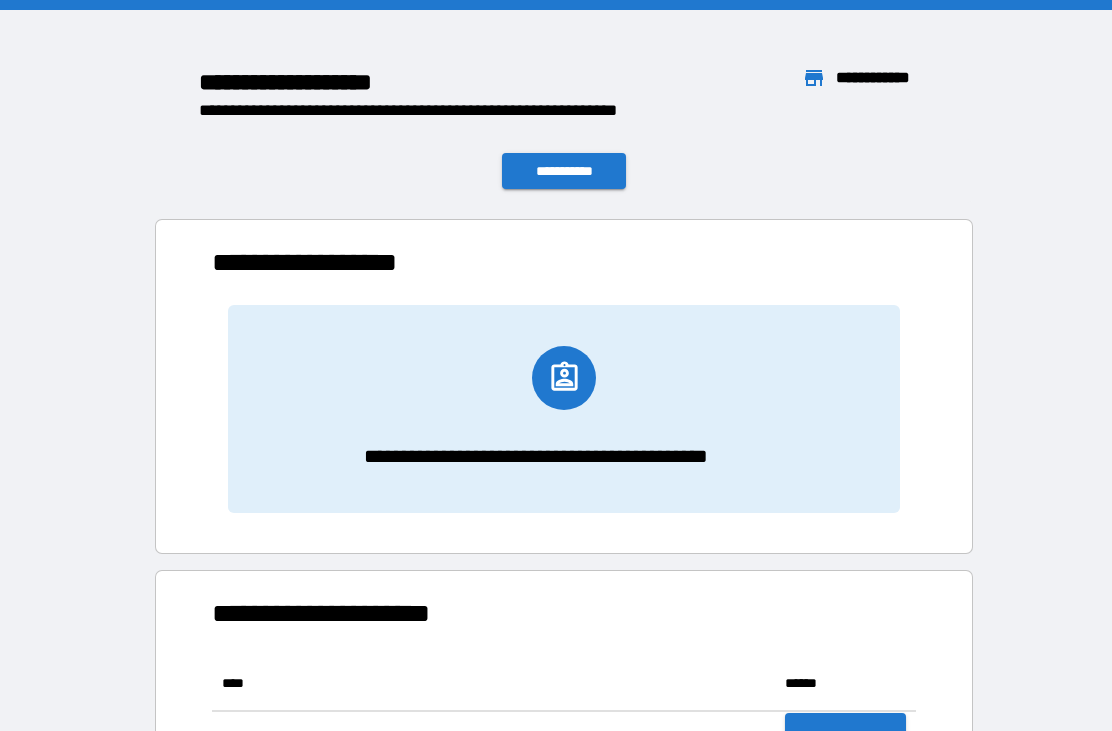 scroll, scrollTop: 1, scrollLeft: 1, axis: both 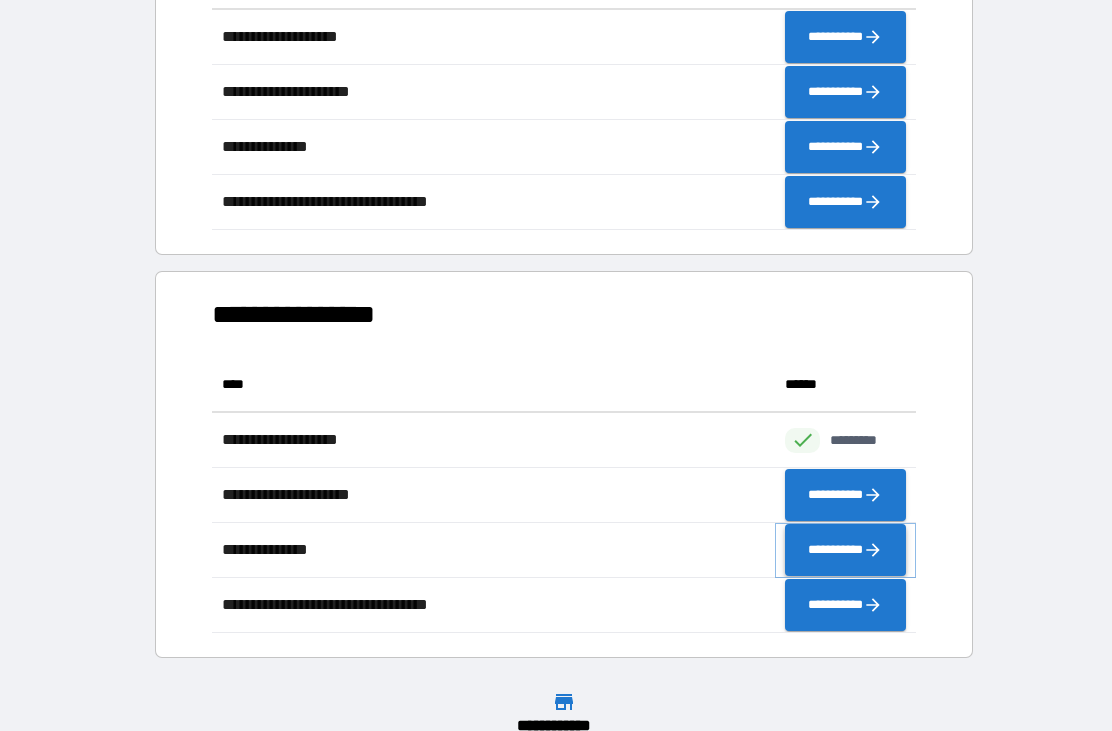 click on "**********" at bounding box center (845, 550) 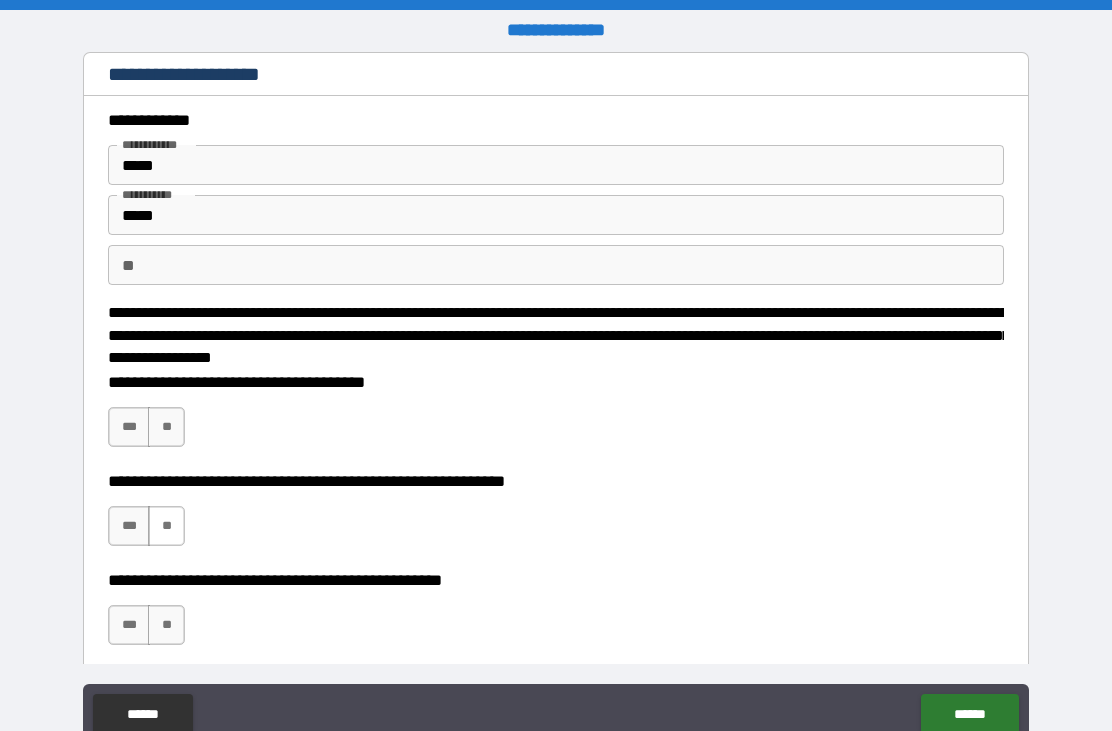 click on "**" at bounding box center (166, 526) 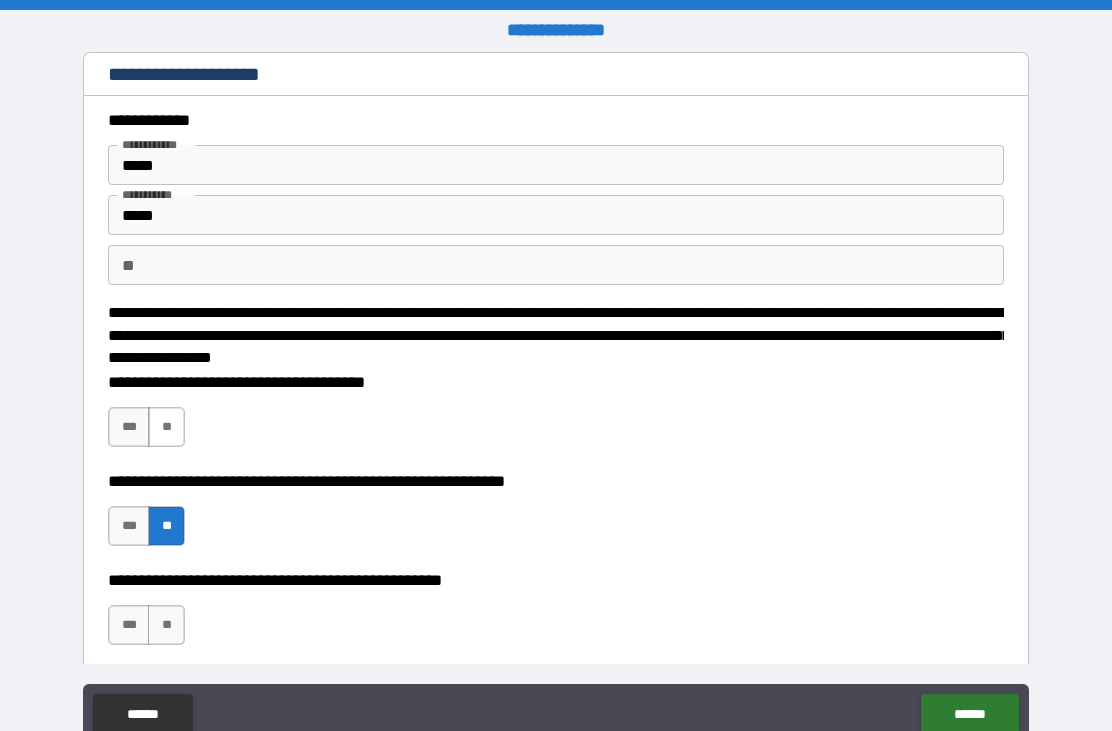 click on "**" at bounding box center [166, 427] 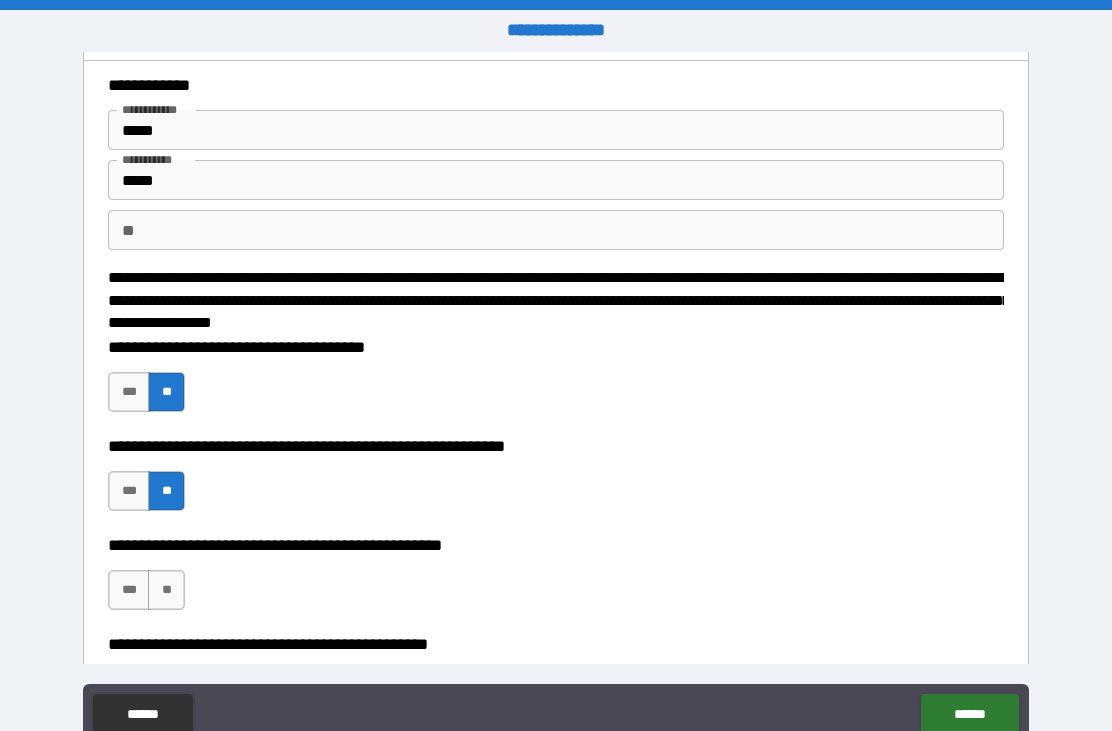 scroll, scrollTop: 39, scrollLeft: 0, axis: vertical 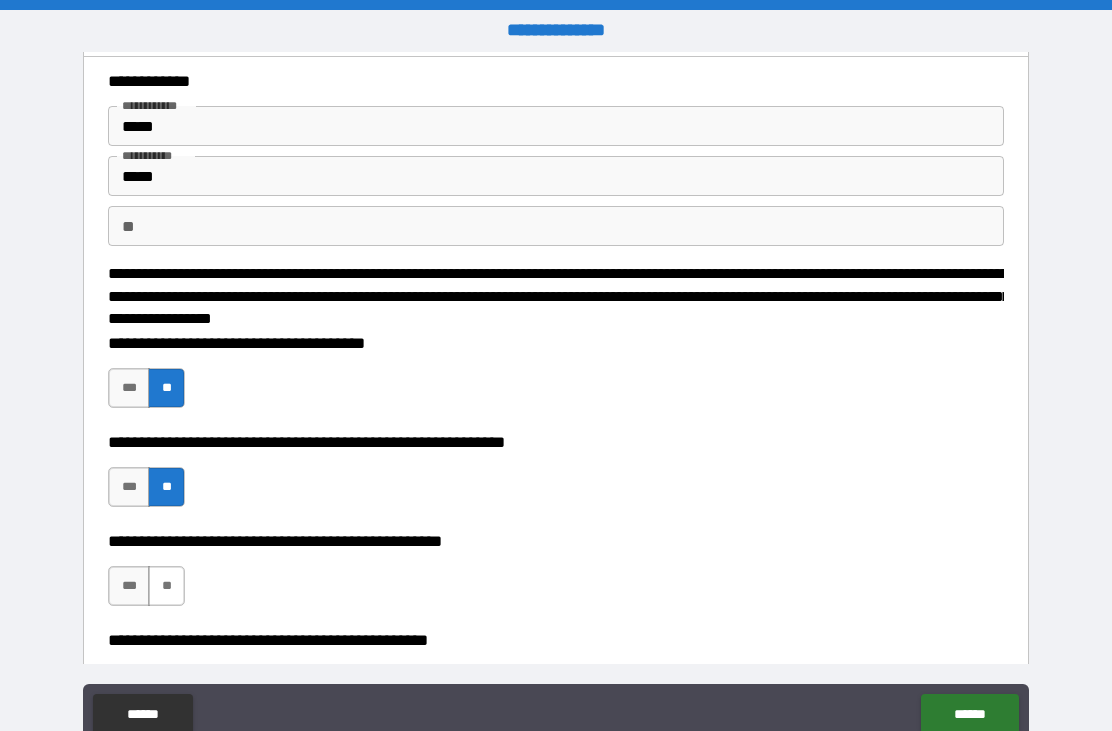 click on "**" at bounding box center [166, 586] 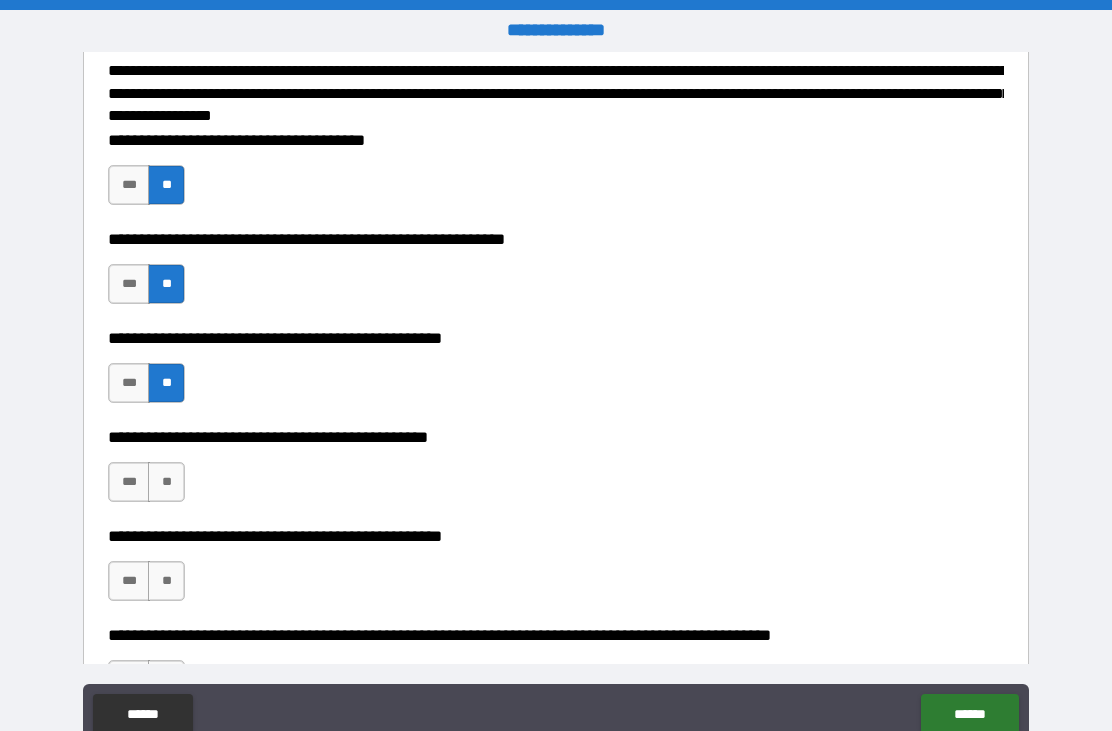 scroll, scrollTop: 347, scrollLeft: 0, axis: vertical 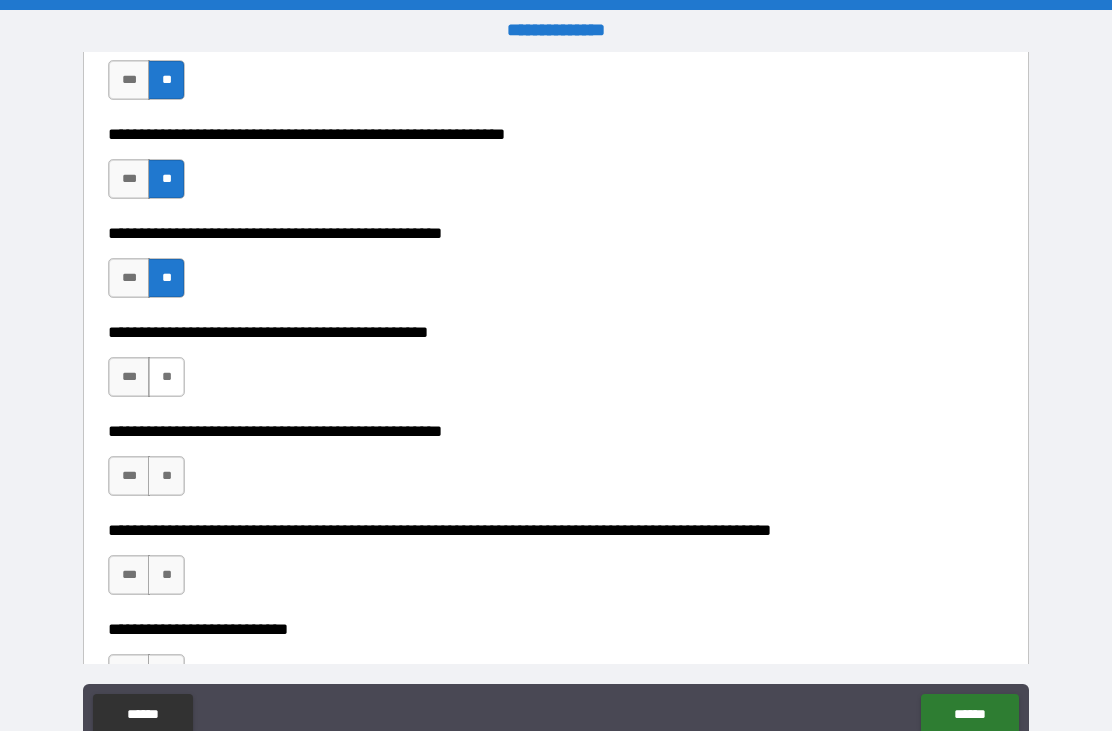 click on "**" at bounding box center [166, 377] 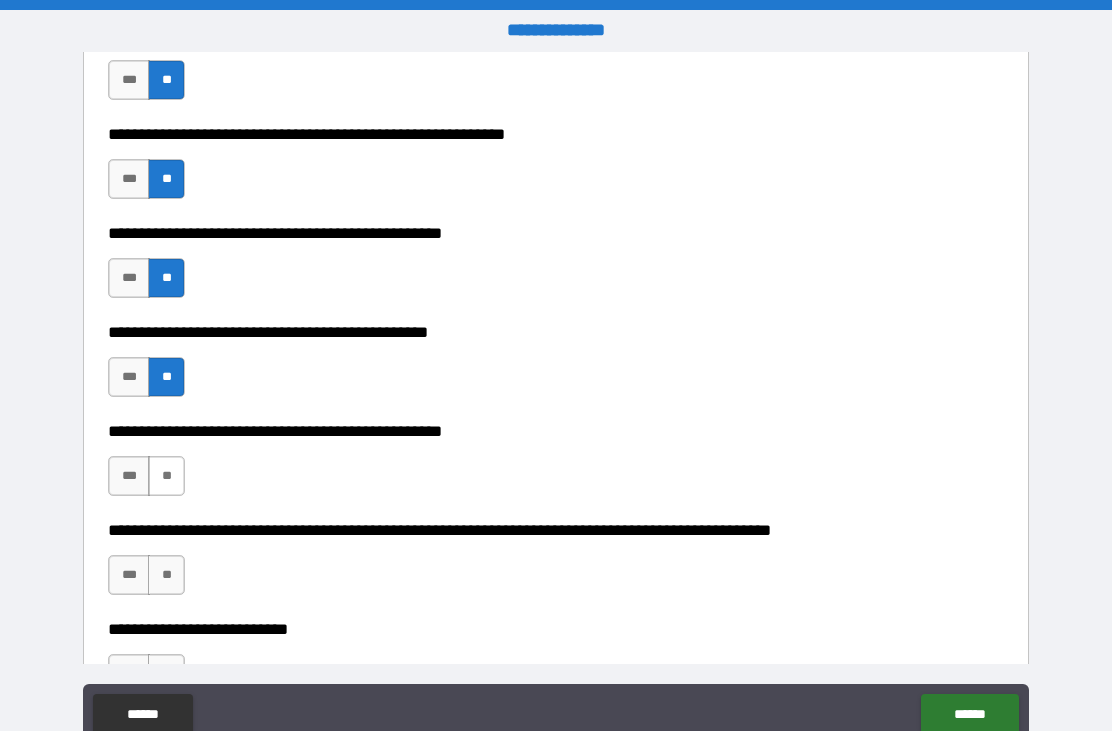 click on "**" at bounding box center (166, 476) 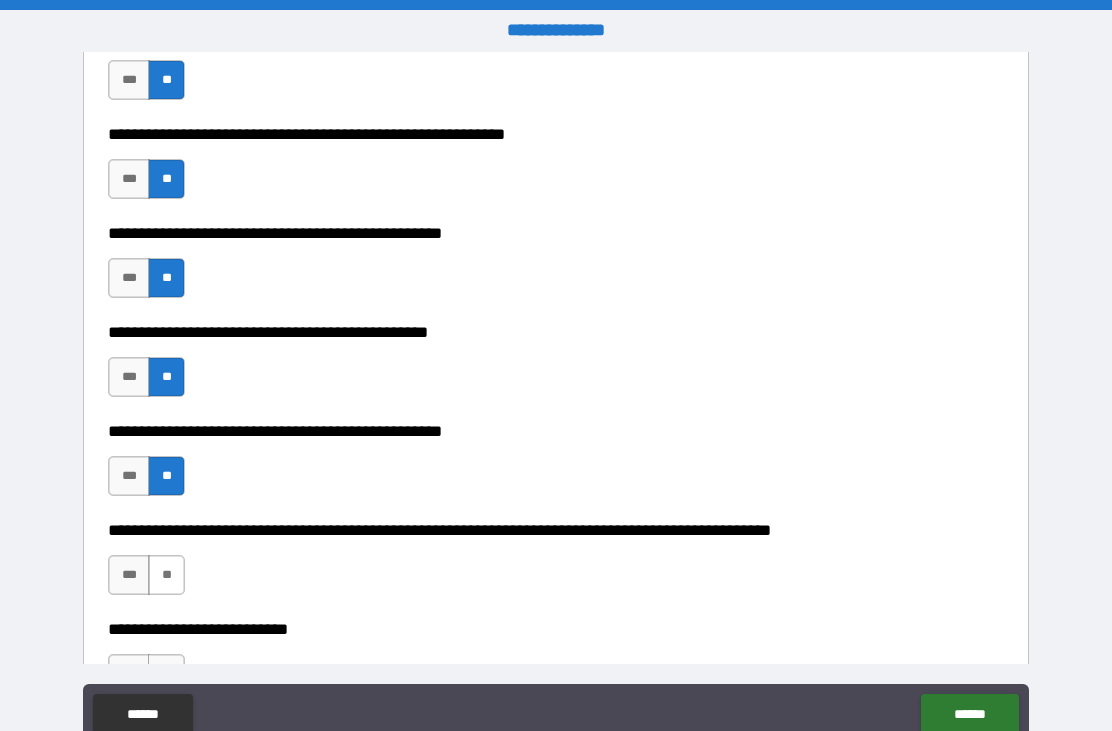 click on "**" at bounding box center [166, 575] 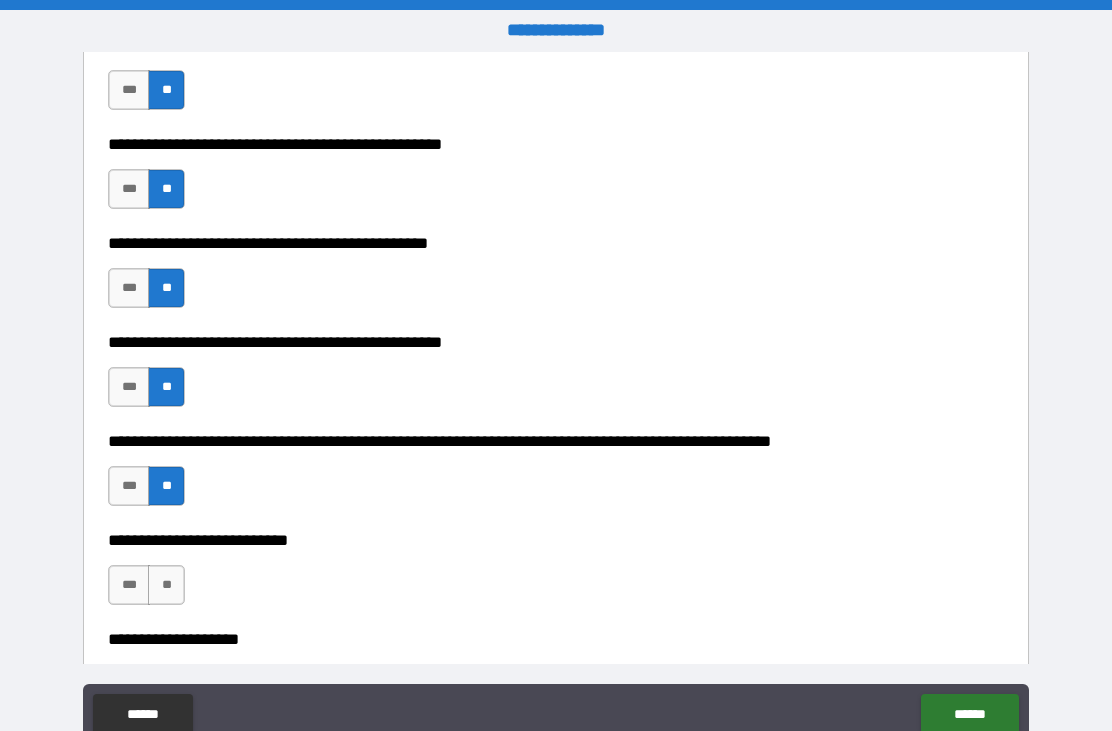scroll, scrollTop: 473, scrollLeft: 0, axis: vertical 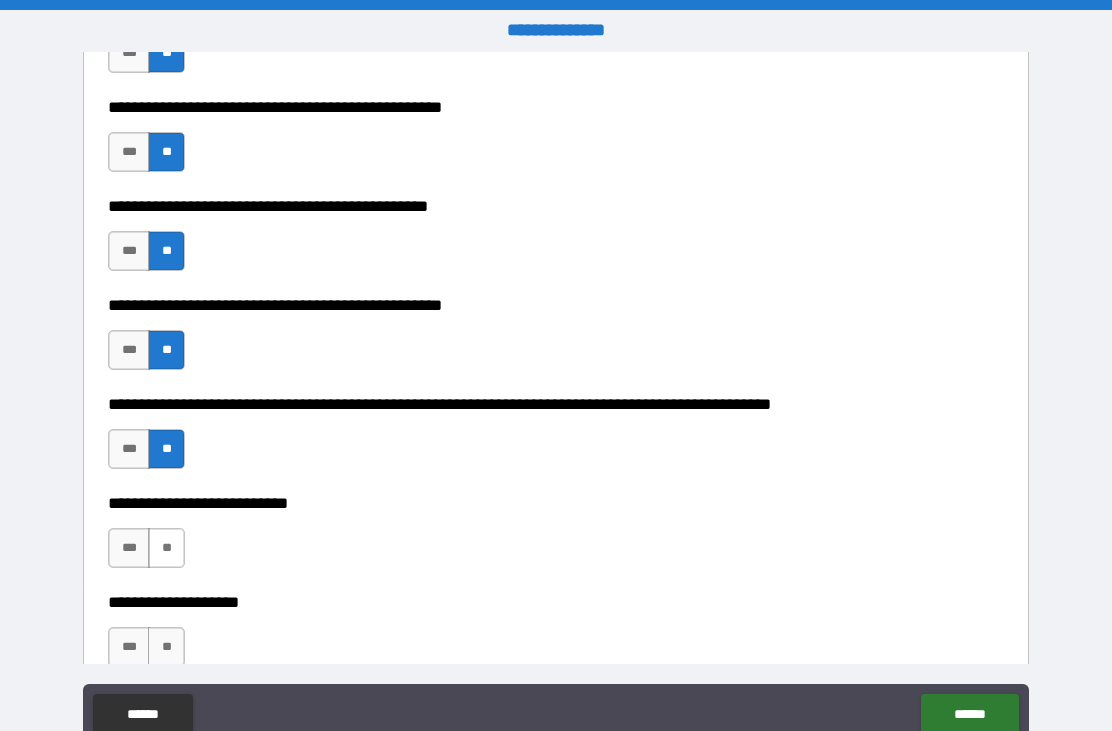 click on "**" at bounding box center (166, 548) 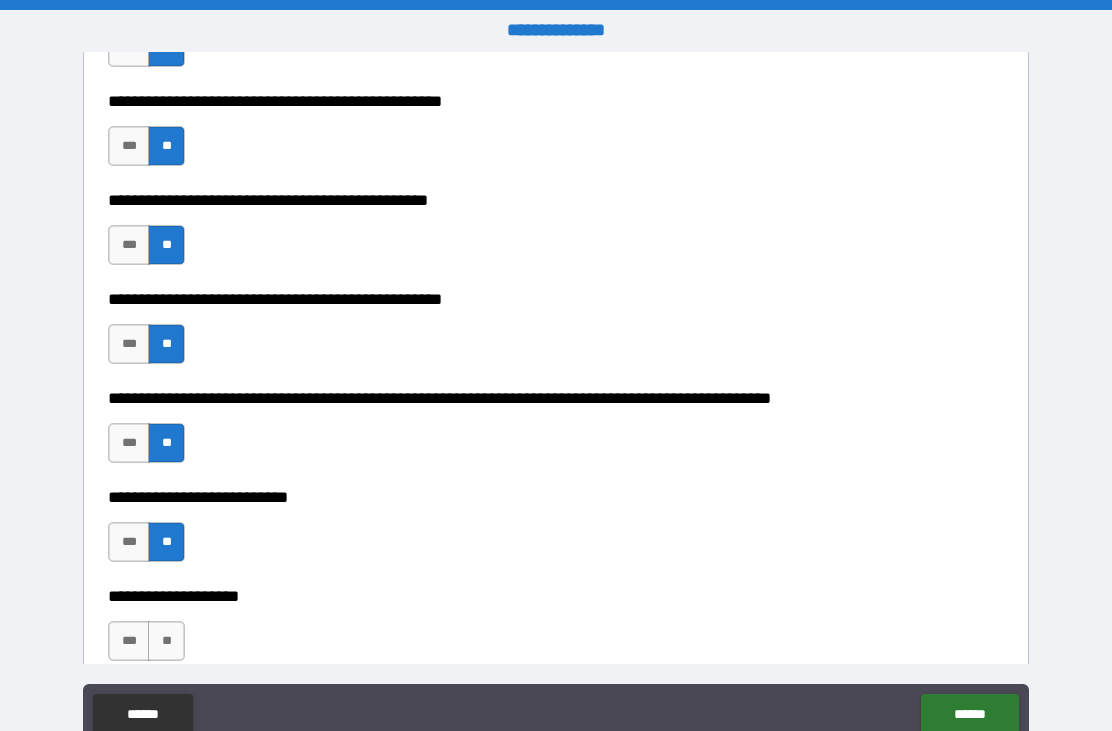 scroll, scrollTop: 502, scrollLeft: 0, axis: vertical 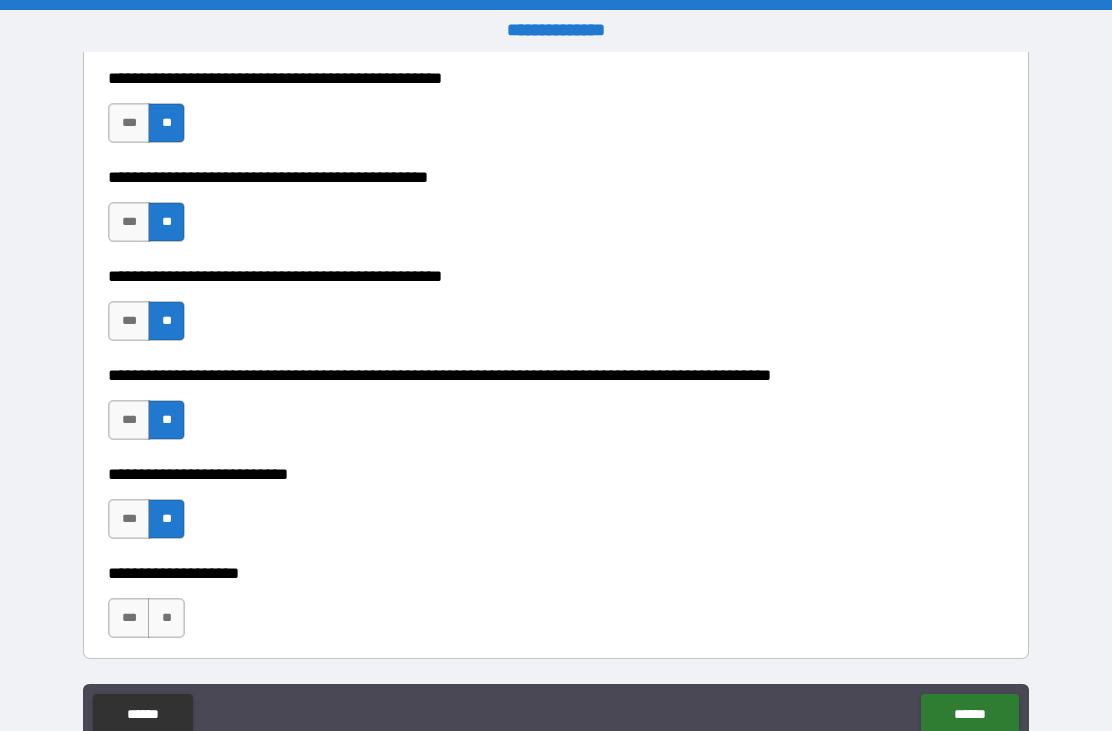 click on "*** **" at bounding box center [149, 623] 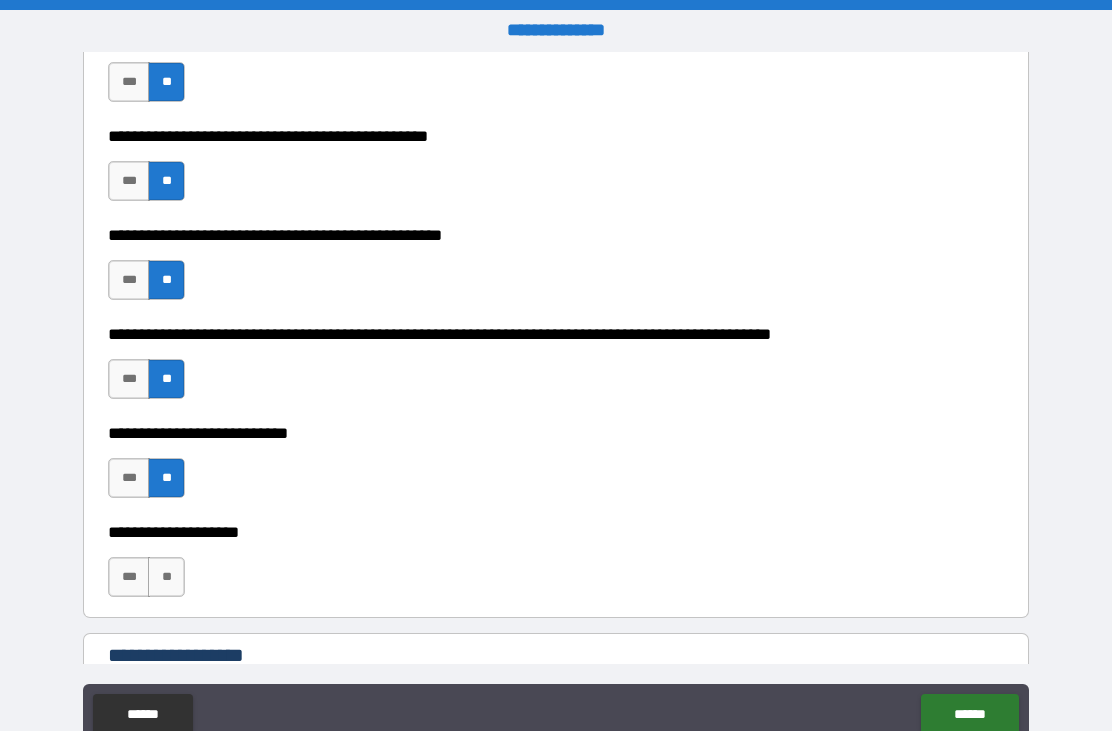scroll, scrollTop: 543, scrollLeft: 0, axis: vertical 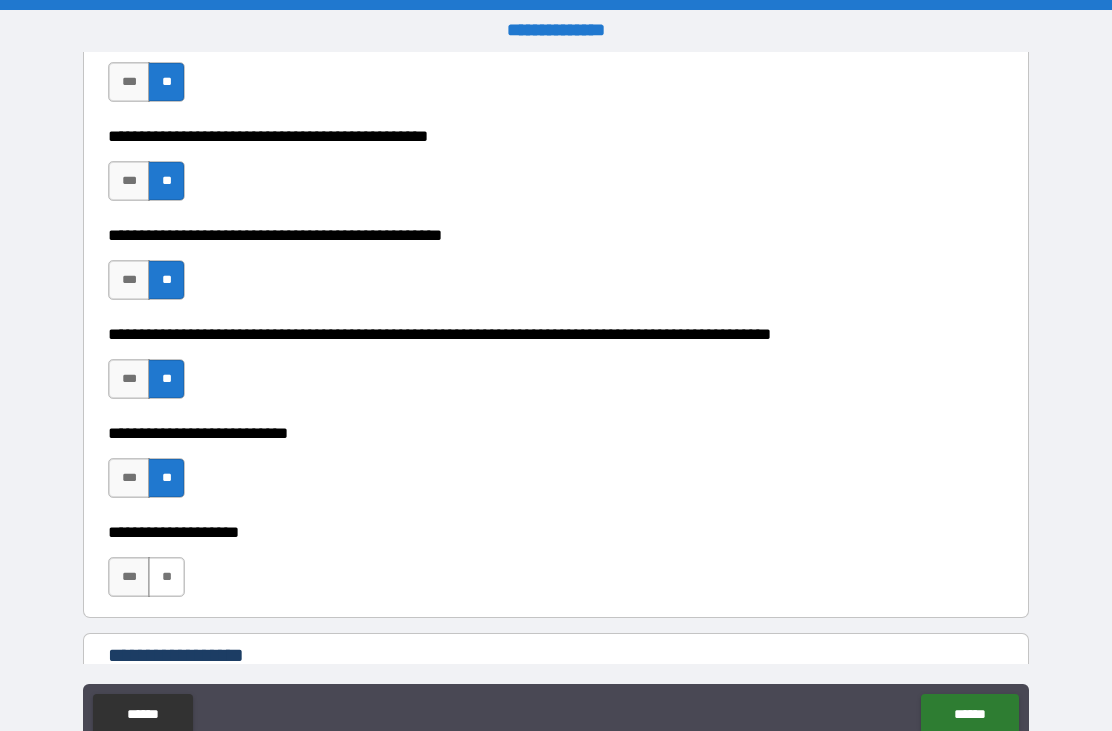 click on "**" at bounding box center (166, 577) 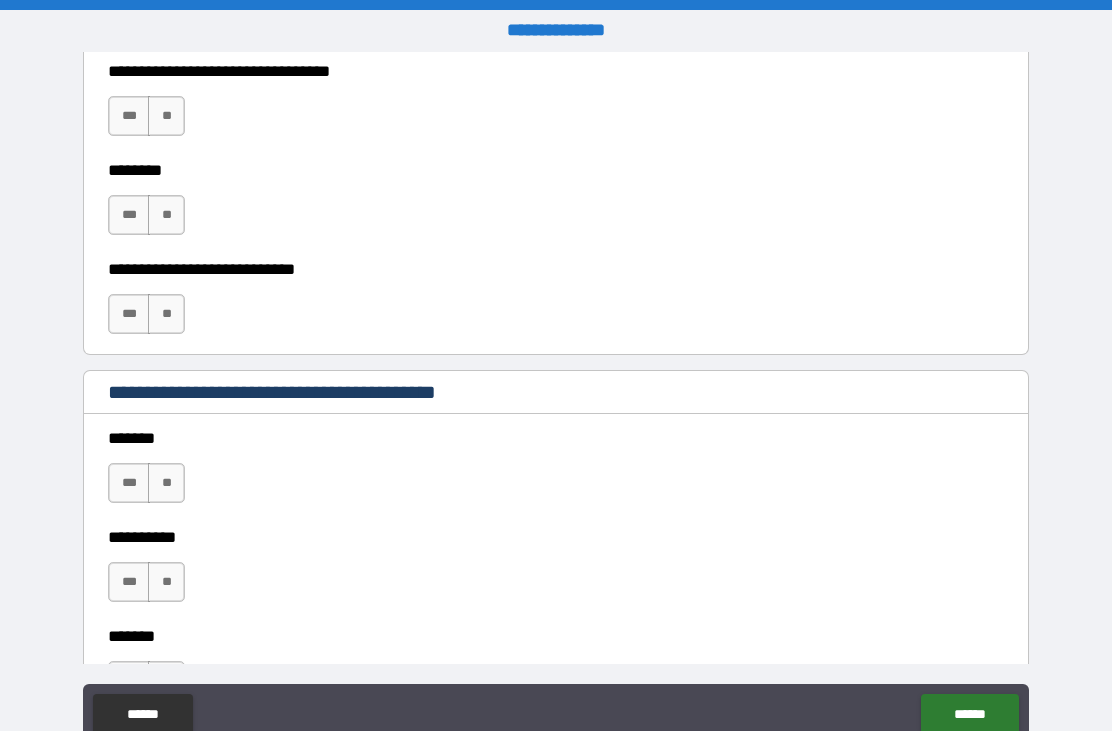 scroll, scrollTop: 1194, scrollLeft: 0, axis: vertical 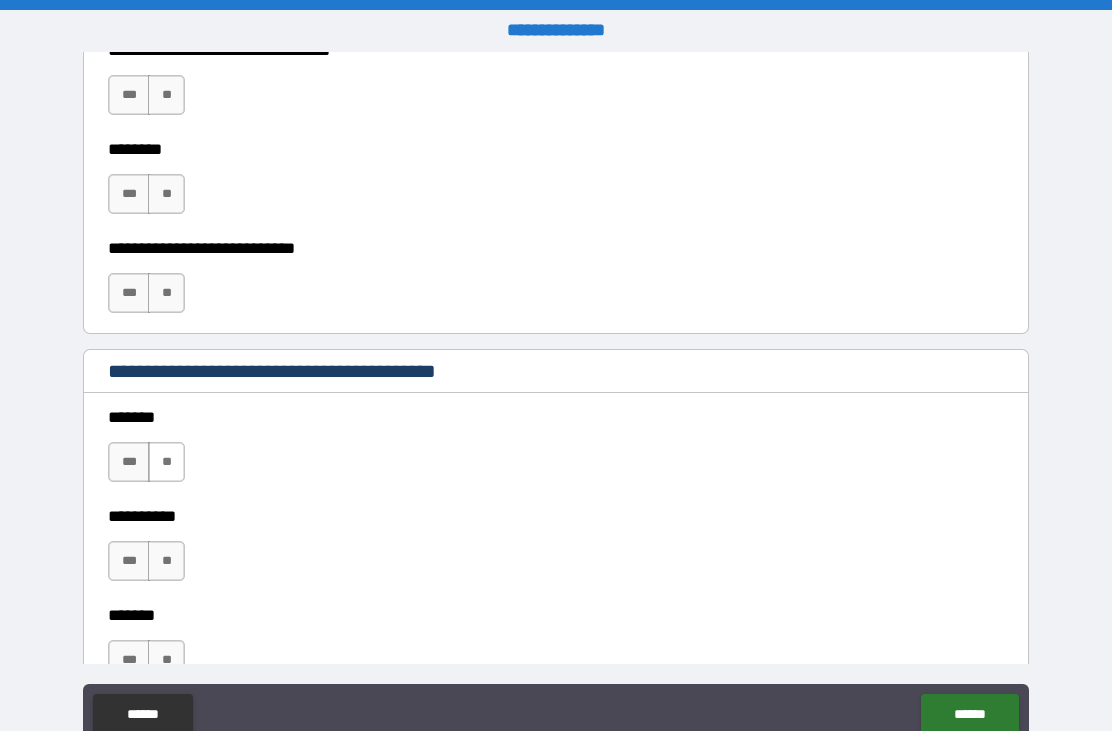click on "**" at bounding box center (166, 462) 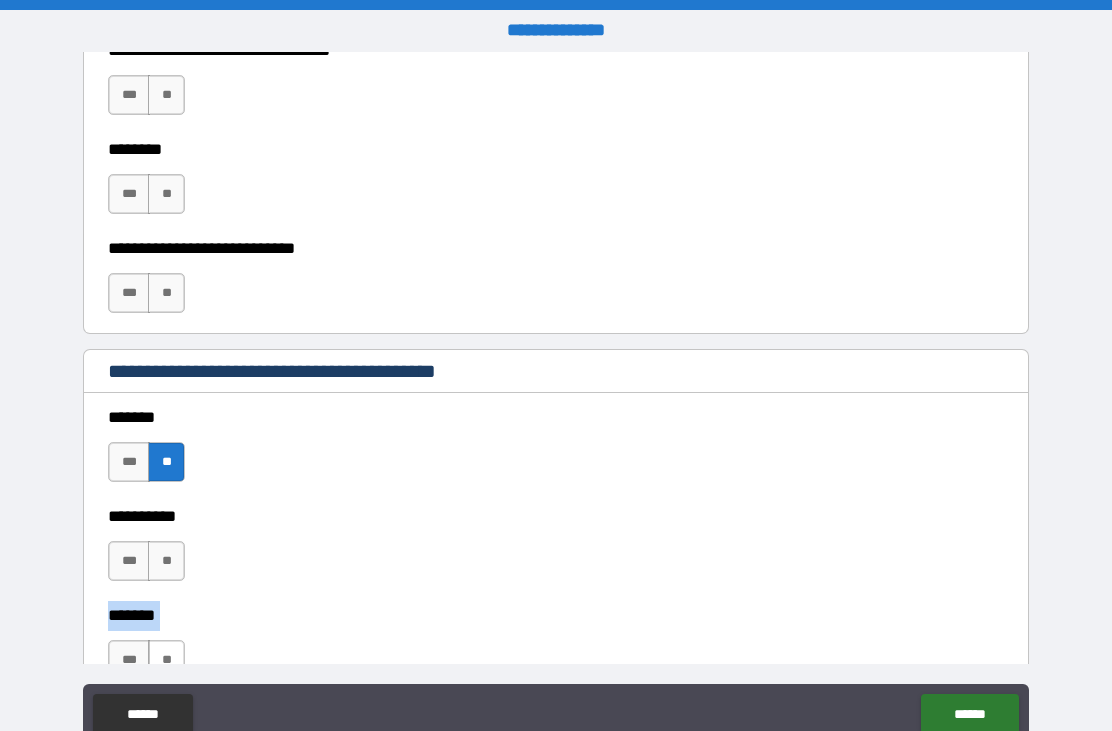 drag, startPoint x: 168, startPoint y: 564, endPoint x: 174, endPoint y: 656, distance: 92.19544 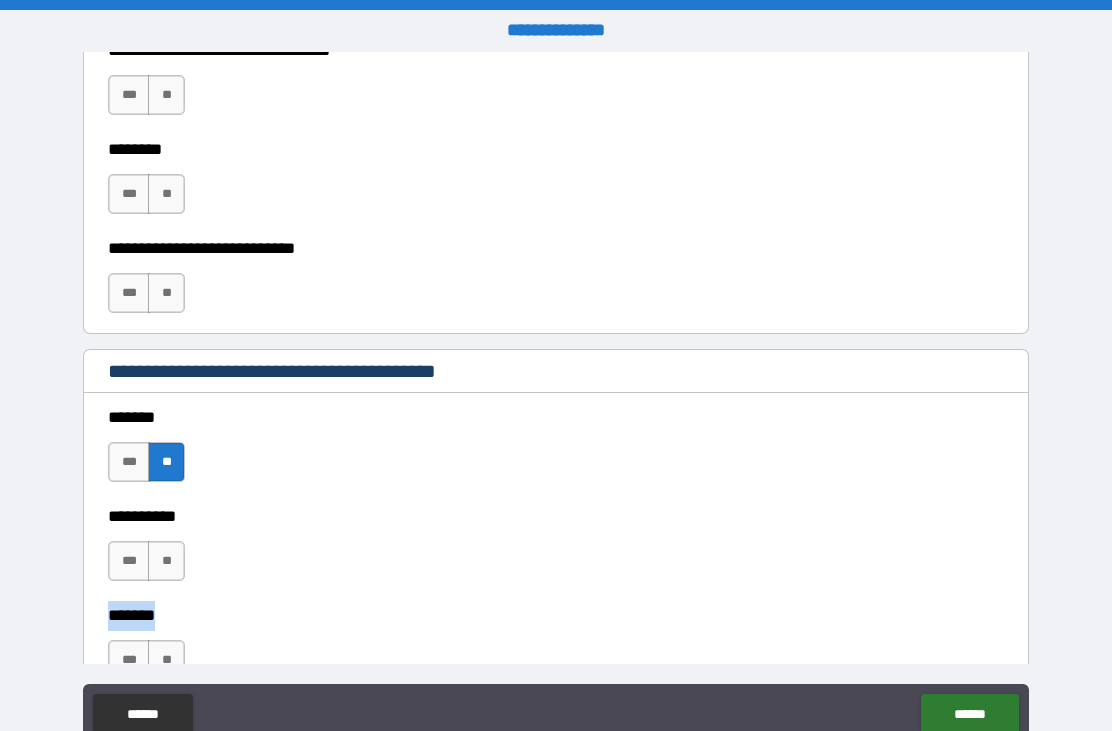 drag, startPoint x: 174, startPoint y: 656, endPoint x: 245, endPoint y: 601, distance: 89.81091 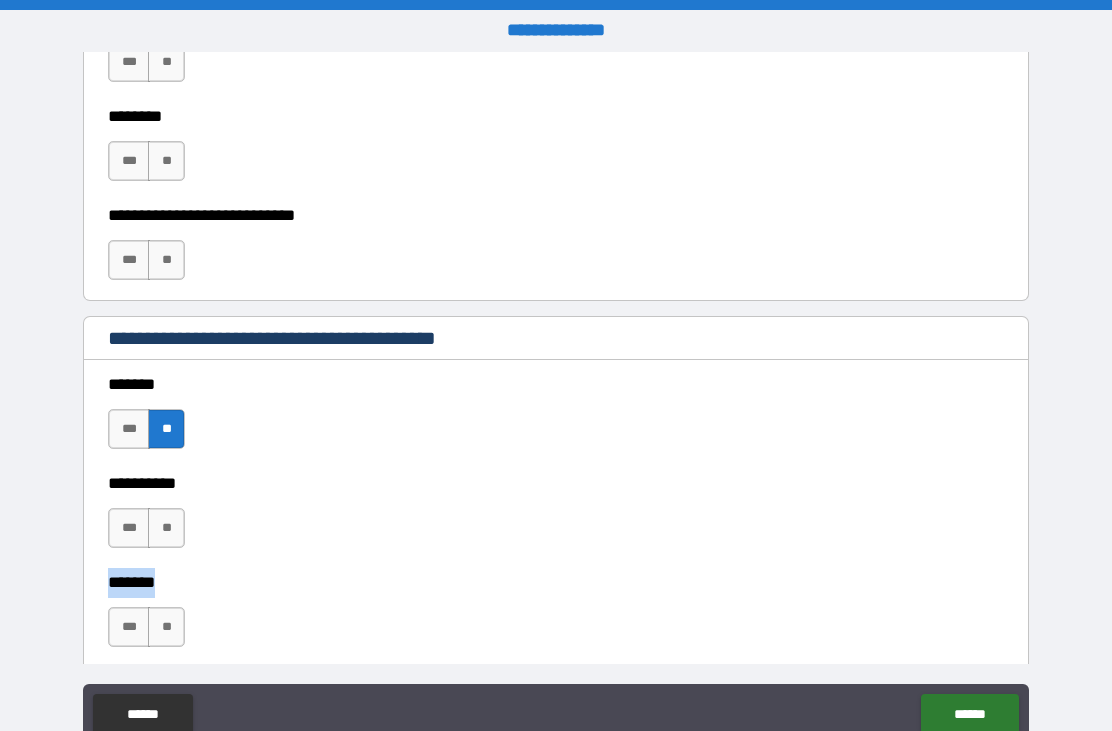 scroll, scrollTop: 1276, scrollLeft: 0, axis: vertical 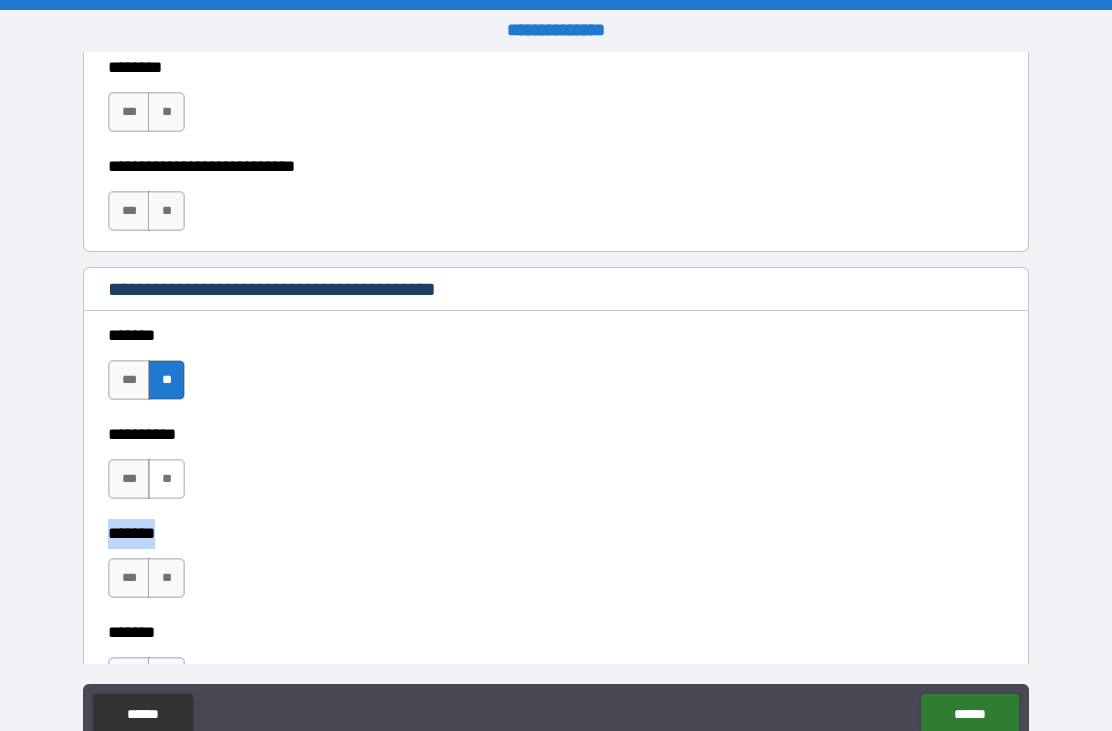click on "**" at bounding box center [166, 479] 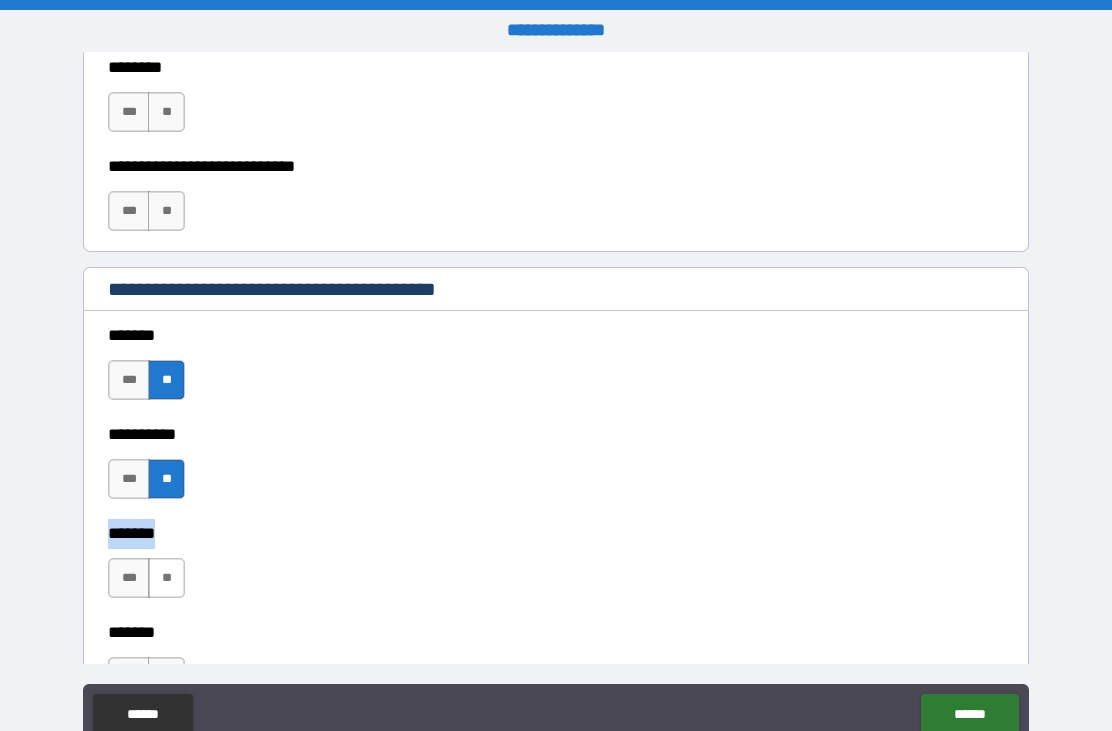 click on "**" at bounding box center [166, 578] 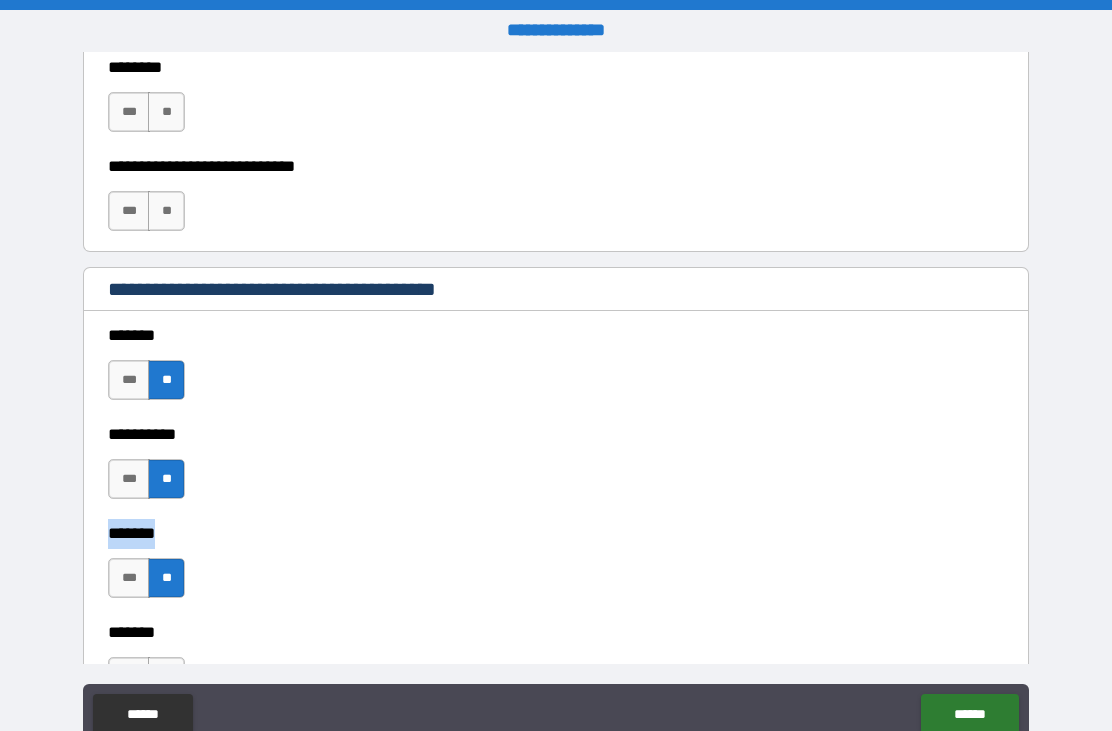 scroll, scrollTop: 1446, scrollLeft: 0, axis: vertical 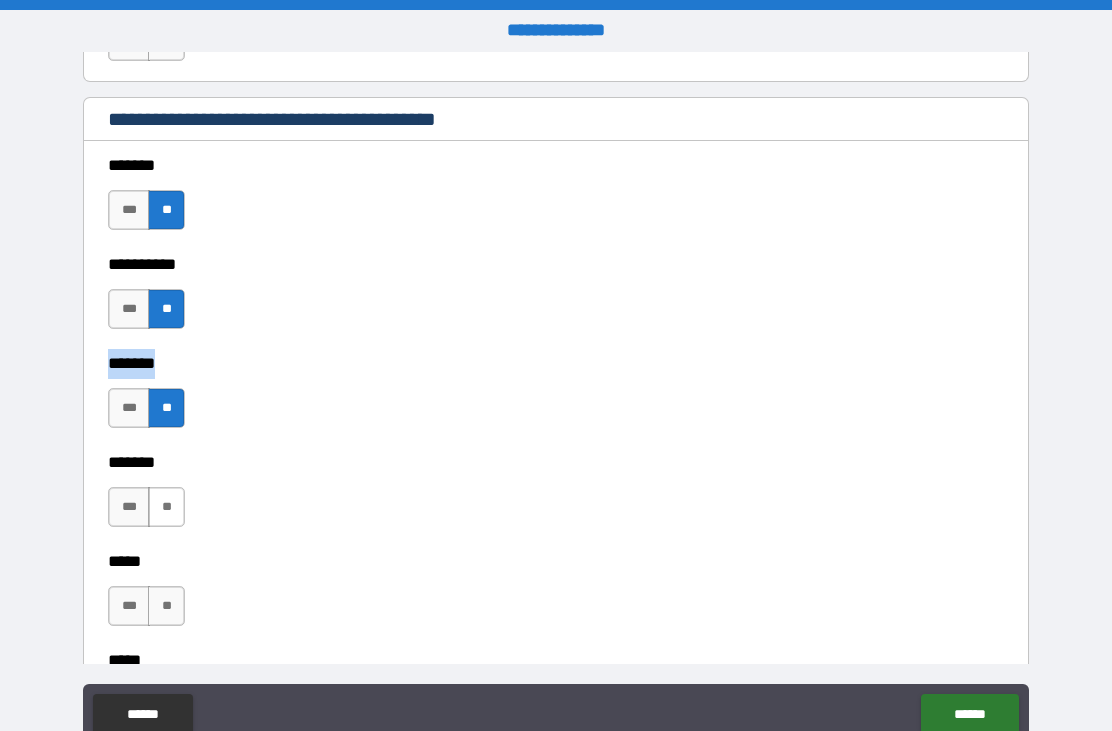click on "**" at bounding box center (166, 507) 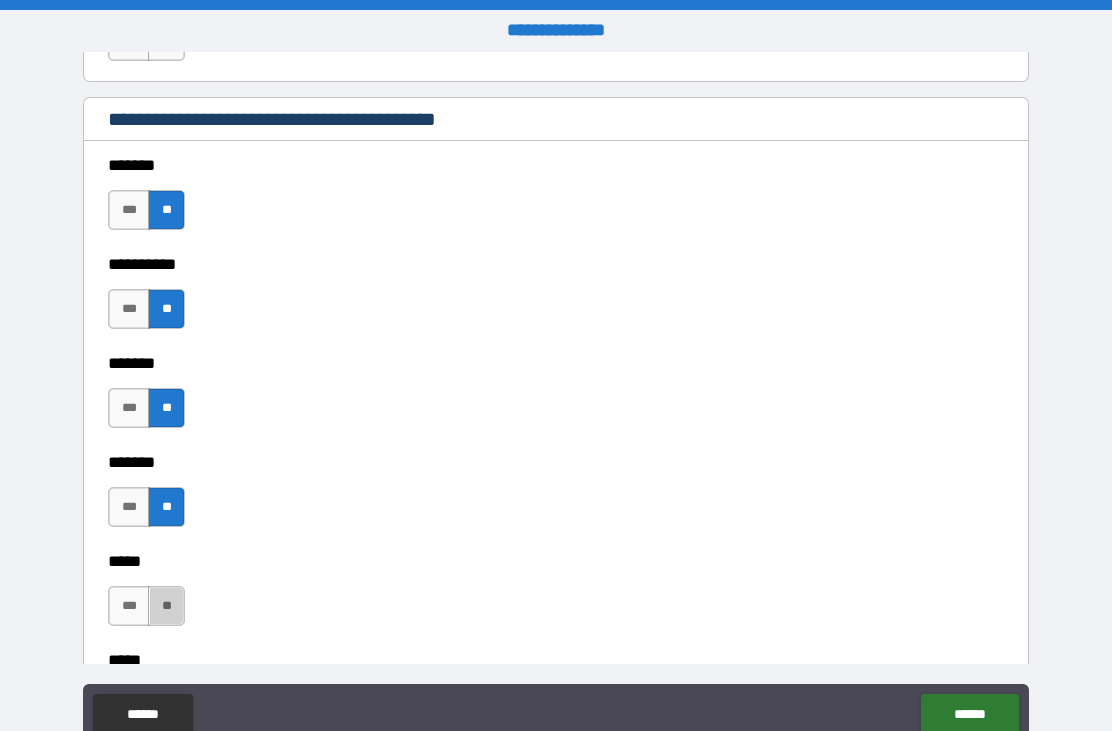 drag, startPoint x: 171, startPoint y: 617, endPoint x: 243, endPoint y: 636, distance: 74.46476 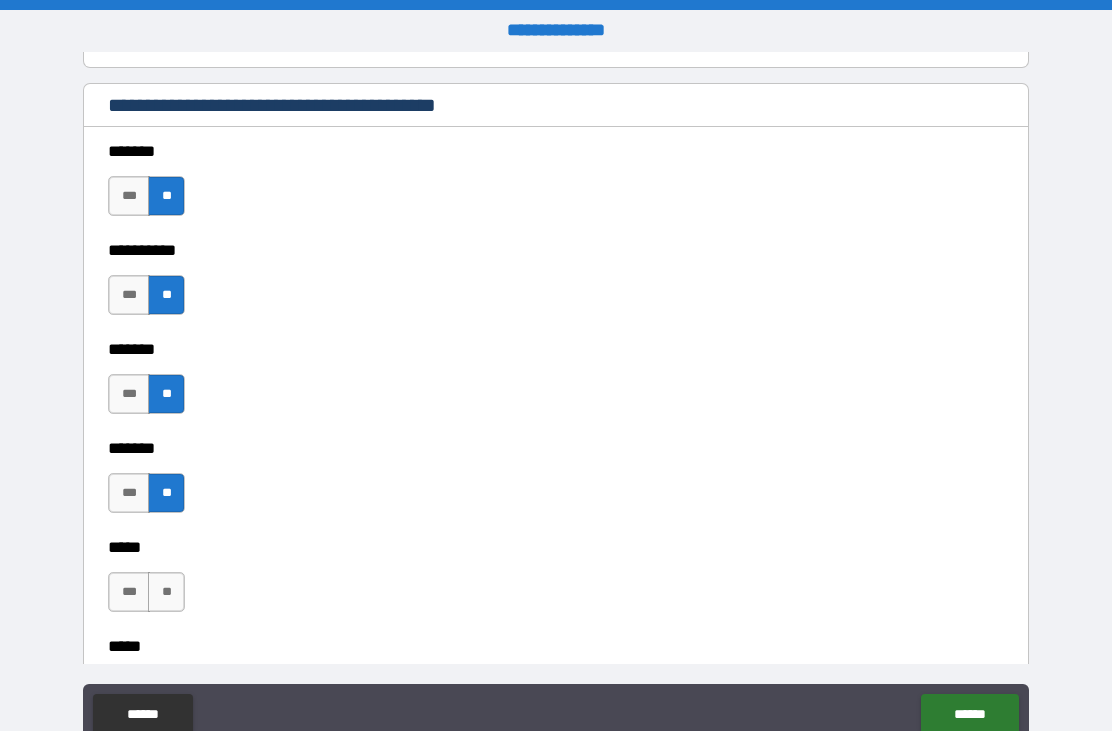 scroll, scrollTop: 1583, scrollLeft: 0, axis: vertical 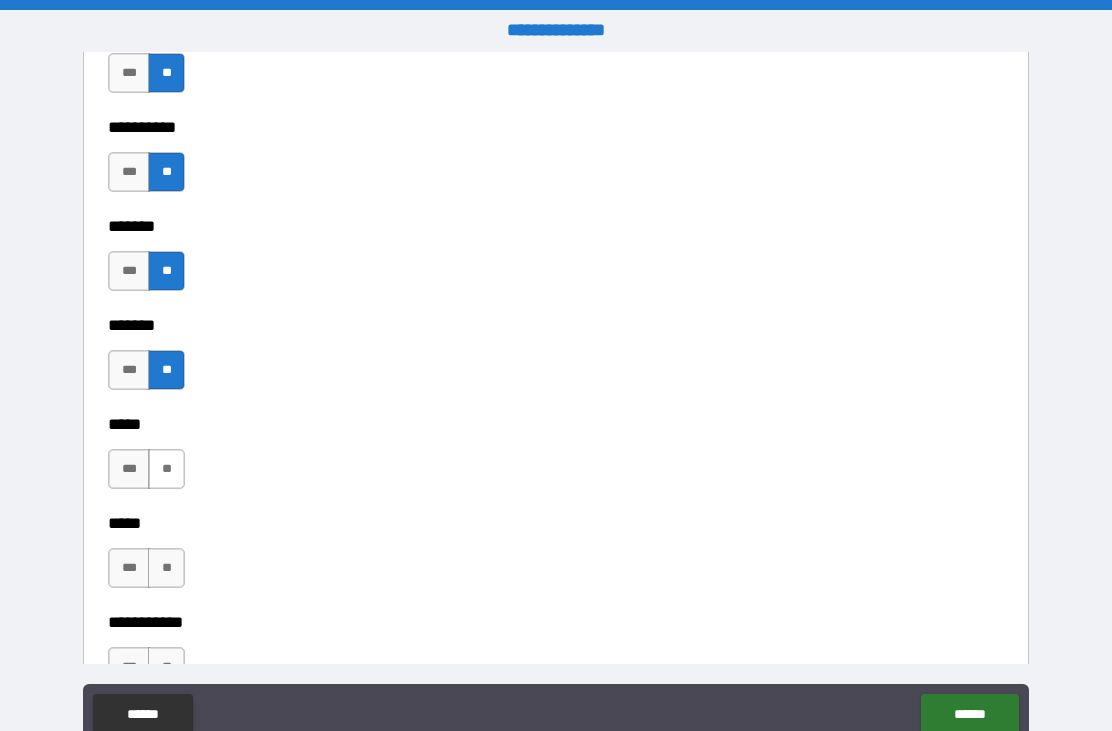 click on "**" at bounding box center [166, 469] 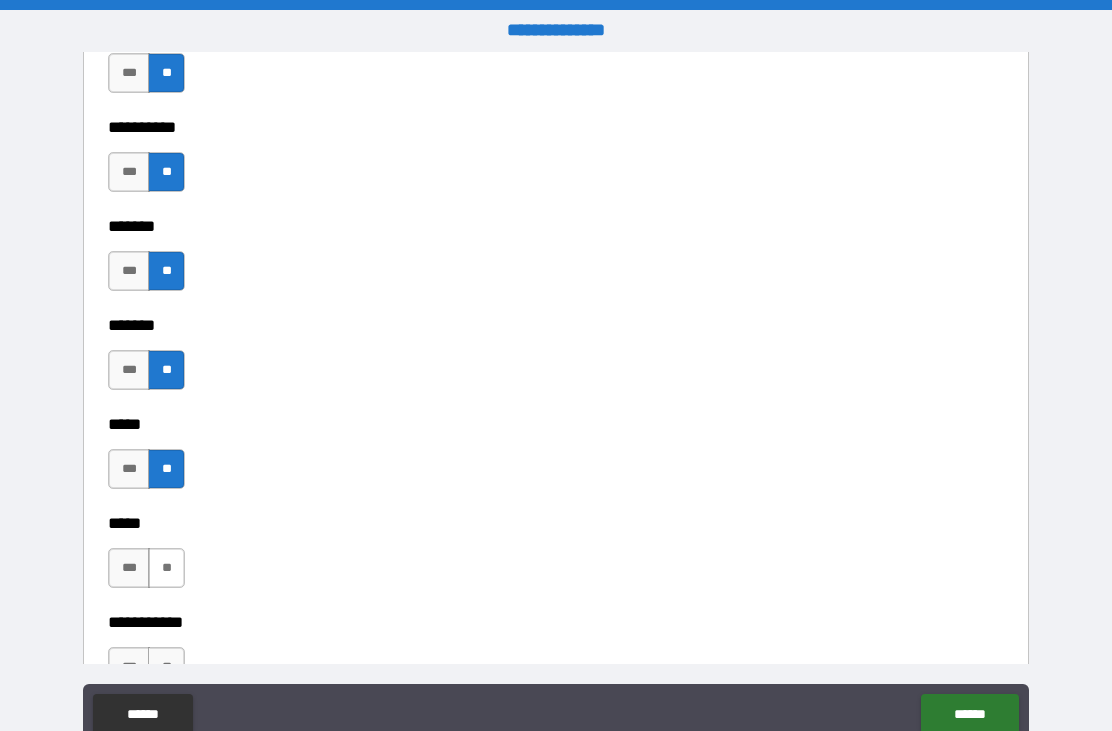 click on "**" at bounding box center (166, 568) 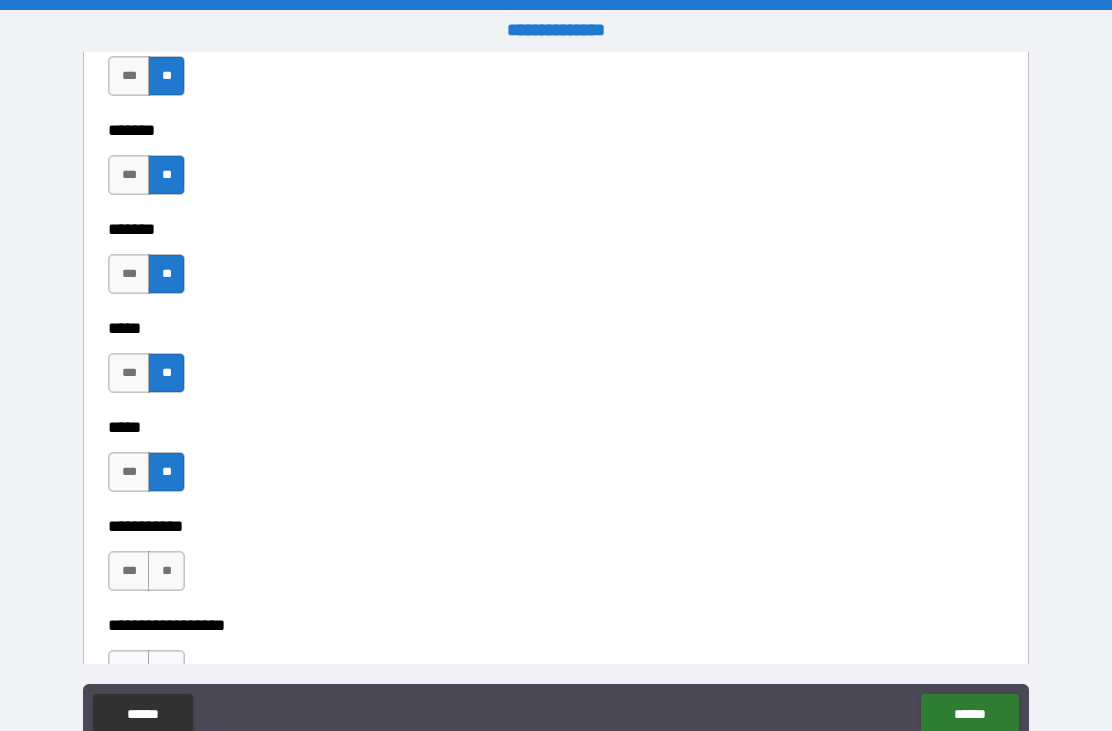scroll, scrollTop: 1778, scrollLeft: 0, axis: vertical 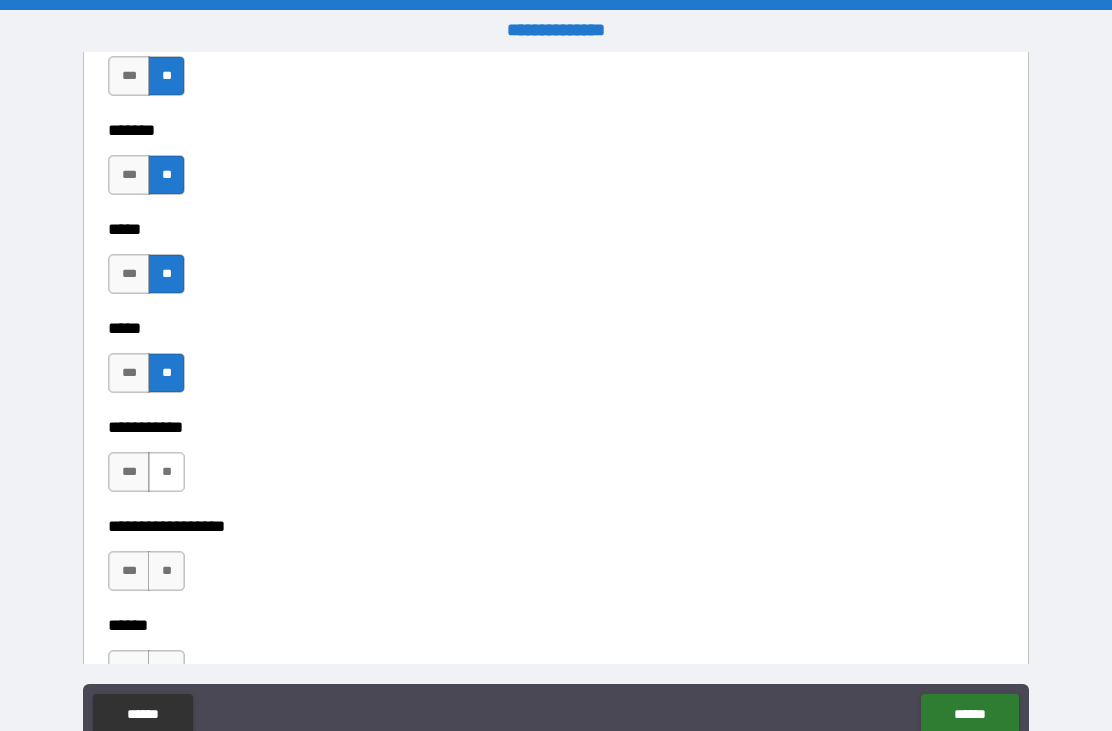 click on "**" at bounding box center (166, 472) 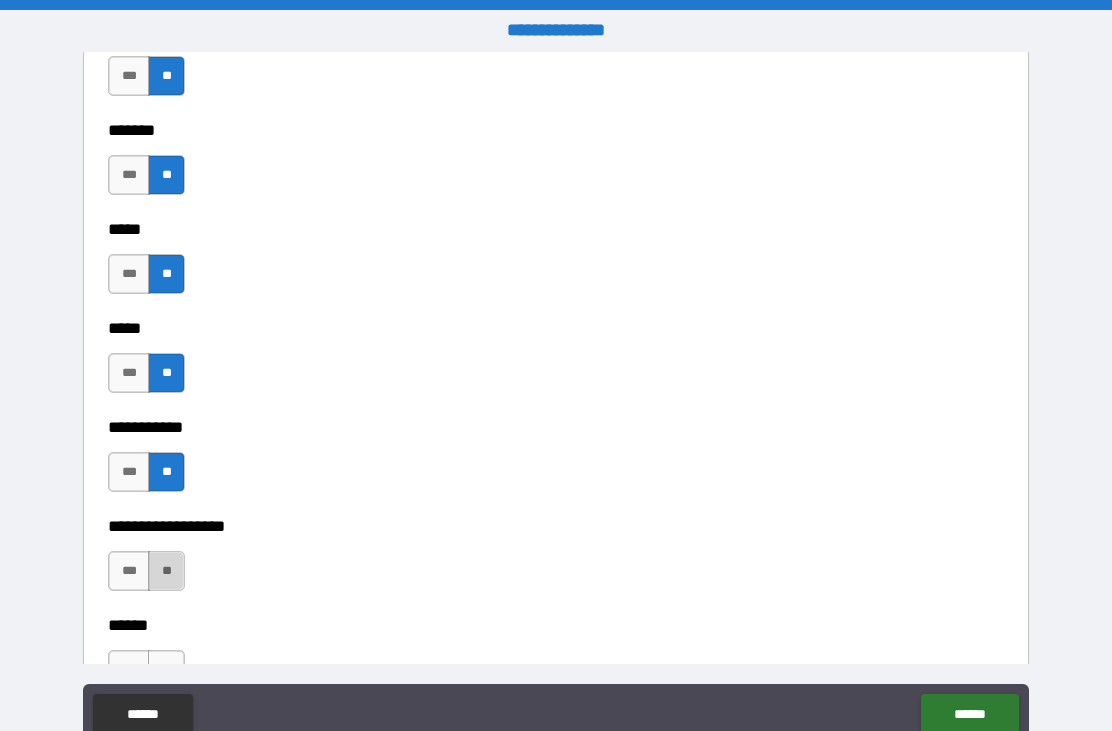 click on "**" at bounding box center (166, 571) 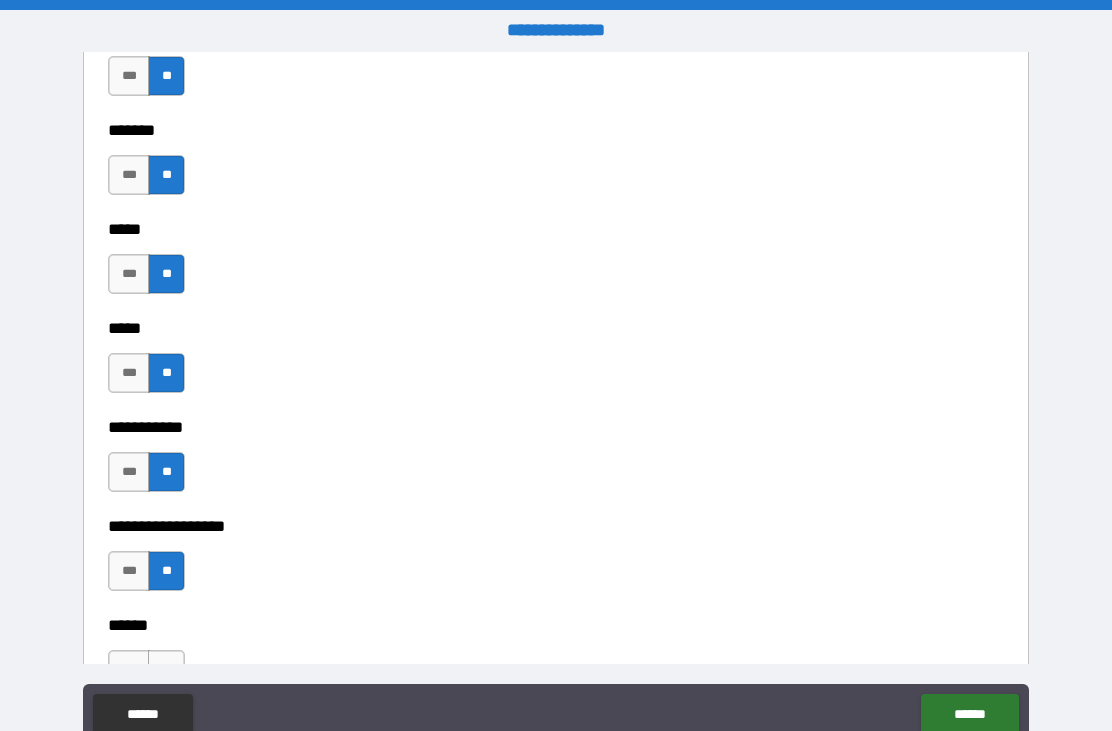 scroll, scrollTop: 1886, scrollLeft: 0, axis: vertical 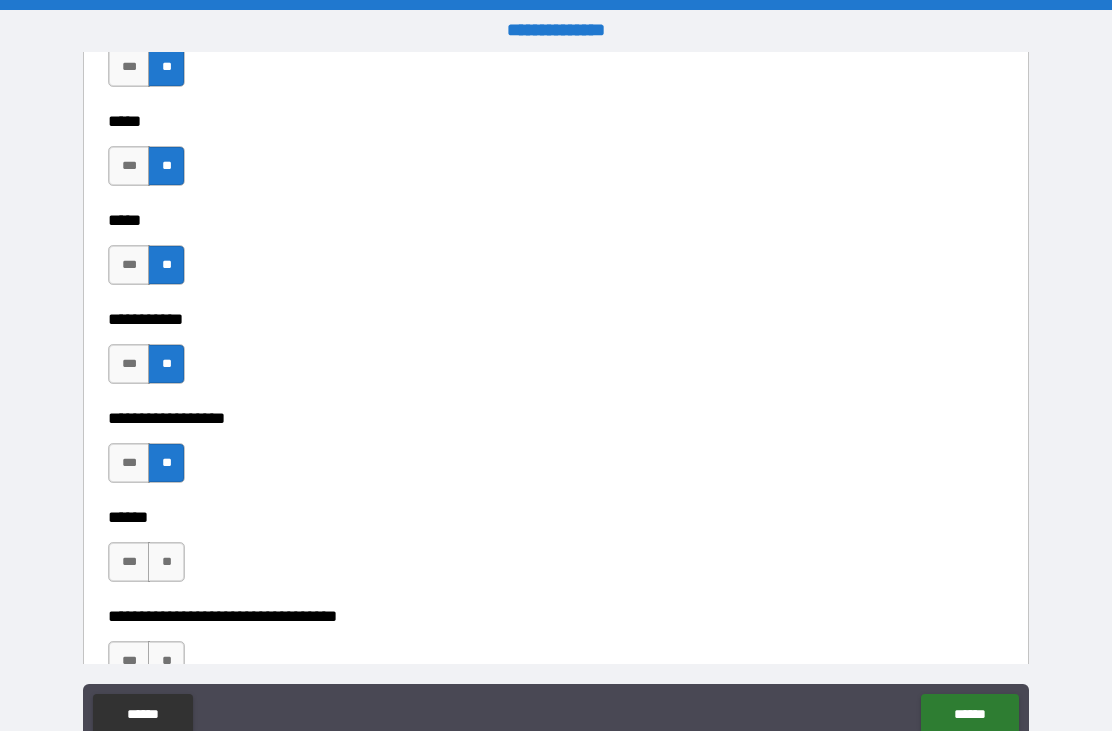 drag, startPoint x: 174, startPoint y: 572, endPoint x: 193, endPoint y: 579, distance: 20.248457 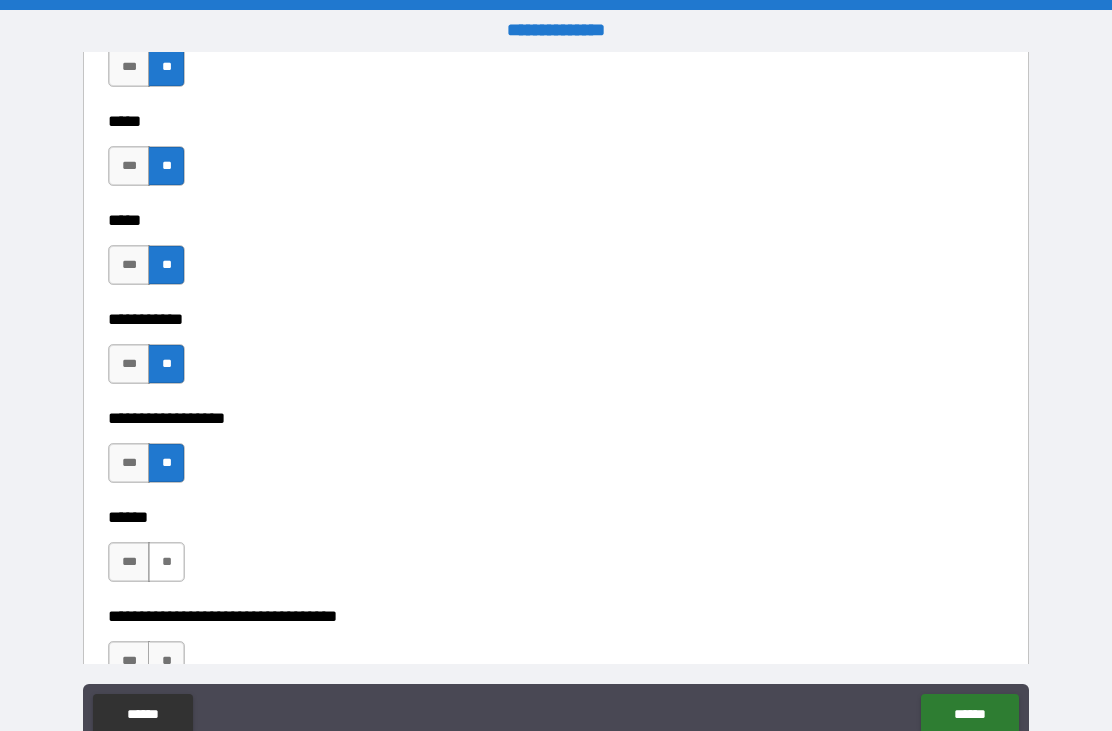 click on "**" at bounding box center [166, 562] 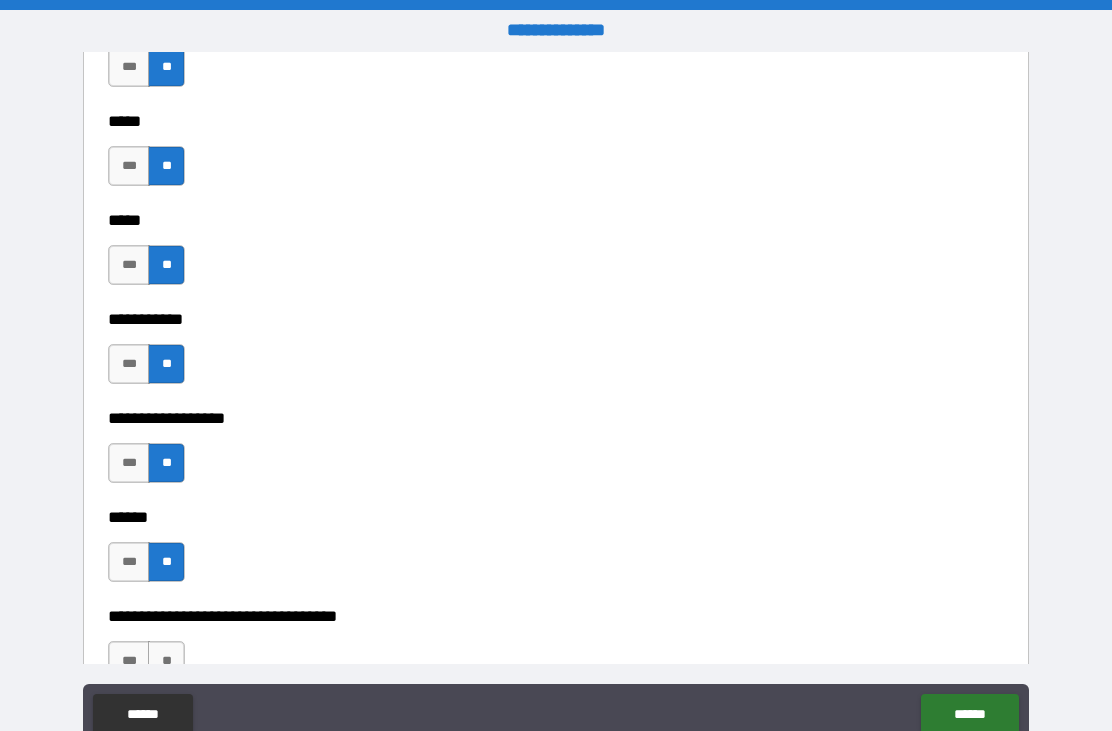 scroll, scrollTop: 2052, scrollLeft: 0, axis: vertical 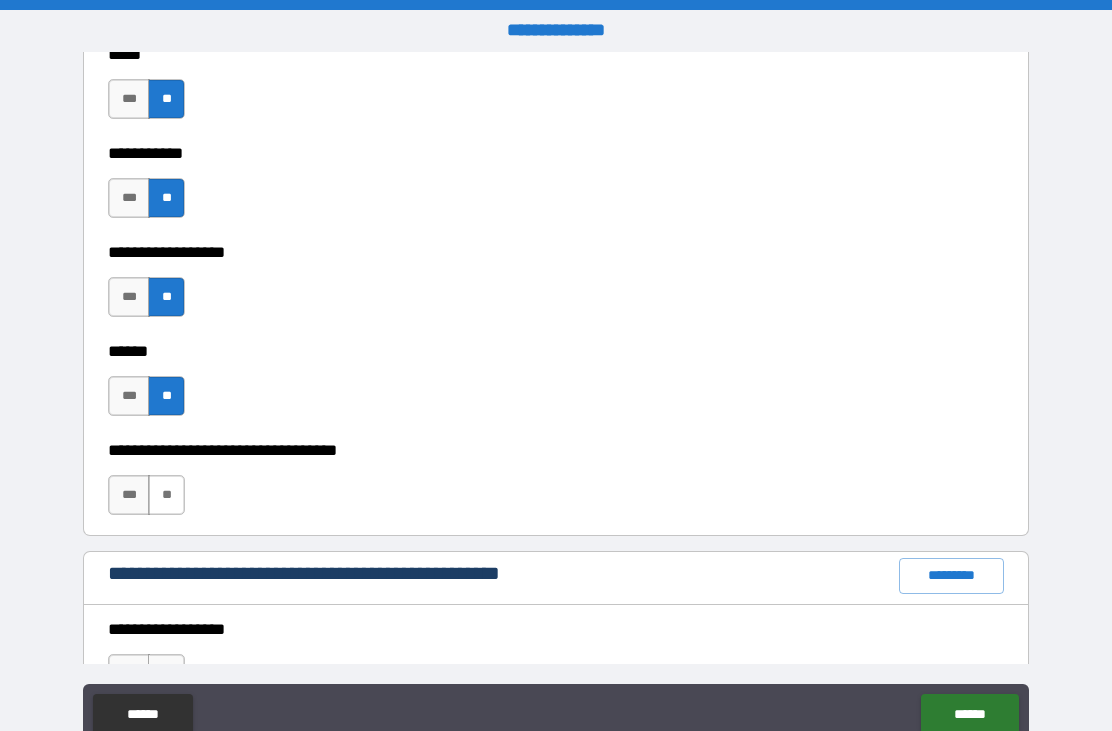 click on "**" at bounding box center (166, 495) 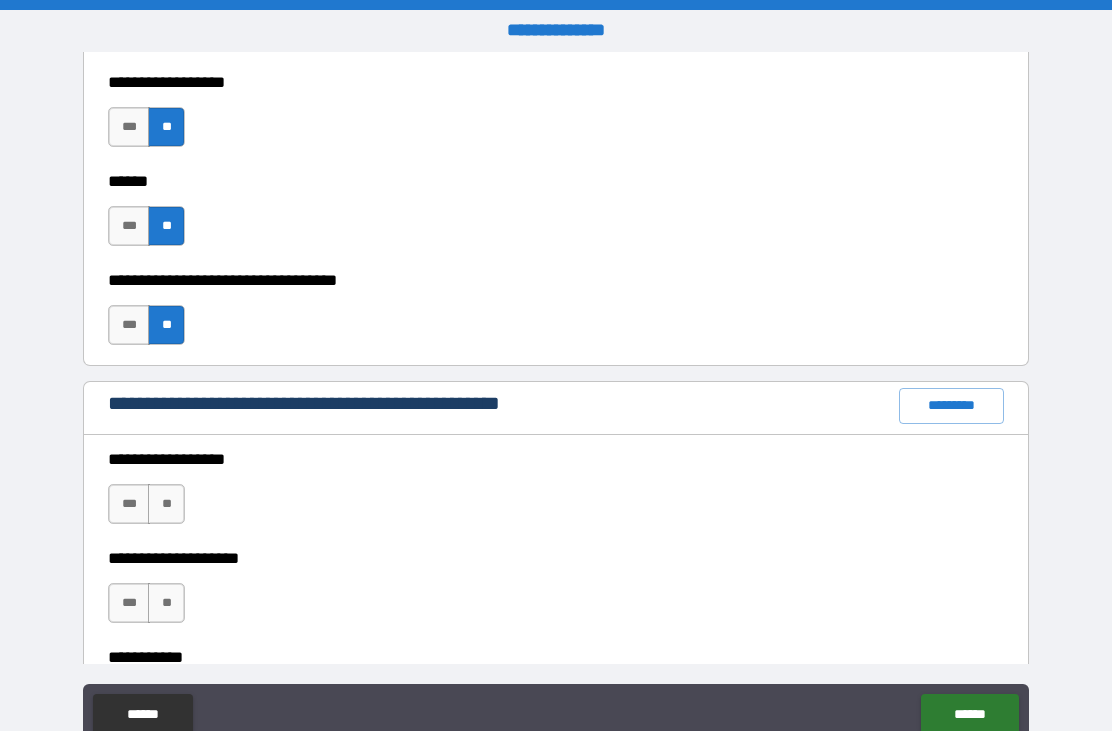 scroll, scrollTop: 2356, scrollLeft: 0, axis: vertical 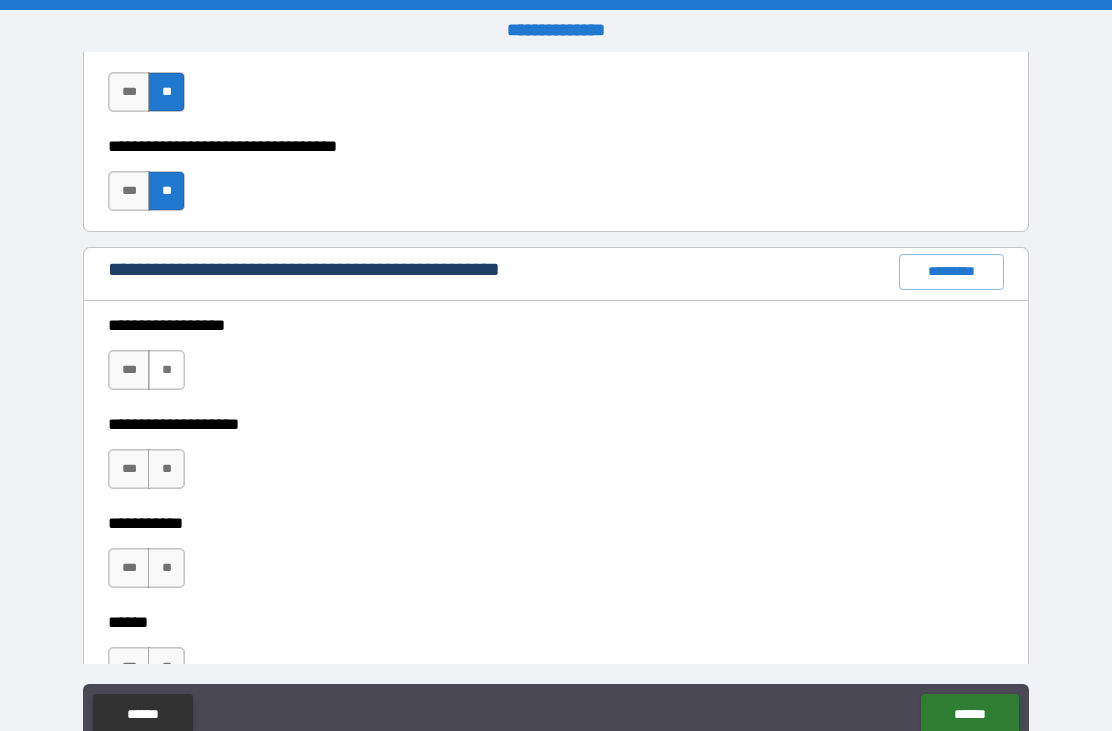 click on "**" at bounding box center (166, 370) 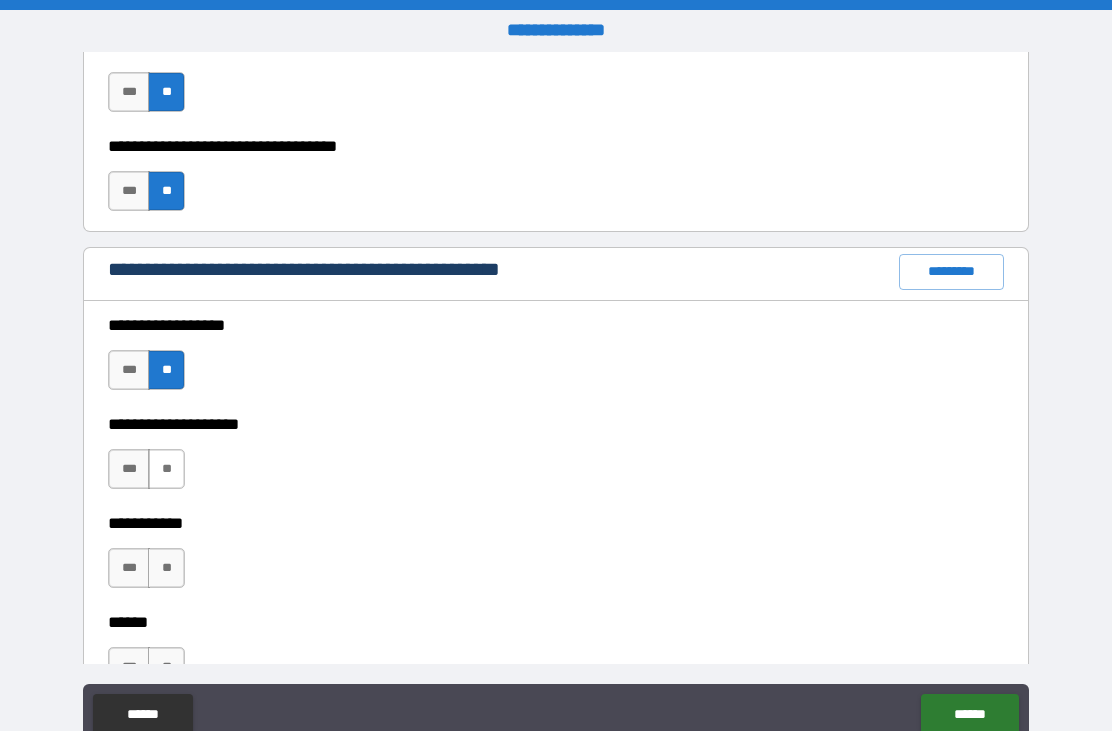 click on "**" at bounding box center [166, 469] 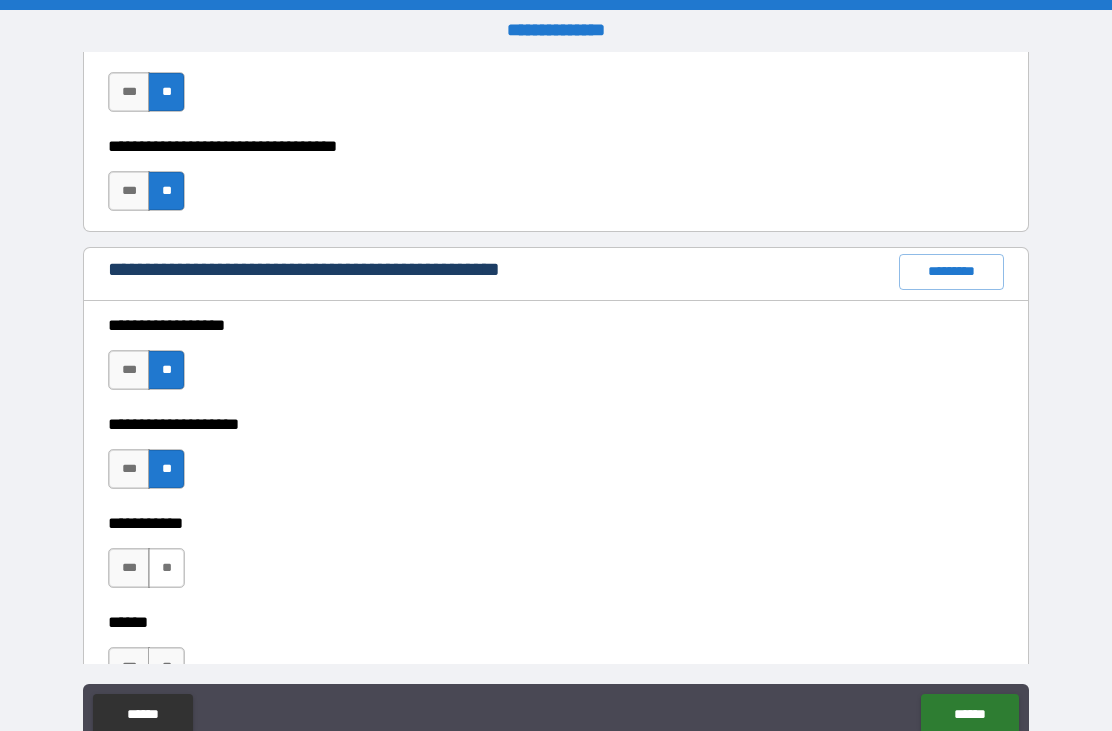 click on "**" at bounding box center [166, 568] 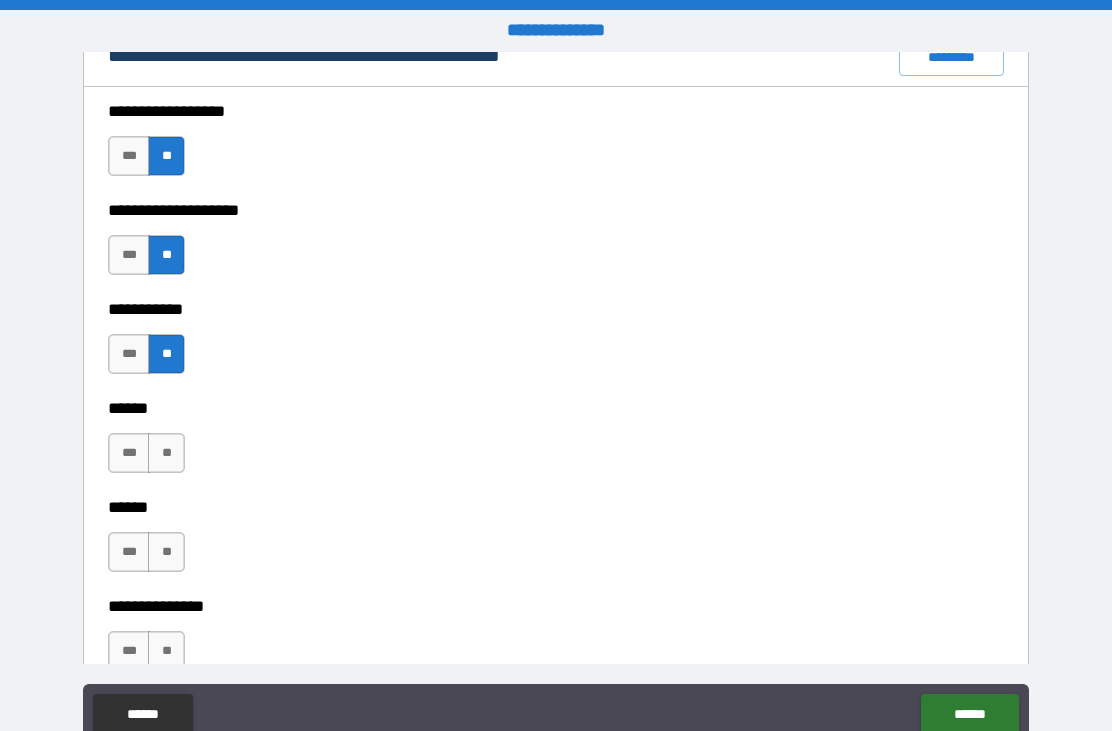 scroll, scrollTop: 2574, scrollLeft: 0, axis: vertical 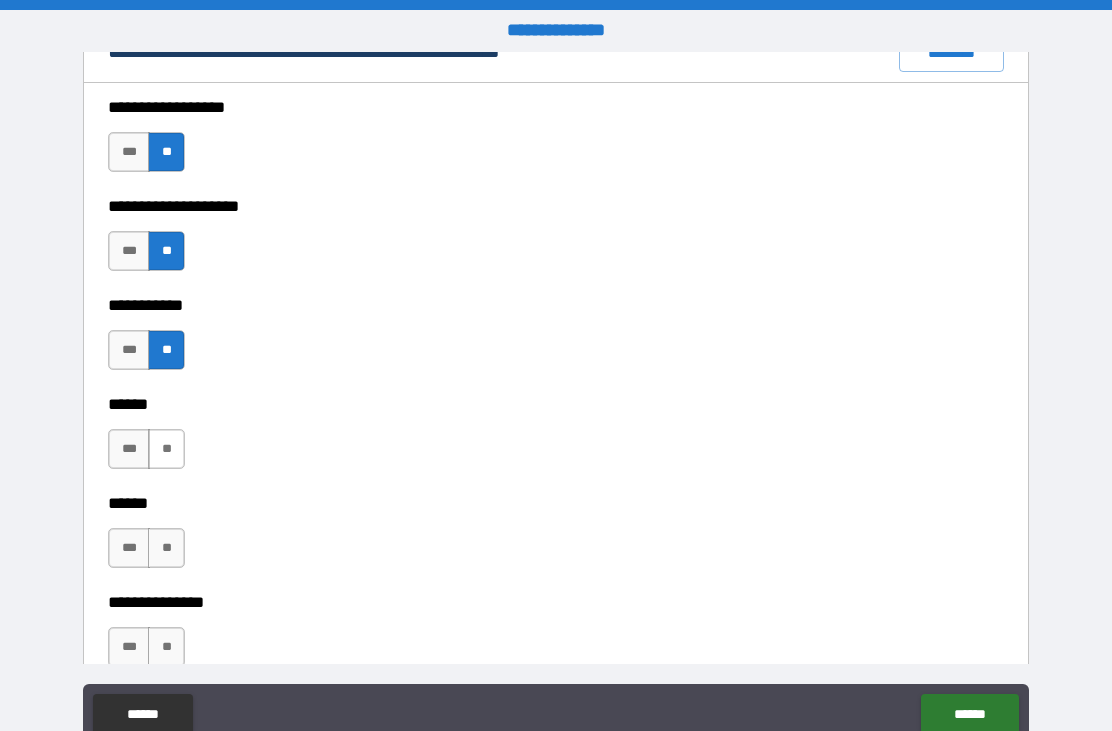click on "**" at bounding box center [166, 449] 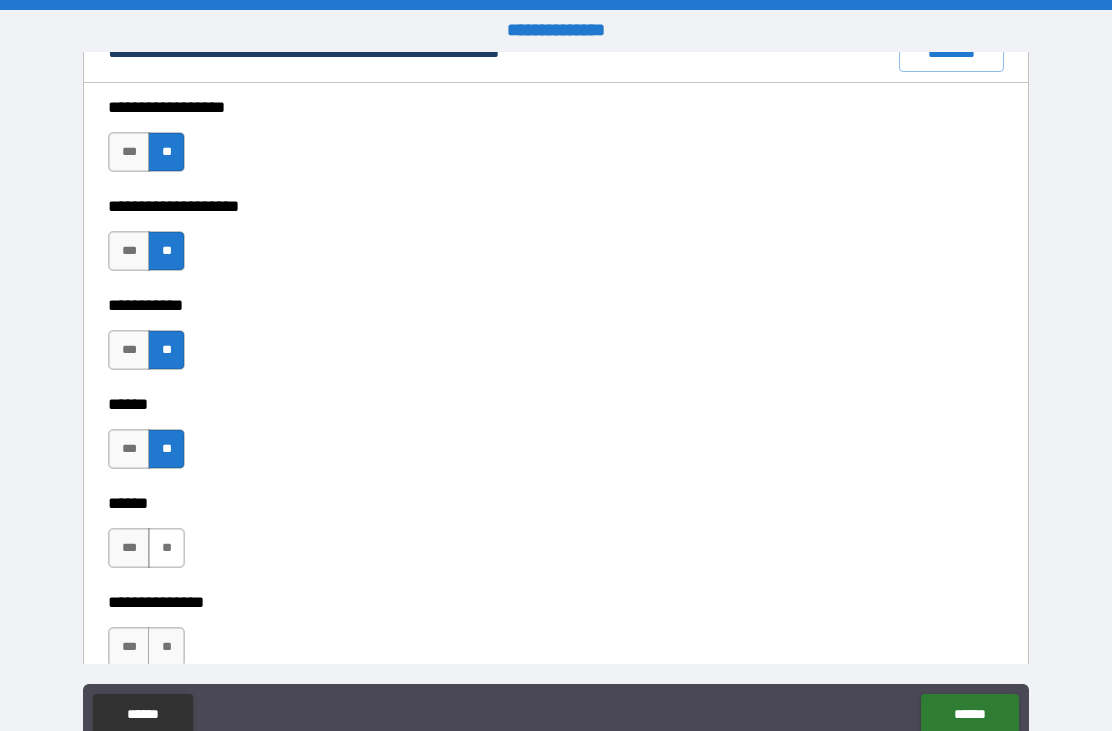 click on "**" at bounding box center (166, 548) 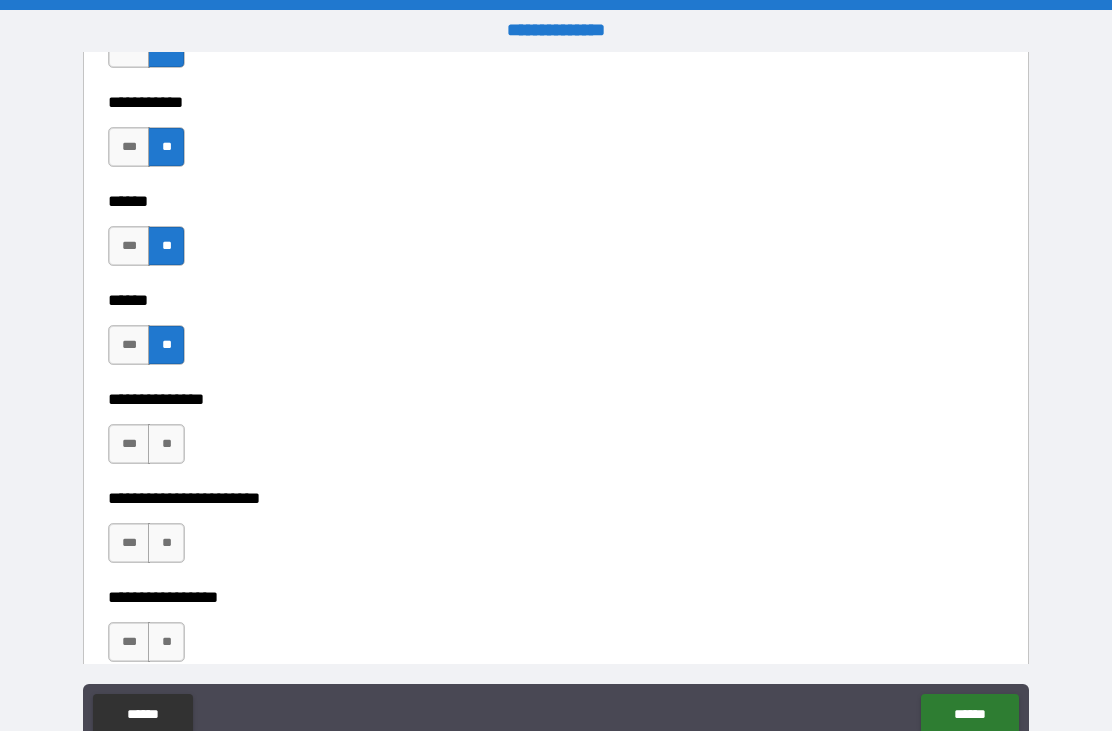 scroll, scrollTop: 2786, scrollLeft: 0, axis: vertical 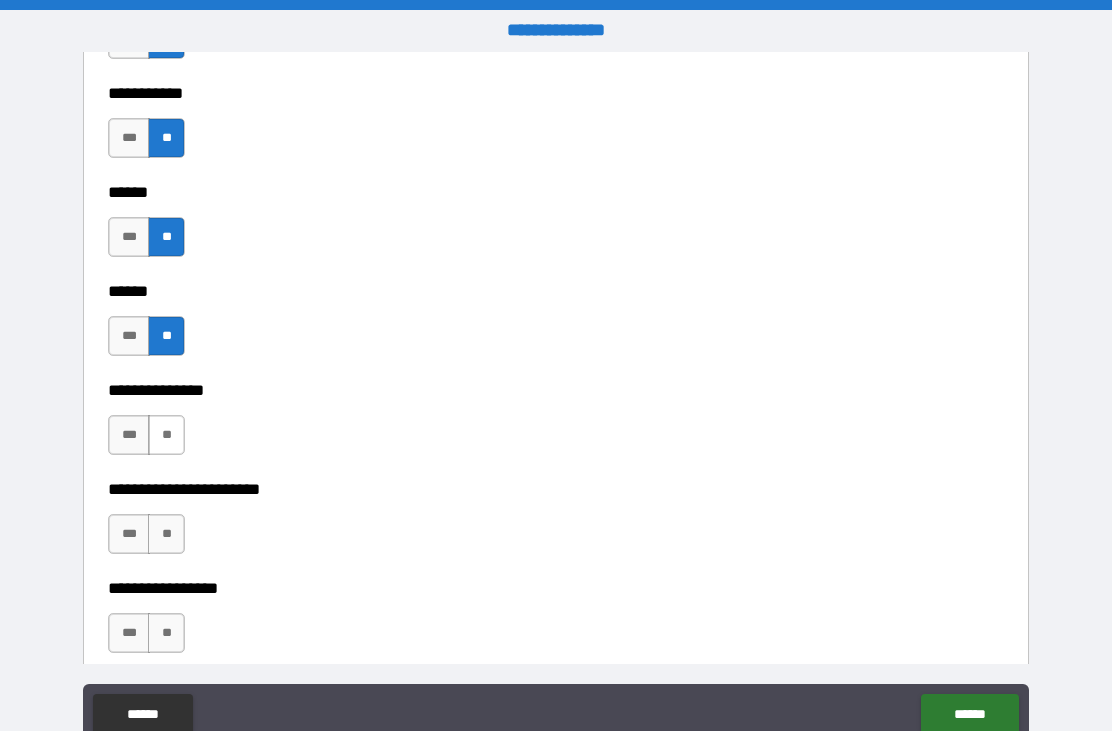 click on "**" at bounding box center (166, 435) 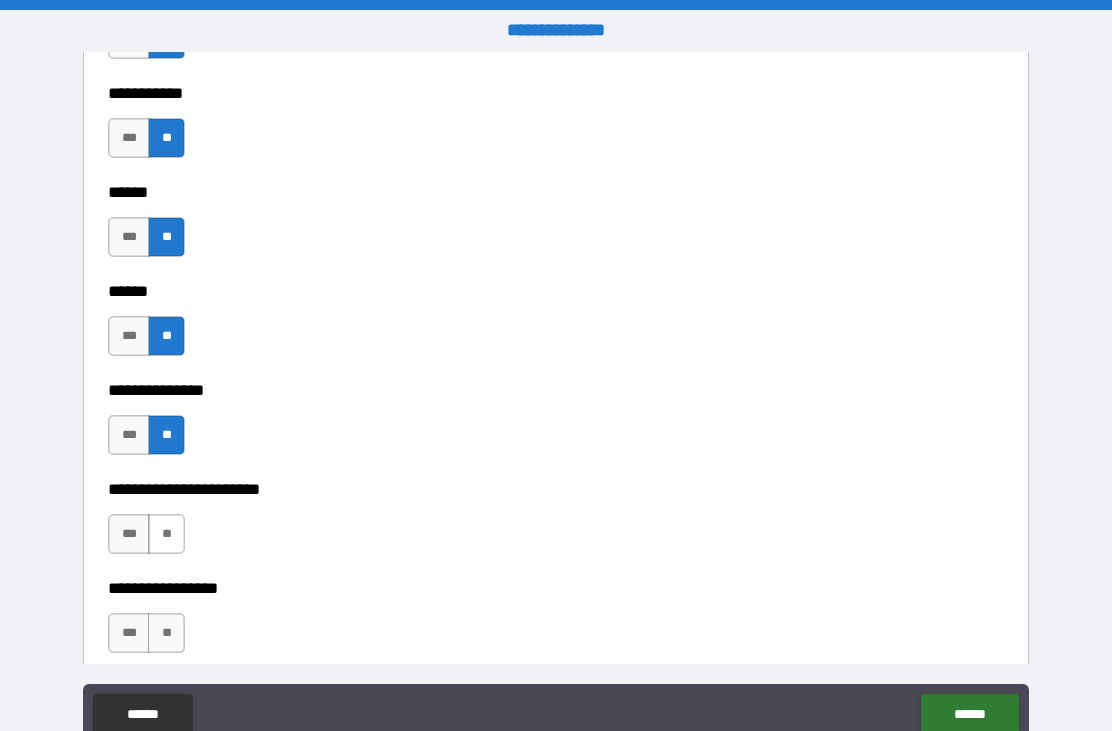 click on "**" at bounding box center (166, 534) 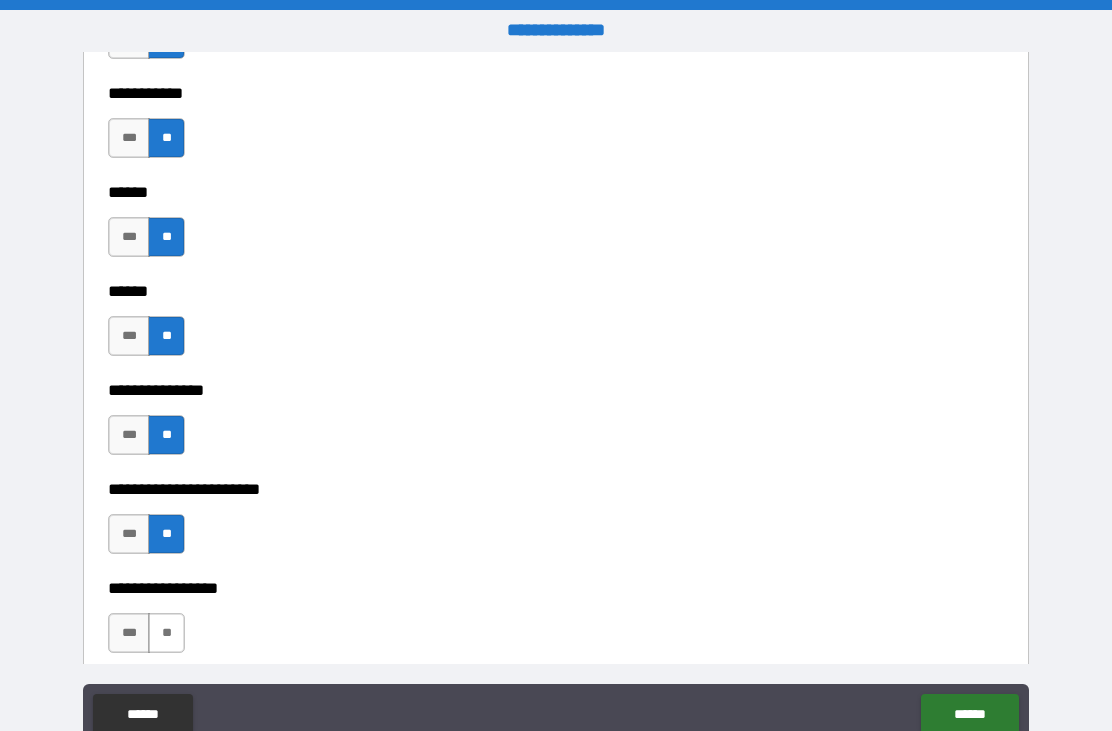 click on "**" at bounding box center [166, 633] 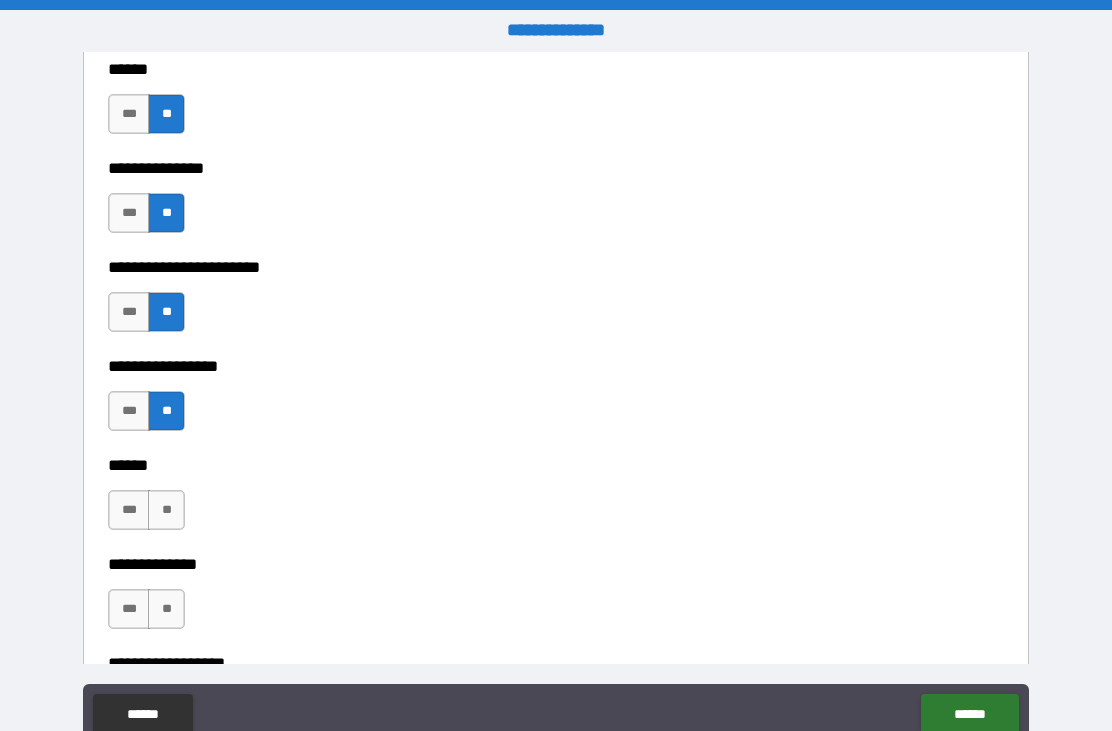 scroll, scrollTop: 3051, scrollLeft: 0, axis: vertical 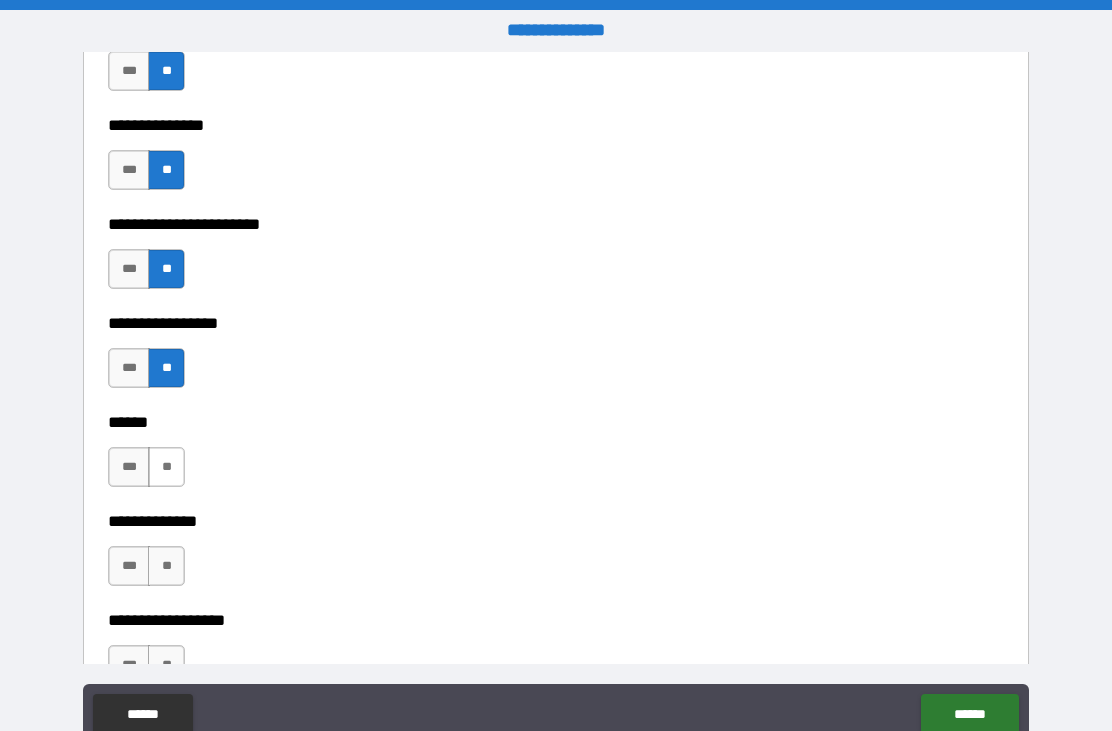click on "**" at bounding box center [166, 467] 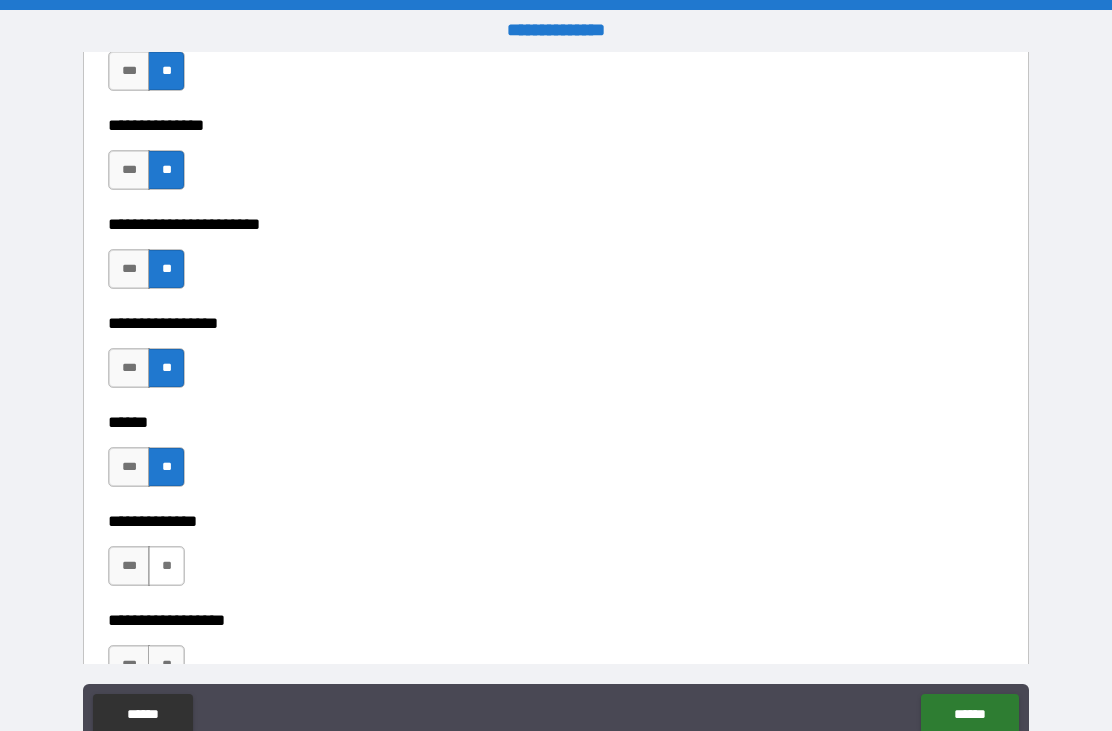click on "**" at bounding box center (166, 566) 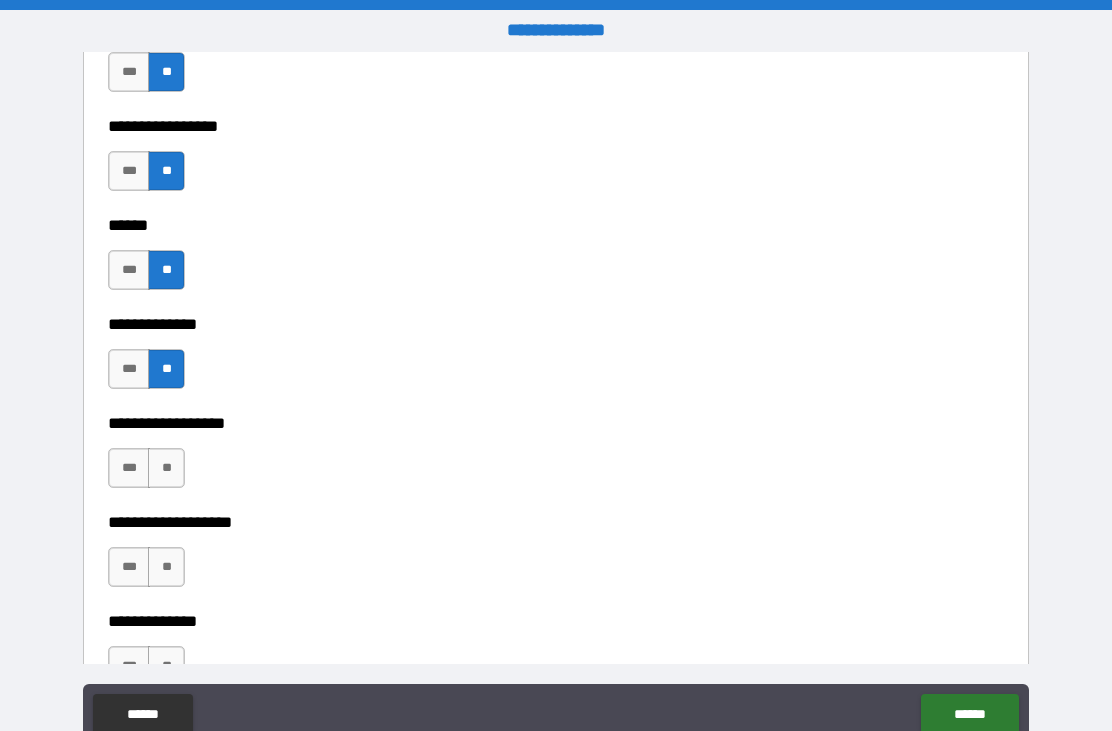 scroll, scrollTop: 3255, scrollLeft: 0, axis: vertical 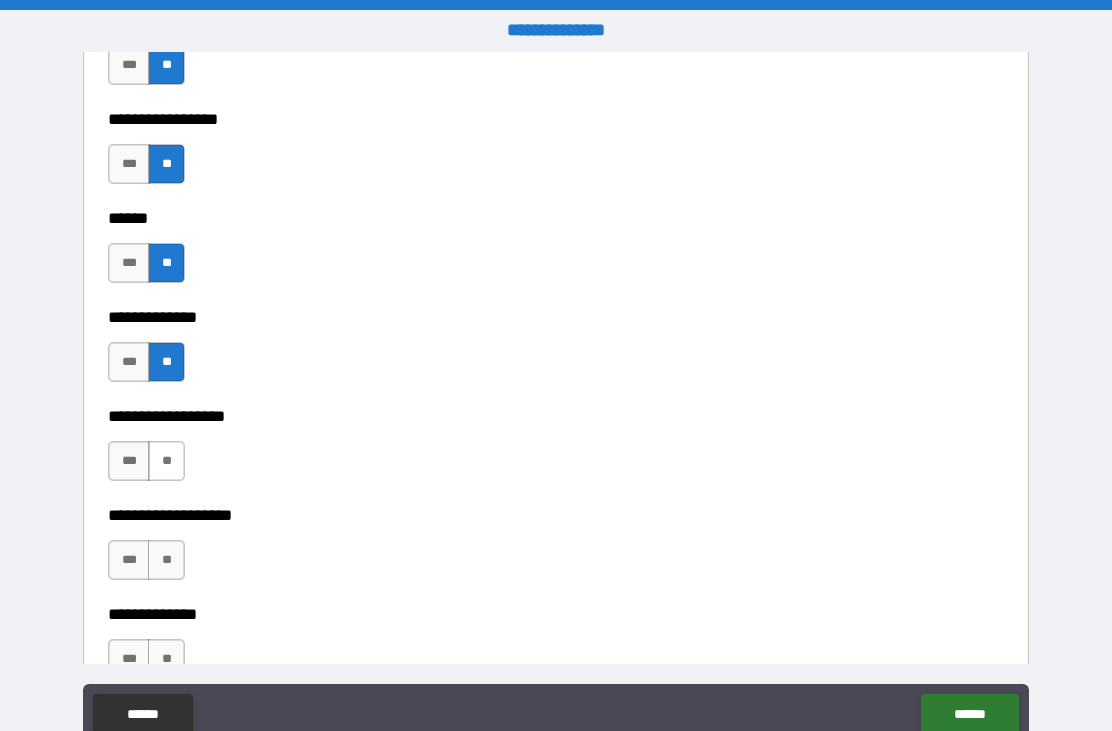 click on "**" at bounding box center [166, 461] 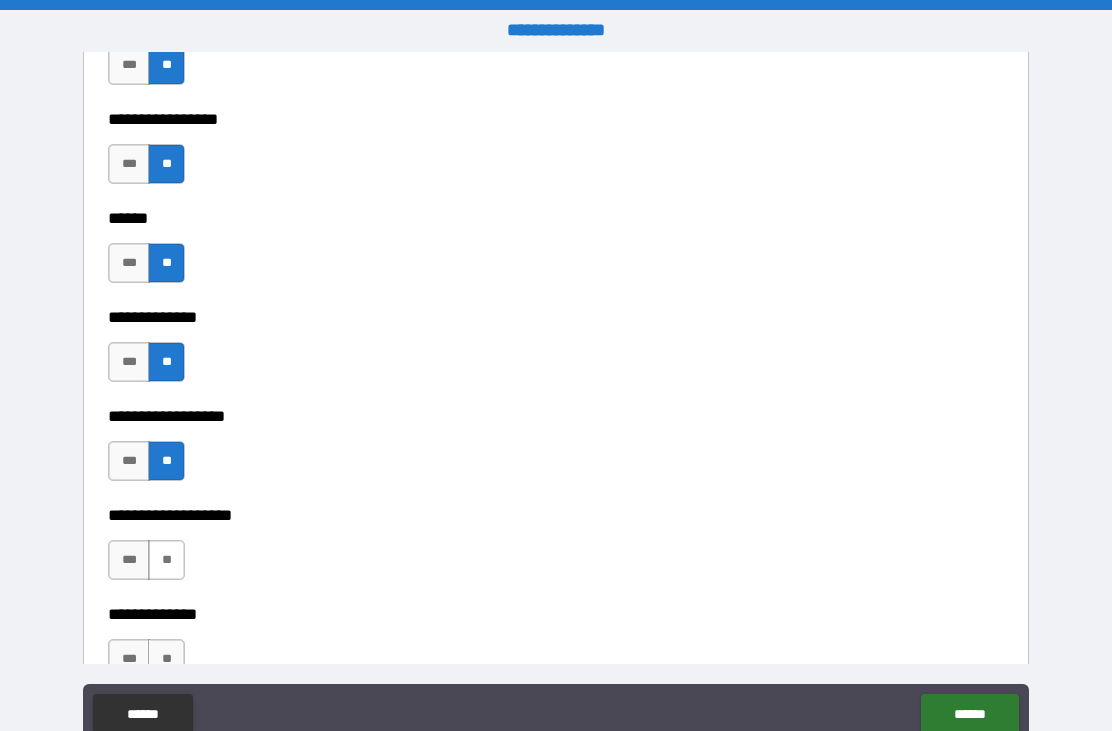 click on "**" at bounding box center [166, 560] 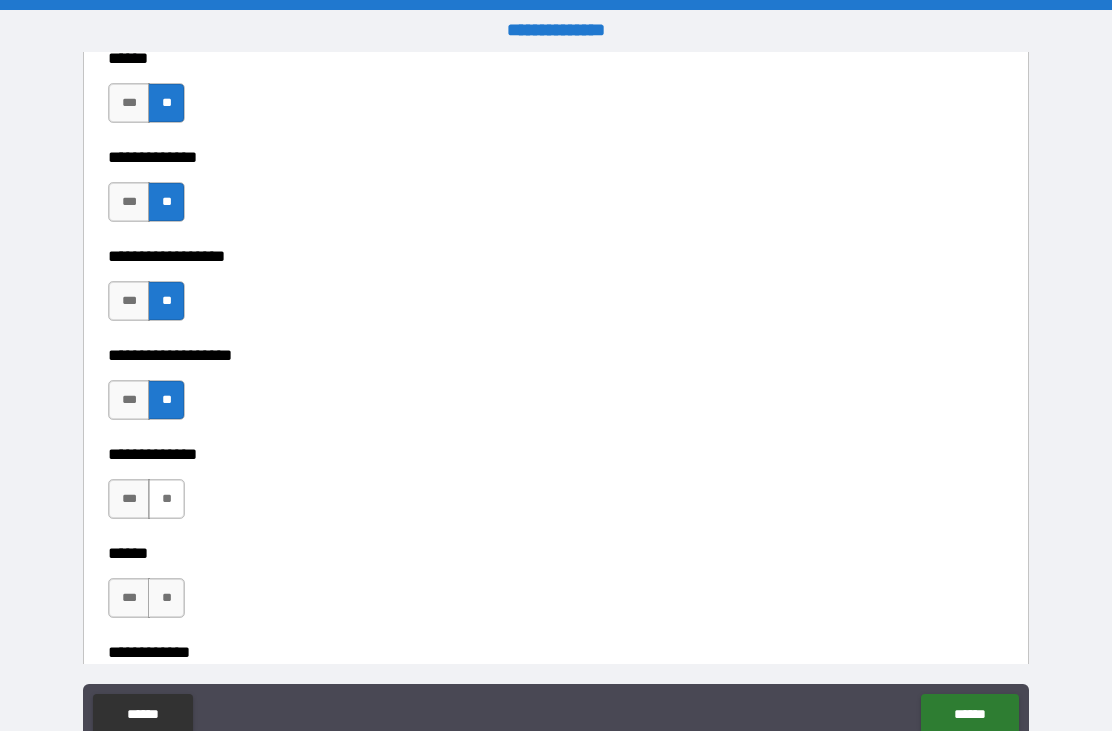 click on "**" at bounding box center (166, 499) 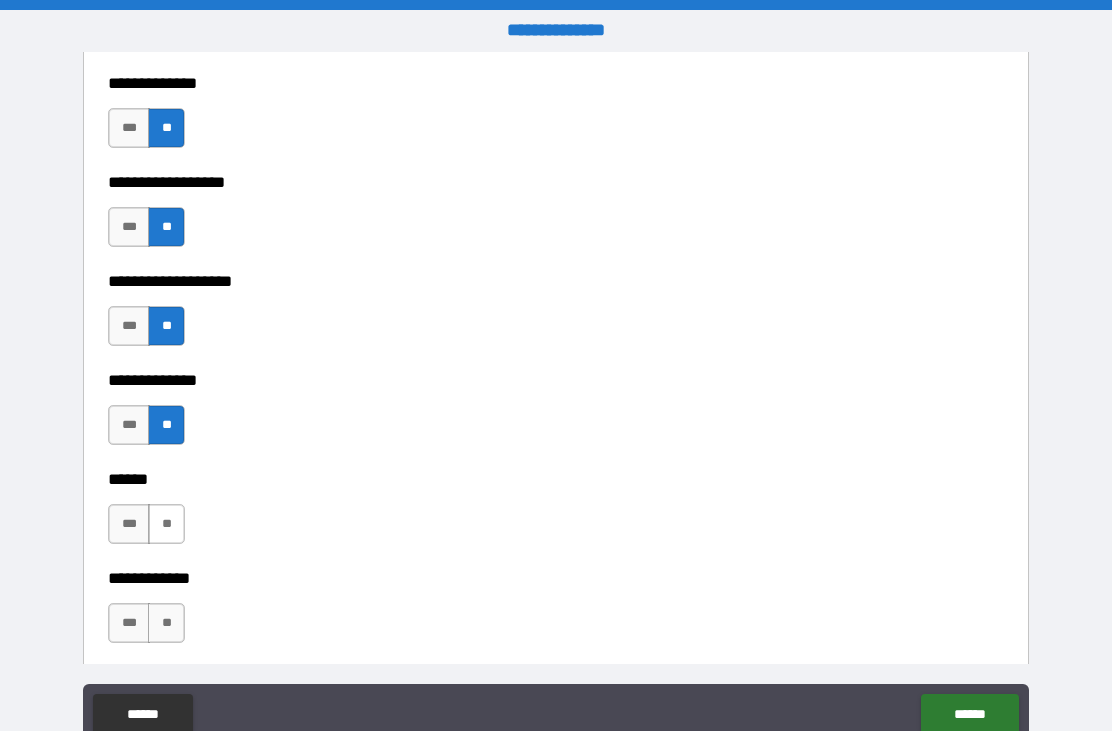 click on "**" at bounding box center (166, 524) 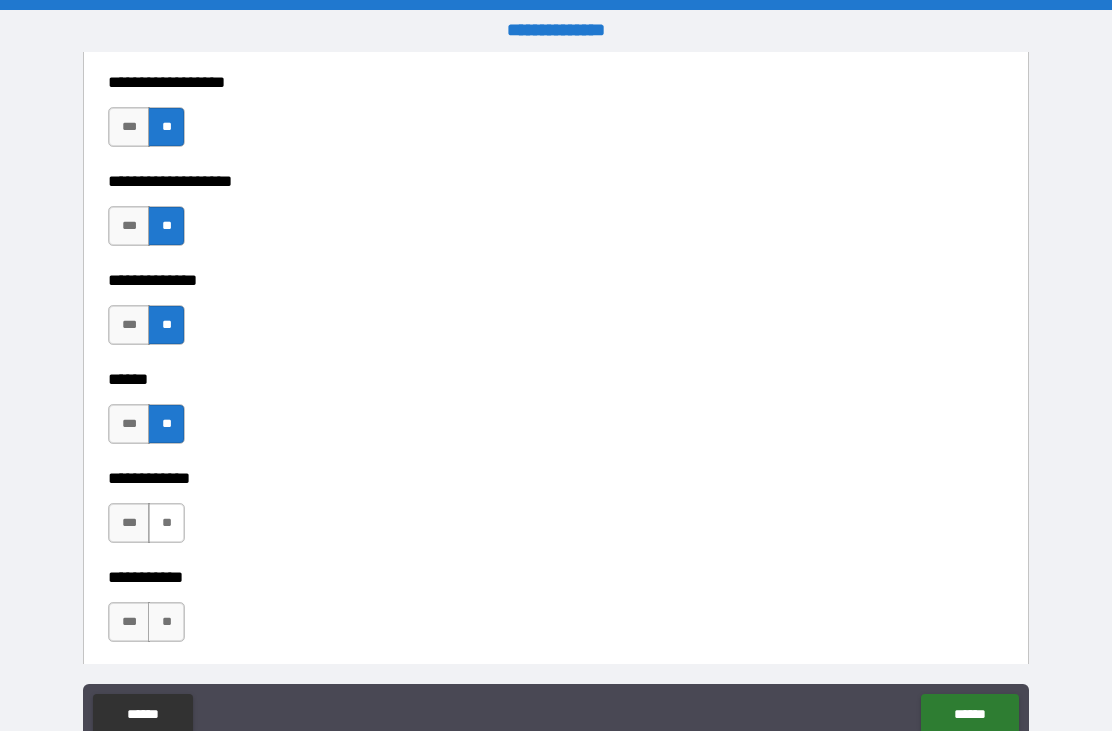 click on "**" at bounding box center [166, 523] 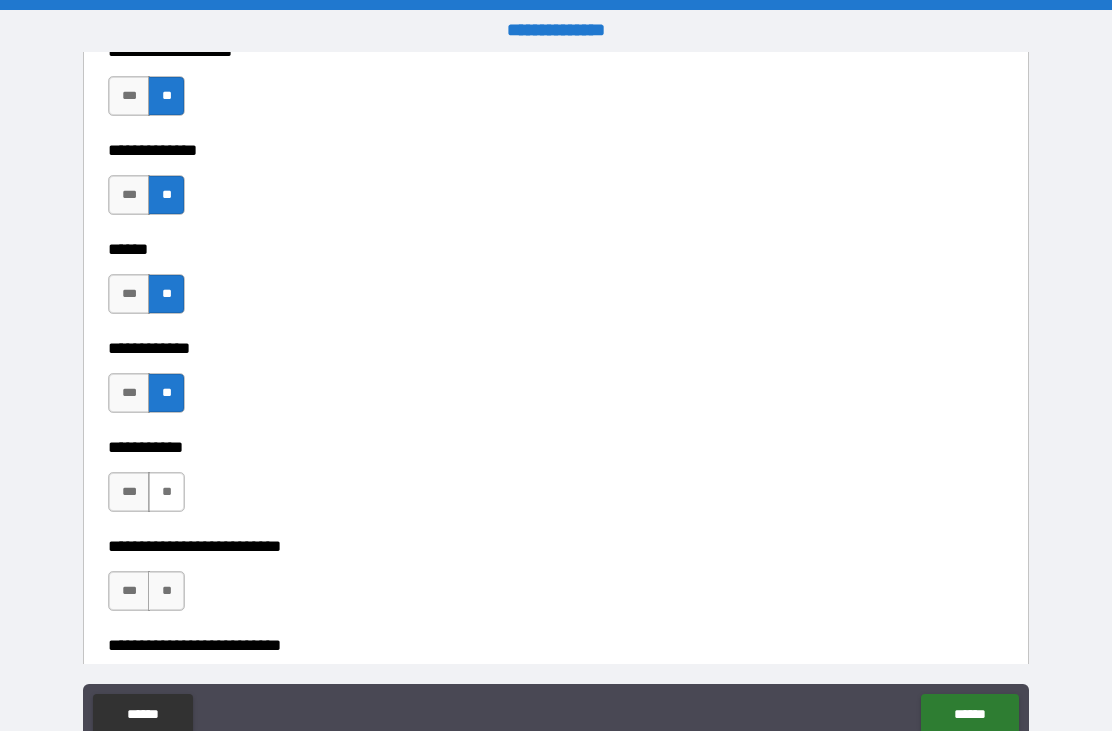 click on "**" at bounding box center (166, 492) 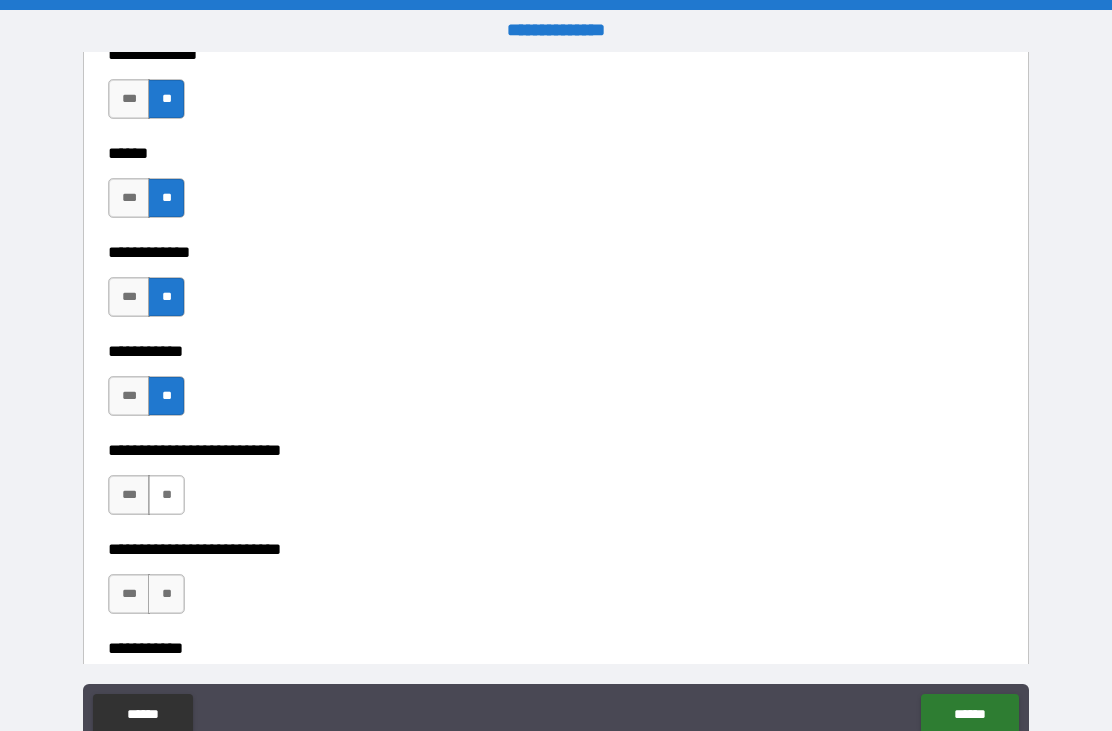 click on "**" at bounding box center (166, 495) 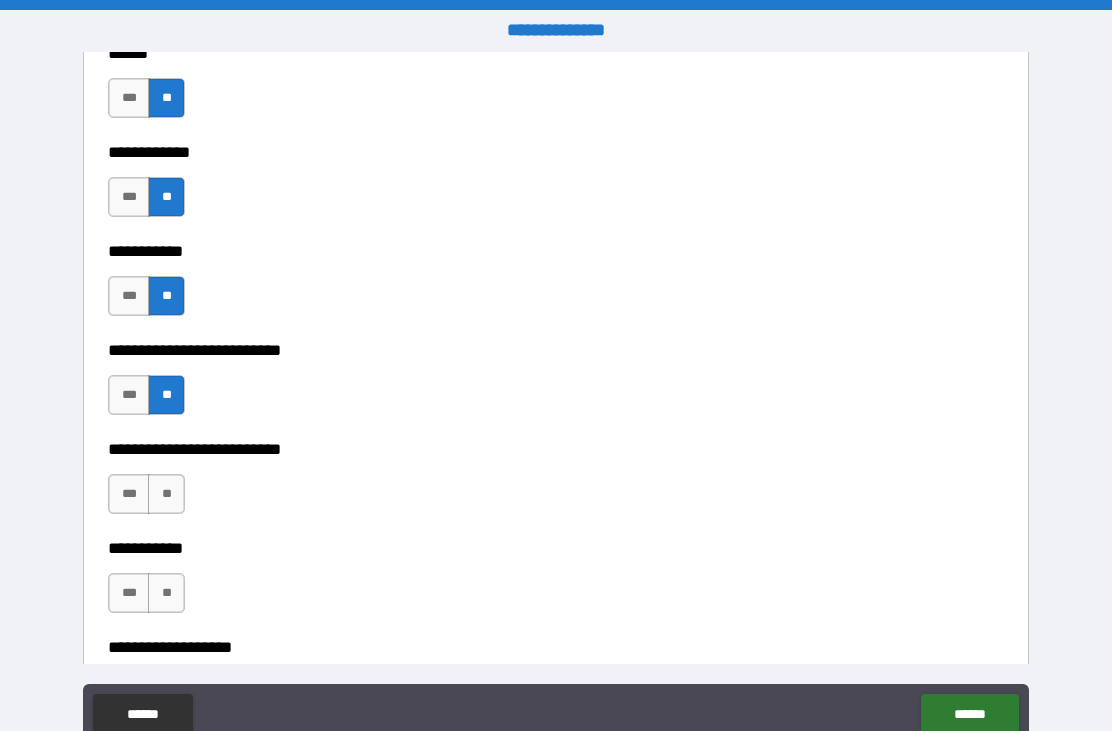 scroll, scrollTop: 3925, scrollLeft: 0, axis: vertical 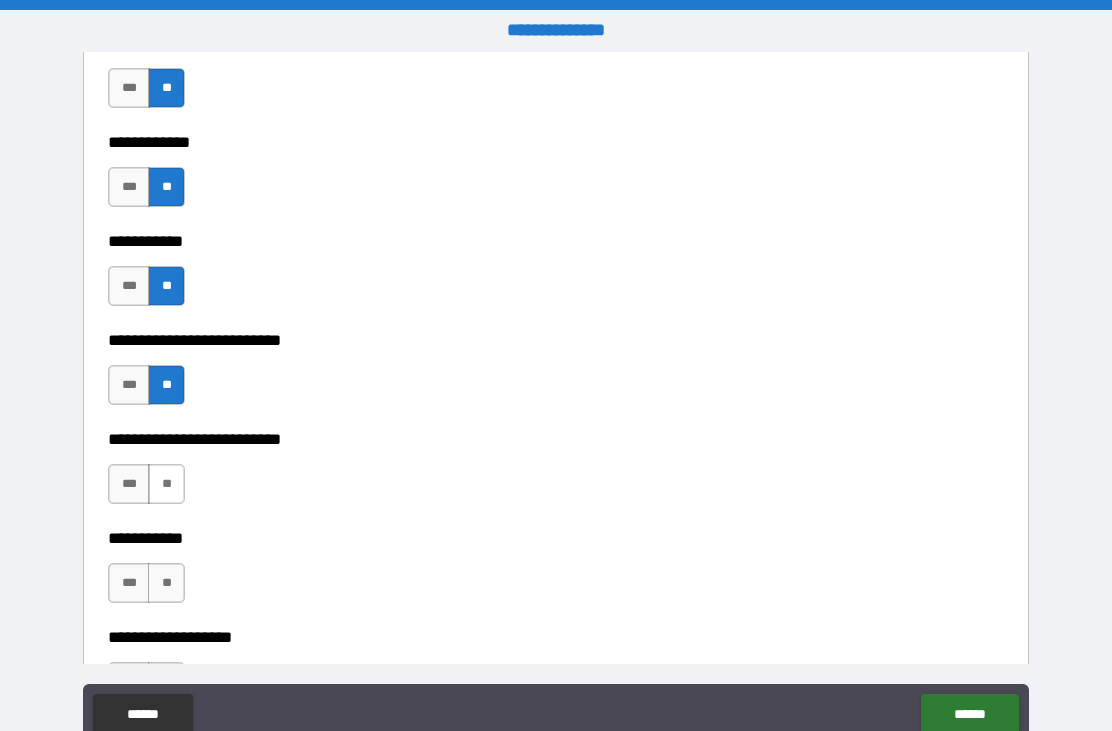 click on "**" at bounding box center (166, 484) 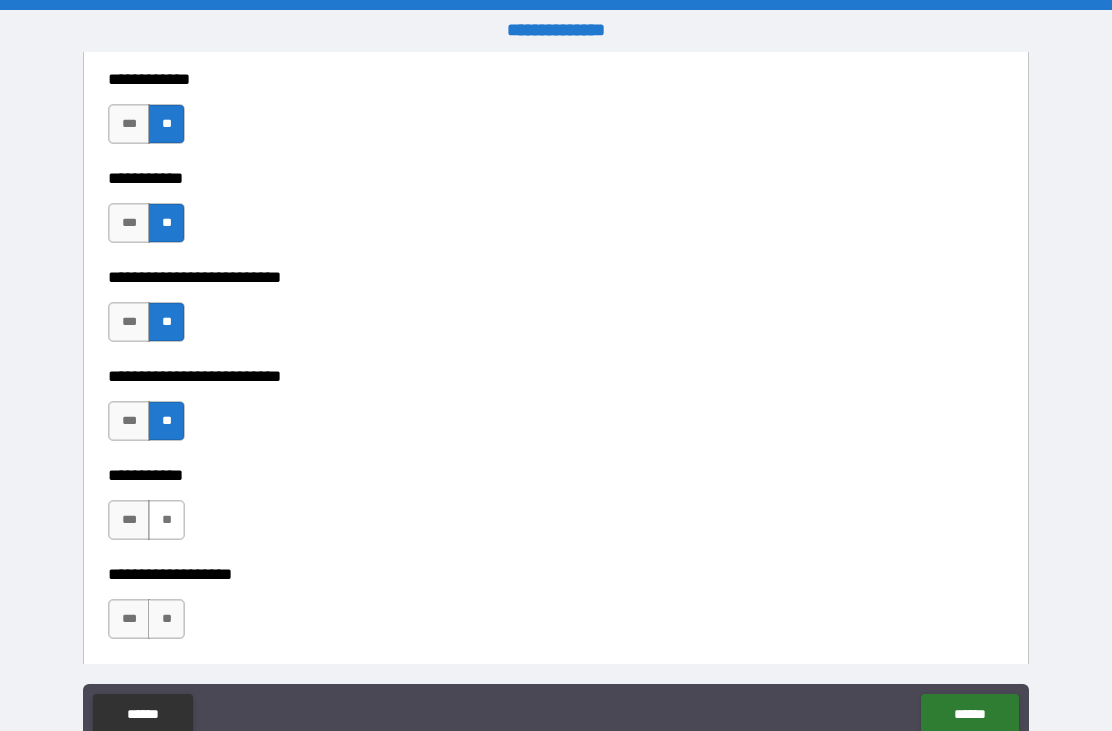 click on "**" at bounding box center (166, 520) 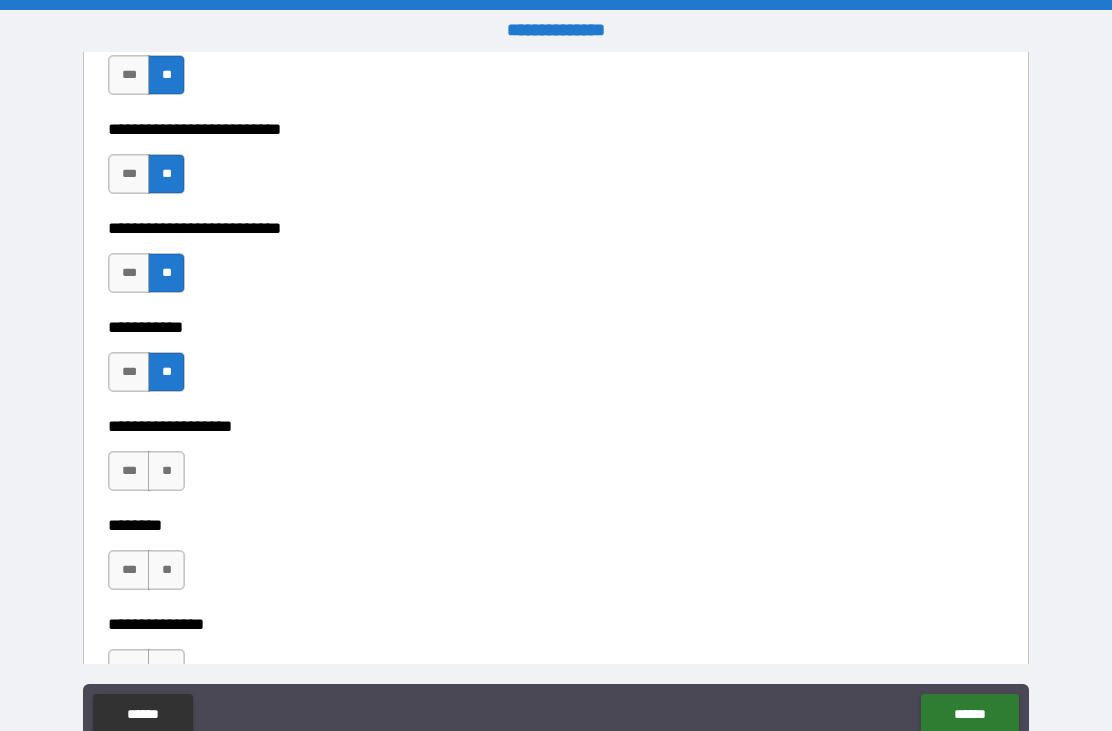 scroll, scrollTop: 4143, scrollLeft: 0, axis: vertical 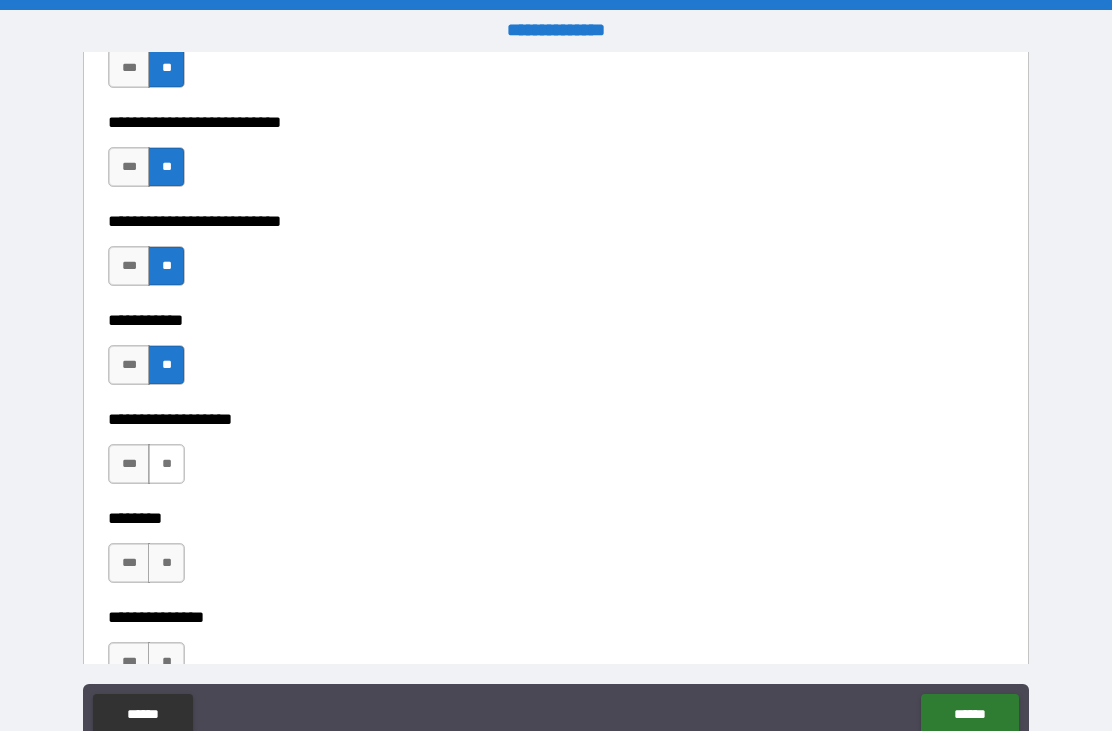 click on "**" at bounding box center (166, 464) 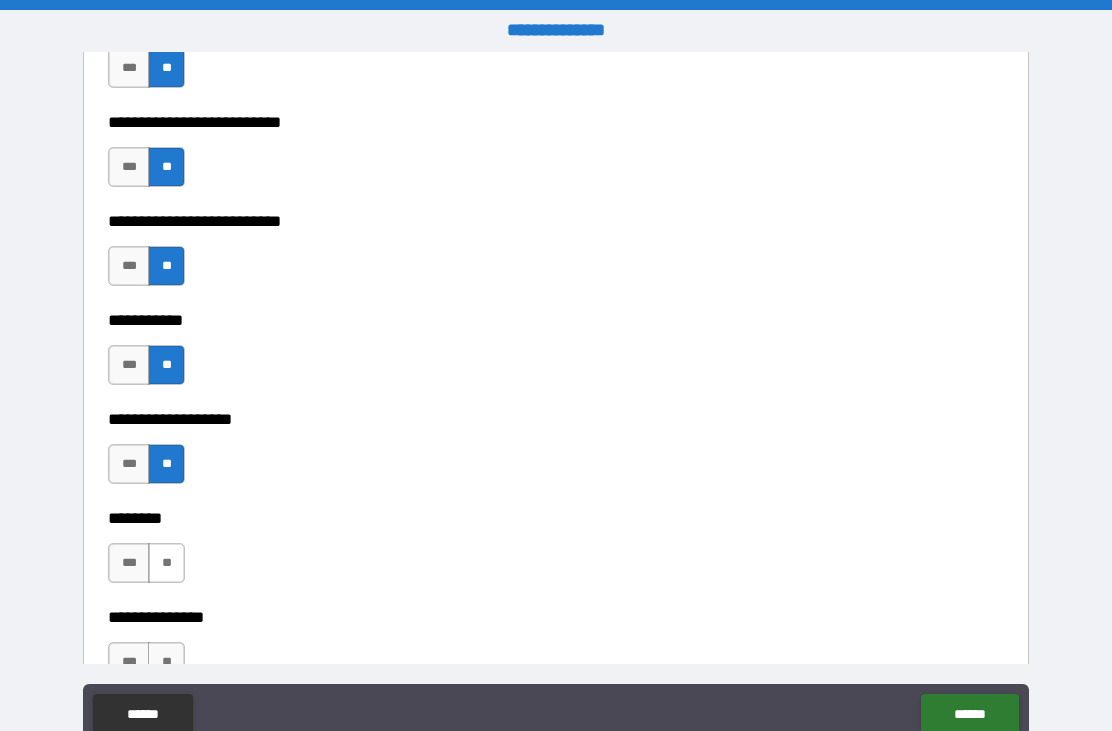 click on "**" at bounding box center (166, 563) 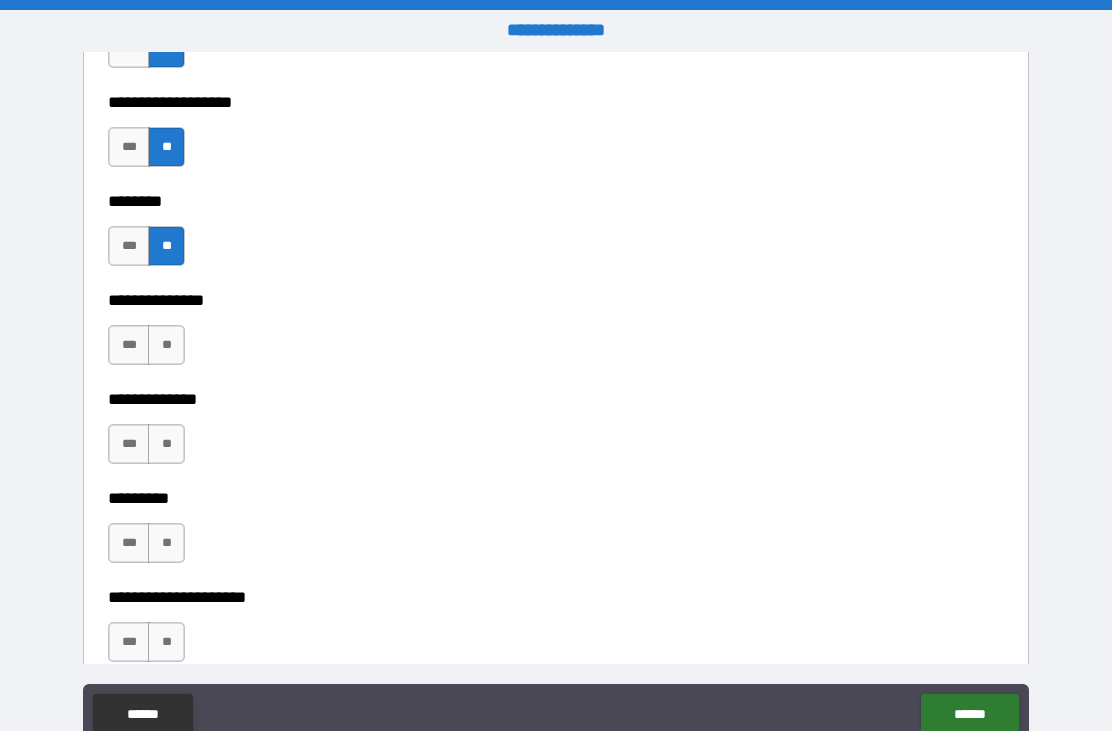 scroll, scrollTop: 4459, scrollLeft: 0, axis: vertical 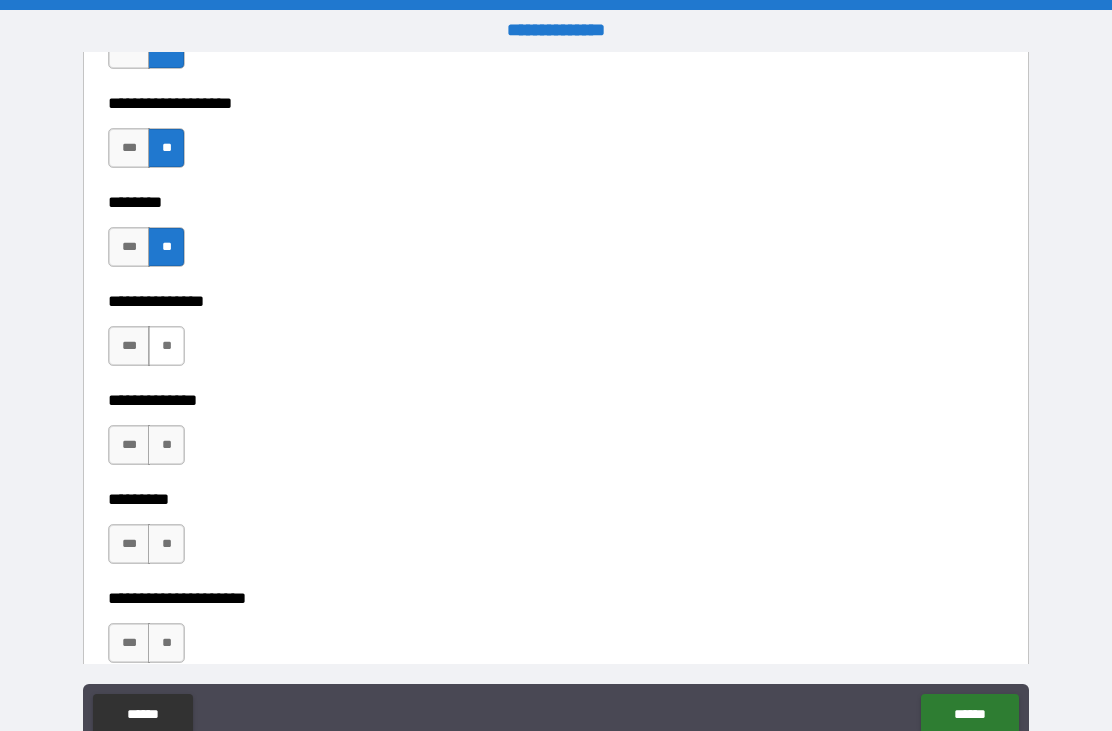 click on "**" at bounding box center (166, 346) 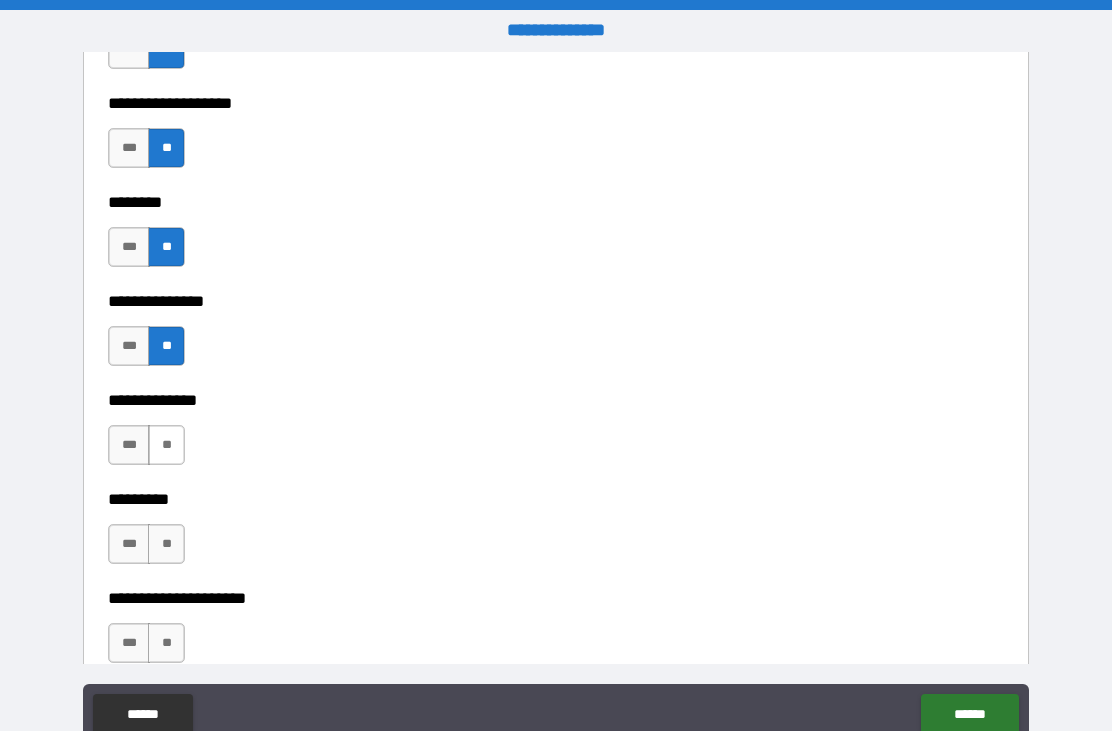 click on "**" at bounding box center [166, 445] 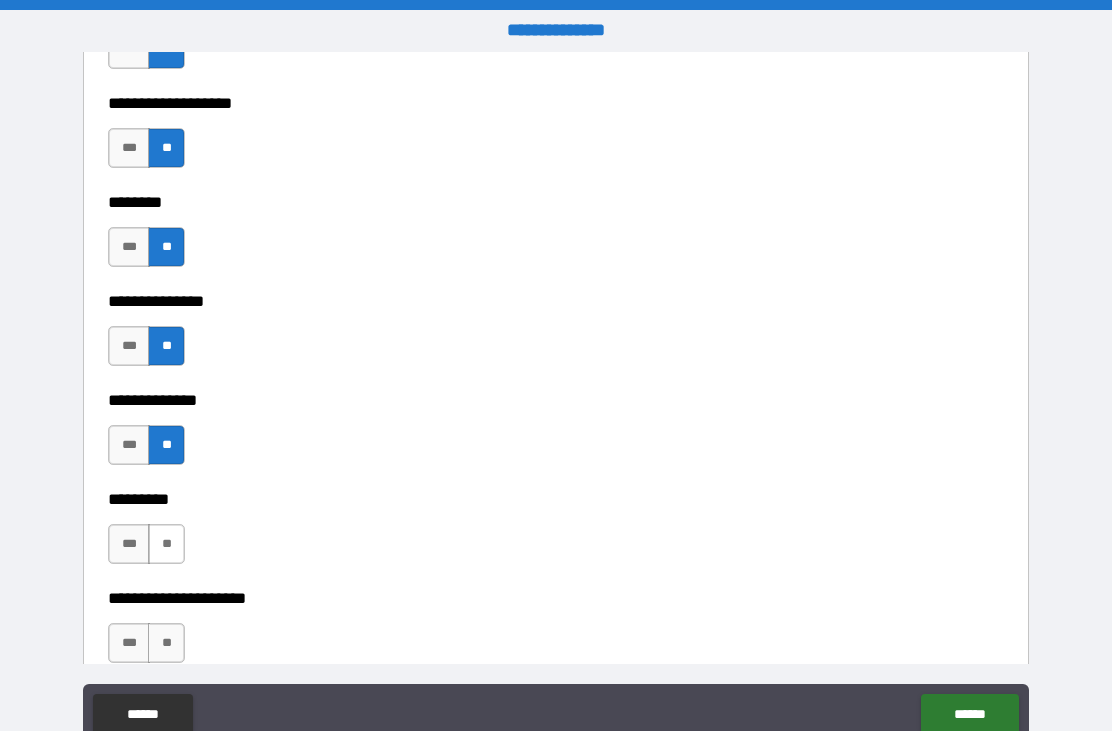 click on "**" at bounding box center (166, 544) 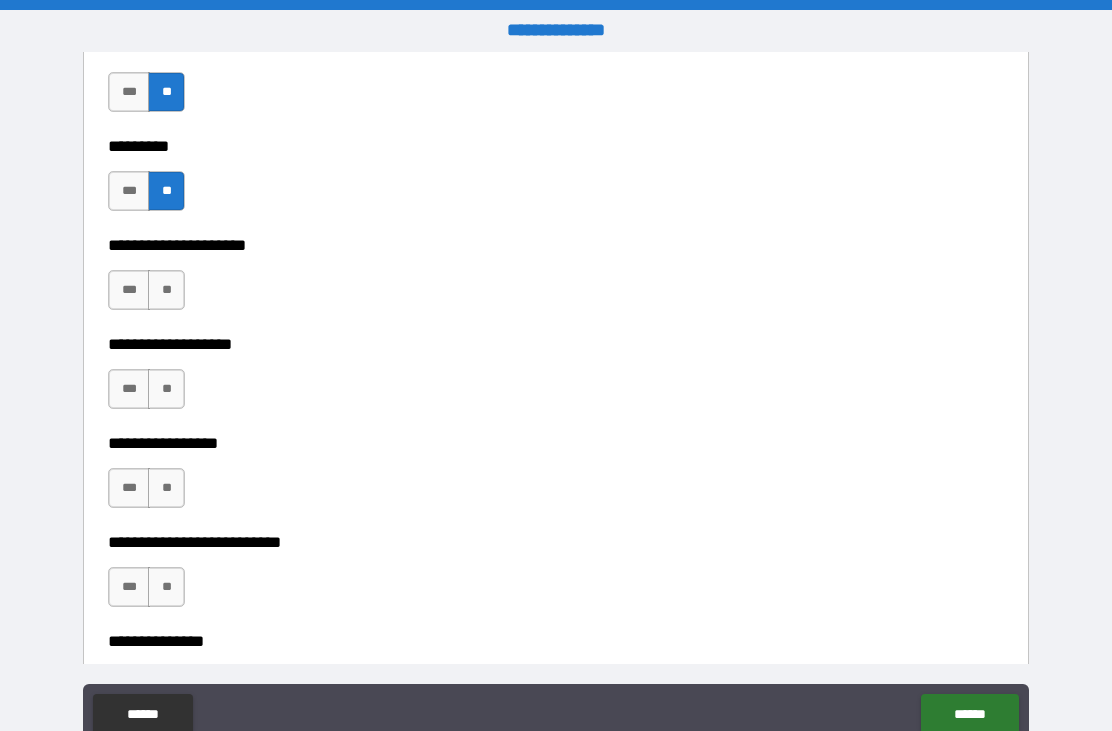 scroll, scrollTop: 4813, scrollLeft: 0, axis: vertical 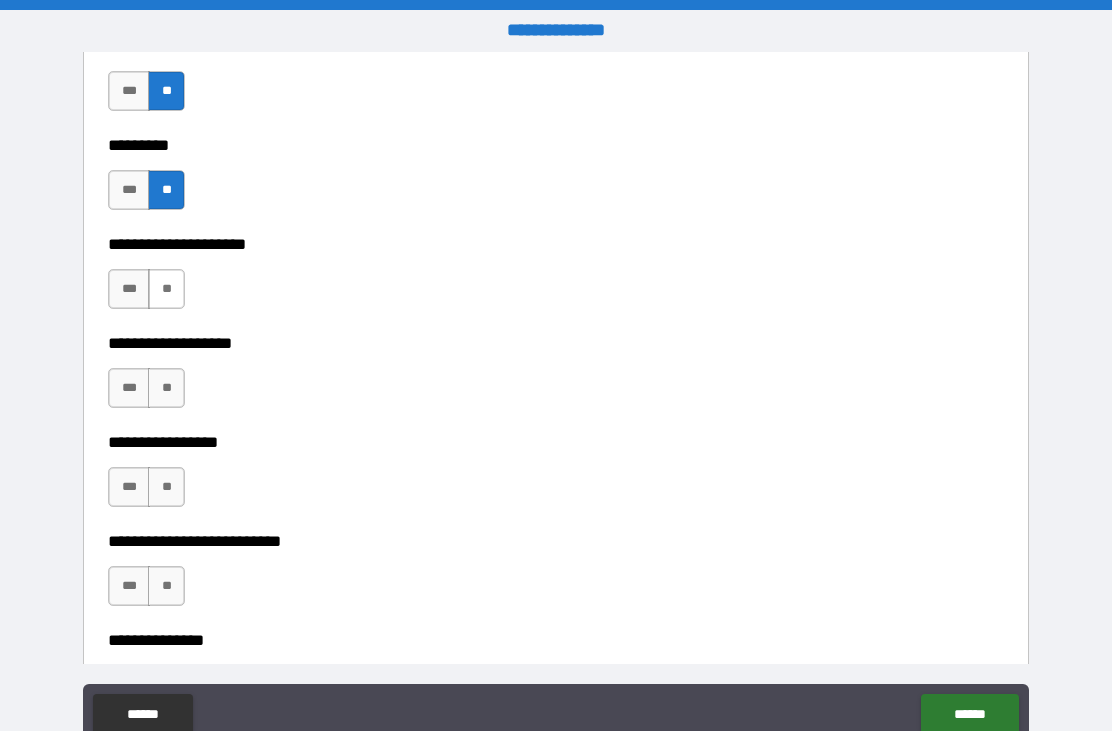 click on "**" at bounding box center [166, 289] 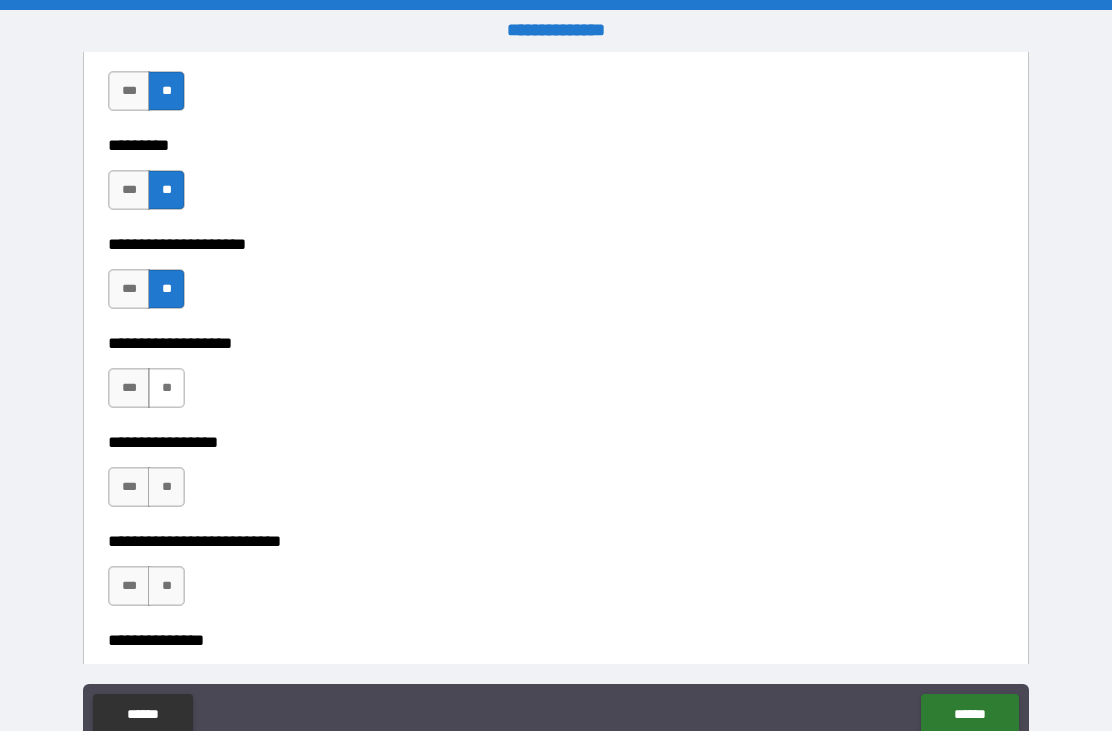 click on "**" at bounding box center [166, 388] 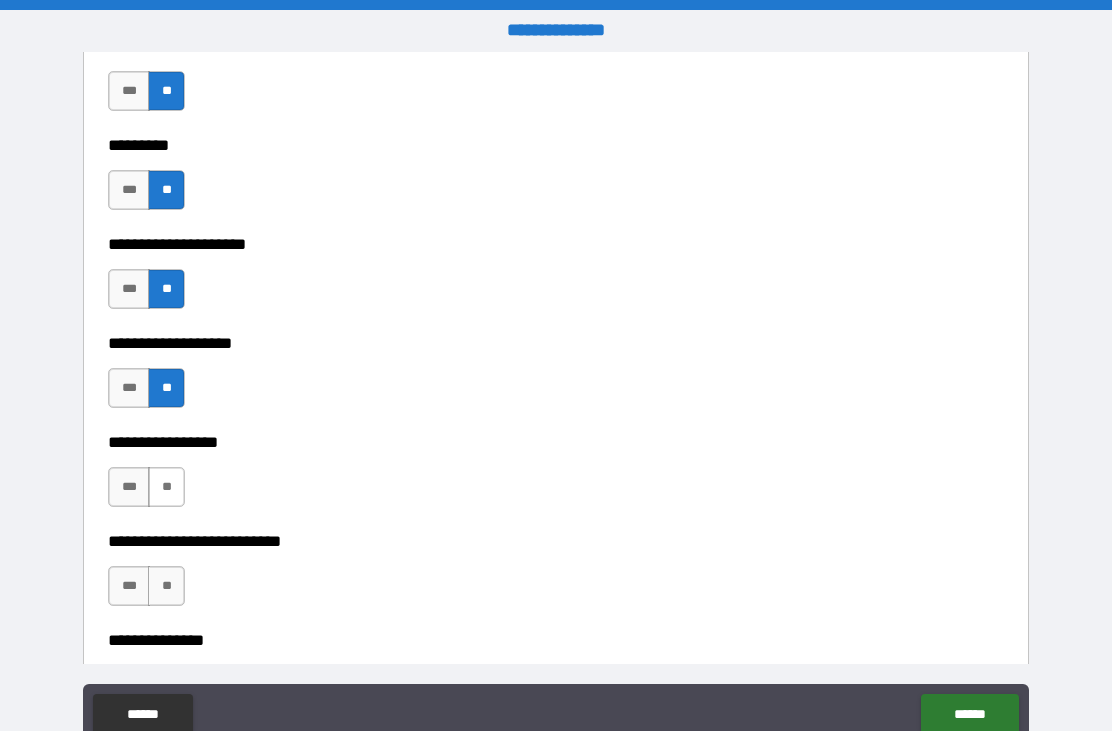 click on "**" at bounding box center (166, 487) 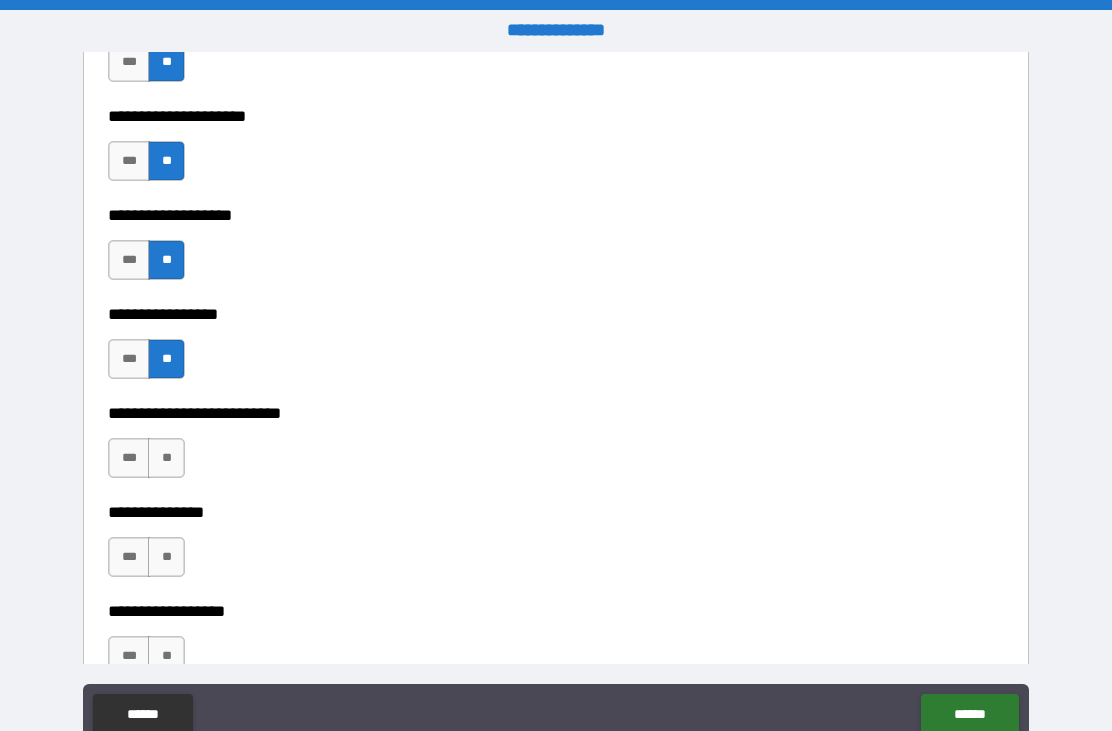 scroll, scrollTop: 4942, scrollLeft: 0, axis: vertical 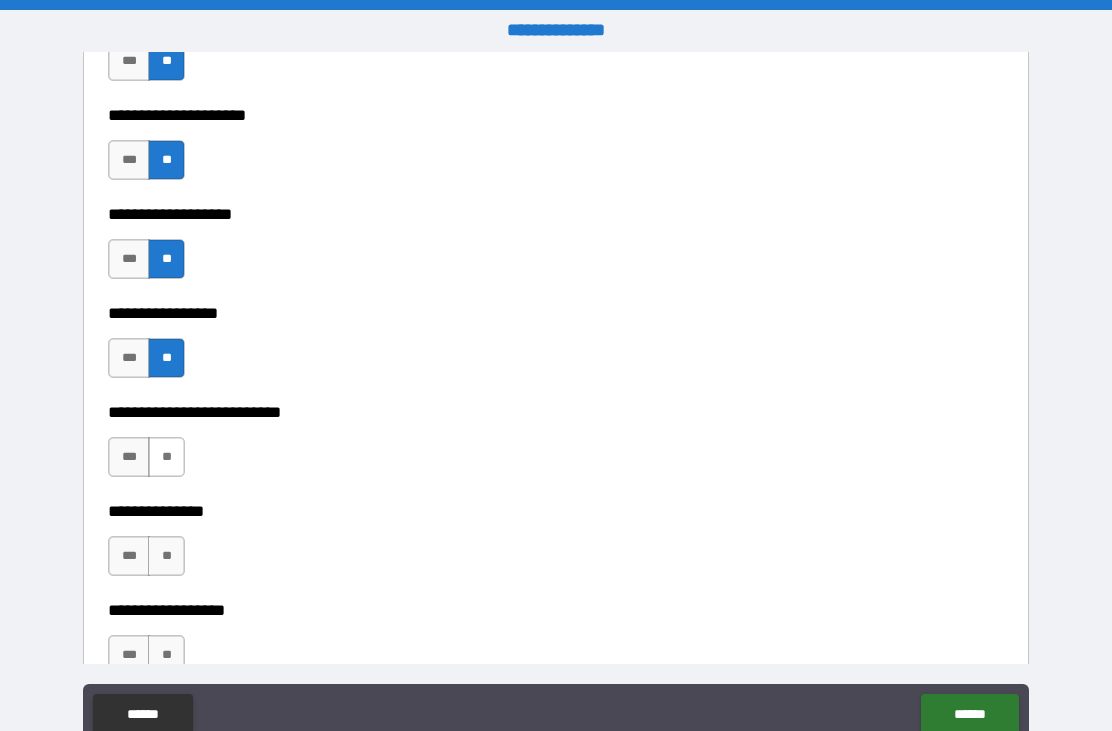 click on "**" at bounding box center [166, 457] 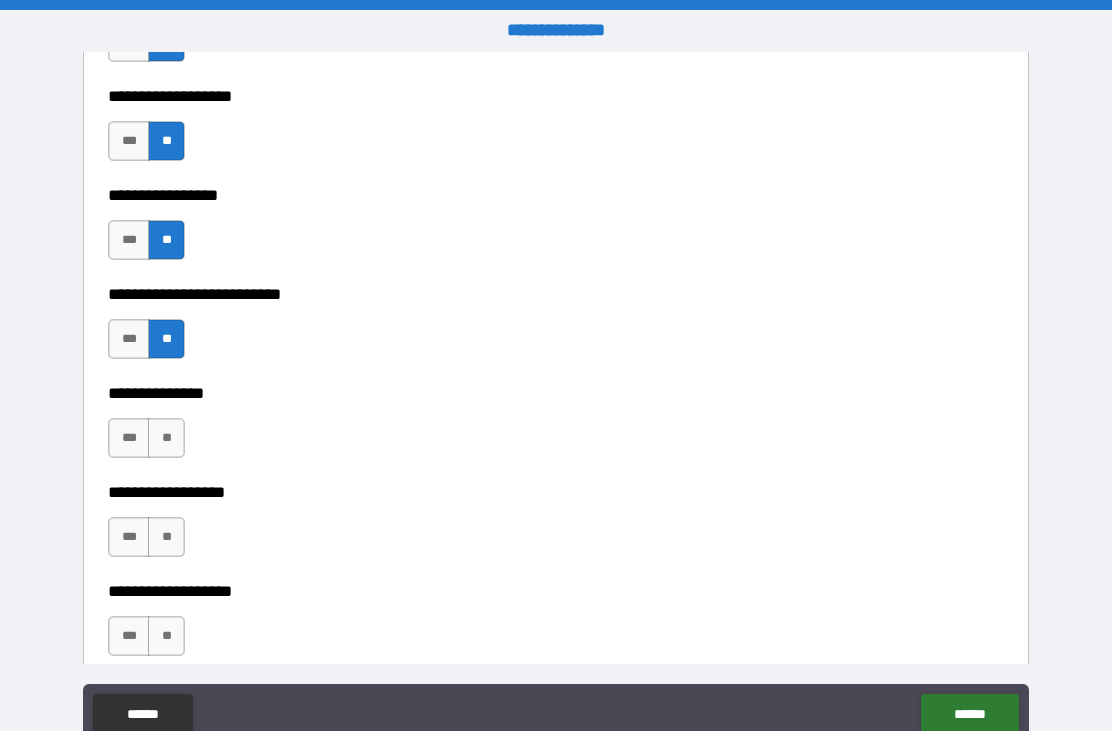 scroll, scrollTop: 5069, scrollLeft: 0, axis: vertical 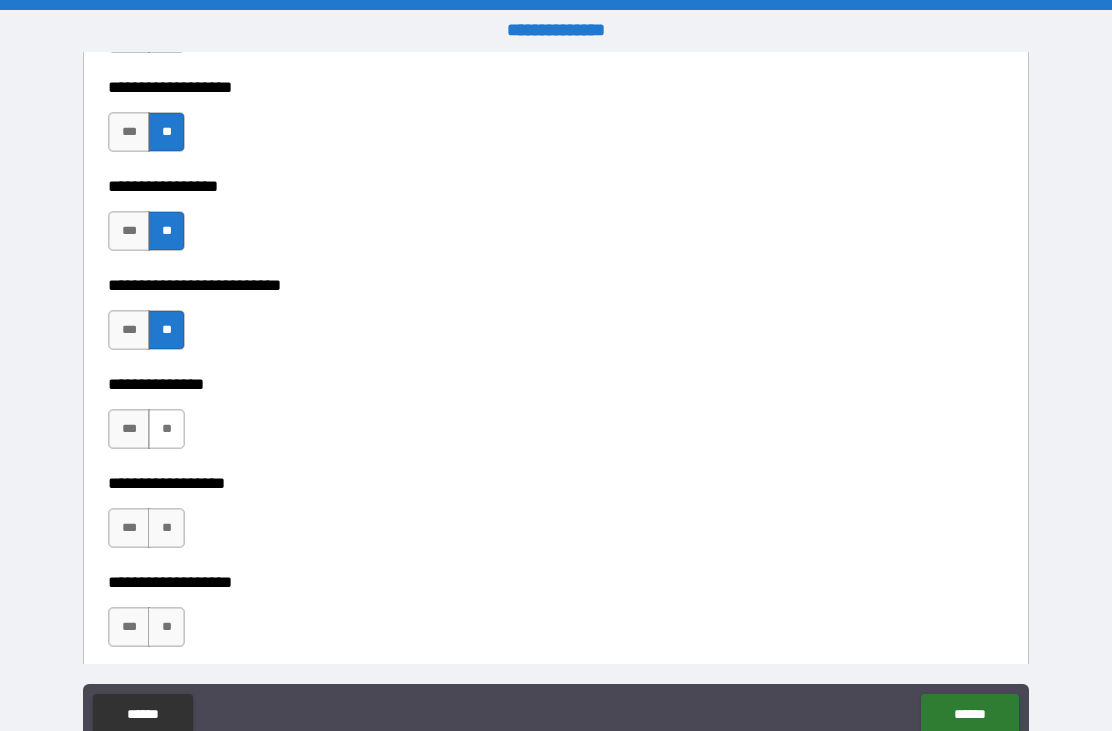 click on "**" at bounding box center (166, 429) 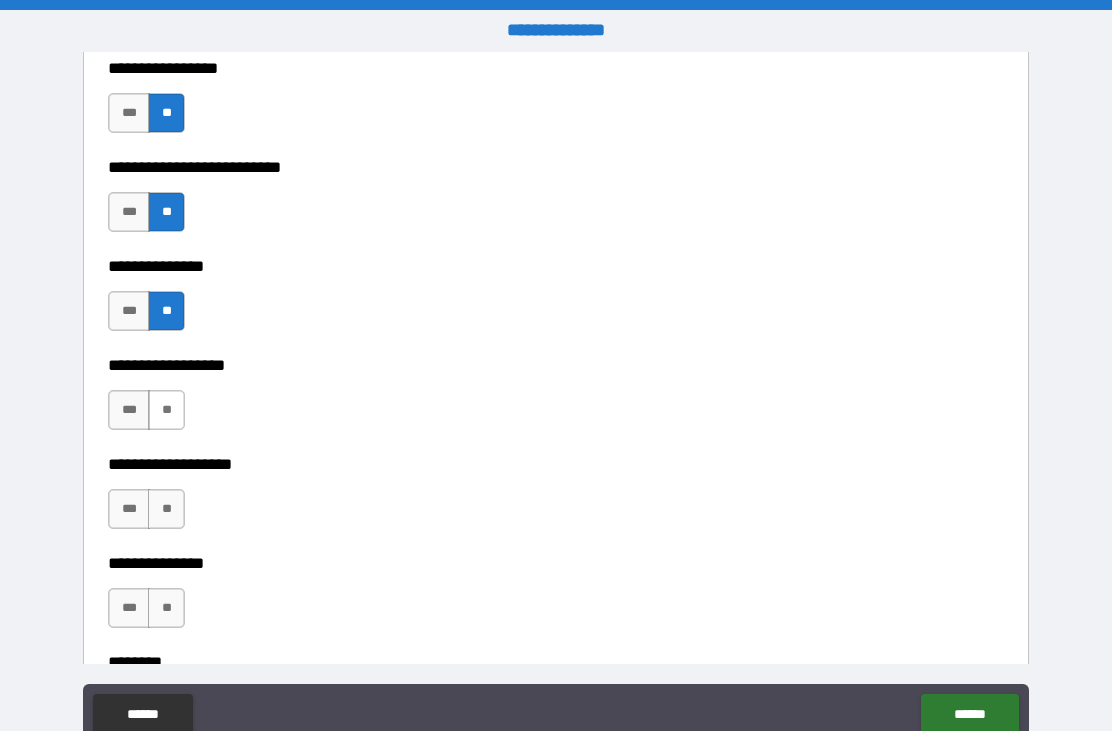 click on "**" at bounding box center (166, 410) 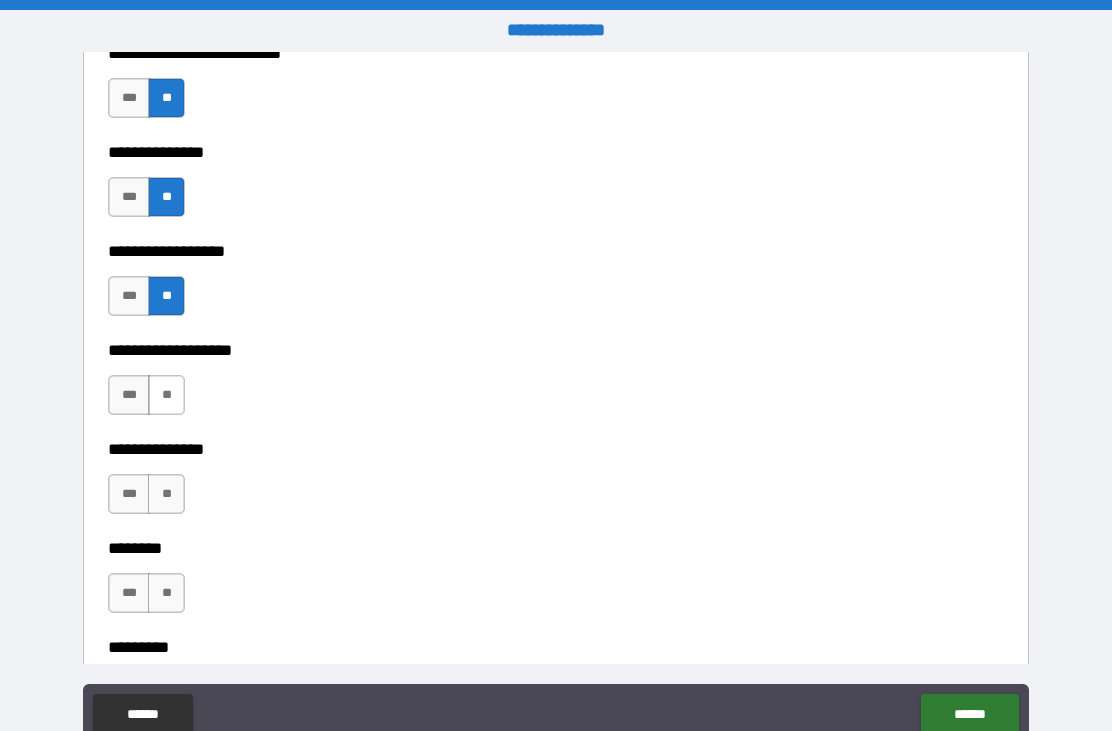 click on "**" at bounding box center [166, 395] 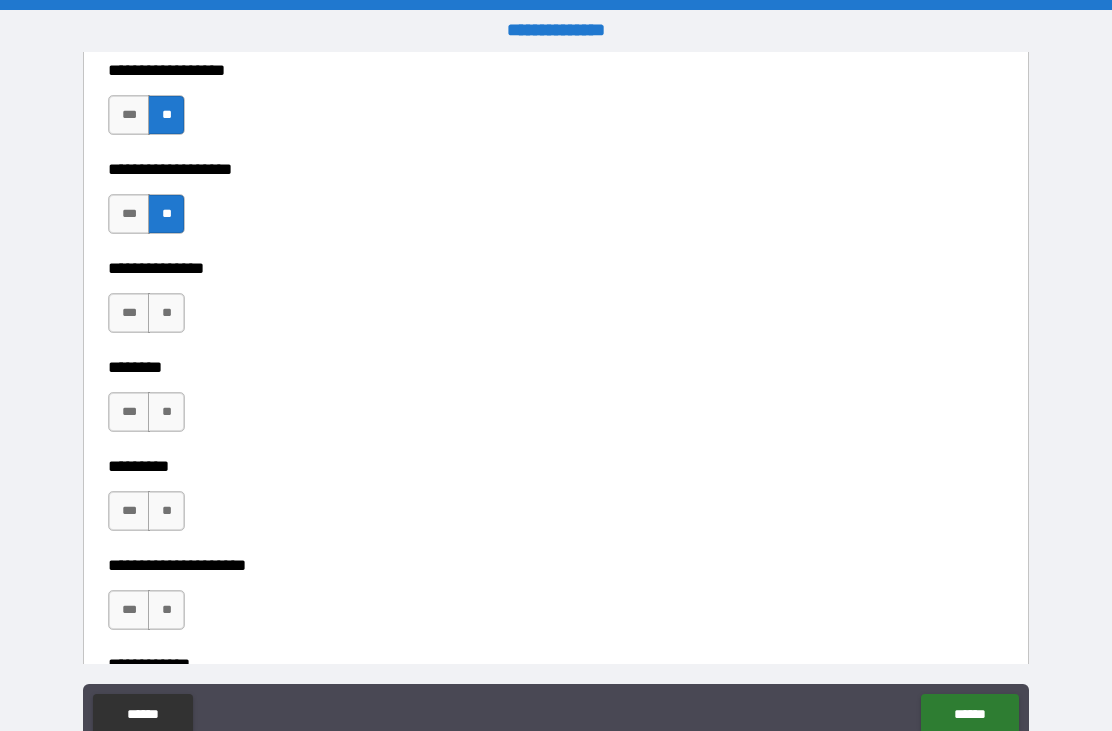 scroll, scrollTop: 5483, scrollLeft: 0, axis: vertical 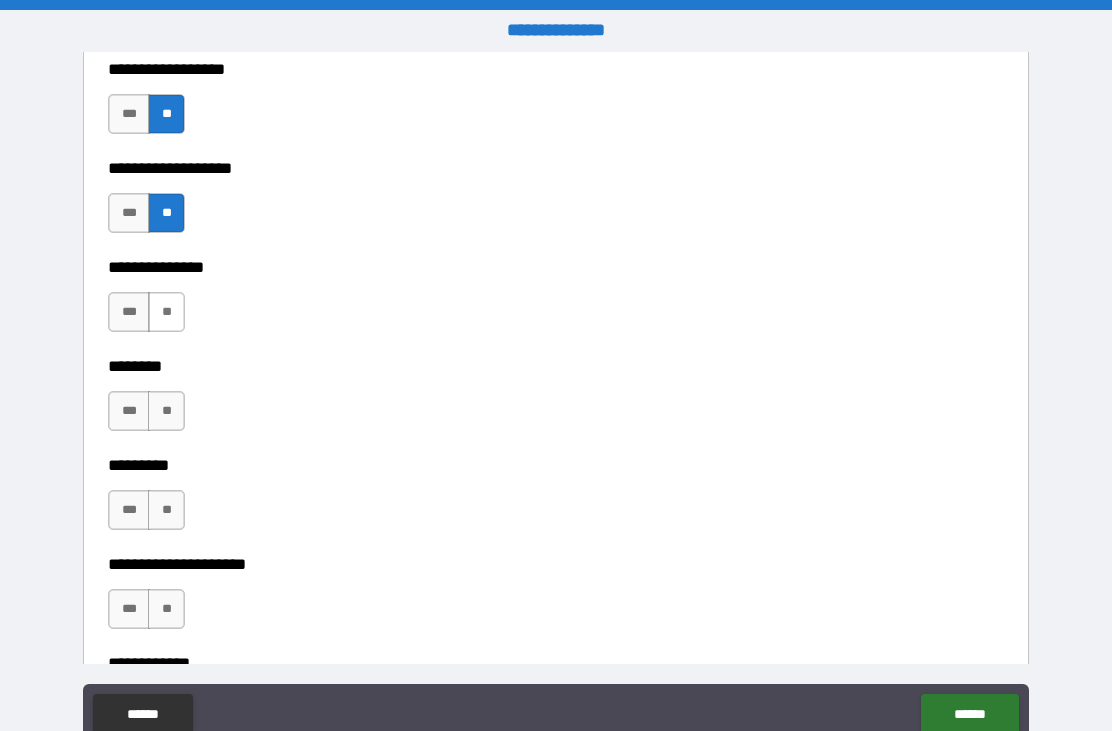 click on "**" at bounding box center [166, 312] 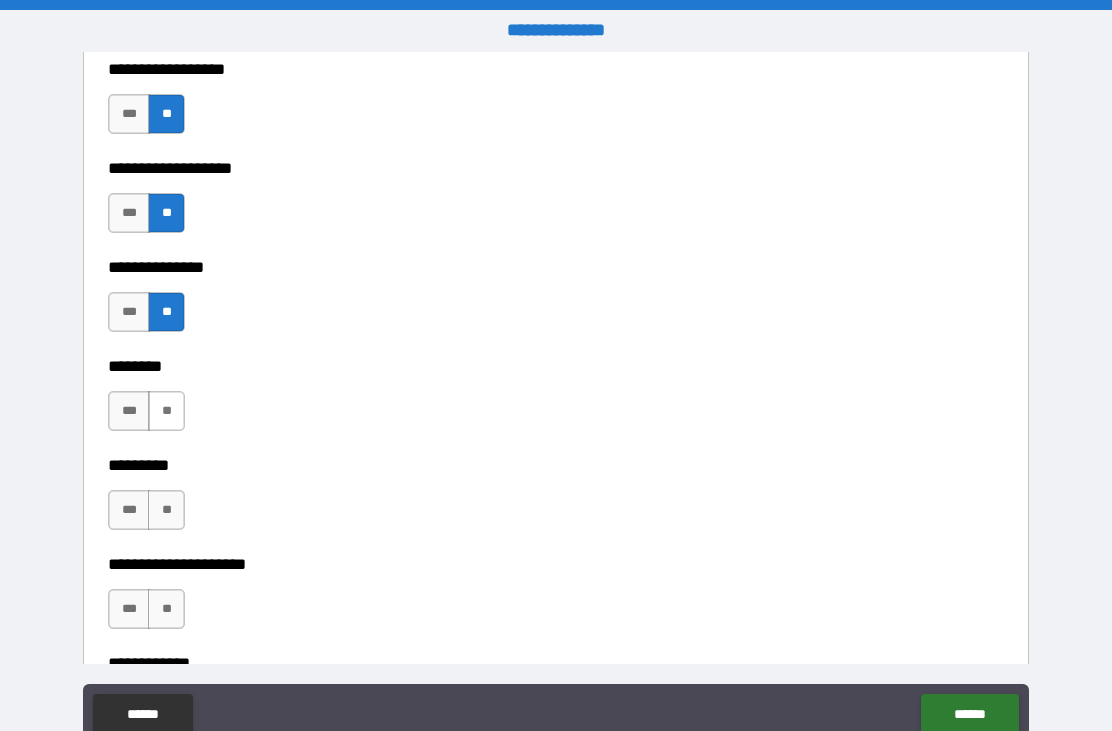 click on "**" at bounding box center [166, 411] 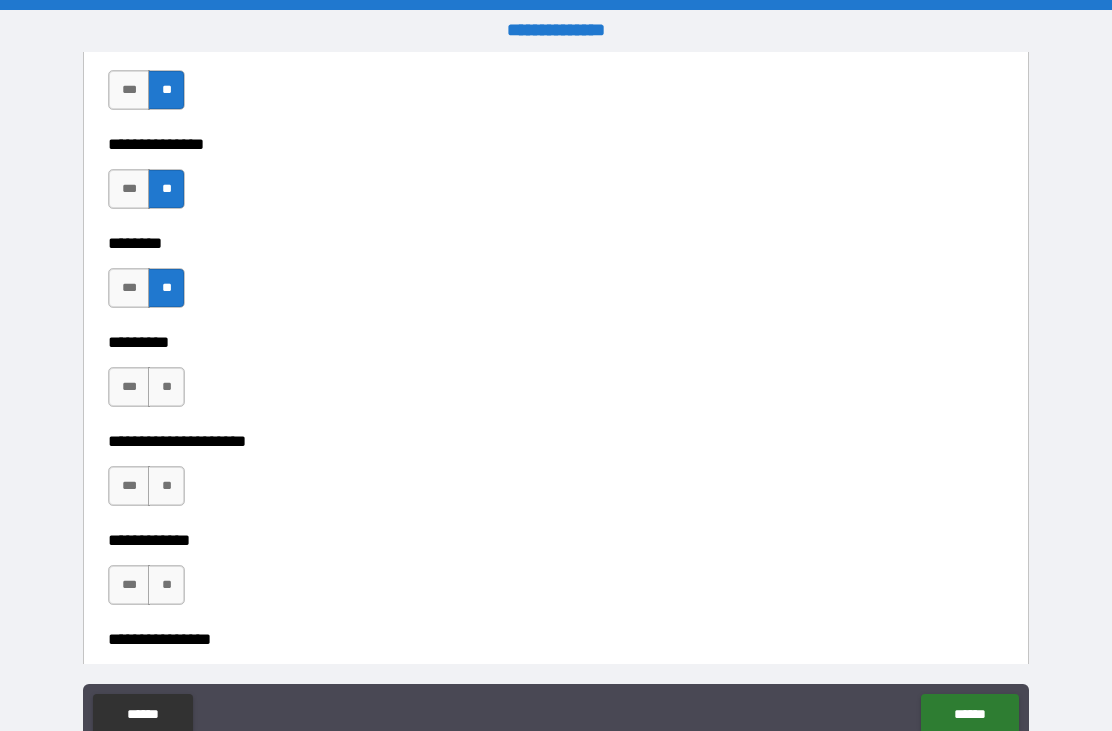 scroll, scrollTop: 5616, scrollLeft: 0, axis: vertical 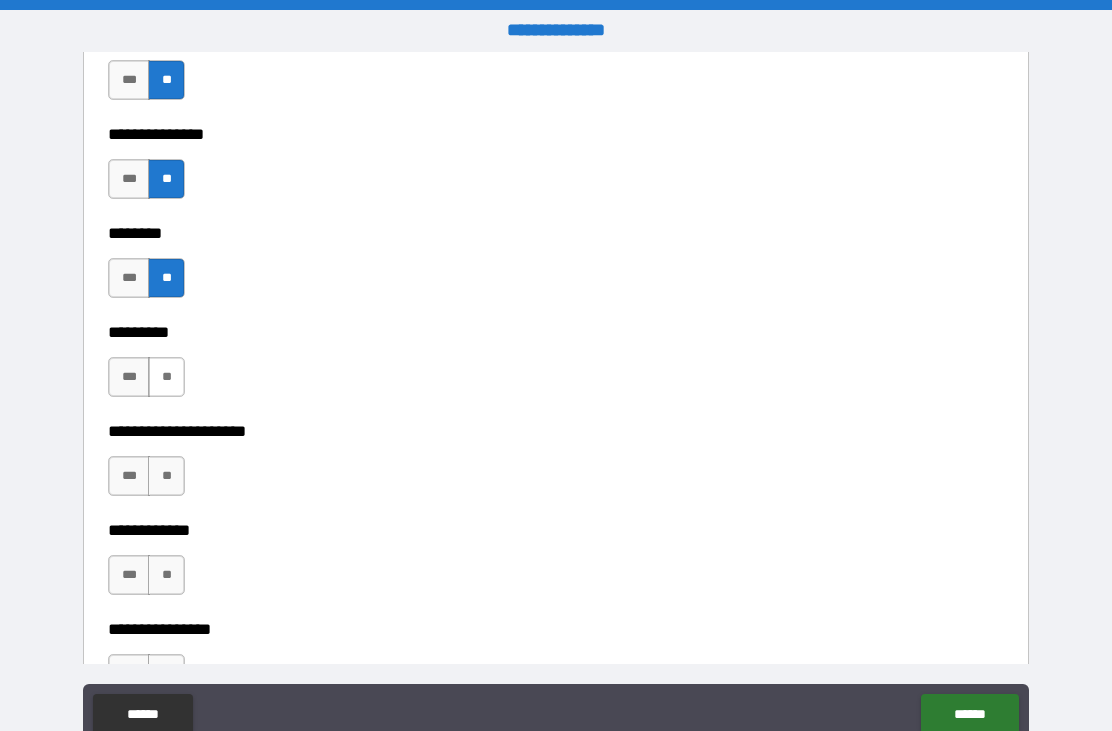 click on "**" at bounding box center [166, 377] 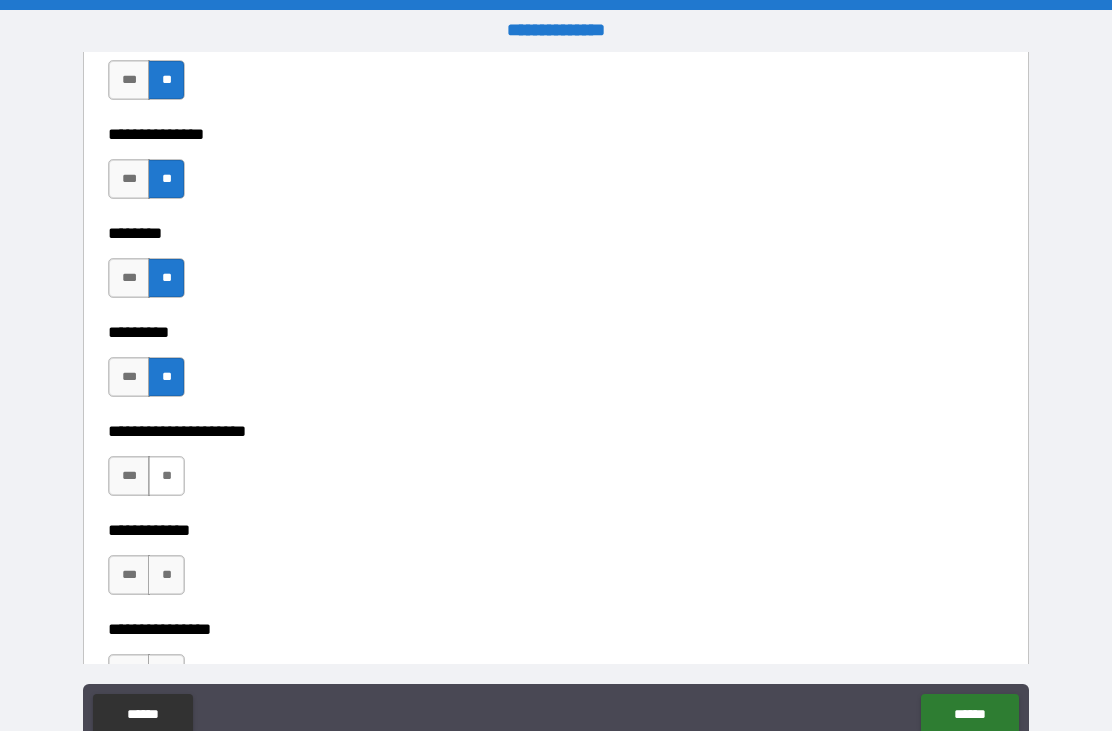click on "**" at bounding box center (166, 476) 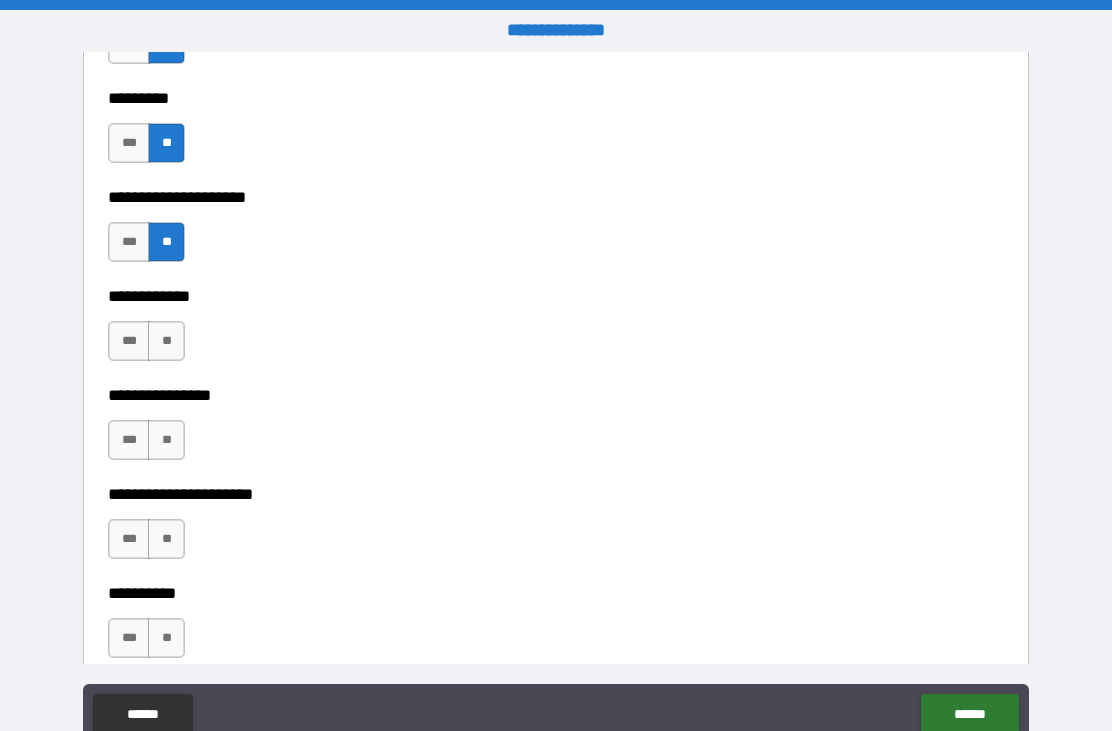 scroll, scrollTop: 5852, scrollLeft: 0, axis: vertical 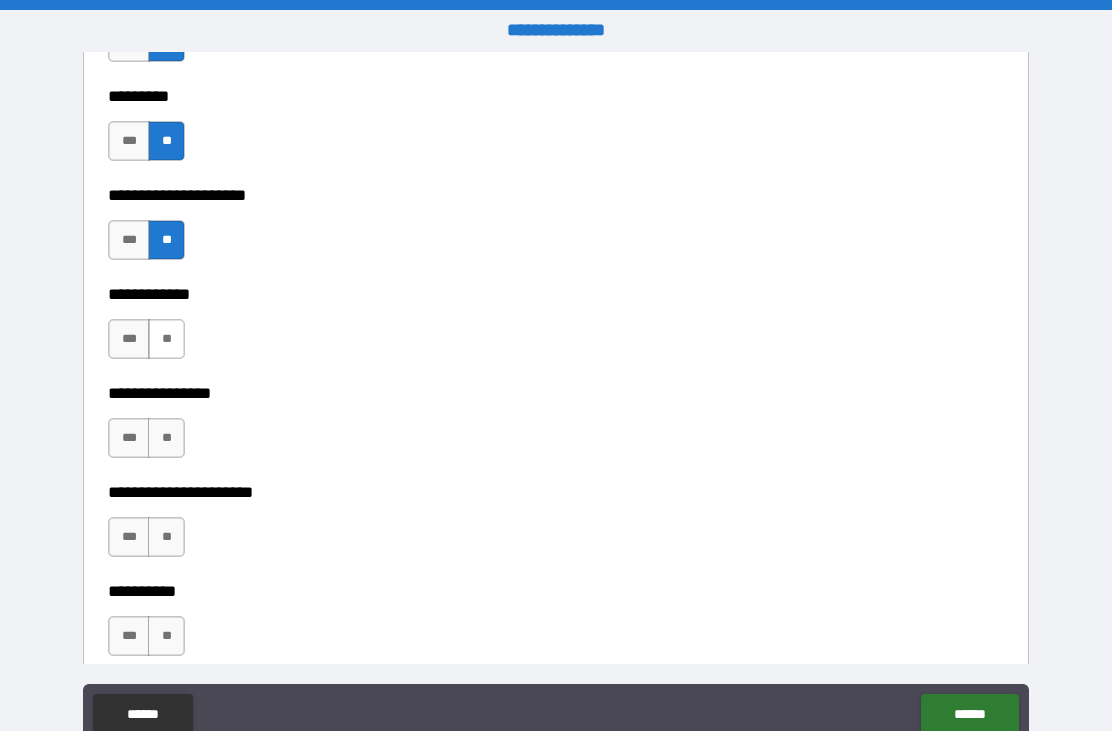 click on "**" at bounding box center (166, 339) 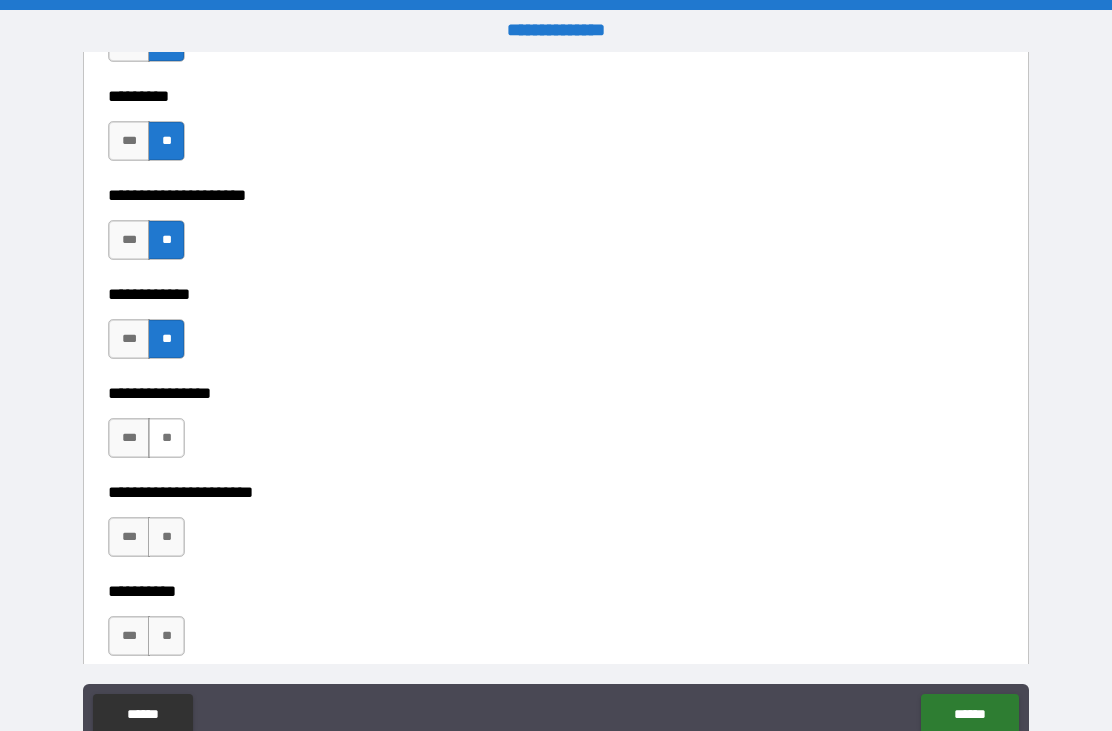 click on "**" at bounding box center (166, 438) 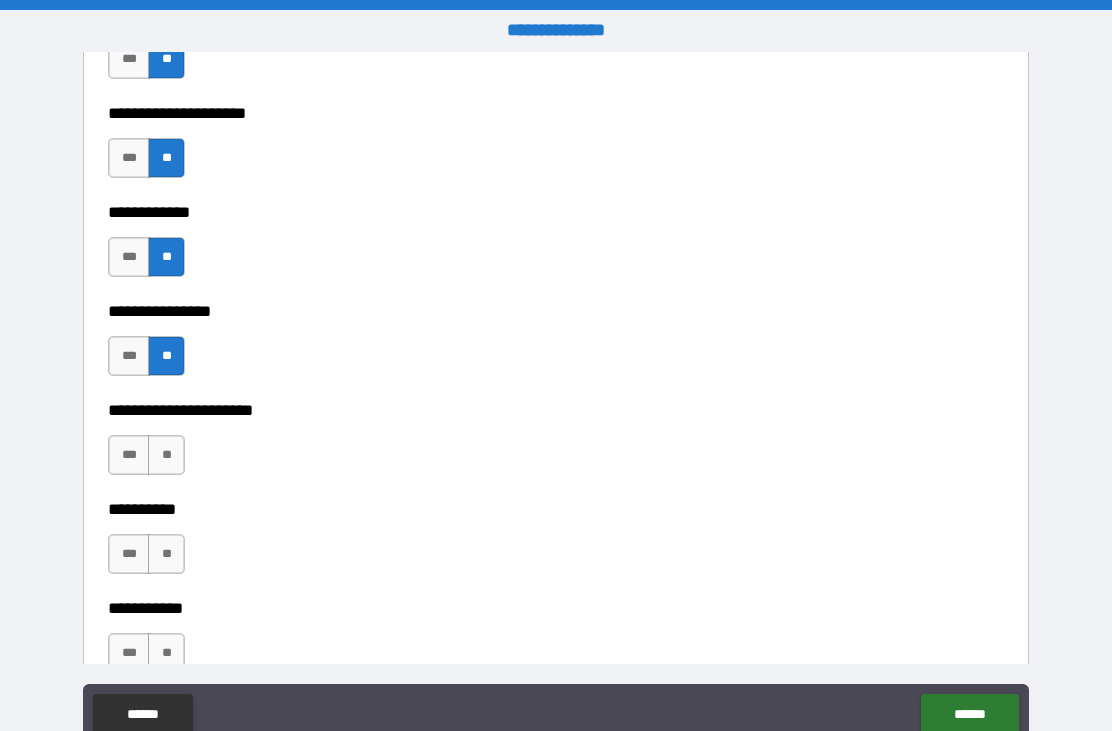 scroll, scrollTop: 5959, scrollLeft: 0, axis: vertical 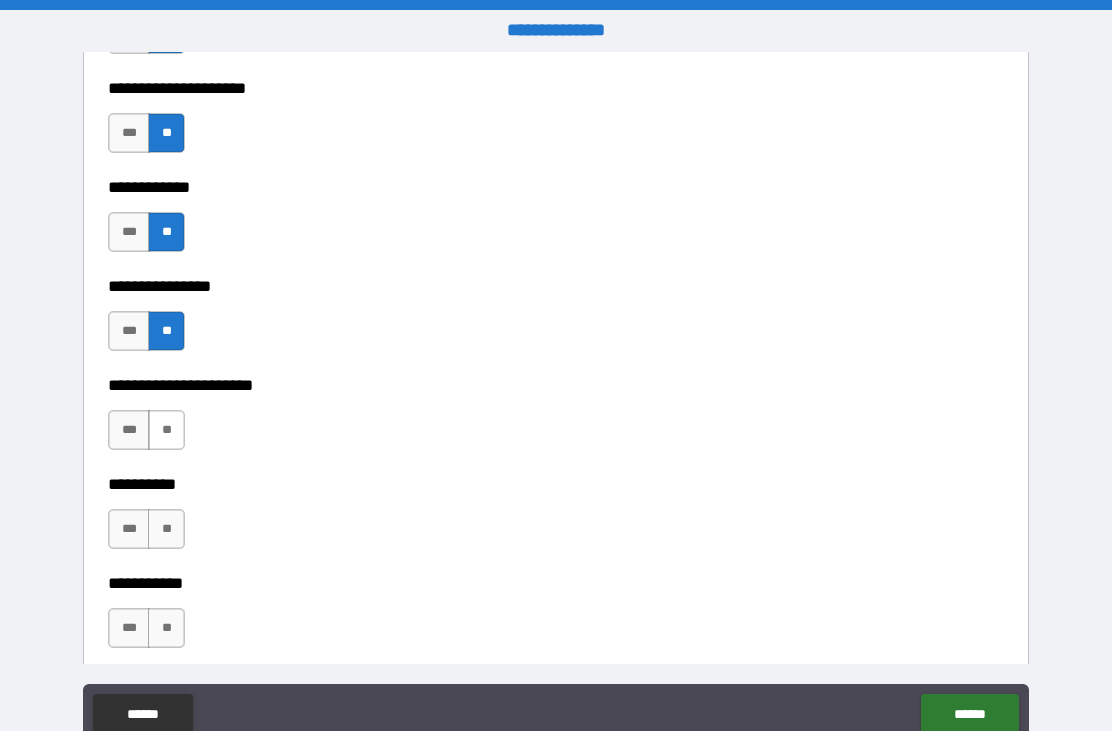 click on "**" at bounding box center [166, 430] 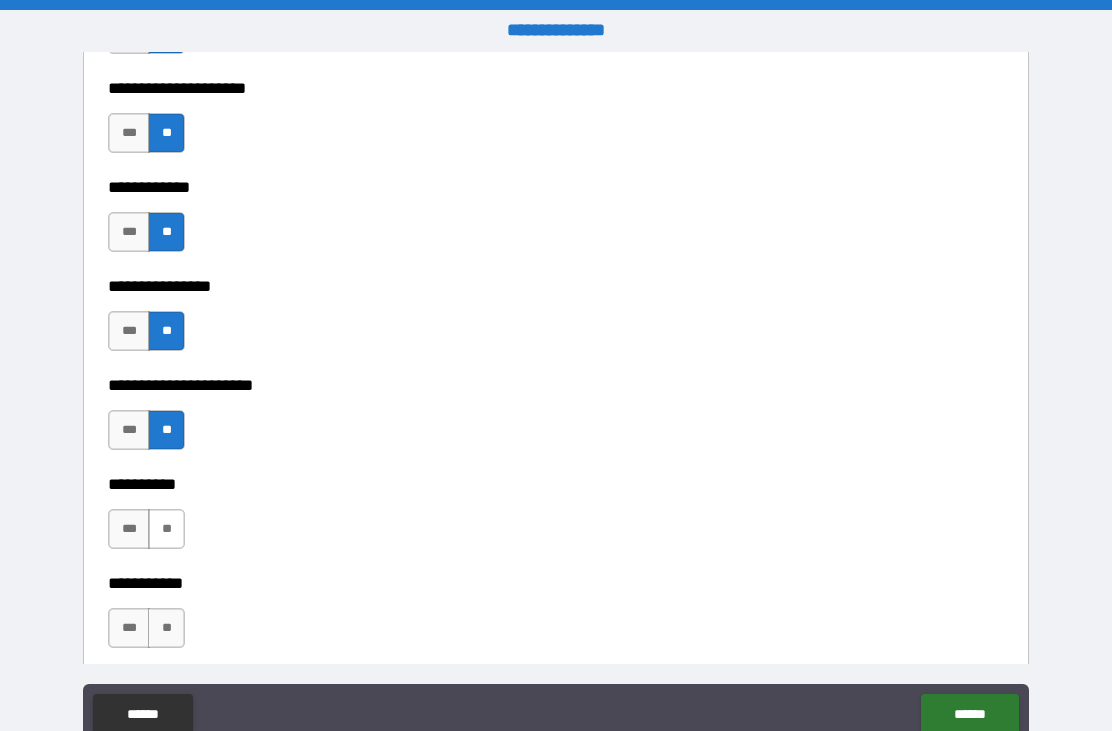 click on "**" at bounding box center [166, 529] 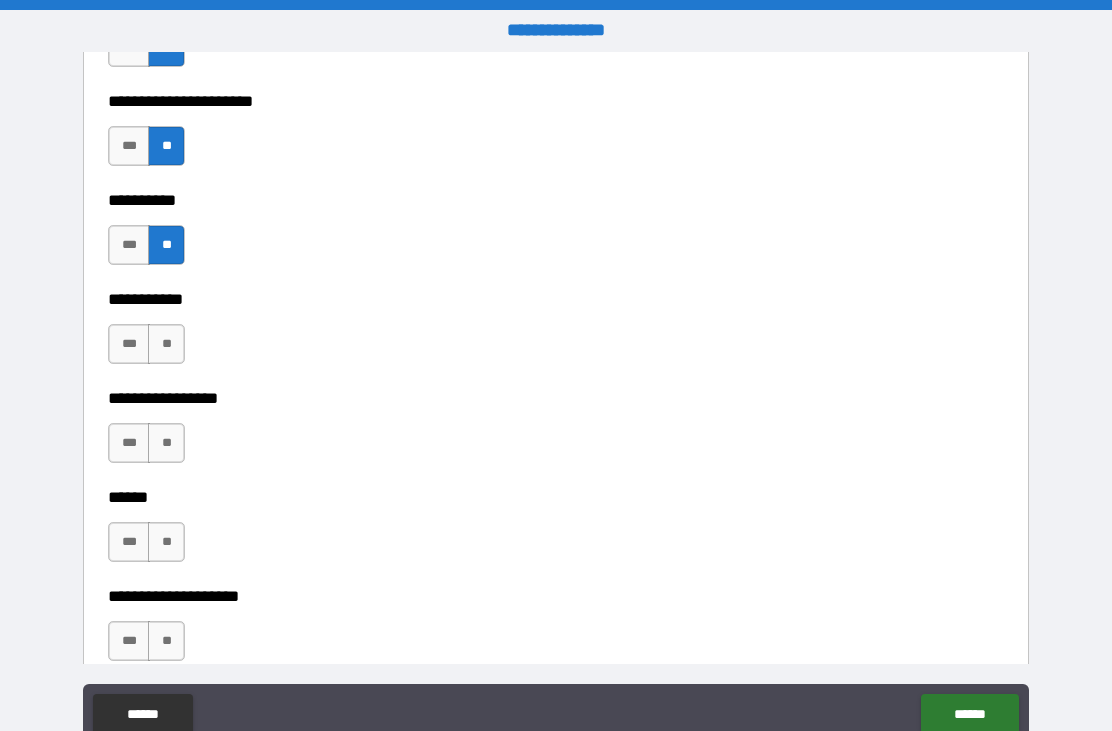 scroll, scrollTop: 6250, scrollLeft: 0, axis: vertical 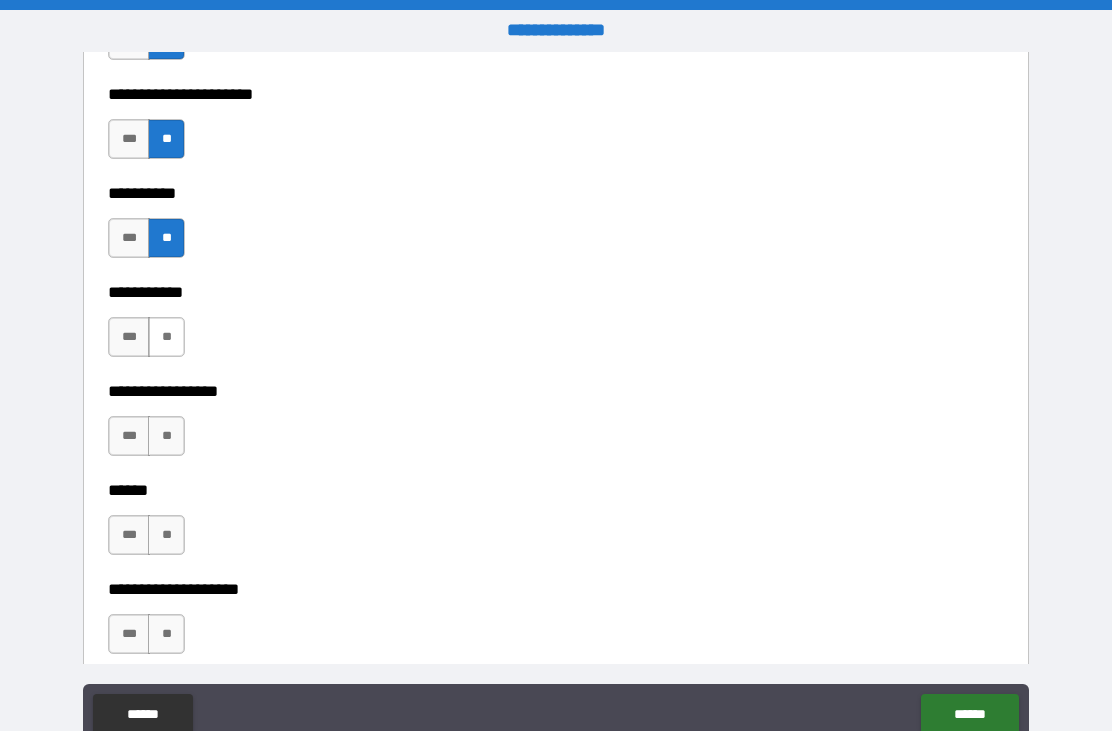 click on "**" at bounding box center (166, 337) 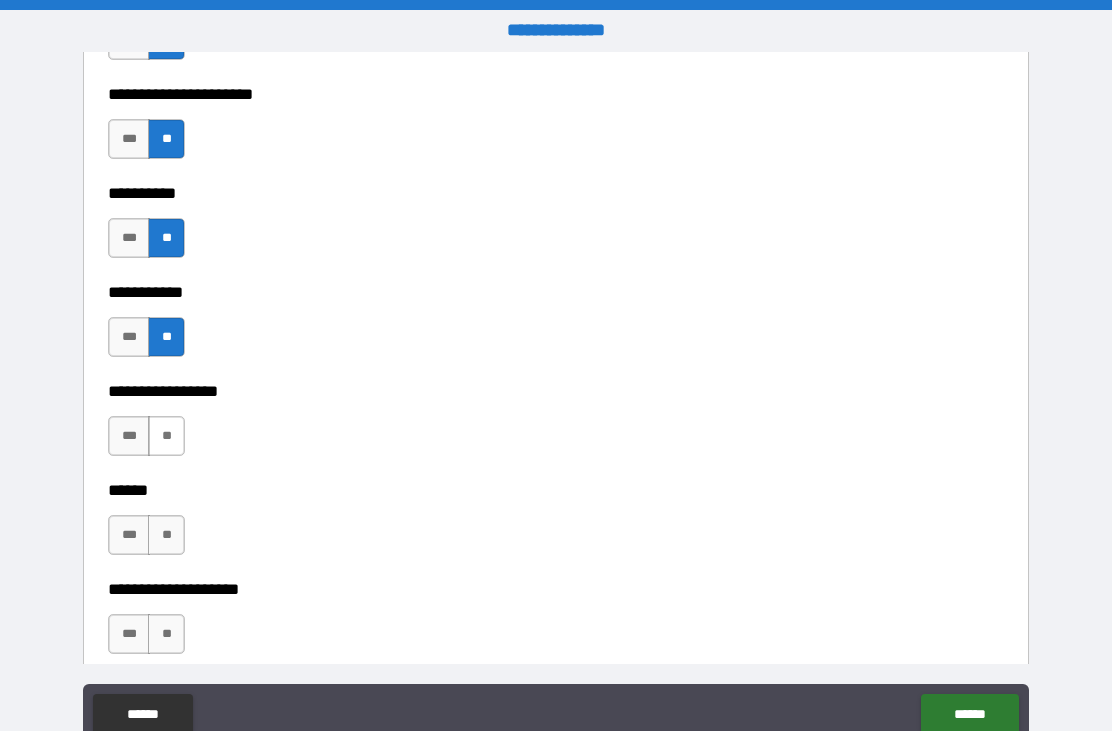 click on "**" at bounding box center (166, 436) 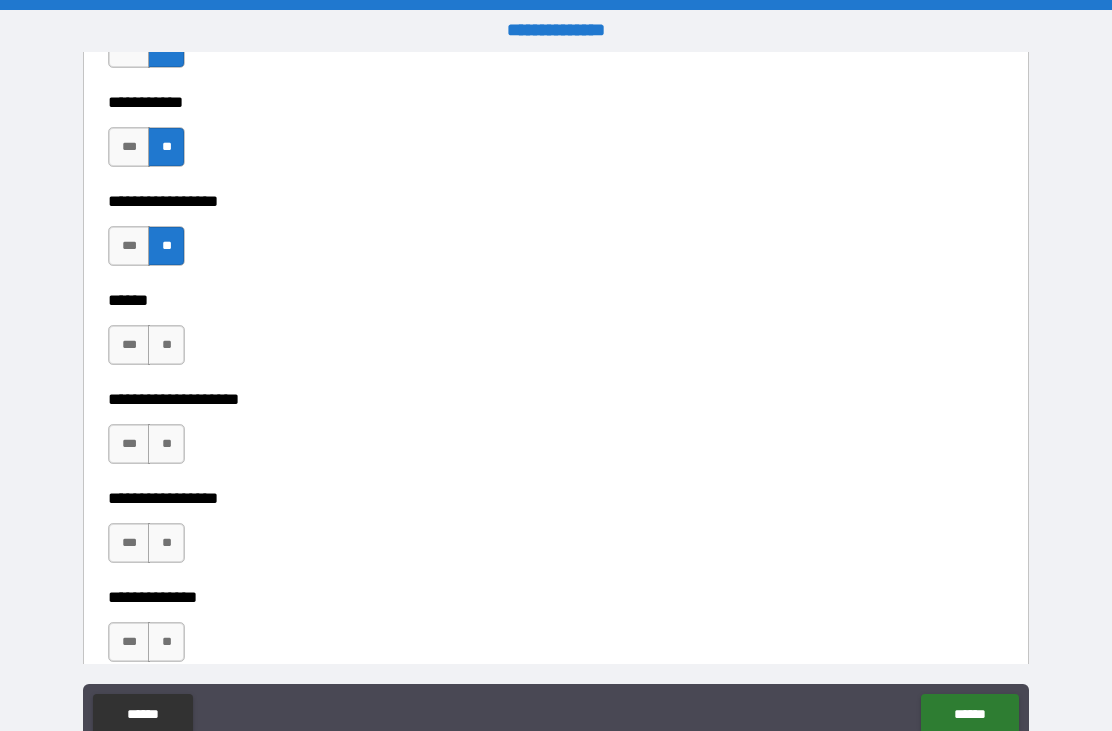 scroll, scrollTop: 6446, scrollLeft: 0, axis: vertical 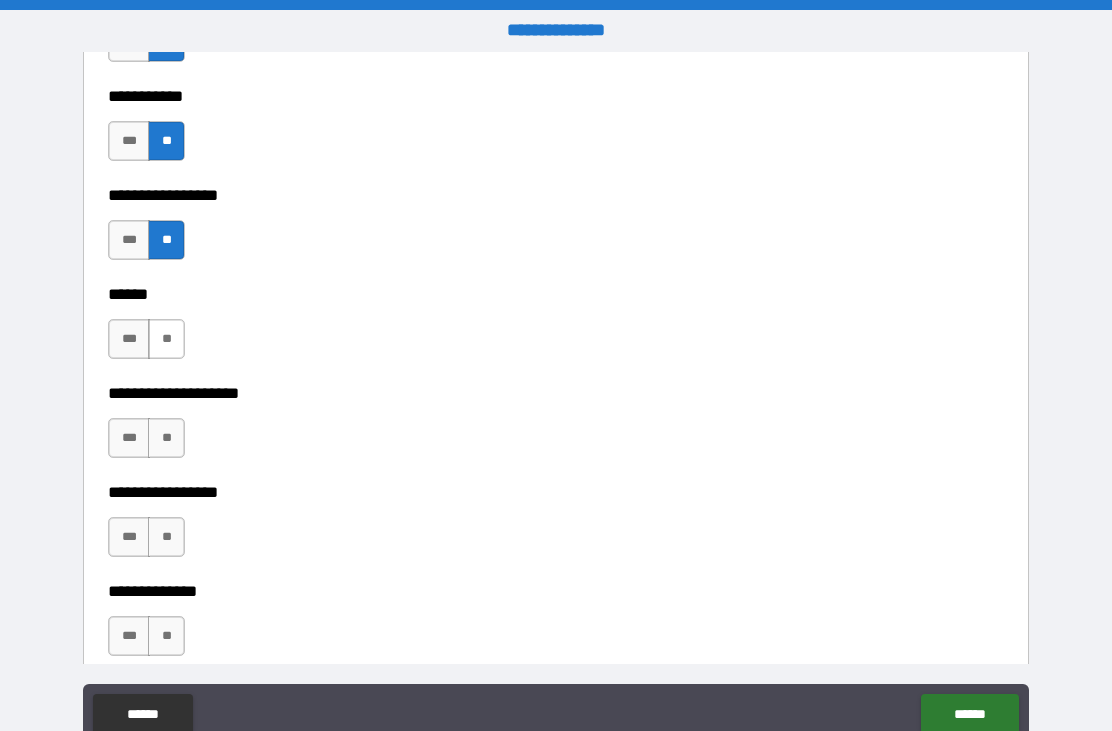 click on "**" at bounding box center [166, 339] 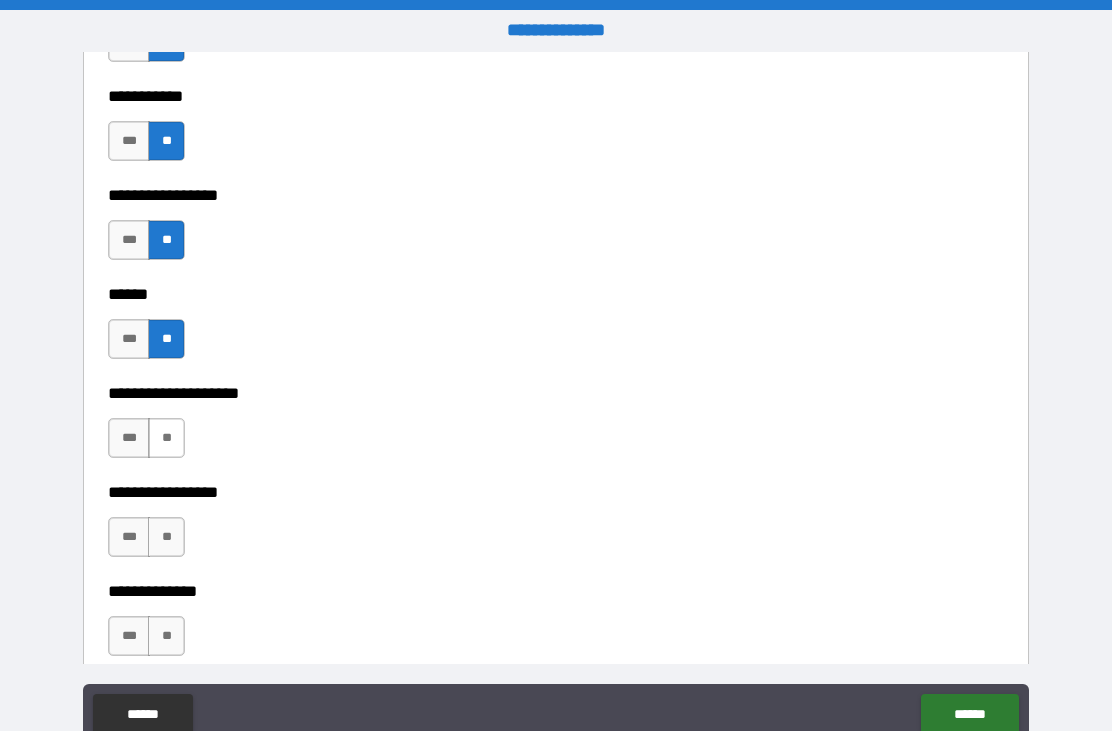 click on "**" at bounding box center [166, 438] 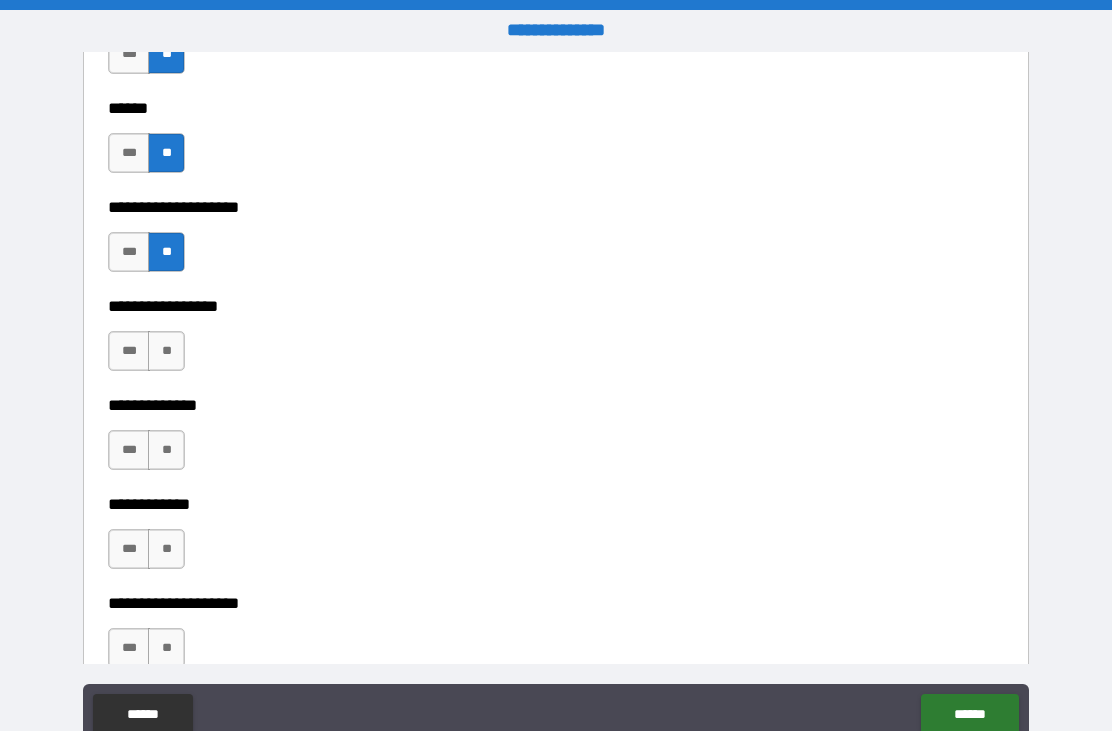 scroll, scrollTop: 6645, scrollLeft: 0, axis: vertical 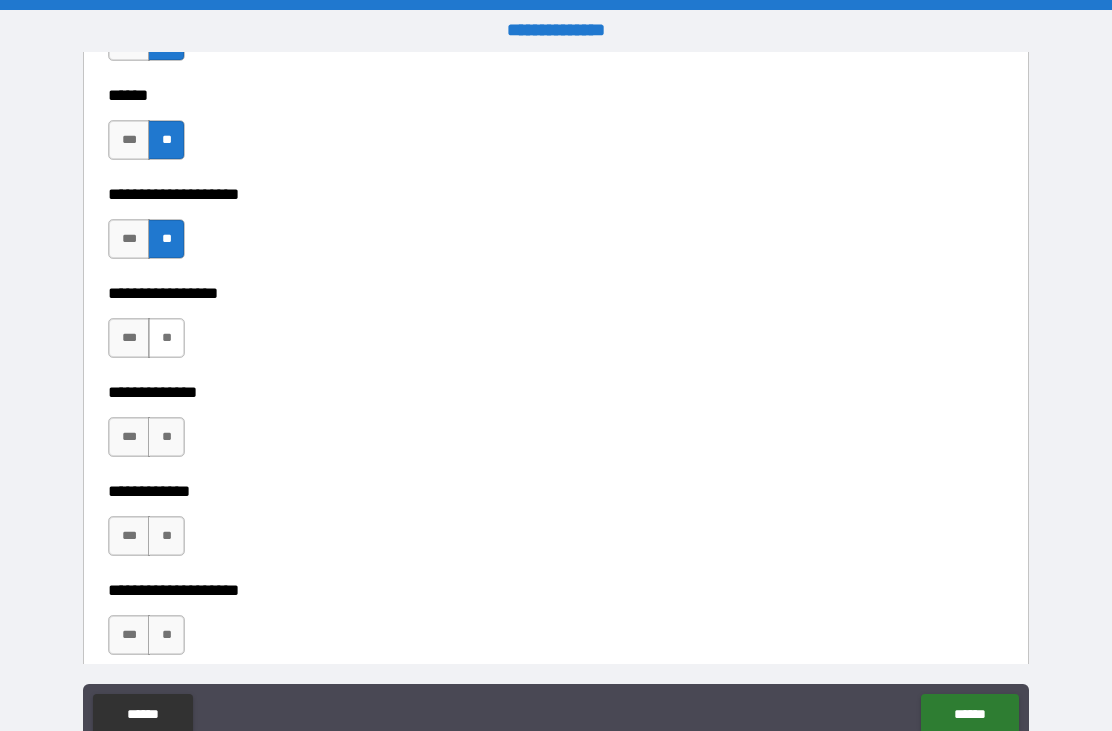 click on "**" at bounding box center [166, 338] 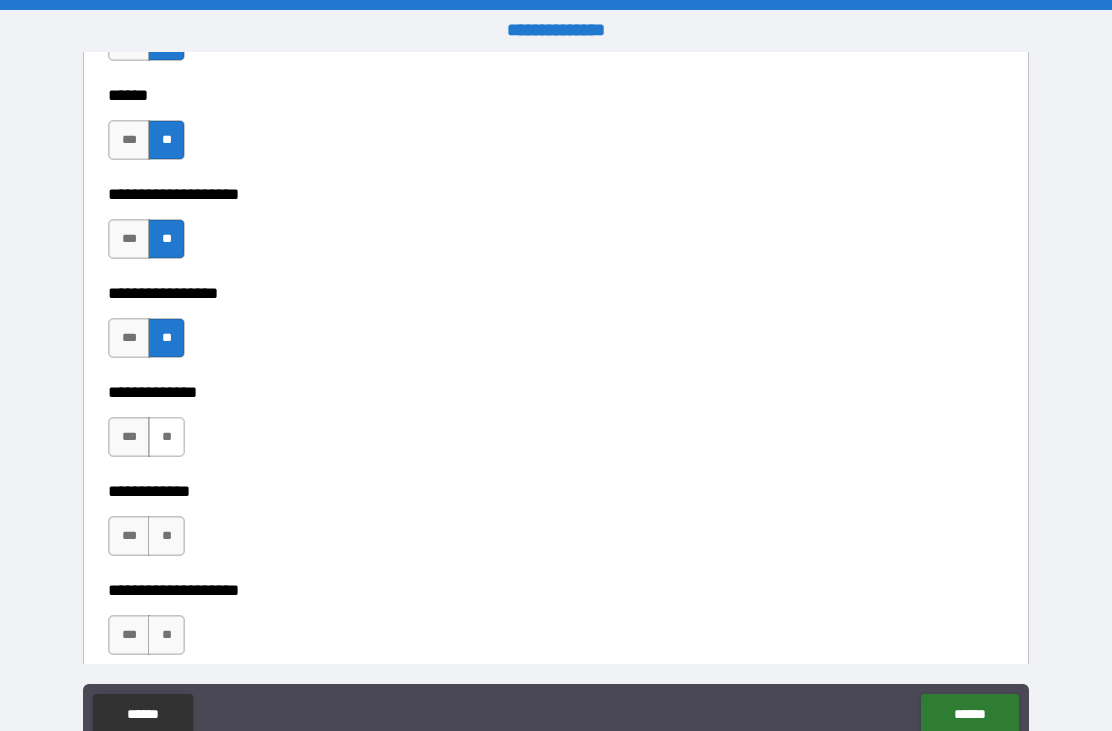 click on "**" at bounding box center [166, 437] 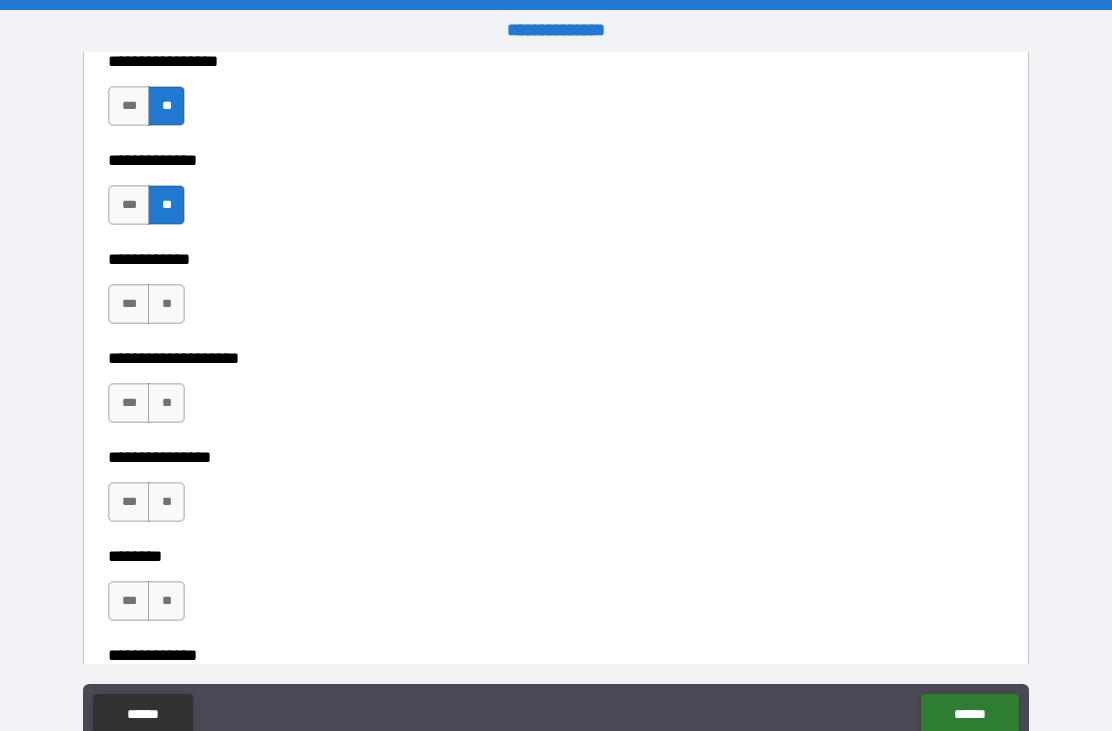 scroll, scrollTop: 6881, scrollLeft: 0, axis: vertical 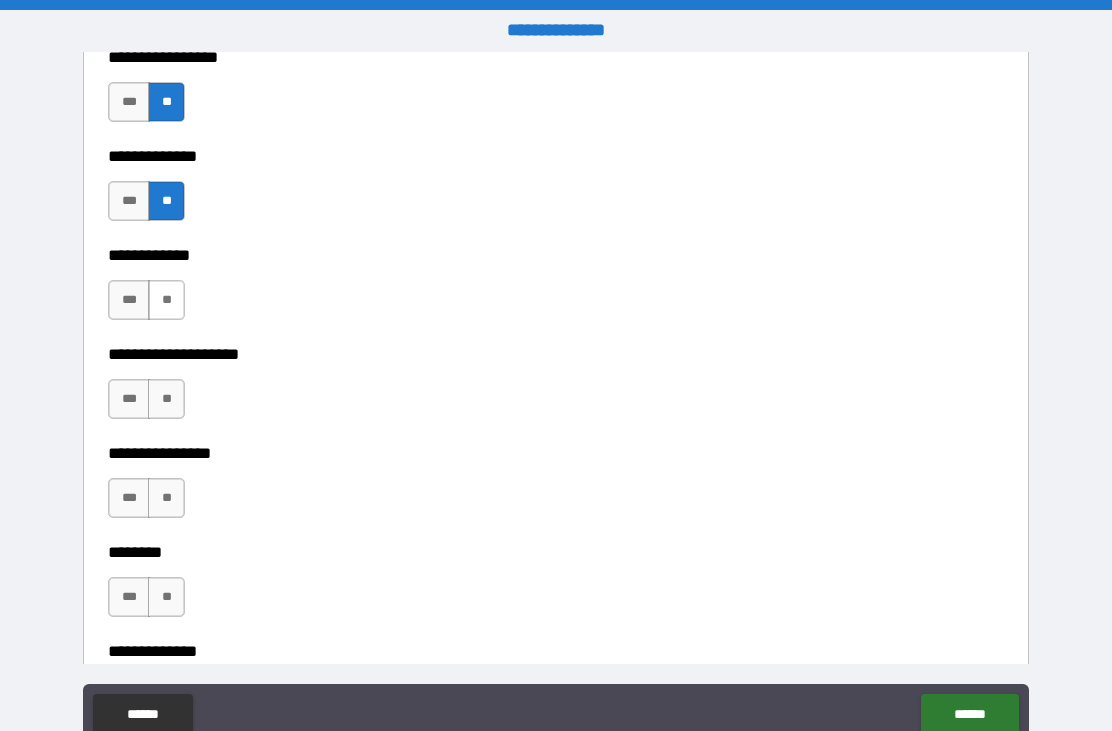 click on "**" at bounding box center (166, 300) 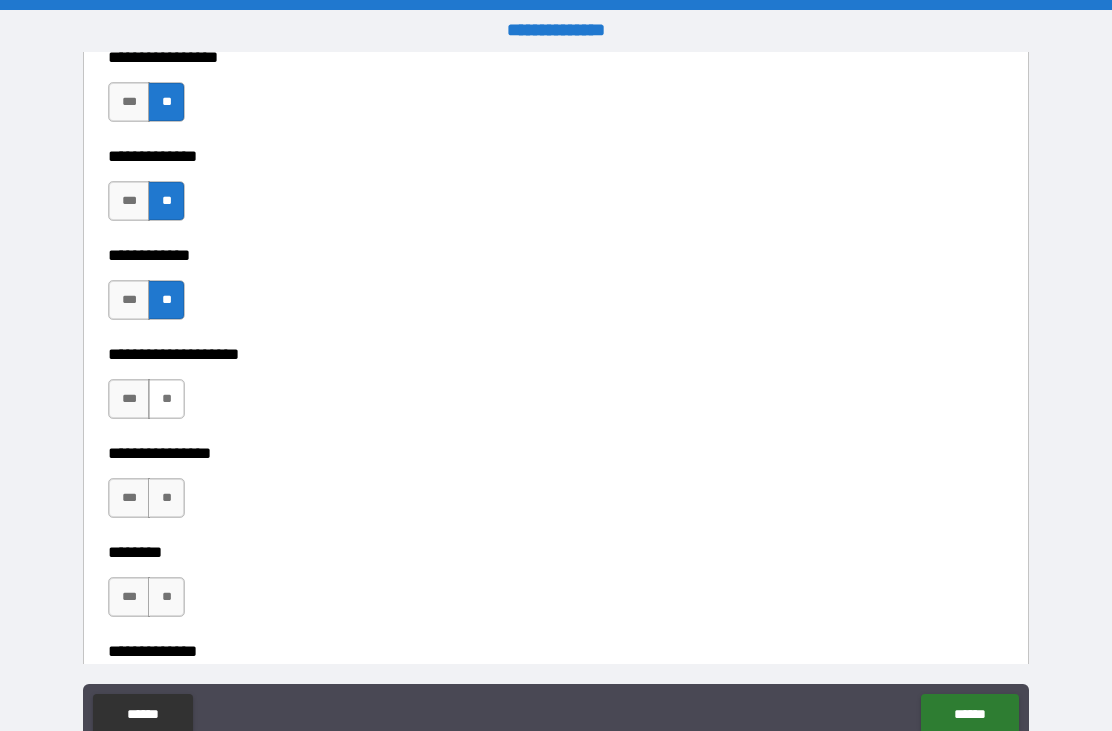 click on "**" at bounding box center (166, 399) 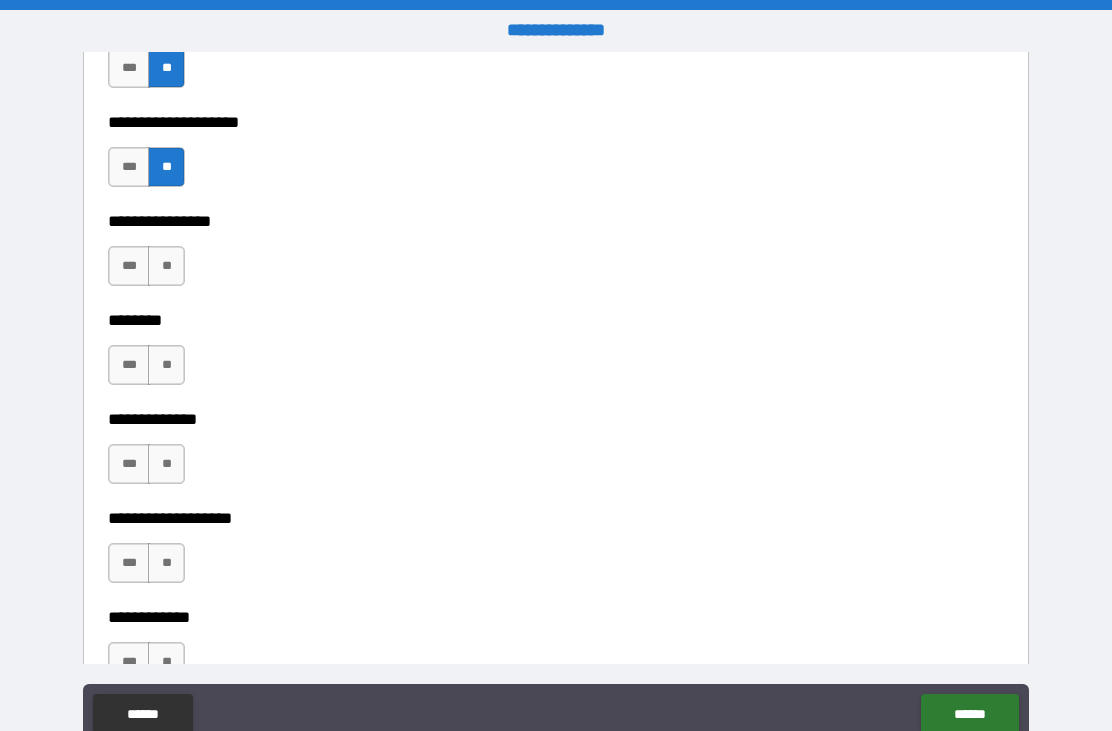 scroll, scrollTop: 7116, scrollLeft: 0, axis: vertical 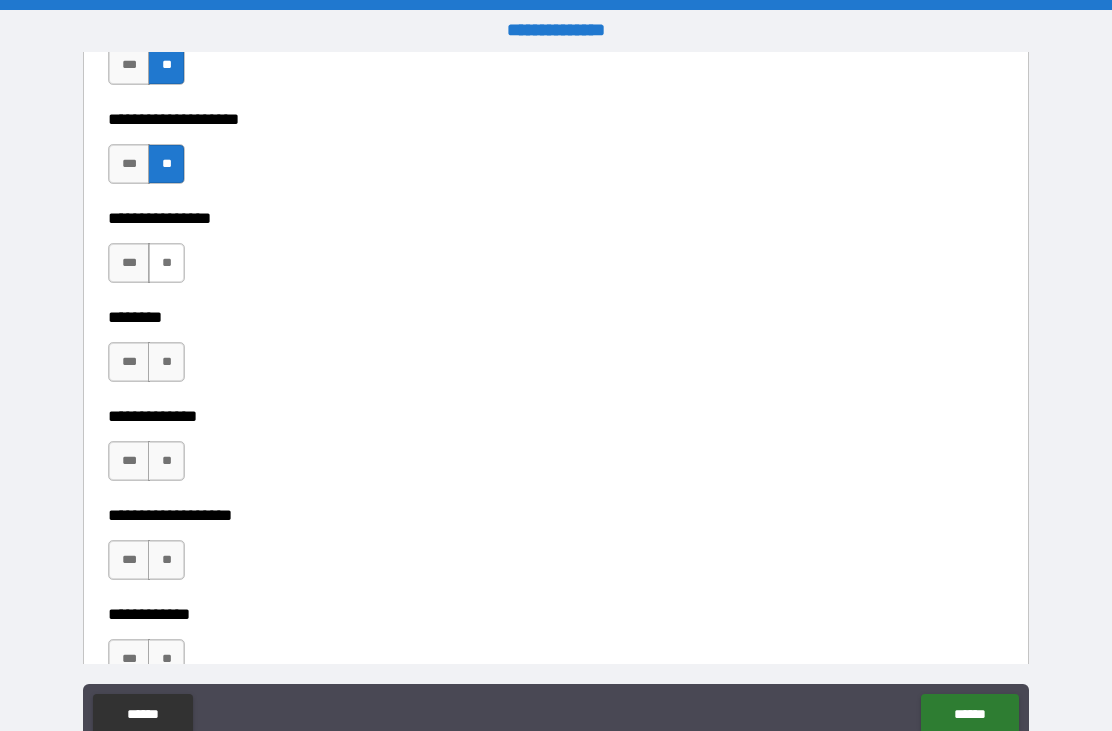 click on "**" at bounding box center (166, 263) 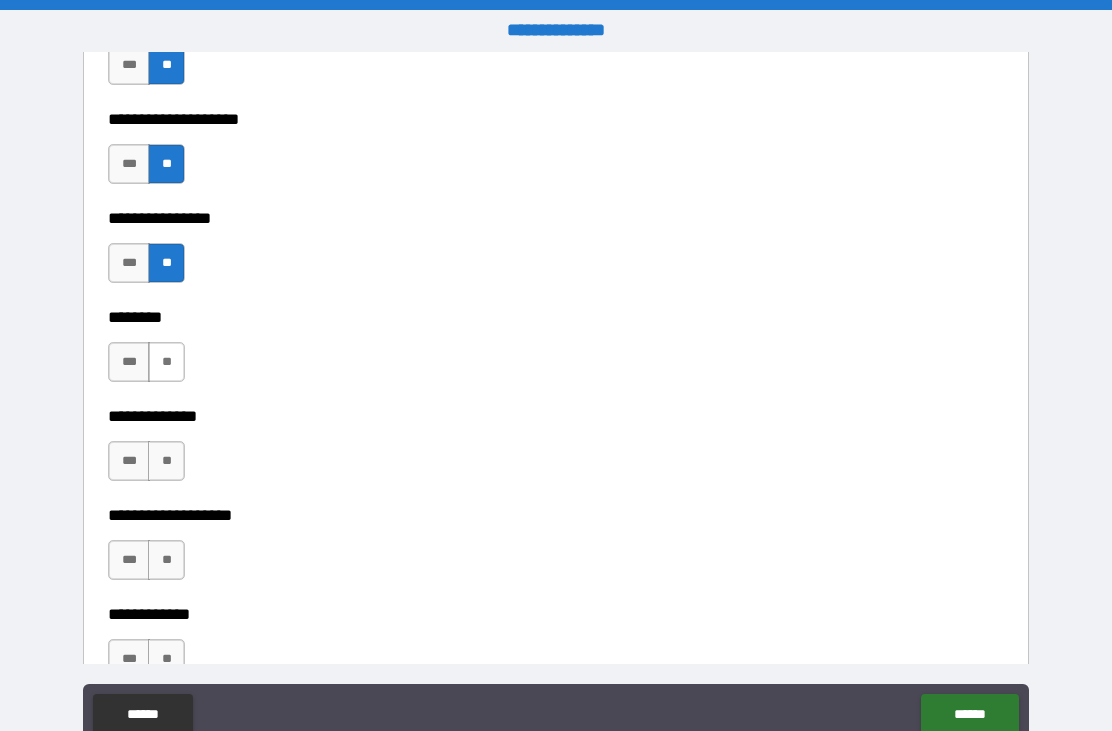 click on "**" at bounding box center (166, 362) 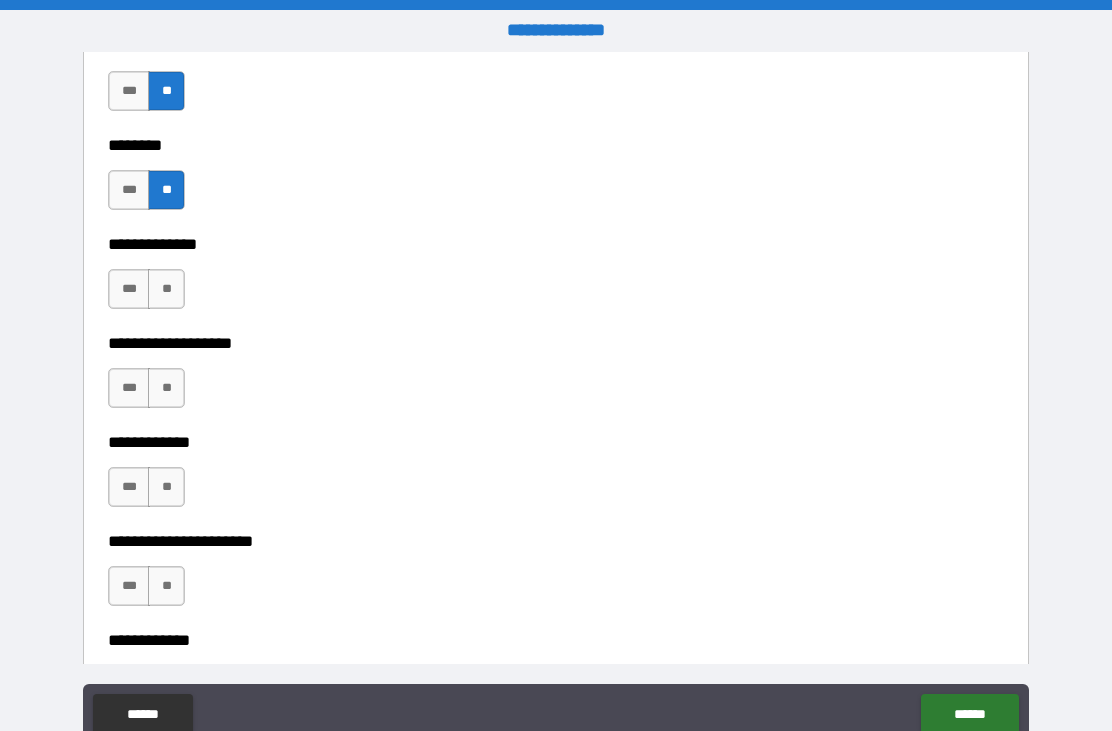 scroll, scrollTop: 7297, scrollLeft: 0, axis: vertical 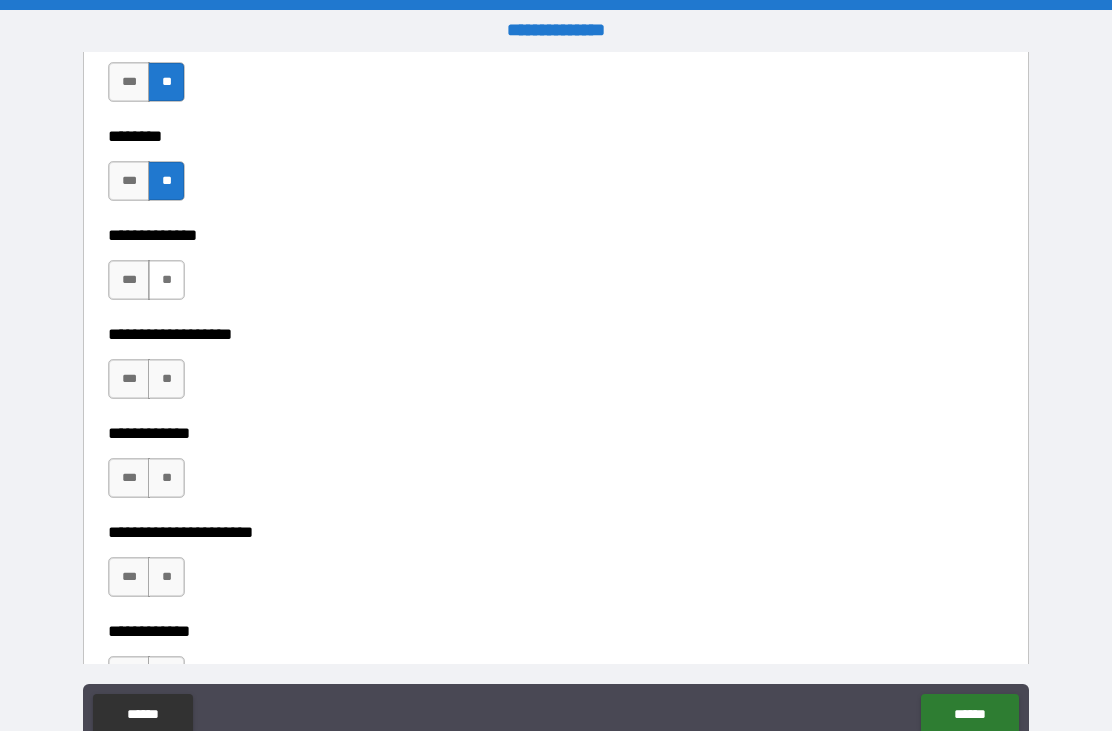 click on "**" at bounding box center [166, 280] 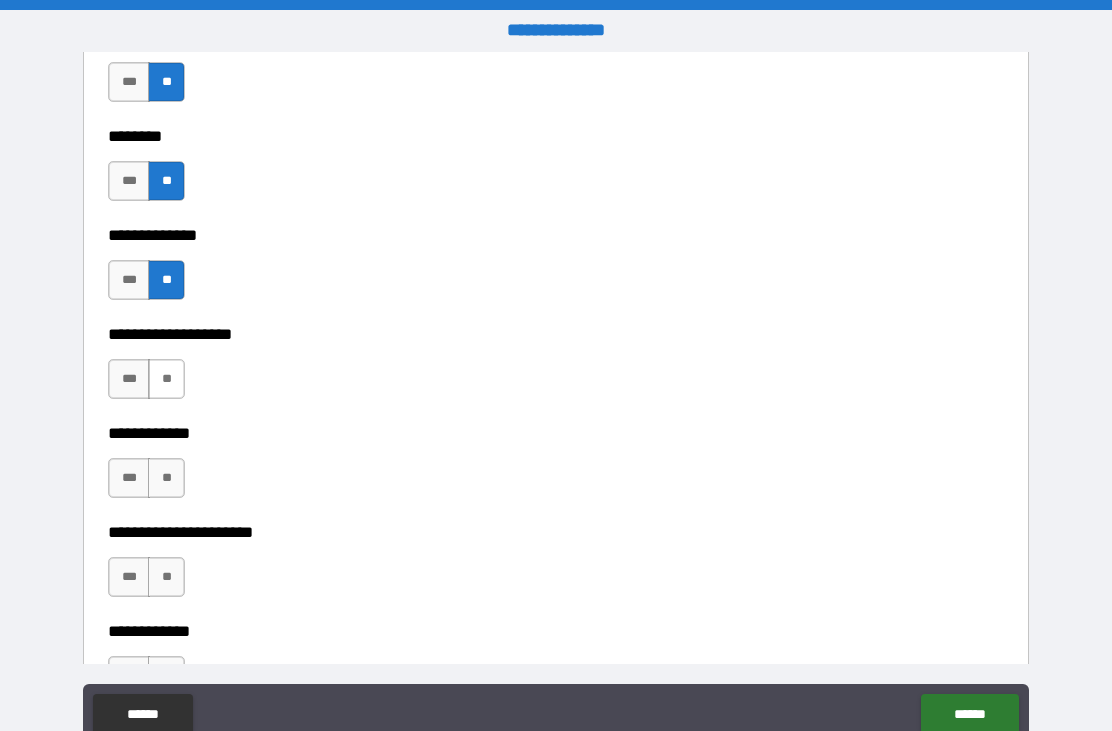 click on "**" at bounding box center [166, 379] 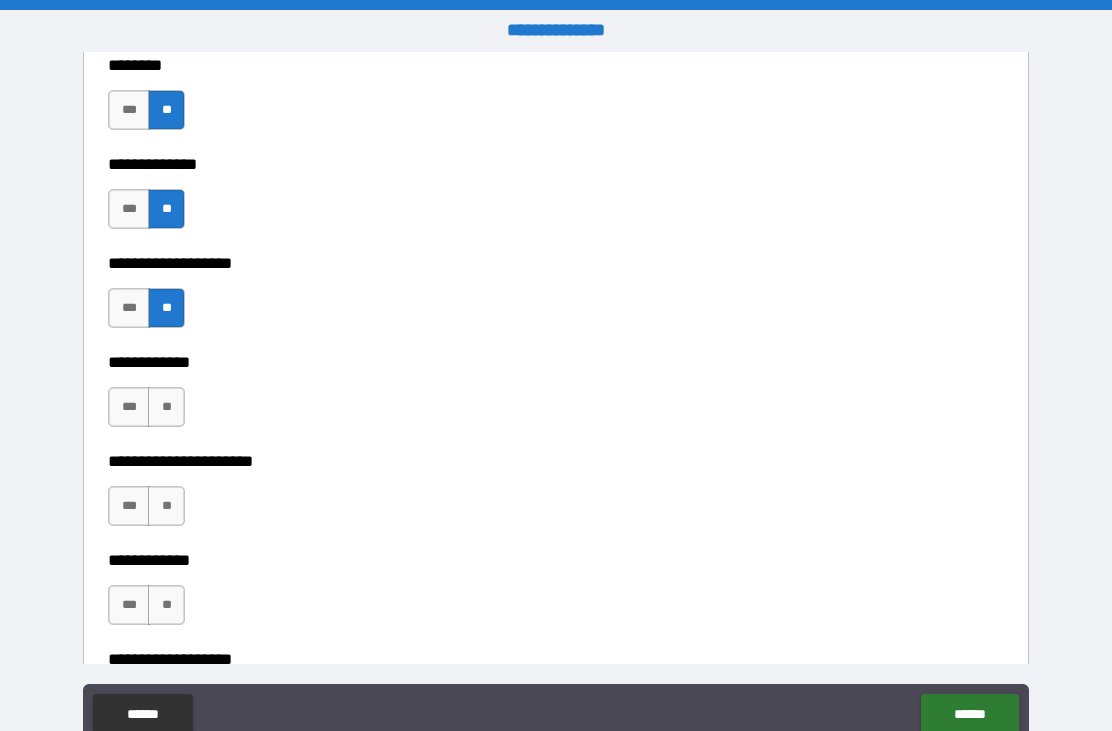 scroll, scrollTop: 7460, scrollLeft: 0, axis: vertical 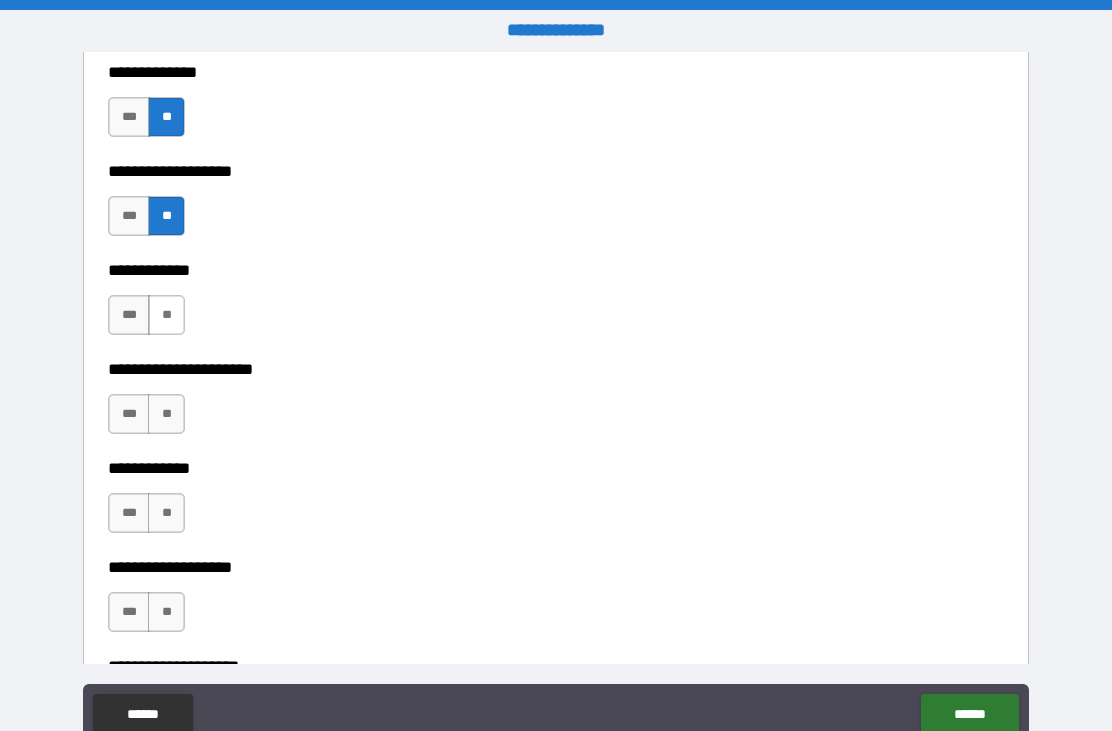 click on "**" at bounding box center (166, 315) 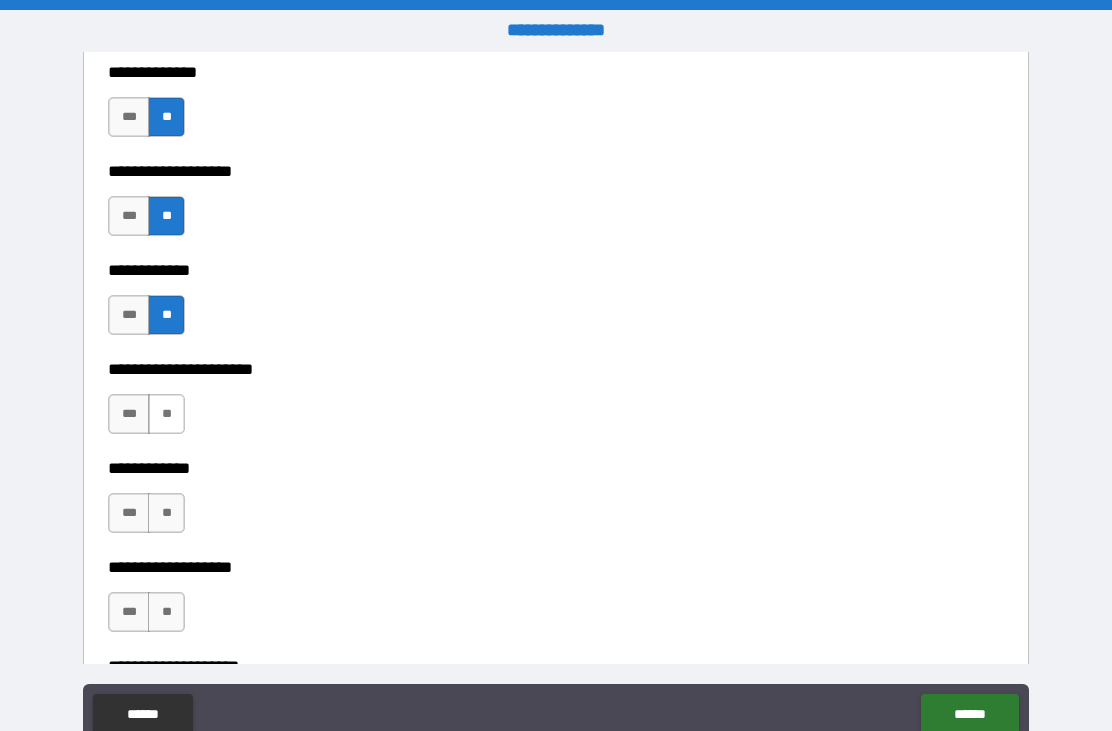 click on "**" at bounding box center (166, 414) 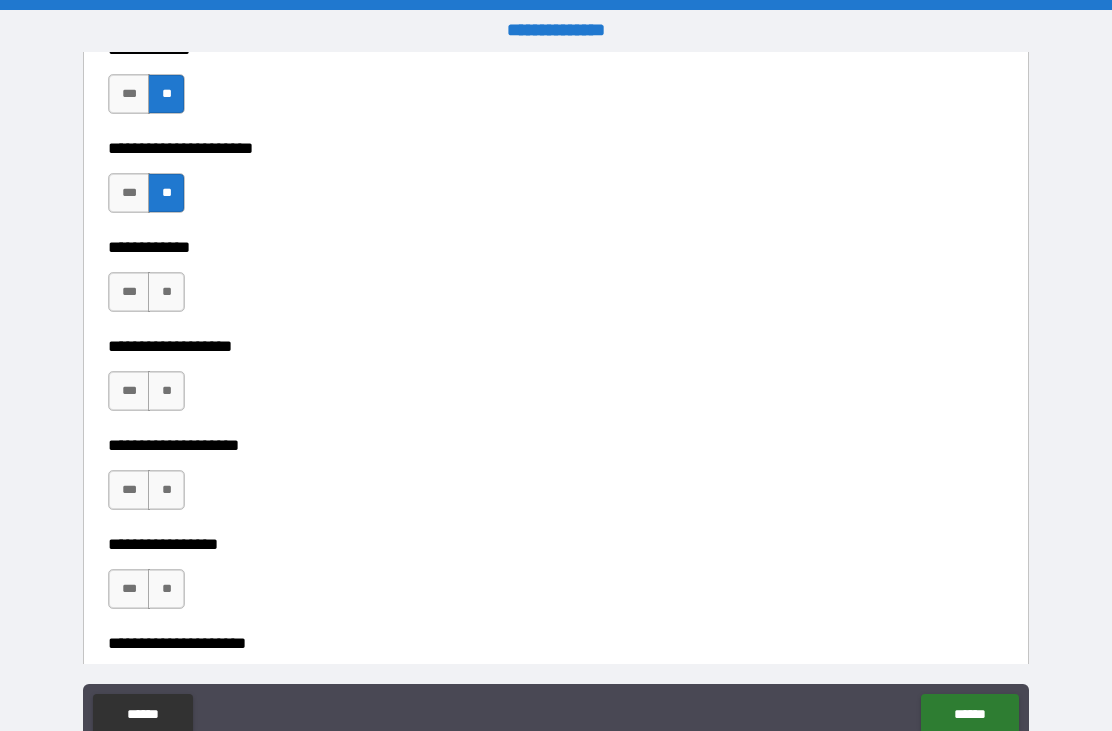 scroll, scrollTop: 7727, scrollLeft: 0, axis: vertical 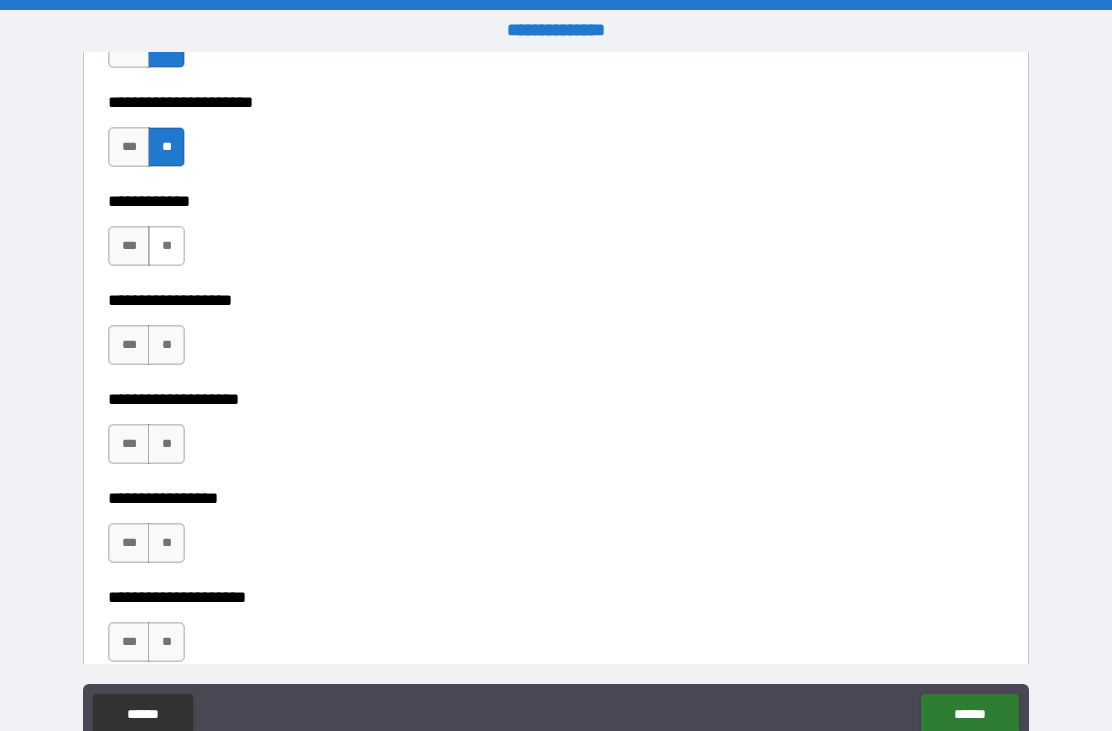 click on "**" at bounding box center [166, 246] 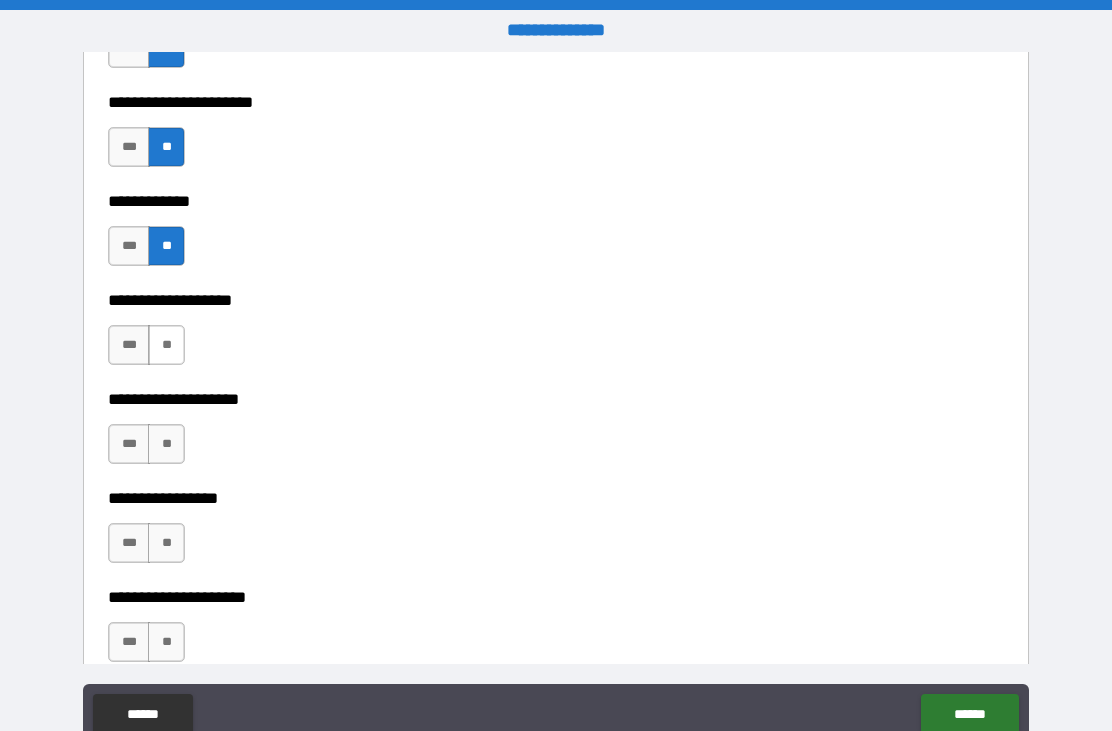 click on "**" at bounding box center (166, 345) 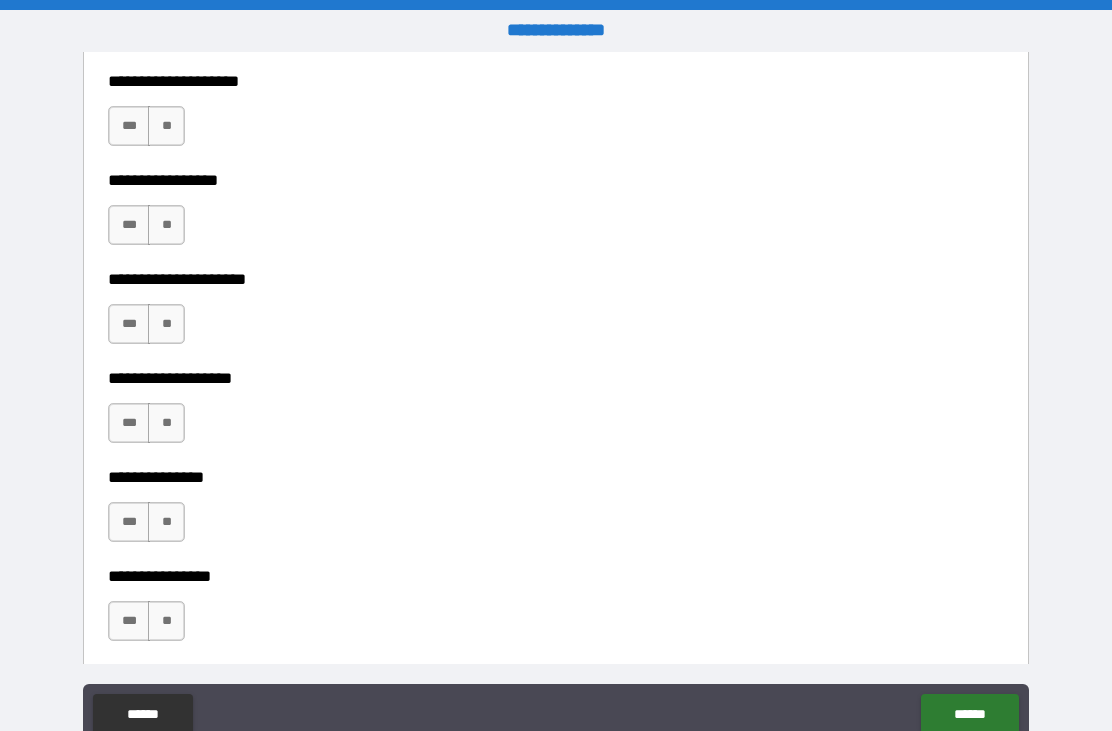 scroll, scrollTop: 8052, scrollLeft: 0, axis: vertical 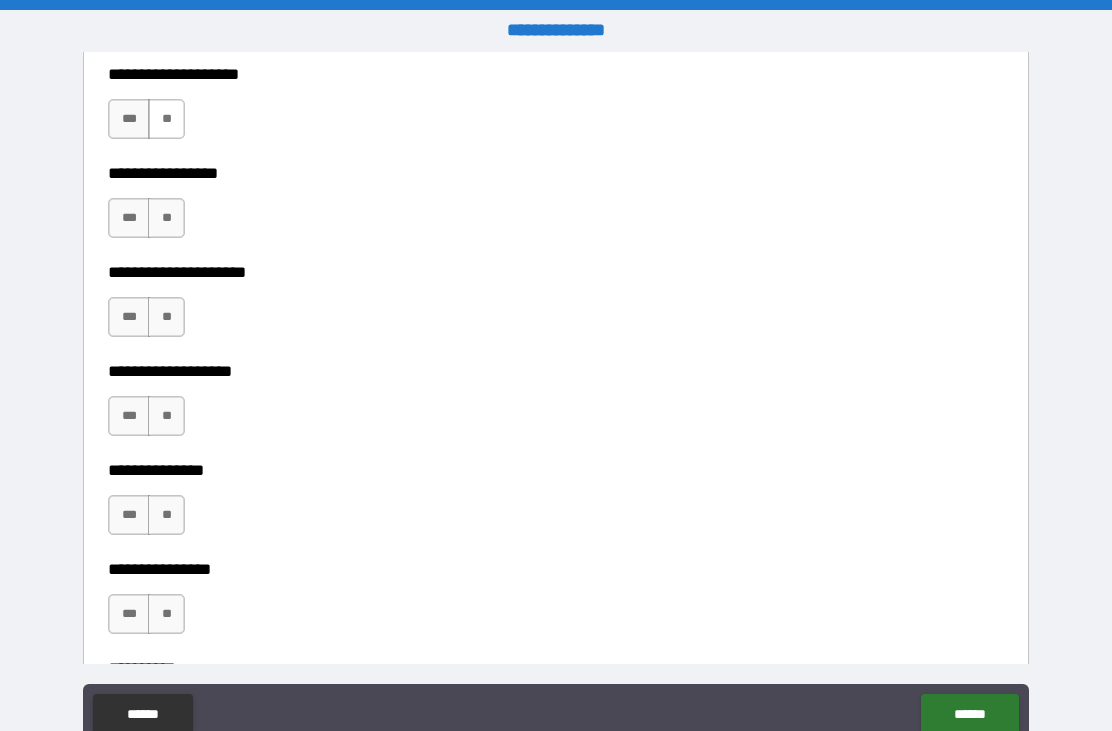 click on "**" at bounding box center (166, 119) 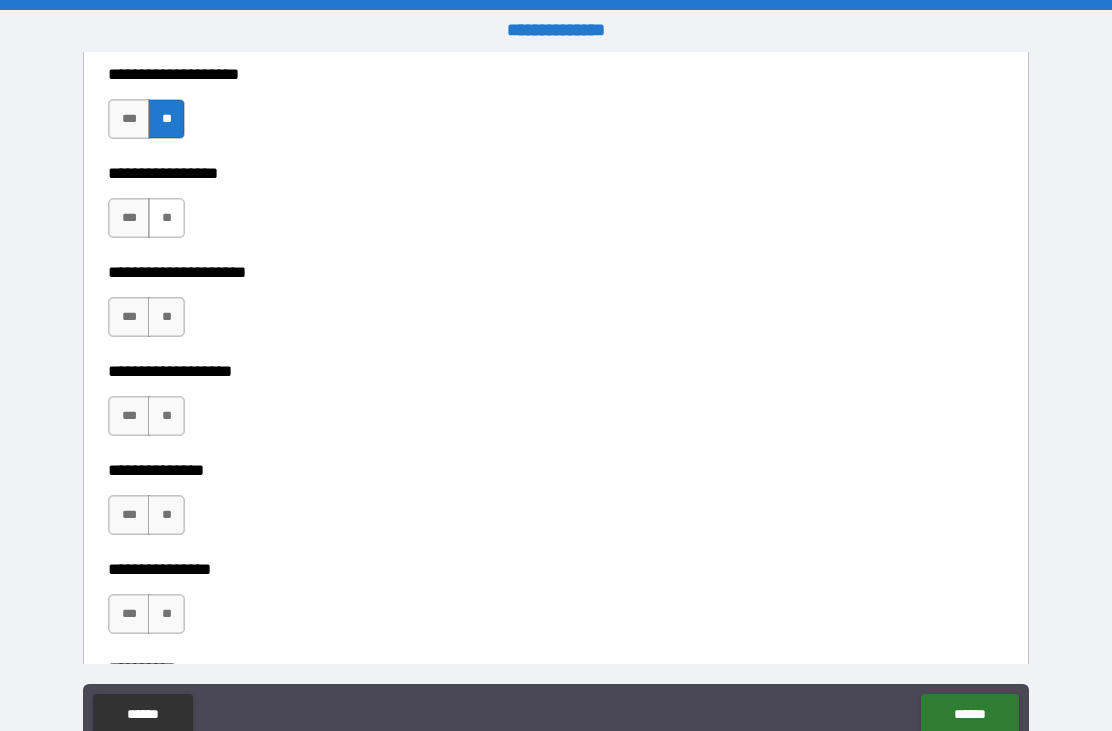 click on "**" at bounding box center [166, 218] 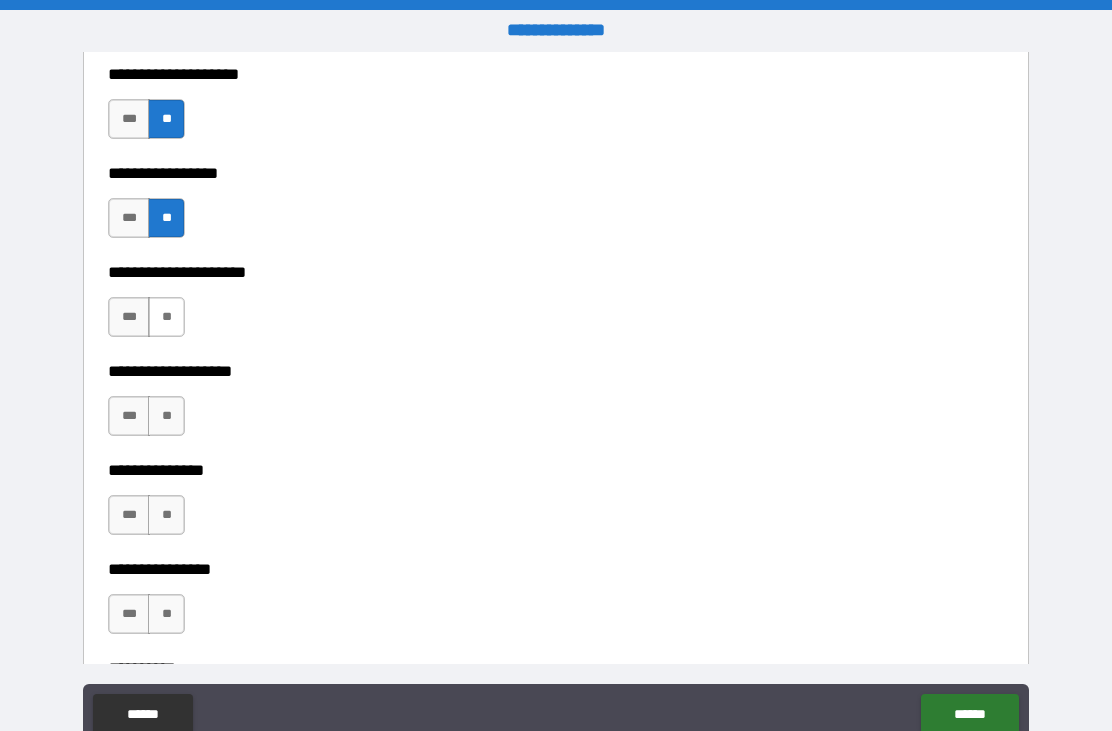 click on "**" at bounding box center [166, 317] 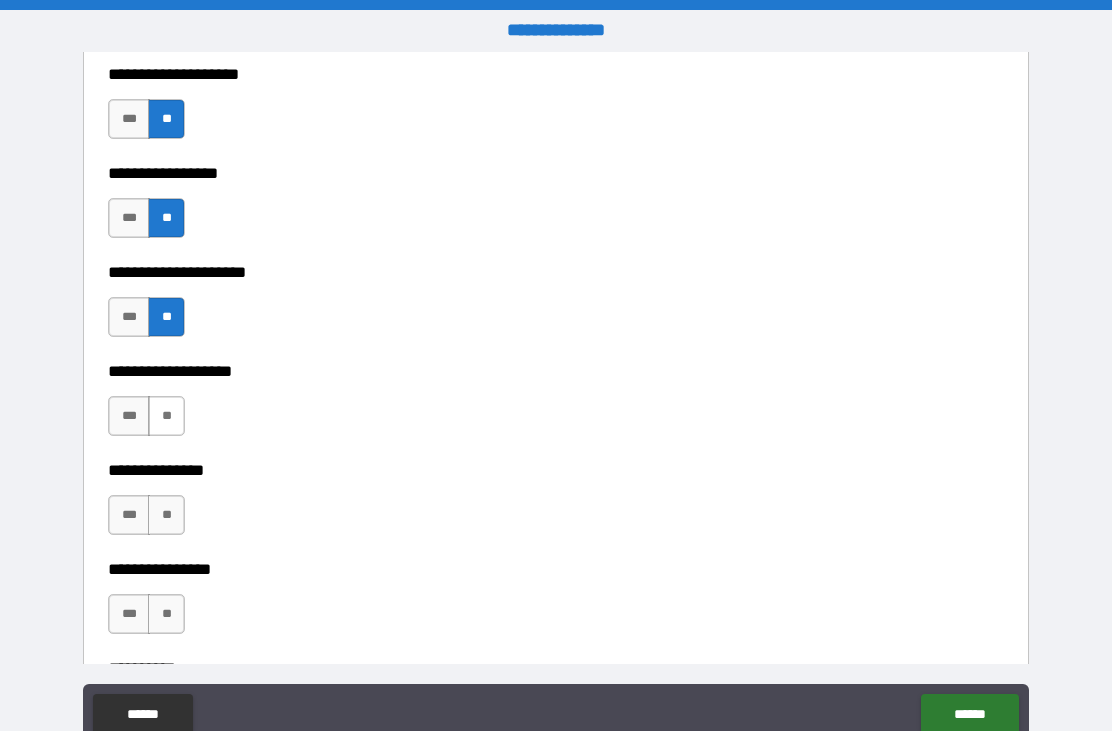 click on "**" at bounding box center [166, 416] 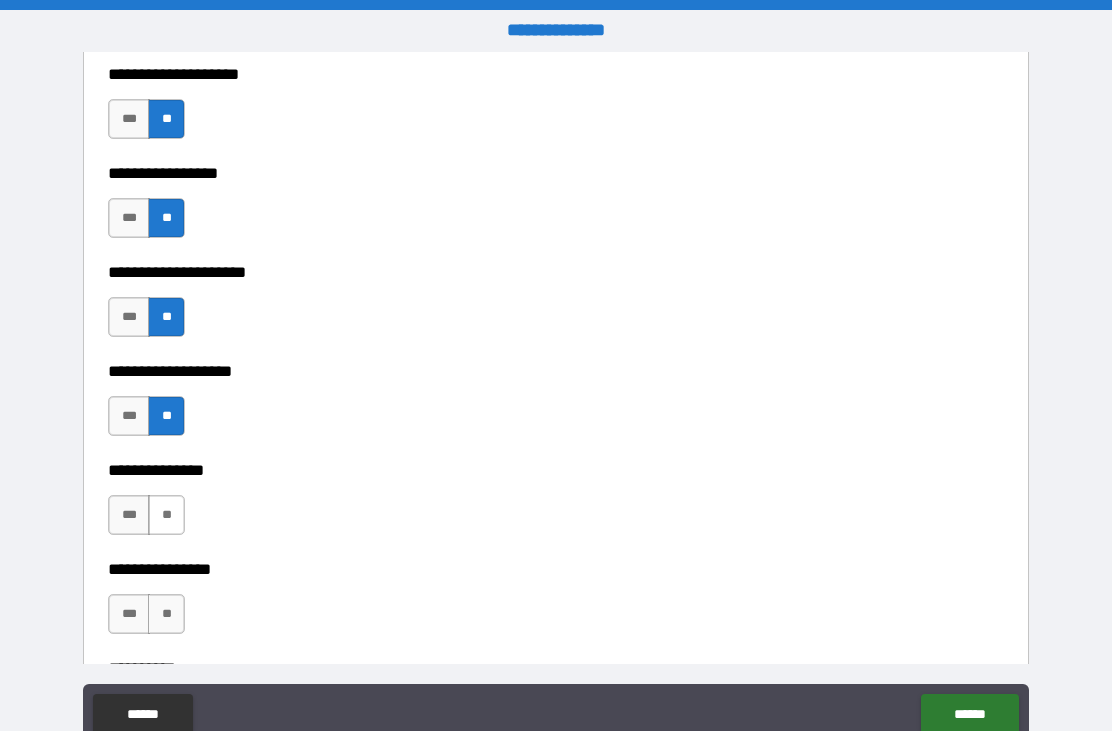 click on "**" at bounding box center (166, 515) 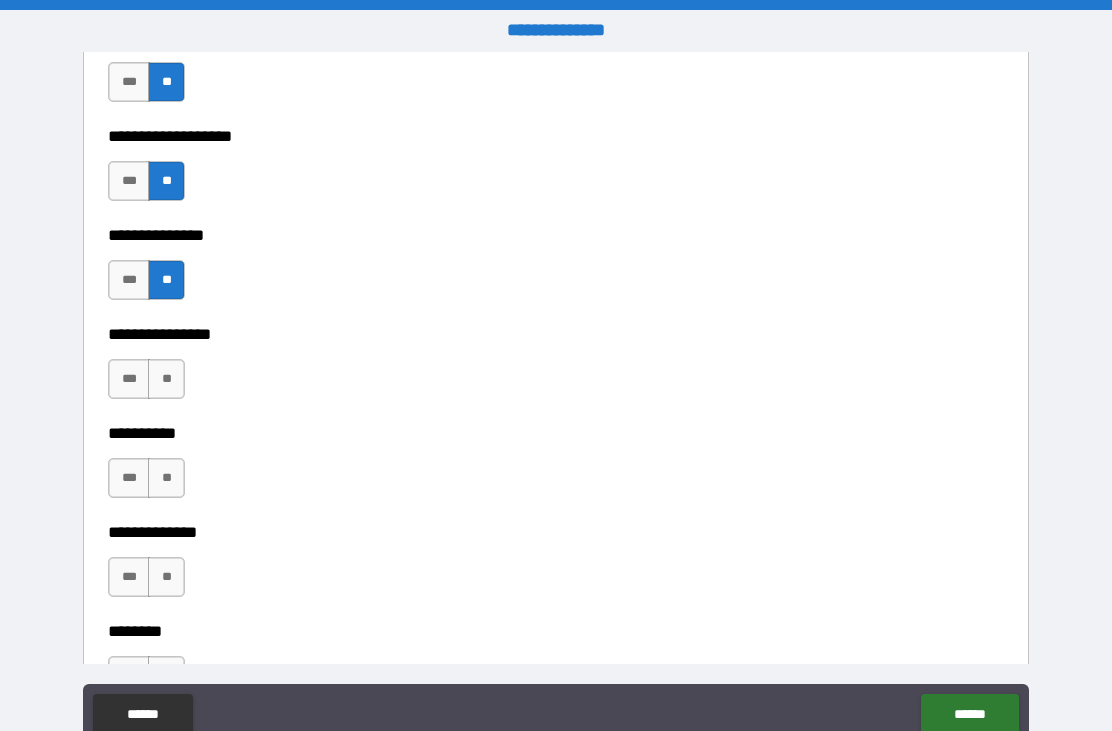 scroll, scrollTop: 8289, scrollLeft: 0, axis: vertical 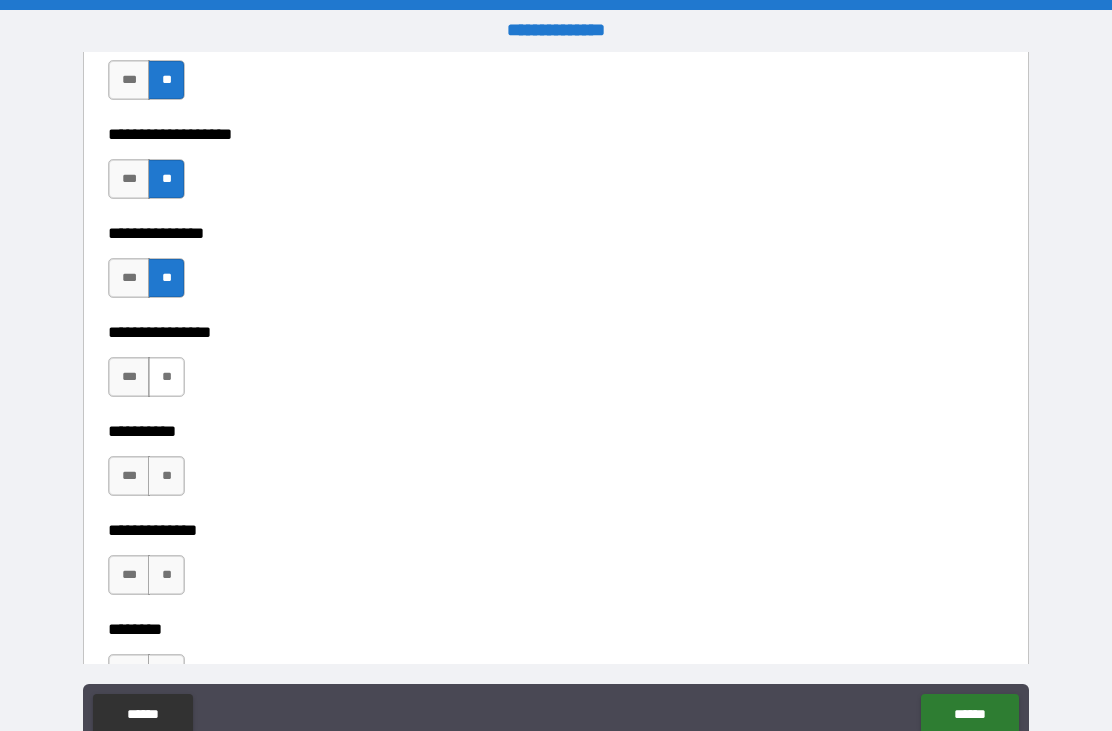 click on "**" at bounding box center (166, 377) 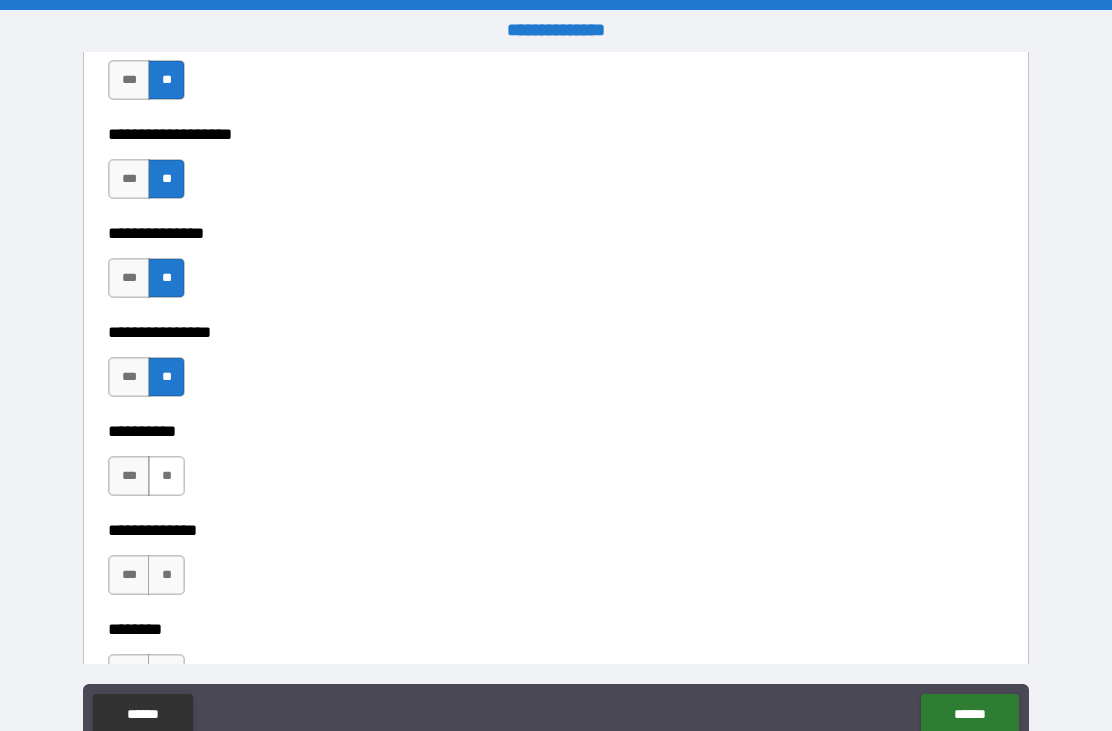 click on "**" at bounding box center (166, 476) 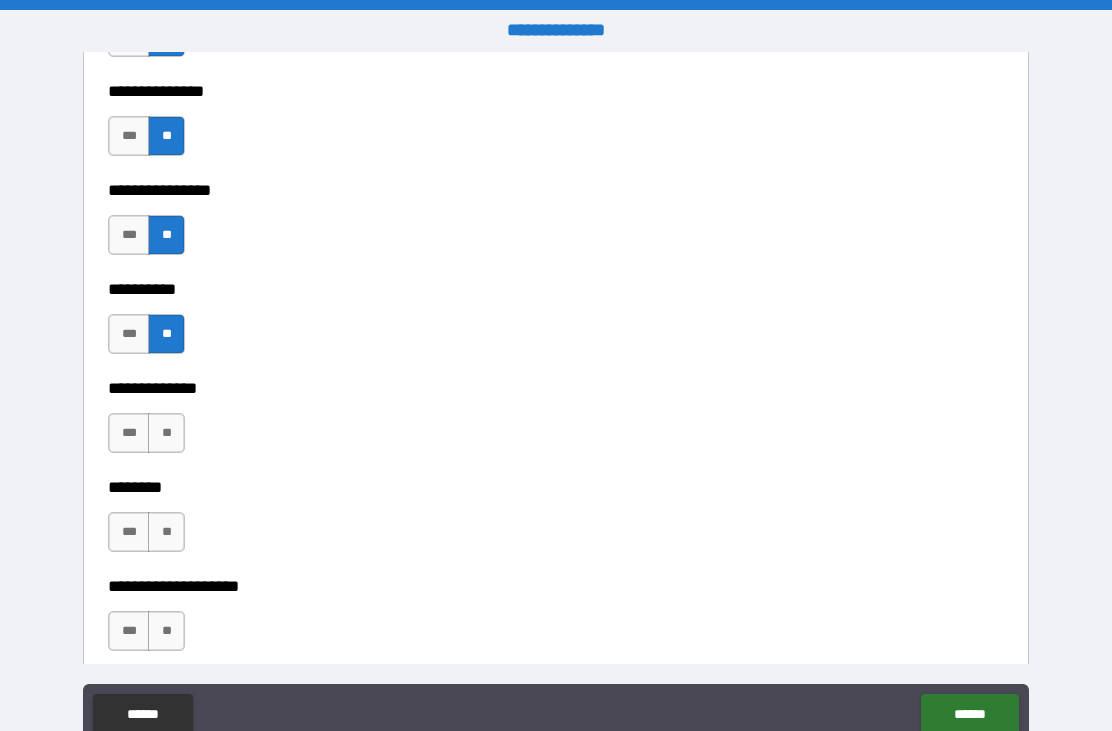 scroll, scrollTop: 8433, scrollLeft: 0, axis: vertical 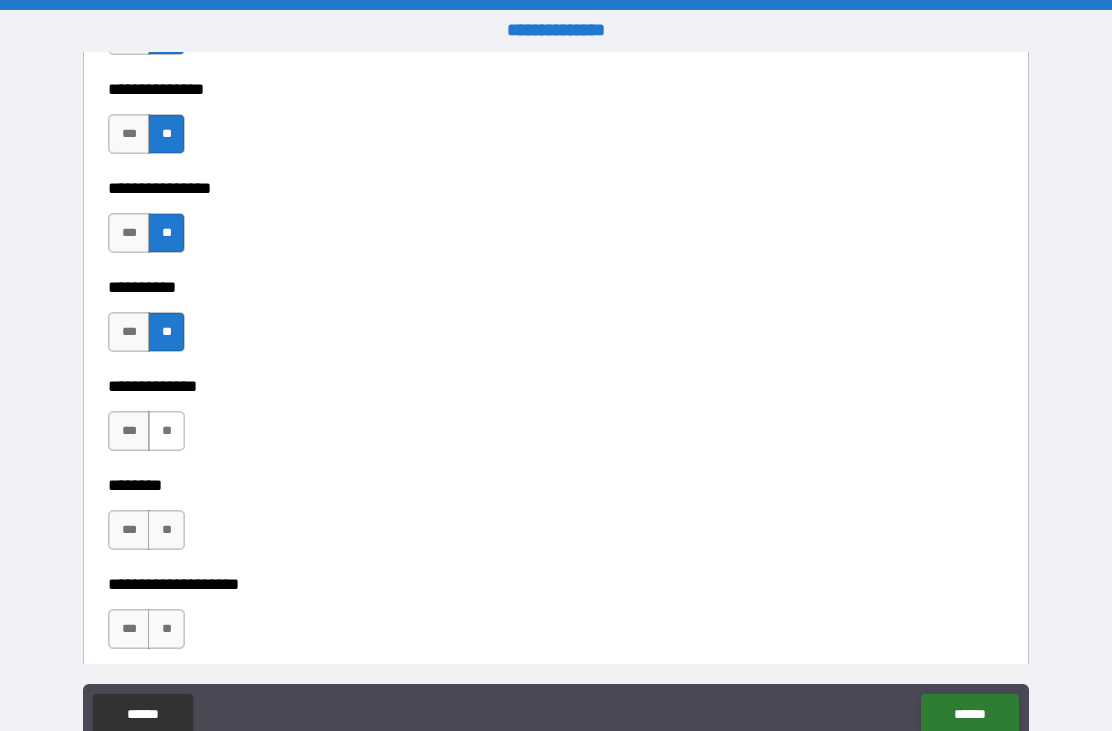 click on "**" at bounding box center (166, 431) 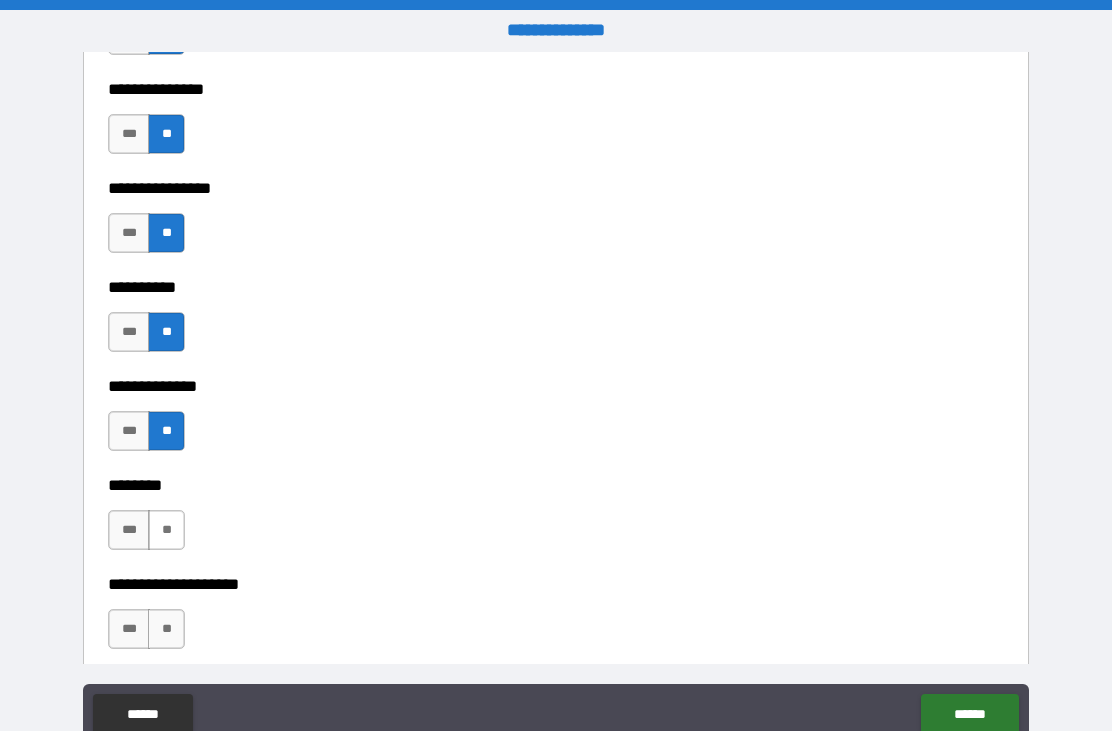 click on "**" at bounding box center (166, 530) 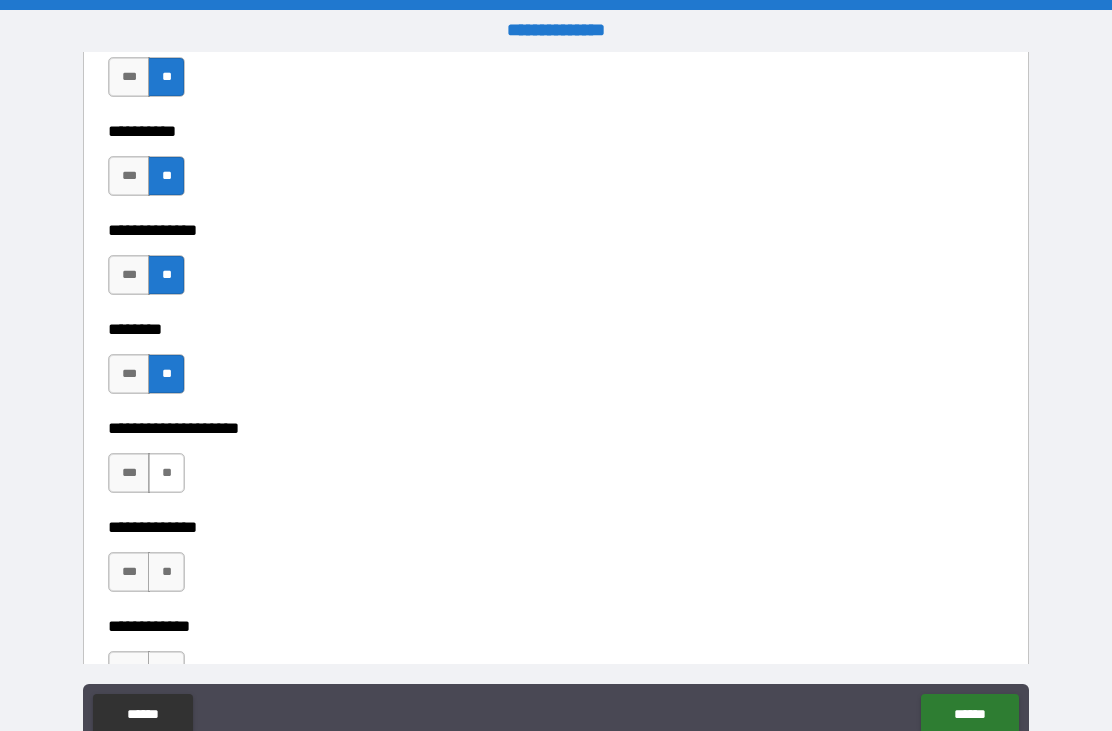 click on "**" at bounding box center [166, 473] 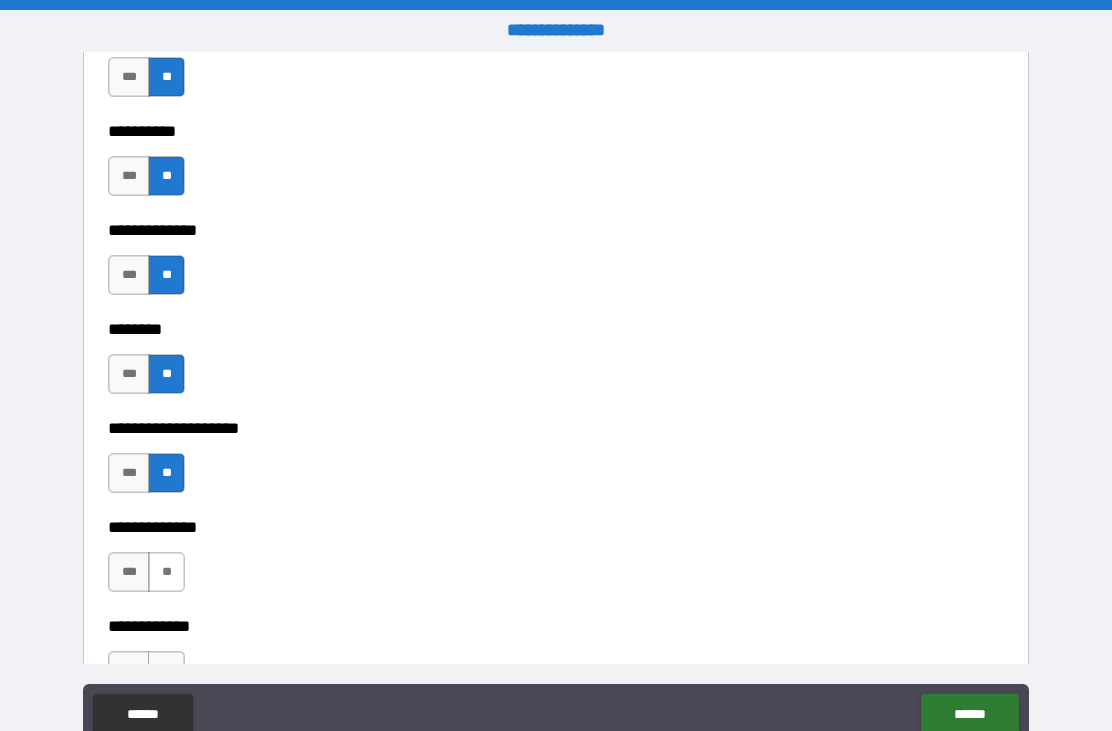 click on "**" at bounding box center [166, 572] 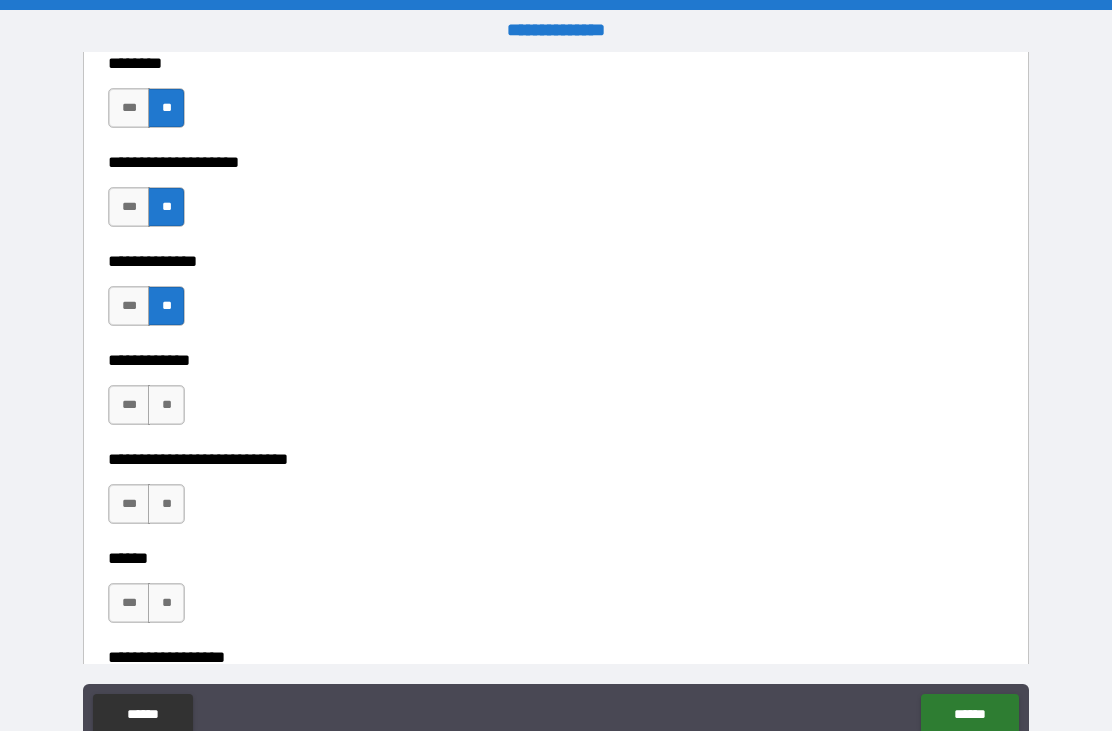 scroll, scrollTop: 8860, scrollLeft: 0, axis: vertical 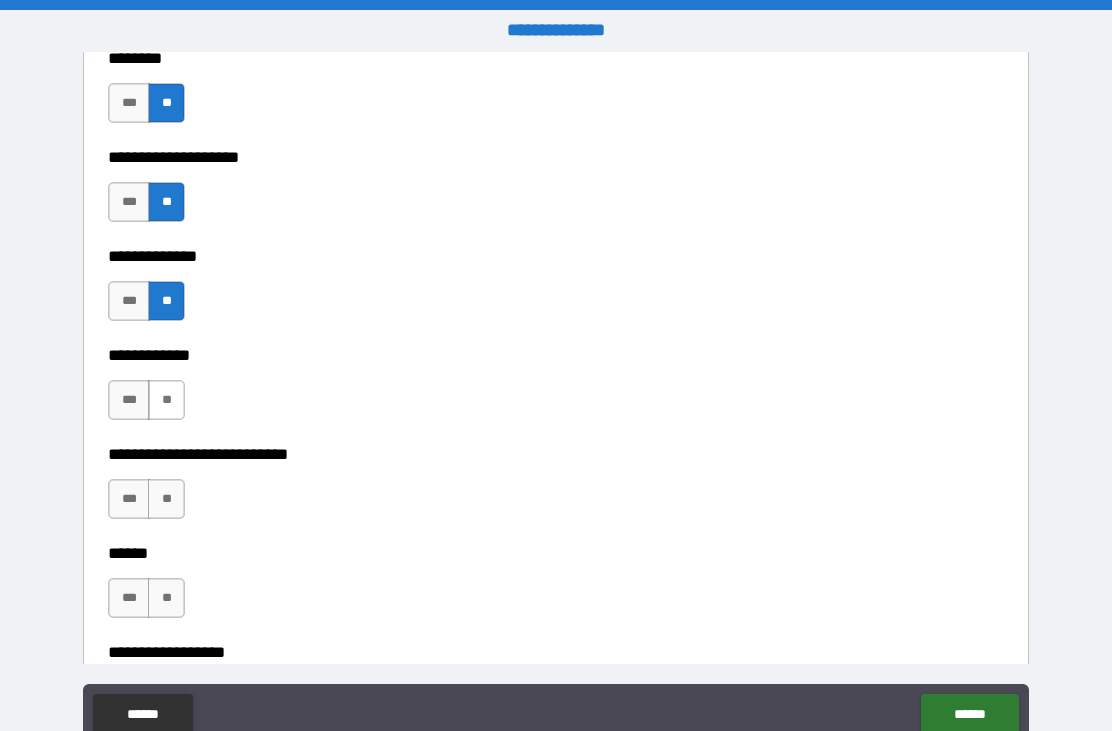 click on "**" at bounding box center [166, 400] 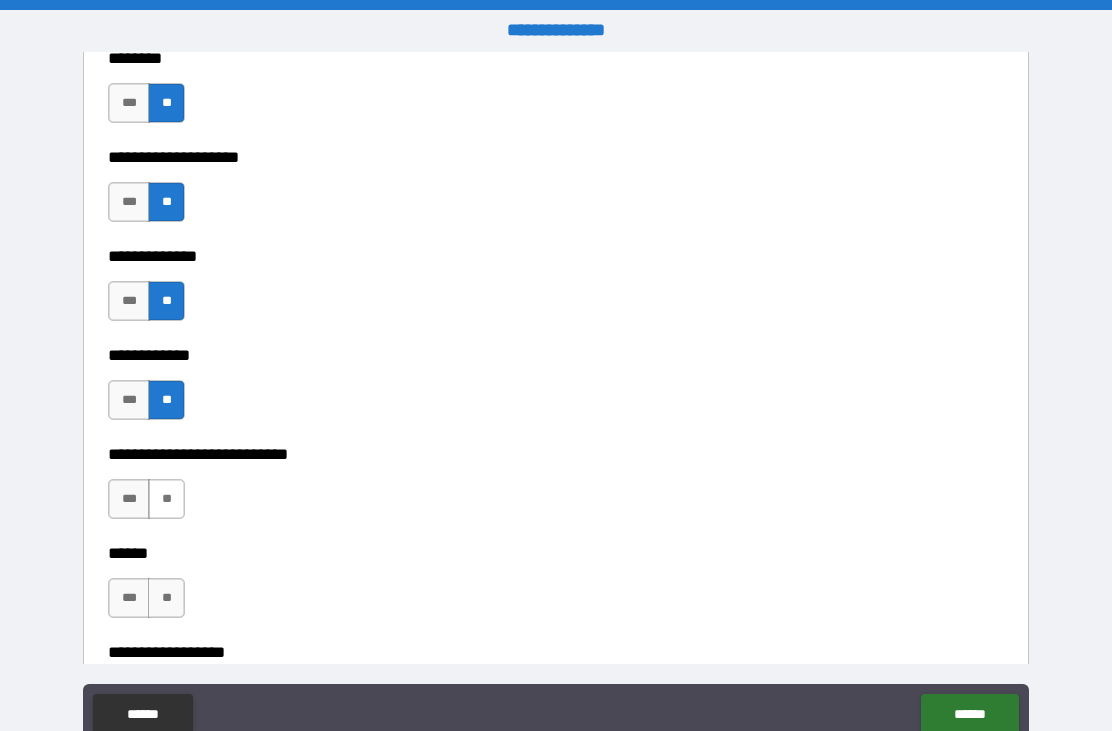click on "**" at bounding box center [166, 499] 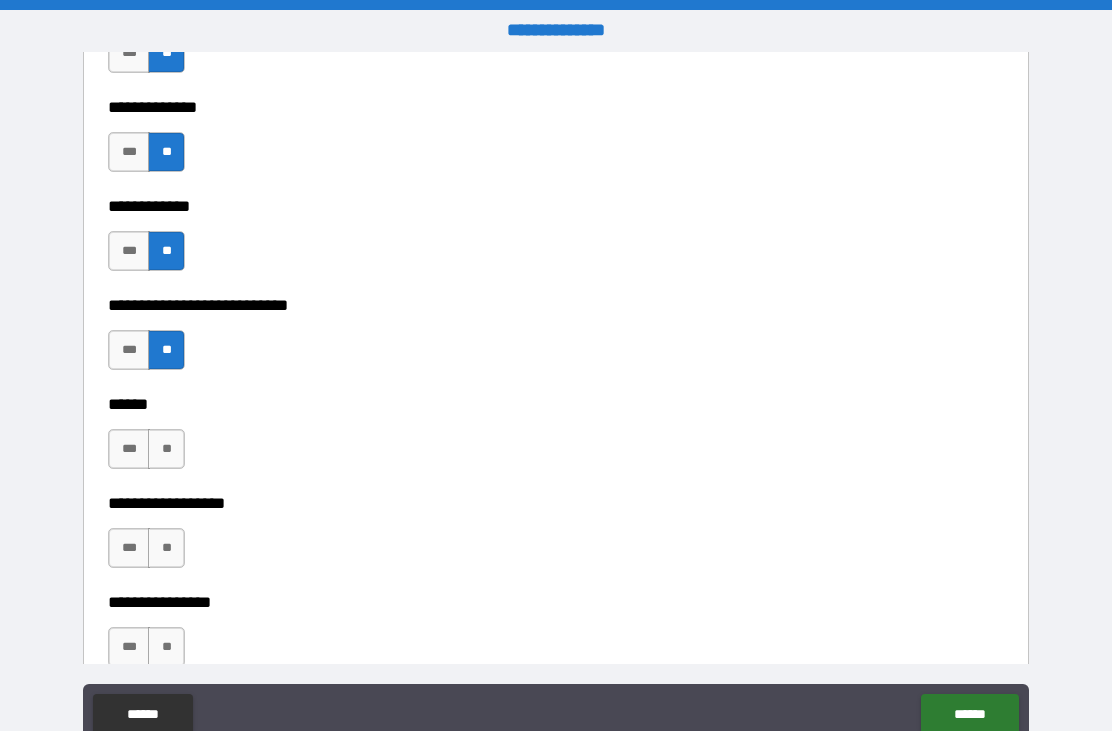 scroll, scrollTop: 9031, scrollLeft: 0, axis: vertical 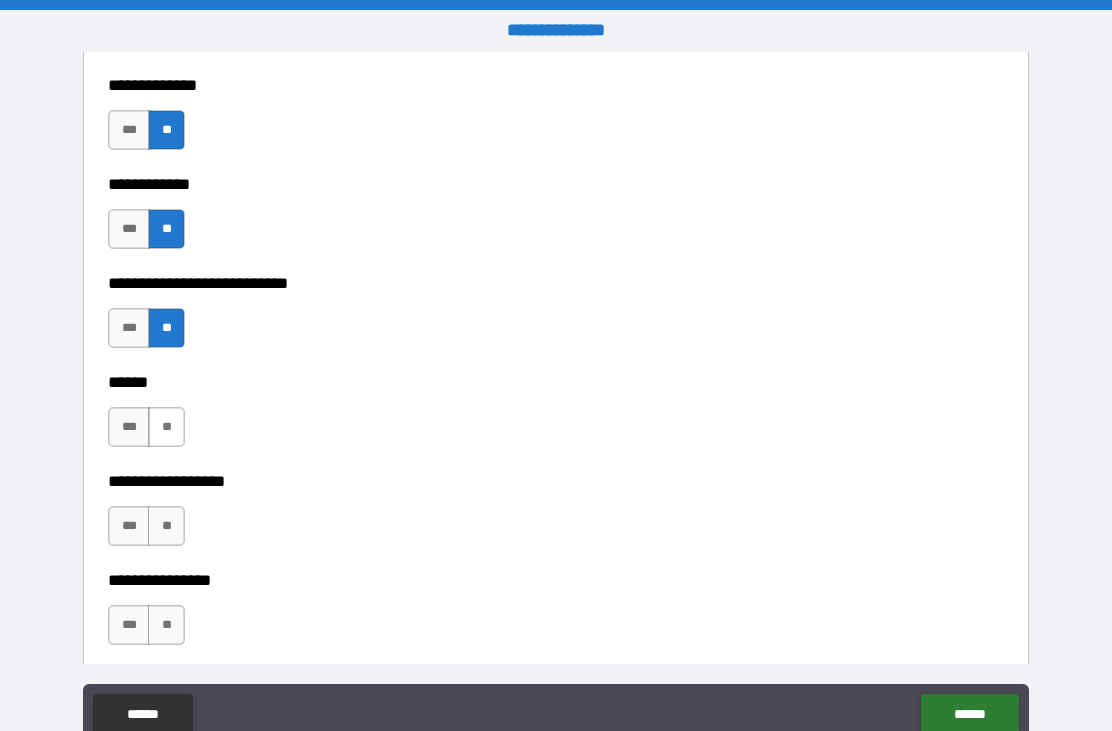 click on "**" at bounding box center (166, 427) 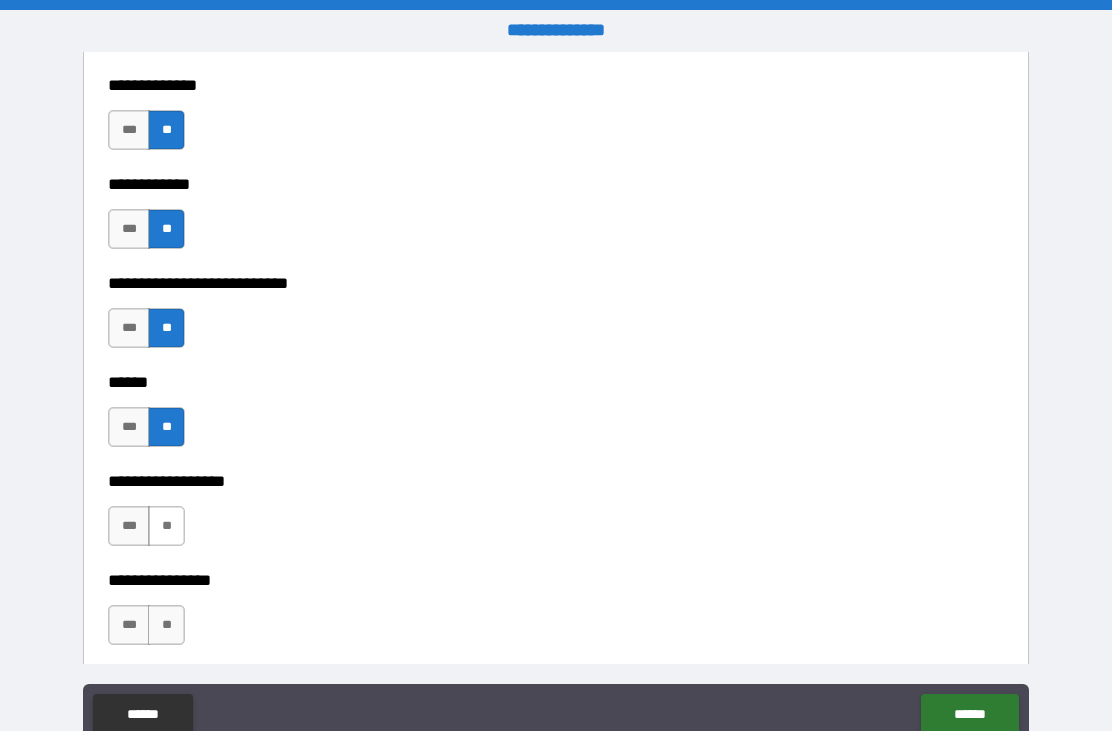 click on "**" at bounding box center [166, 526] 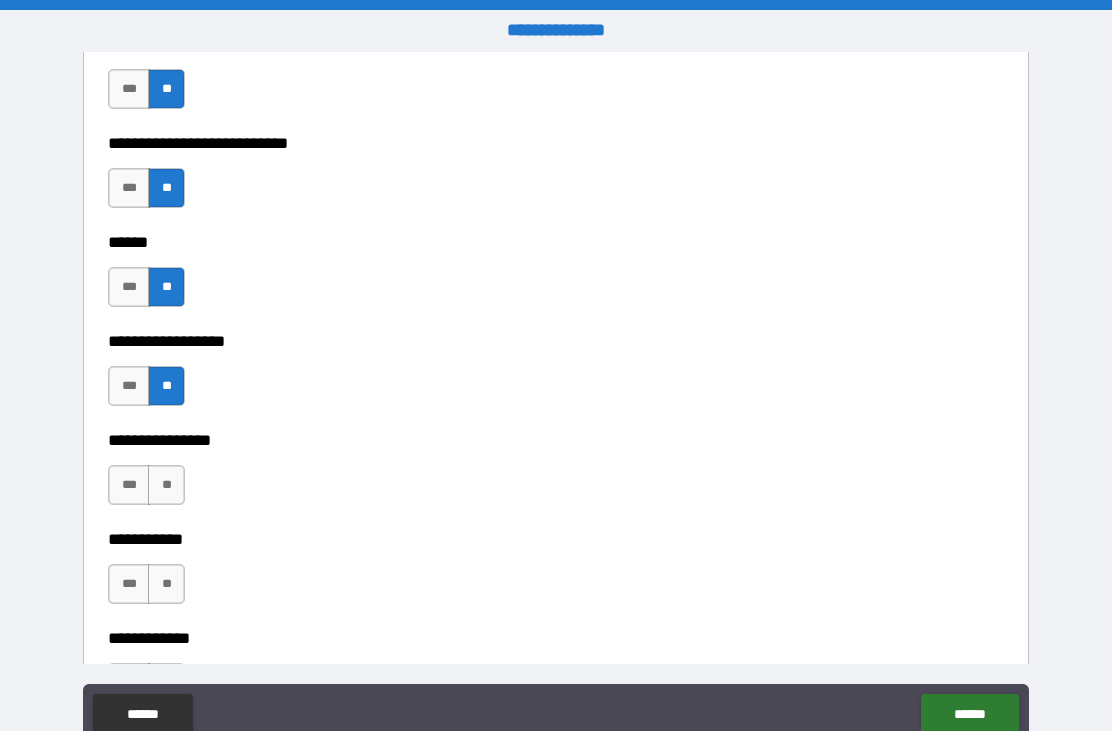 scroll, scrollTop: 9190, scrollLeft: 0, axis: vertical 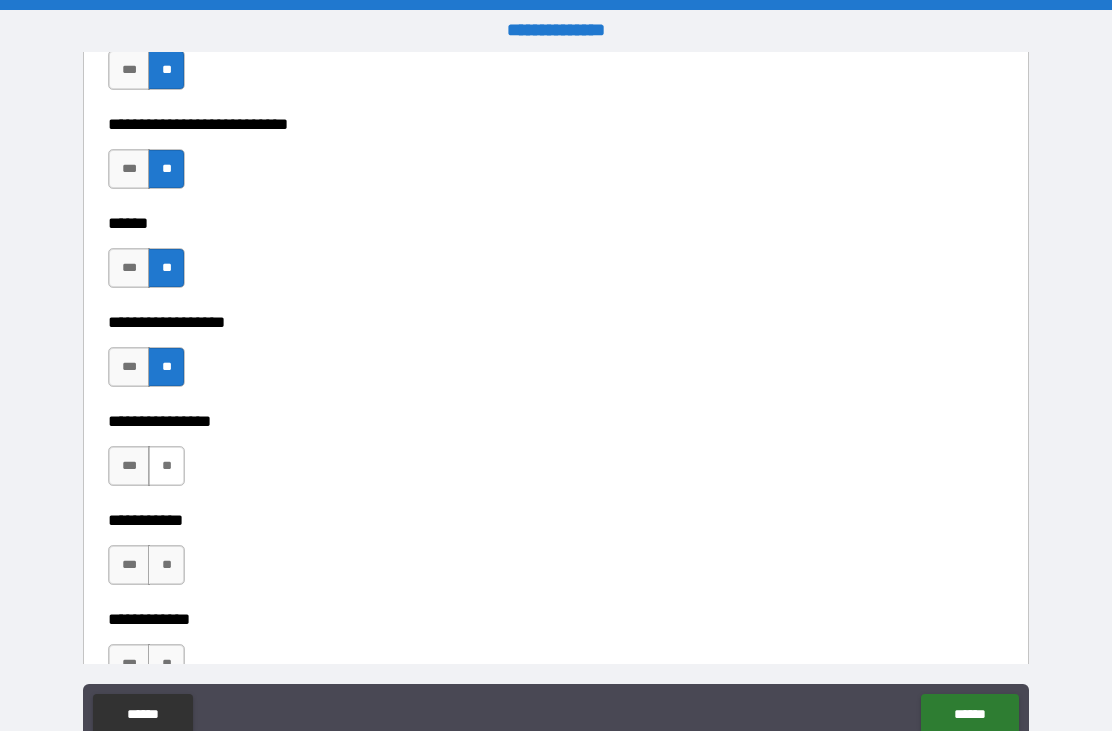 click on "**" at bounding box center (166, 466) 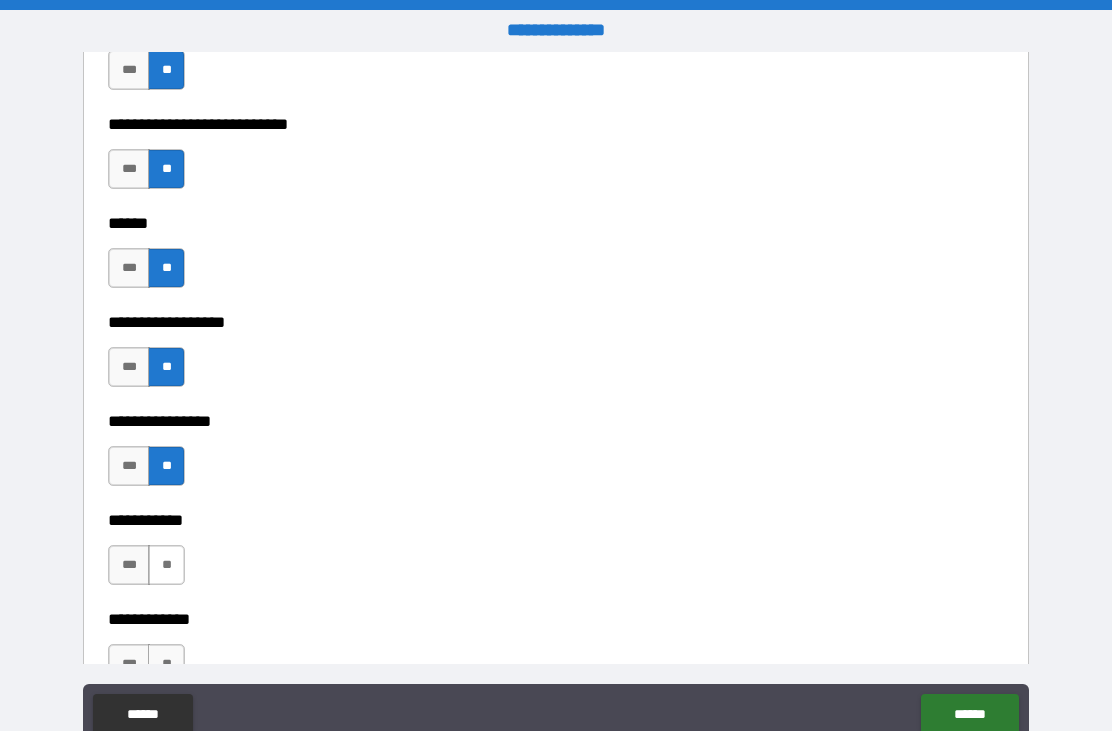 click on "**" at bounding box center [166, 565] 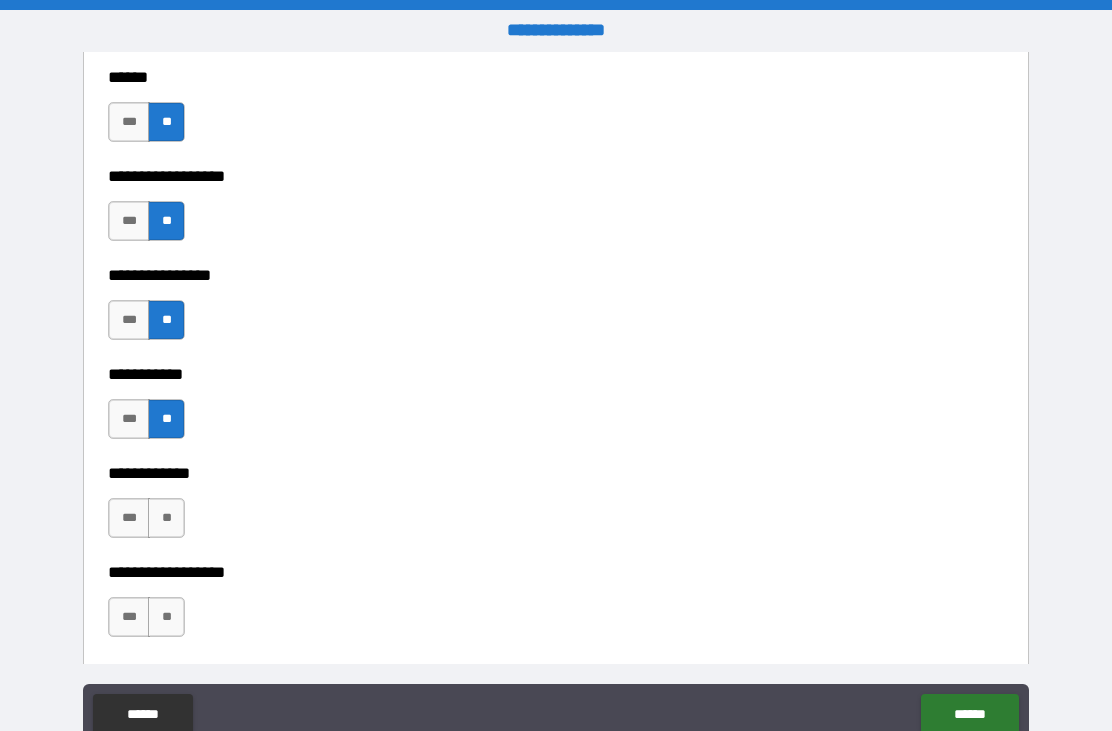 scroll, scrollTop: 9385, scrollLeft: 0, axis: vertical 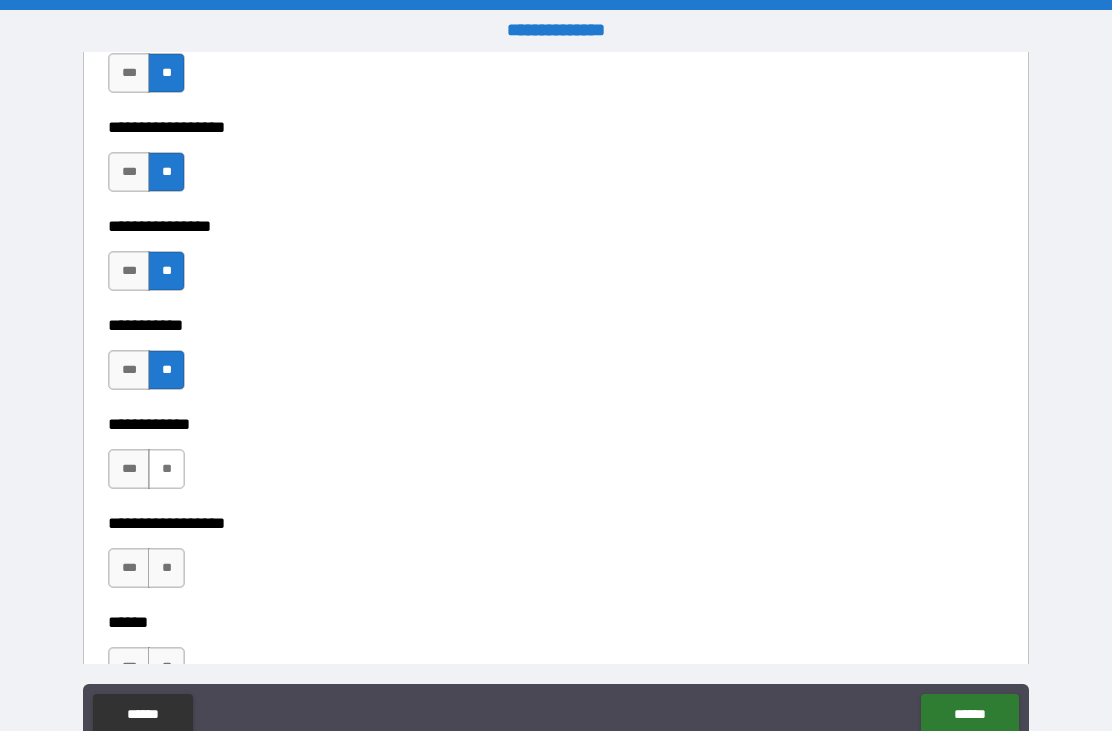 click on "**" at bounding box center [166, 469] 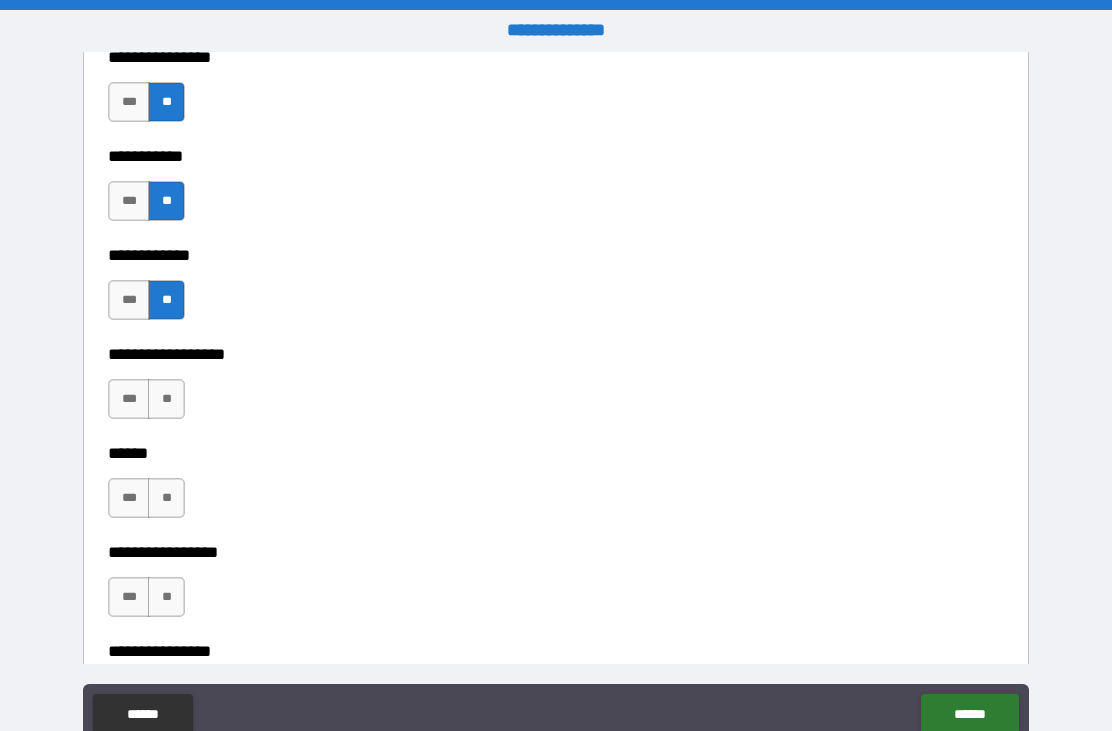 scroll, scrollTop: 9559, scrollLeft: 0, axis: vertical 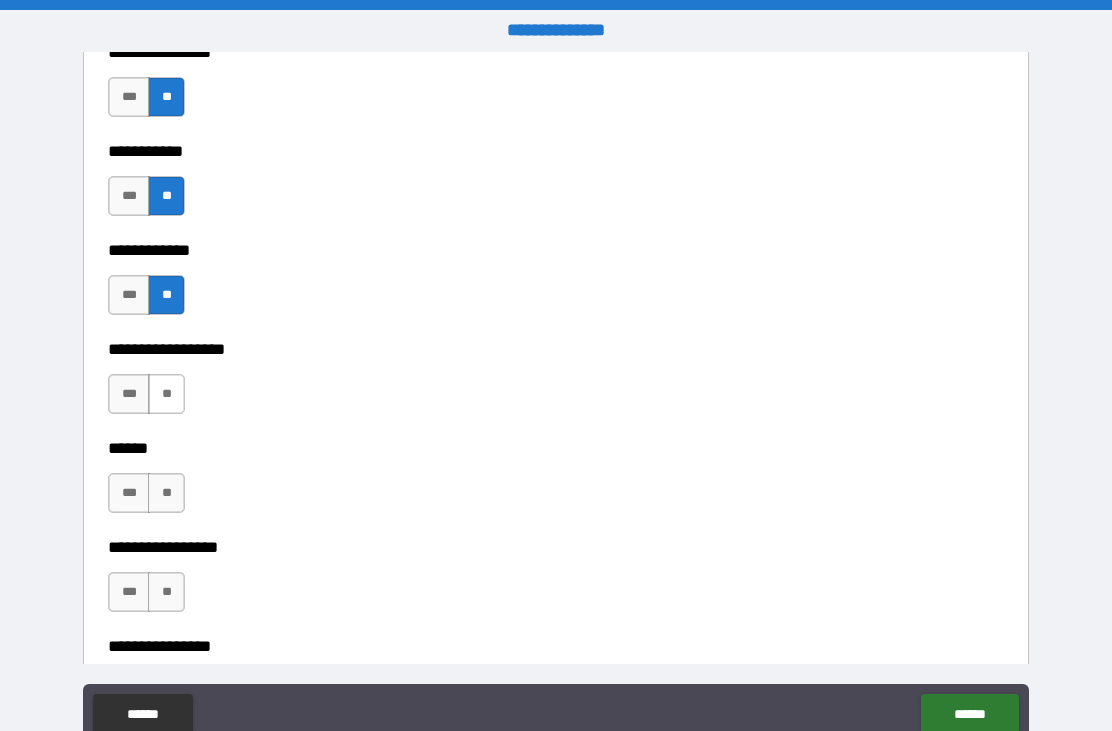 click on "**" at bounding box center [166, 394] 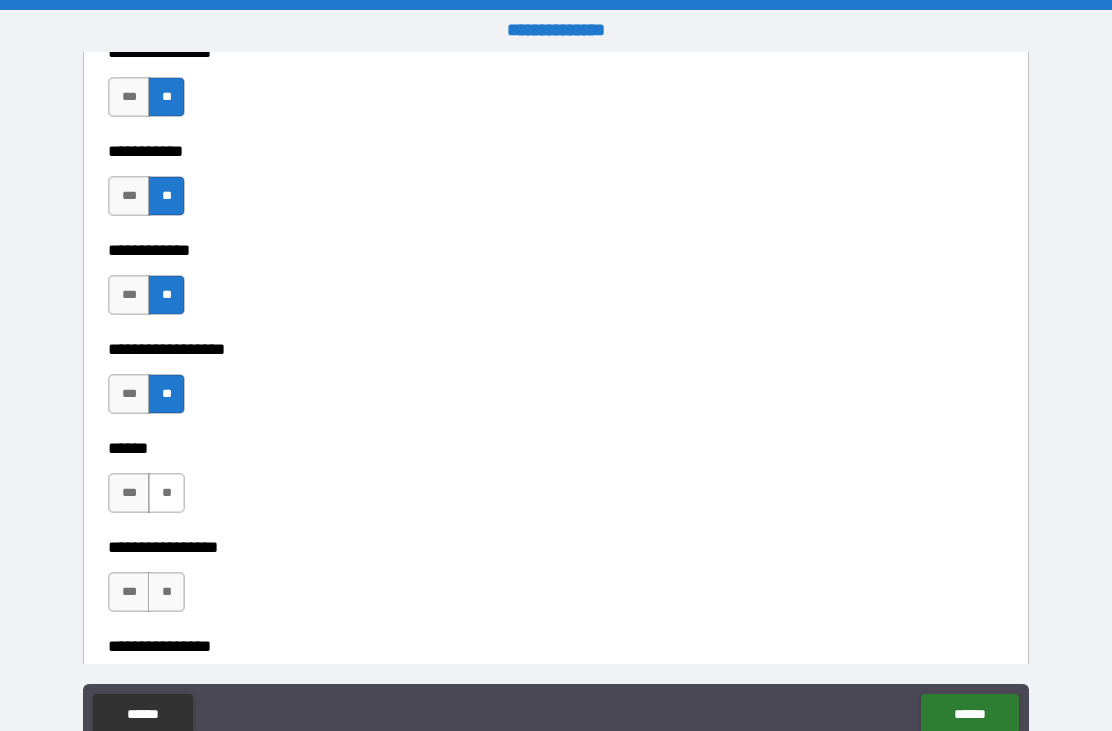 click on "**" at bounding box center [166, 493] 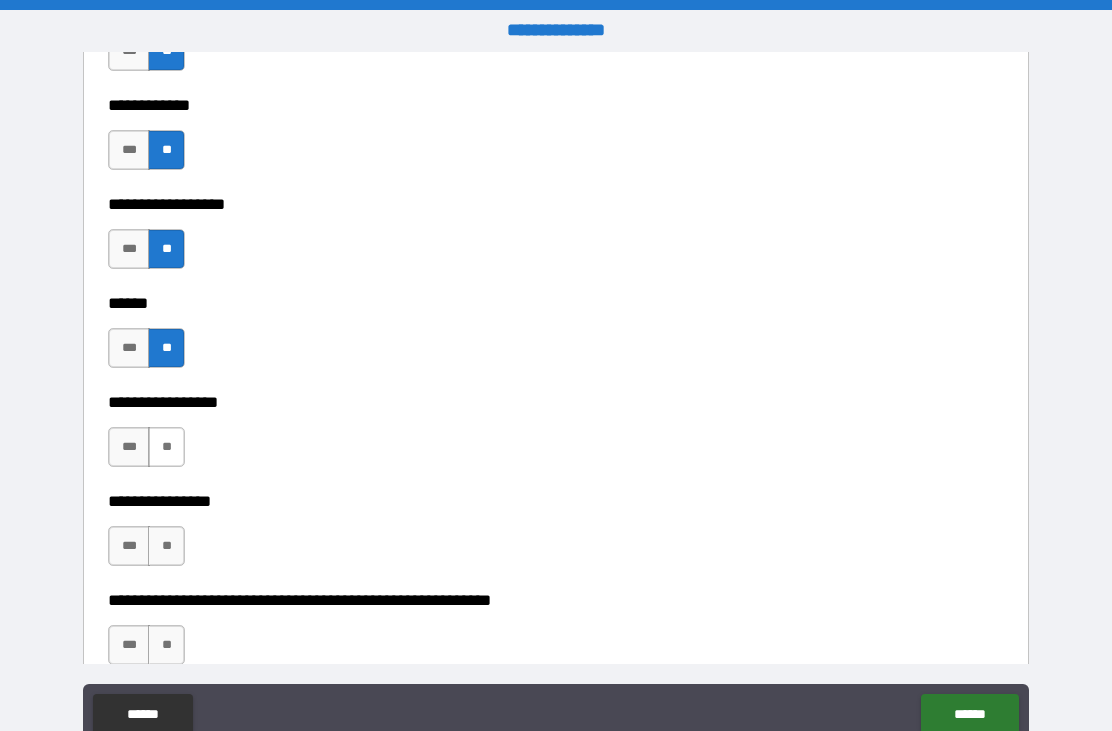 click on "**" at bounding box center (166, 447) 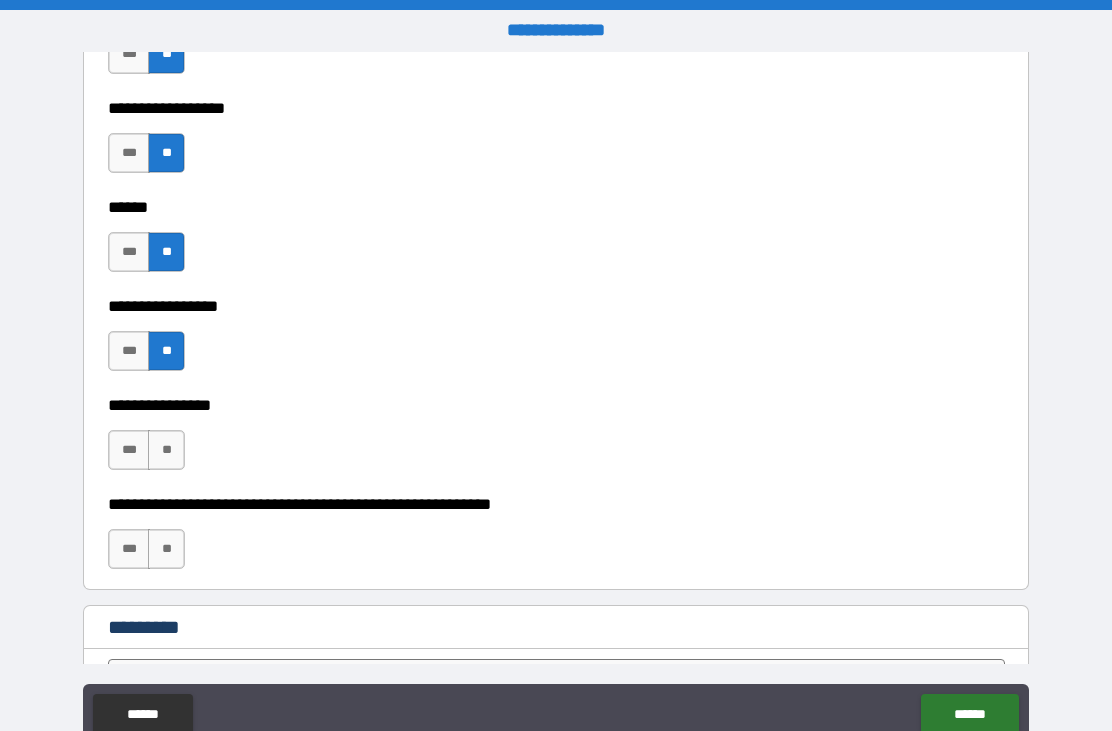 scroll, scrollTop: 9811, scrollLeft: 0, axis: vertical 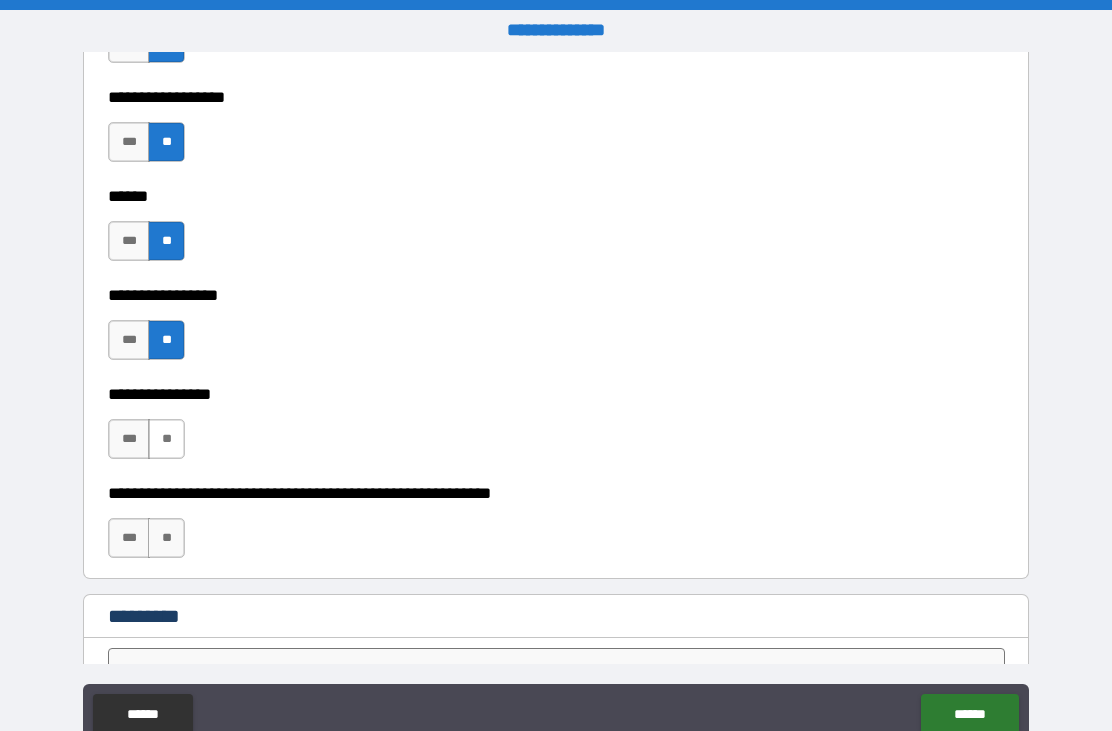 click on "**" at bounding box center (166, 439) 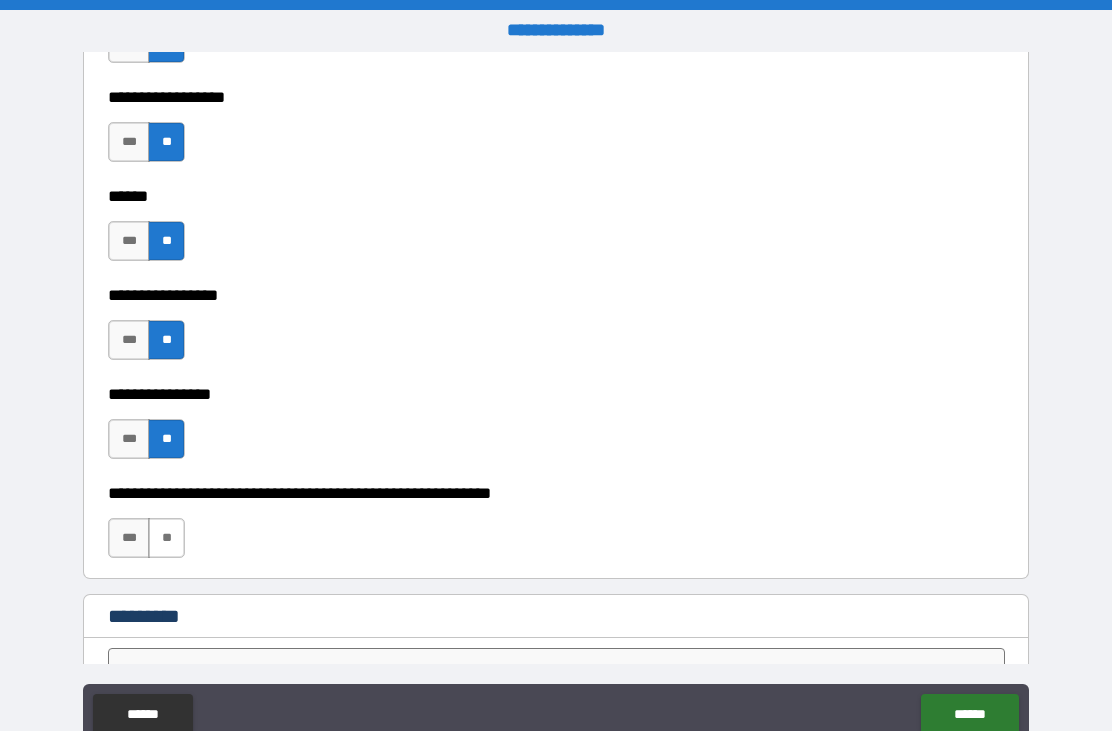 click on "**" at bounding box center [166, 538] 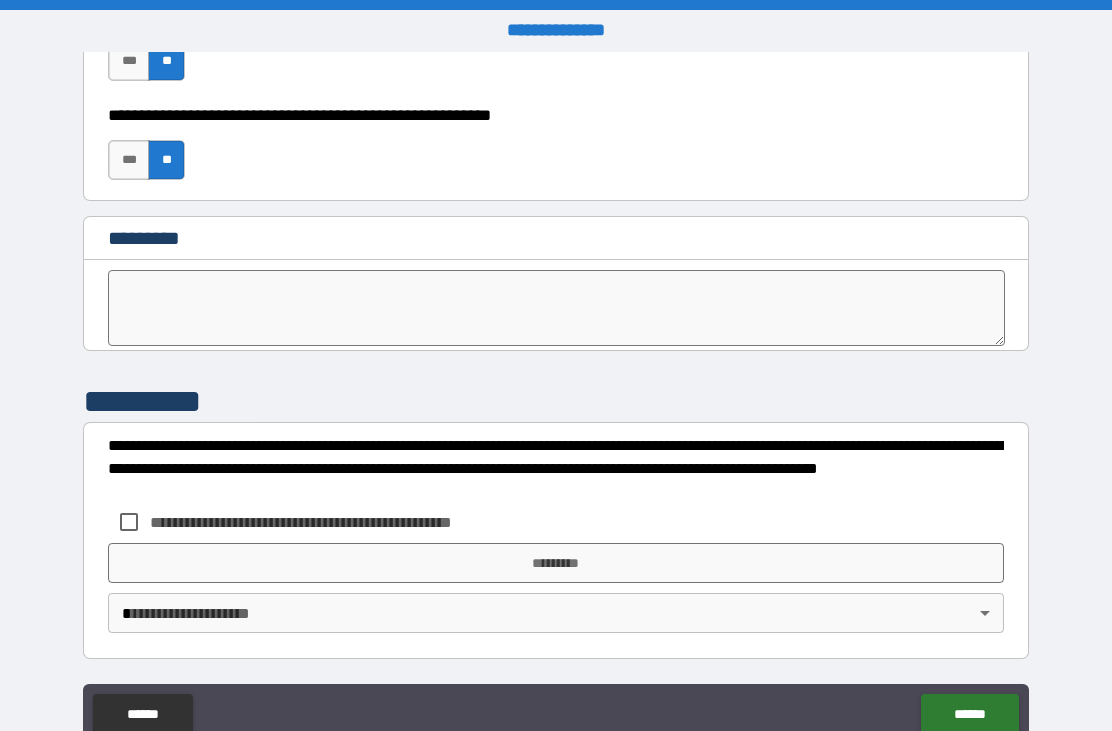 scroll, scrollTop: 10189, scrollLeft: 0, axis: vertical 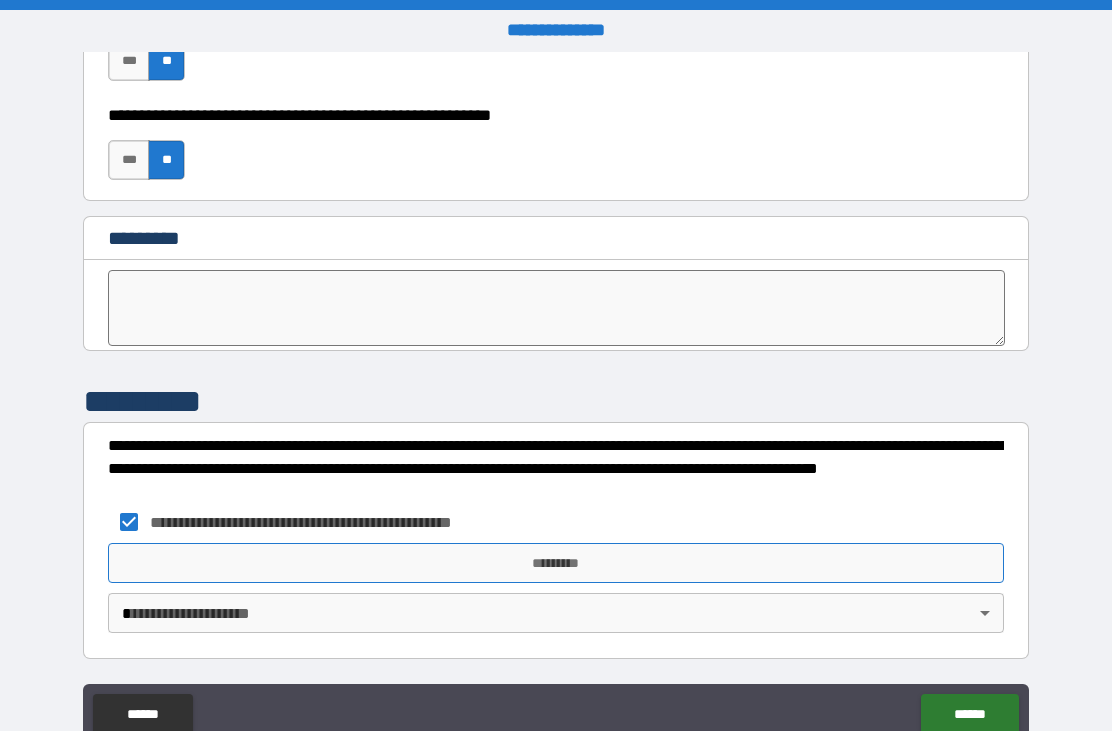 click on "*********" at bounding box center [556, 563] 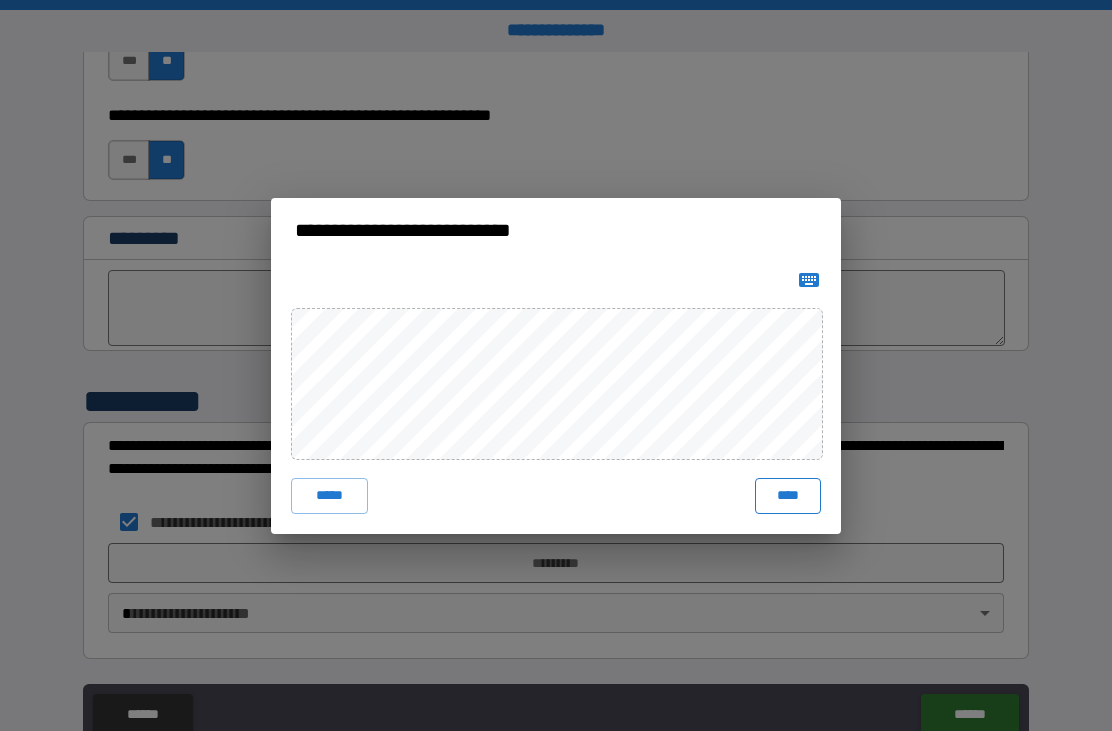 click on "****" at bounding box center (788, 496) 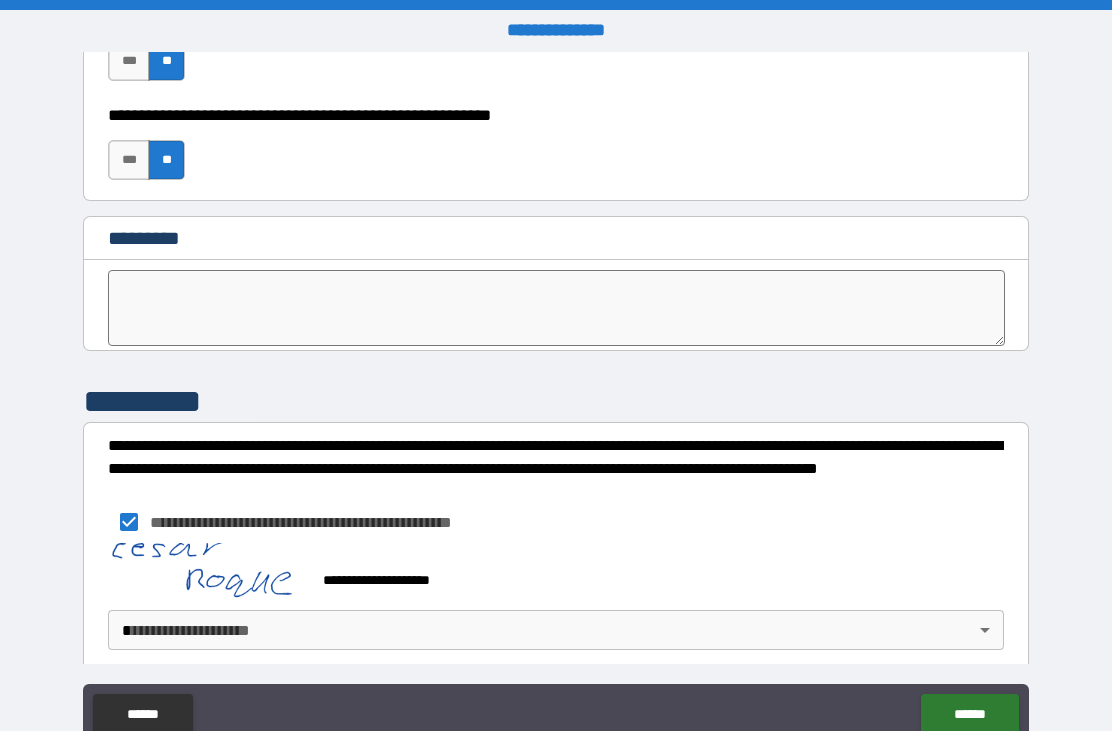 scroll, scrollTop: 10179, scrollLeft: 0, axis: vertical 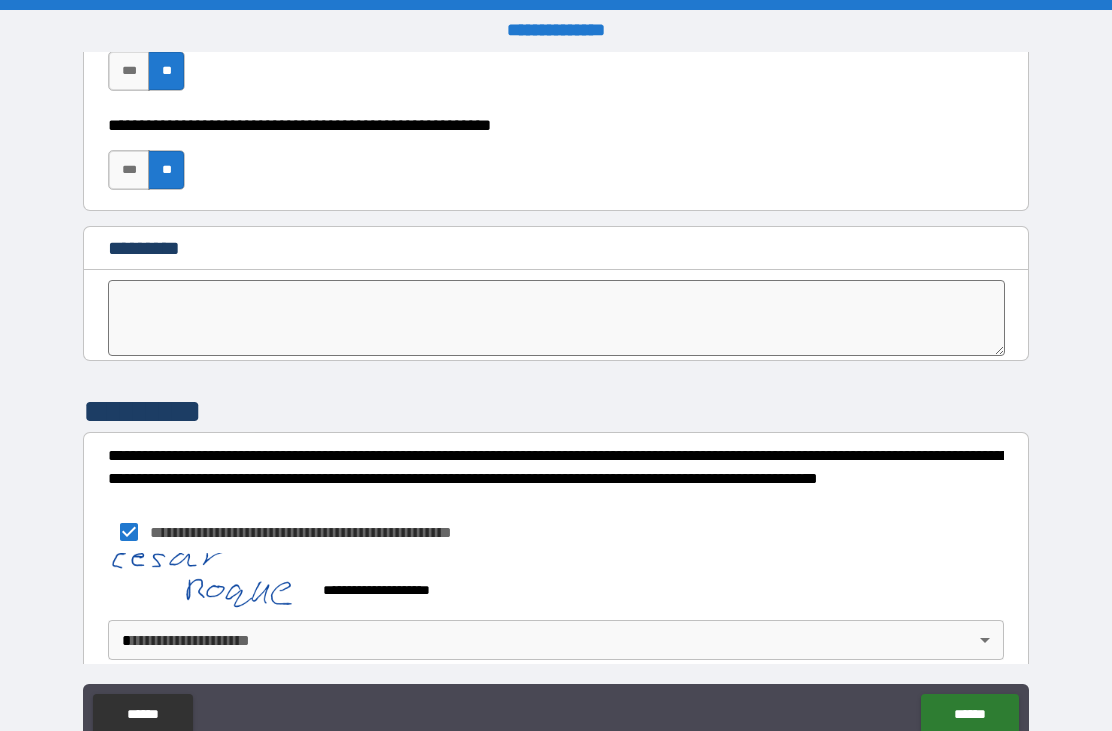 click on "**********" at bounding box center [556, 399] 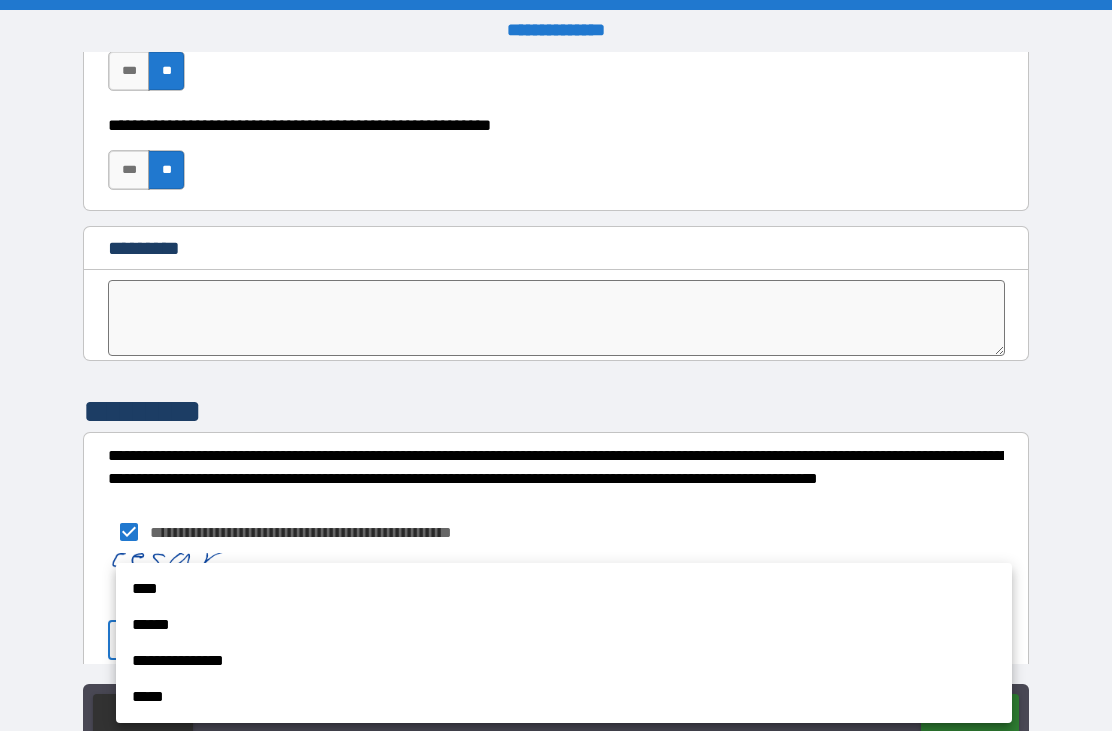 click on "****" at bounding box center (564, 589) 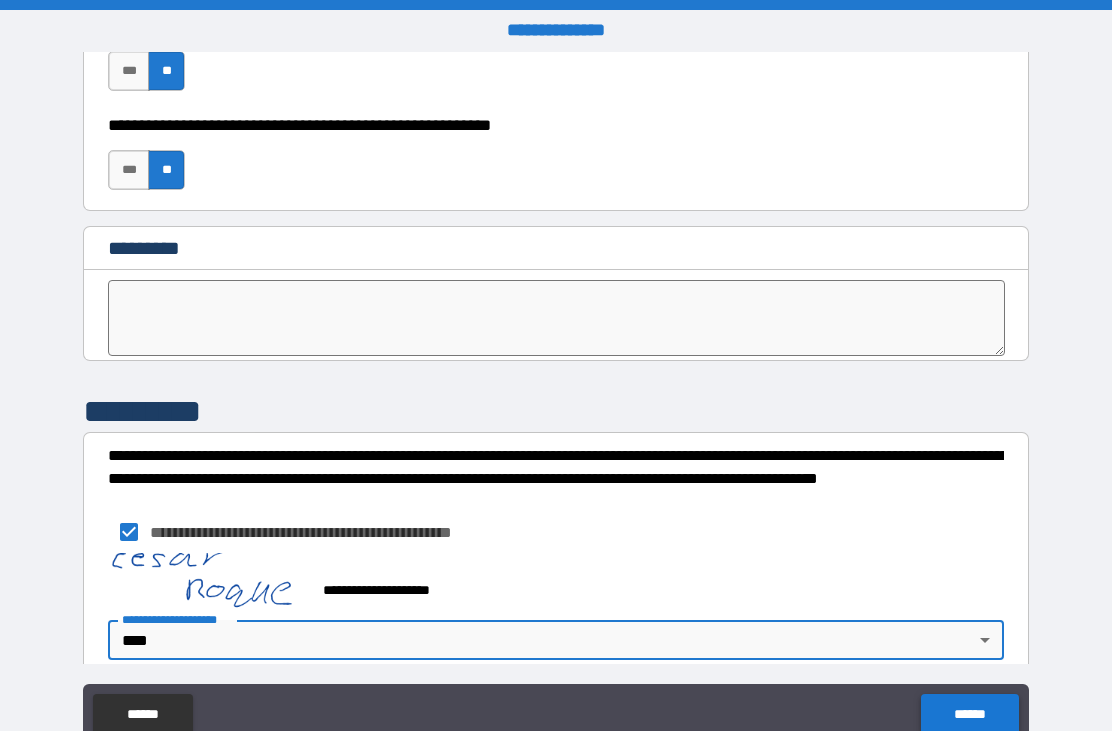 click on "******" at bounding box center [969, 714] 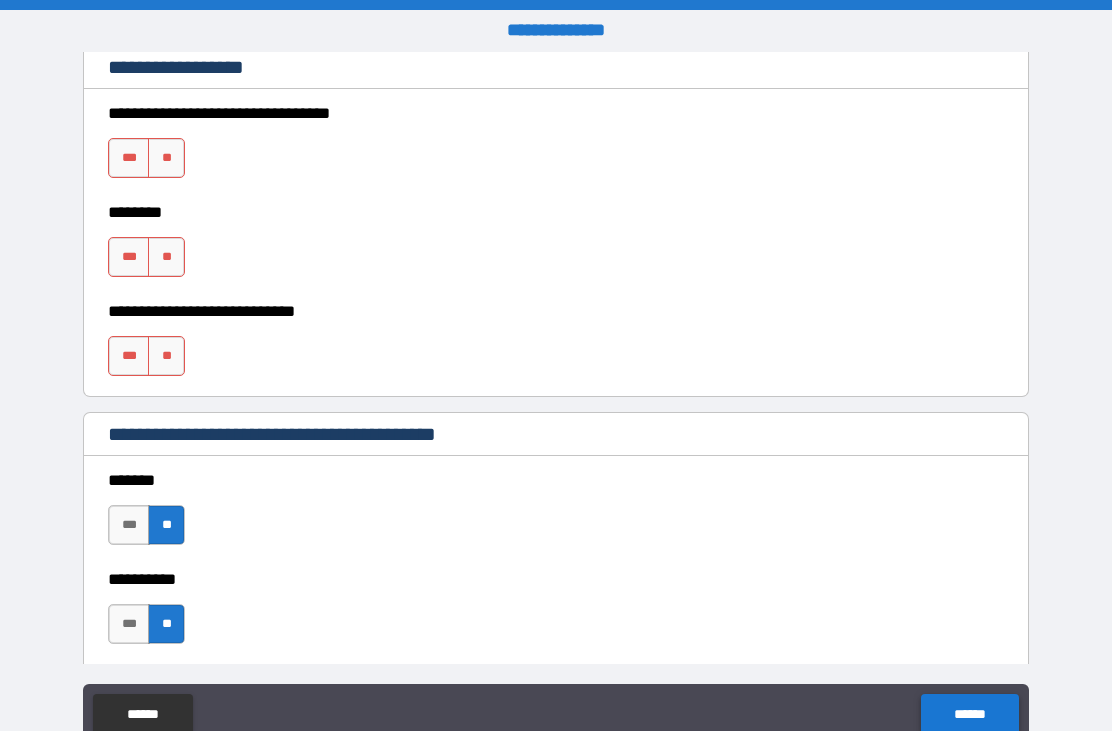 scroll, scrollTop: 1083, scrollLeft: 0, axis: vertical 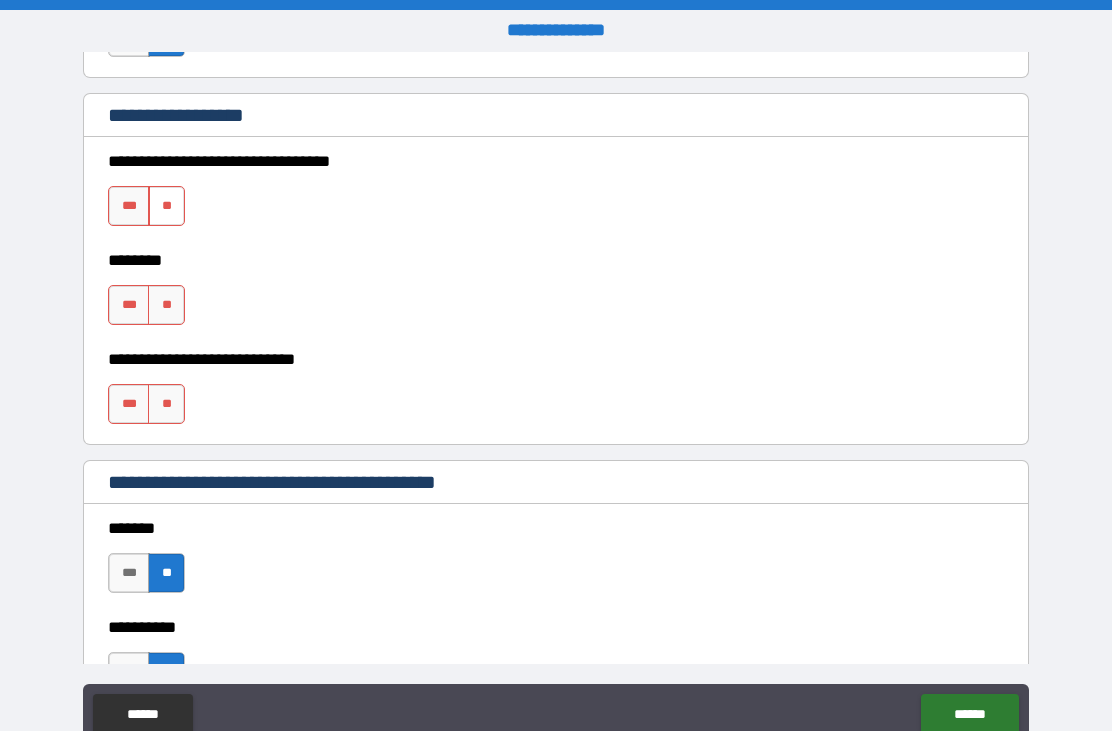 click on "**" at bounding box center (166, 206) 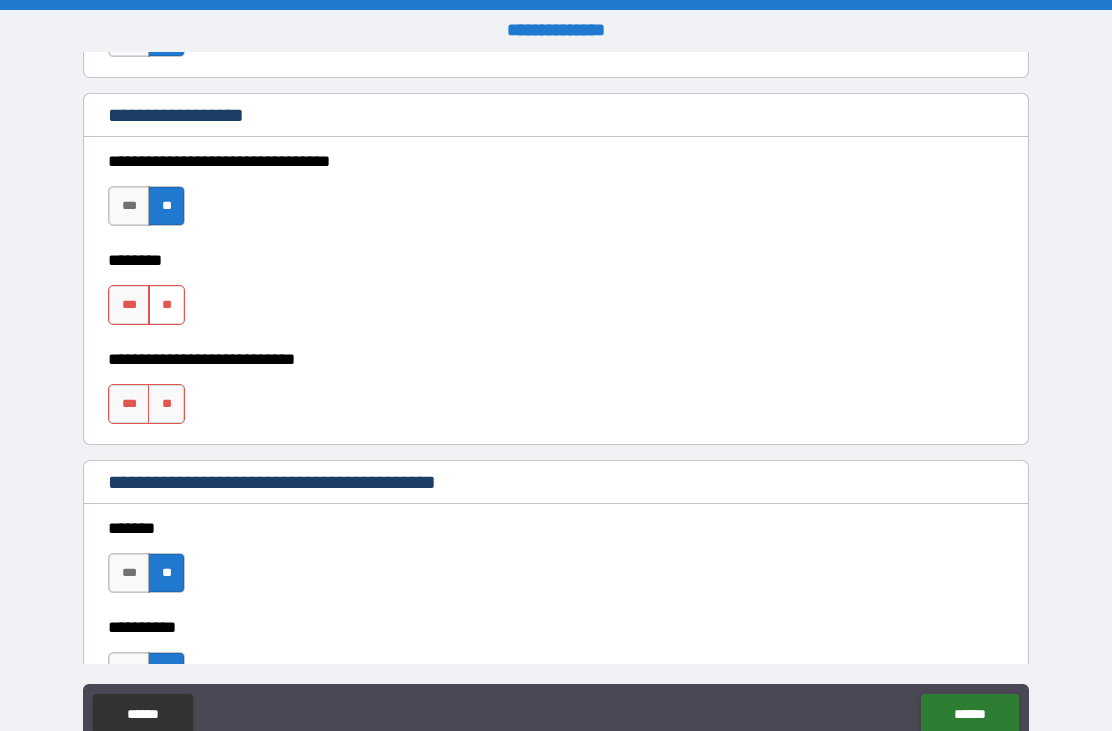 click on "**" at bounding box center (166, 305) 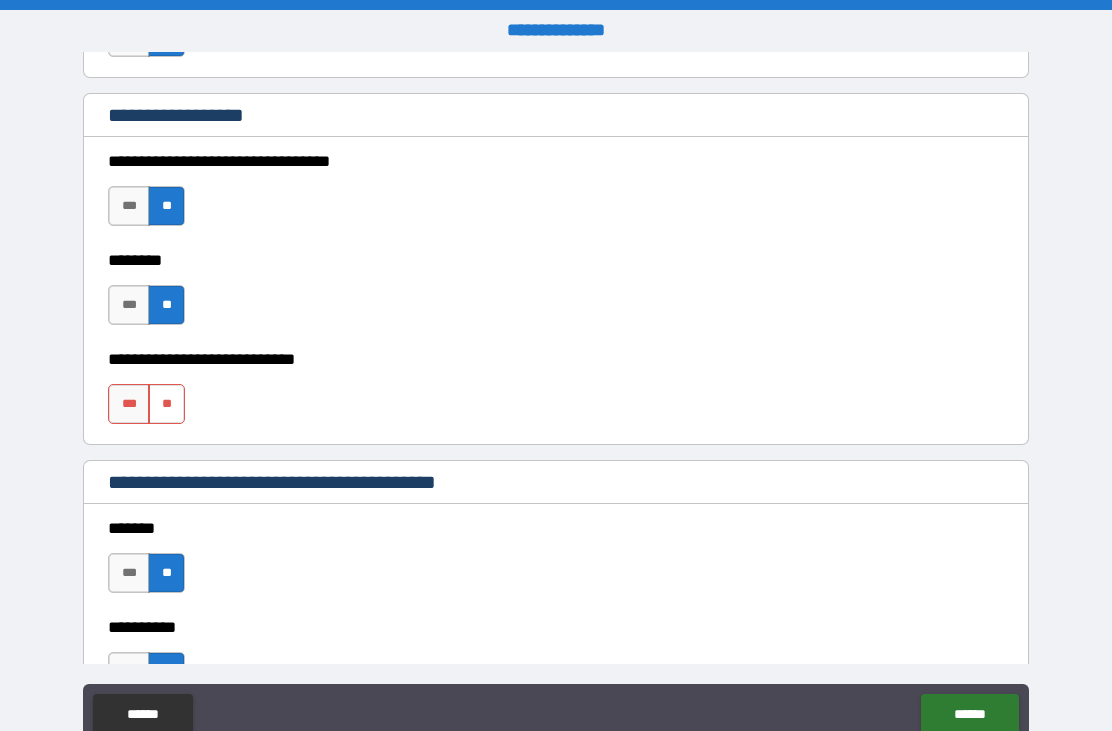 click on "**" at bounding box center [166, 404] 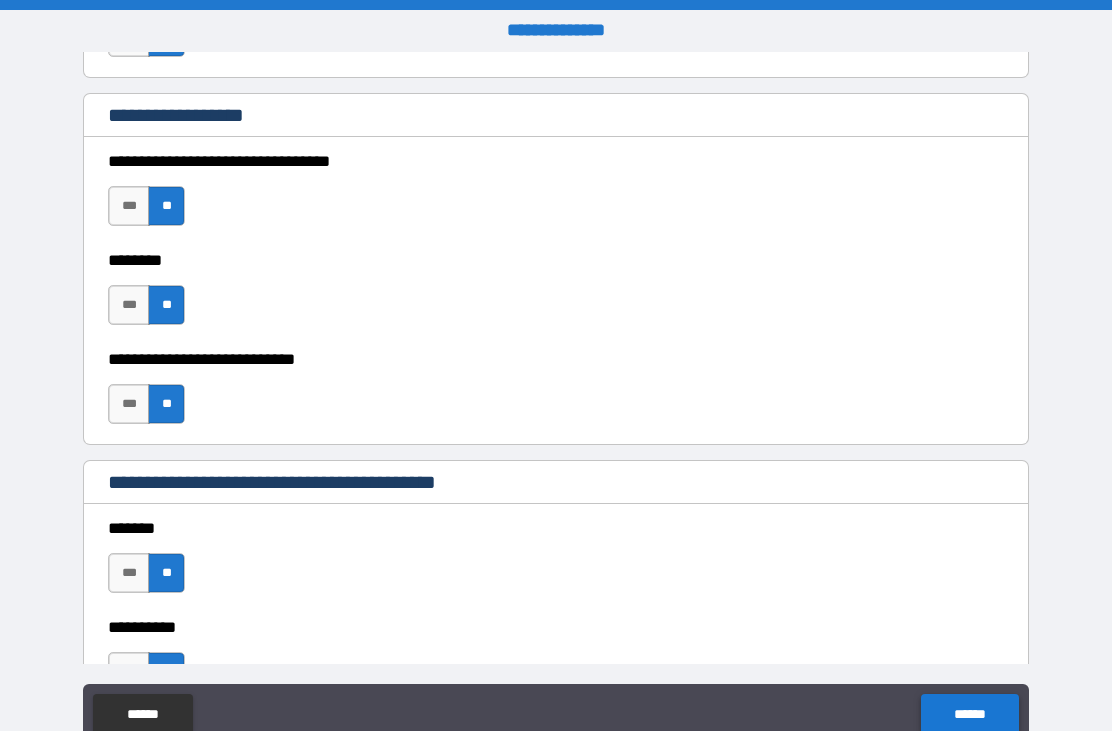 click on "******" at bounding box center [969, 714] 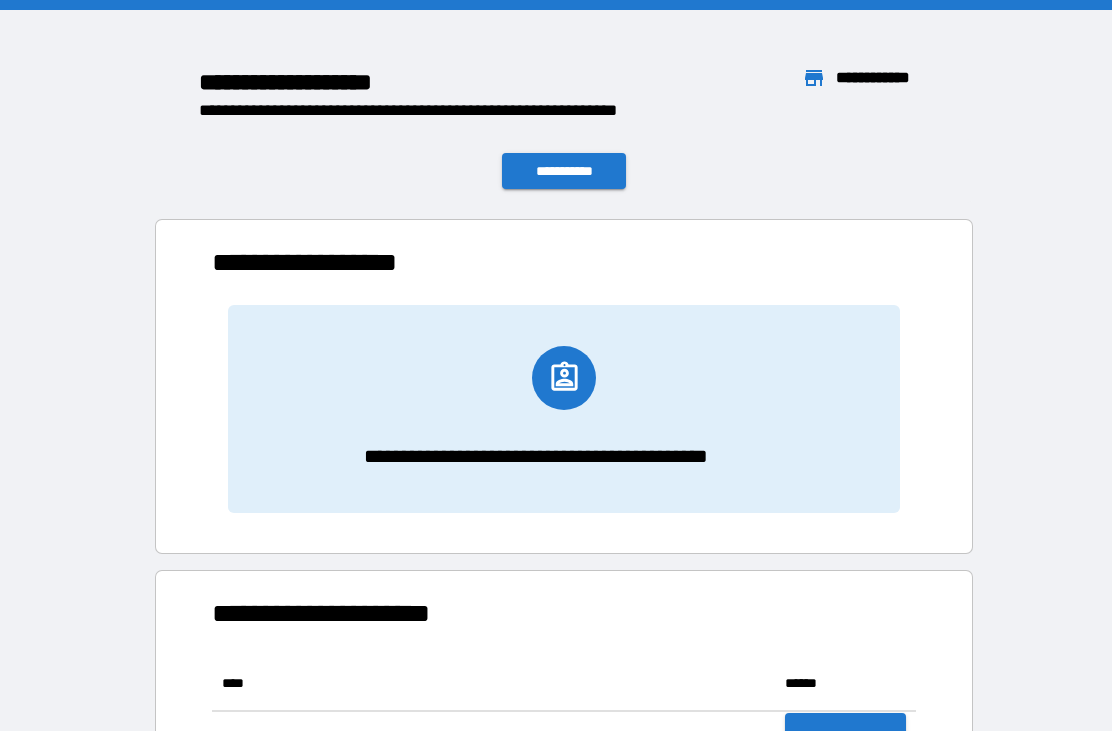 scroll, scrollTop: 1, scrollLeft: 1, axis: both 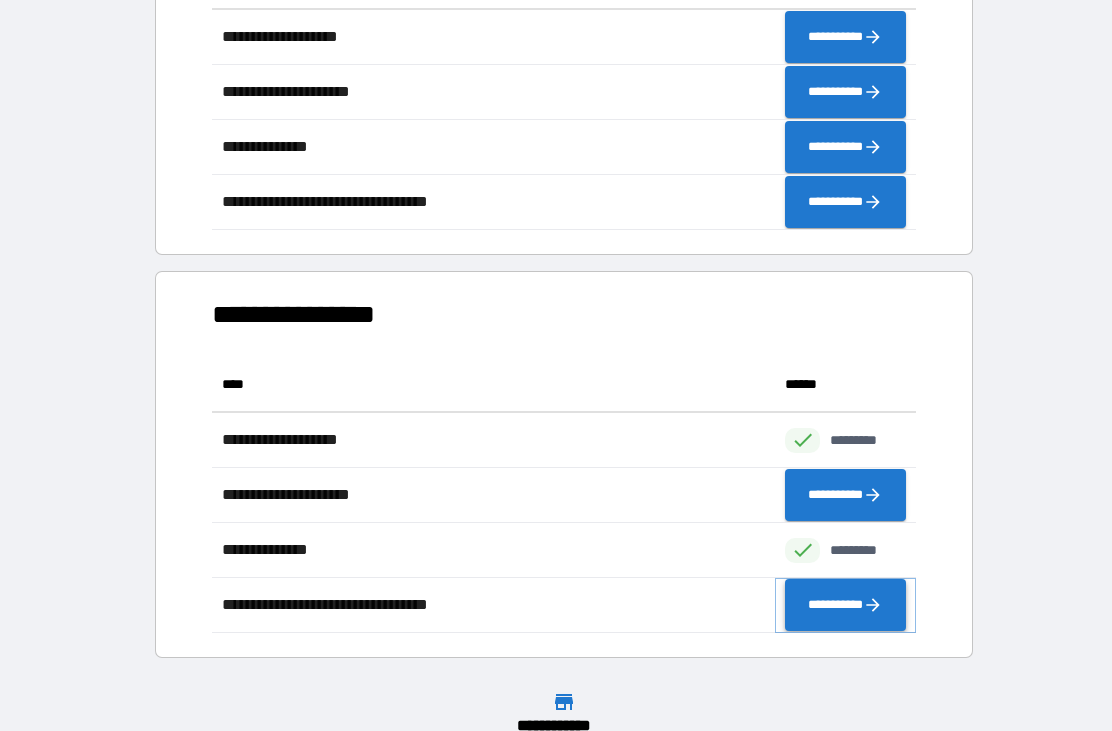 click on "**********" at bounding box center [845, 605] 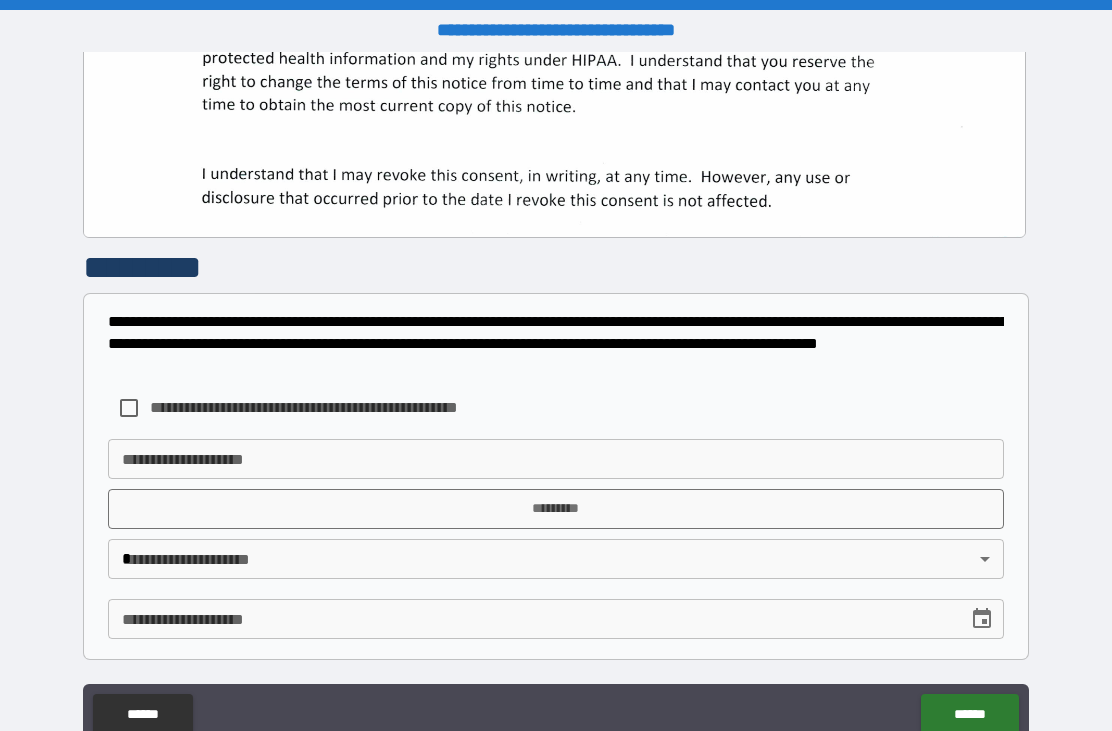 scroll, scrollTop: 579, scrollLeft: 0, axis: vertical 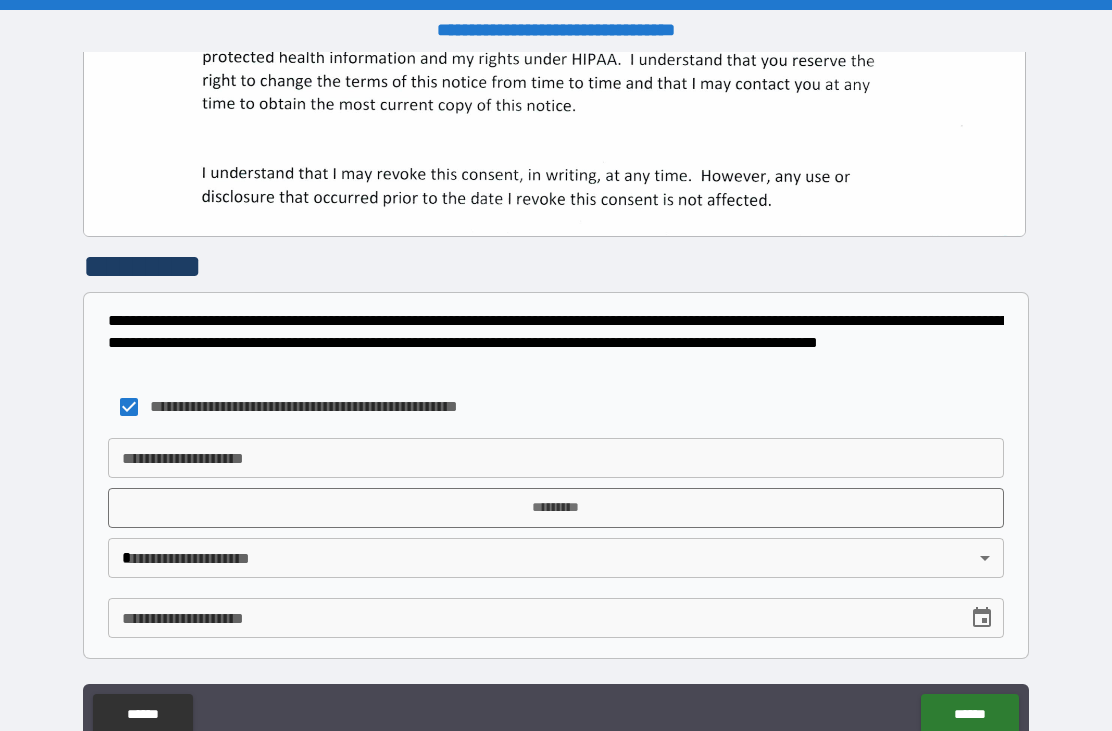 click on "**********" at bounding box center [556, 458] 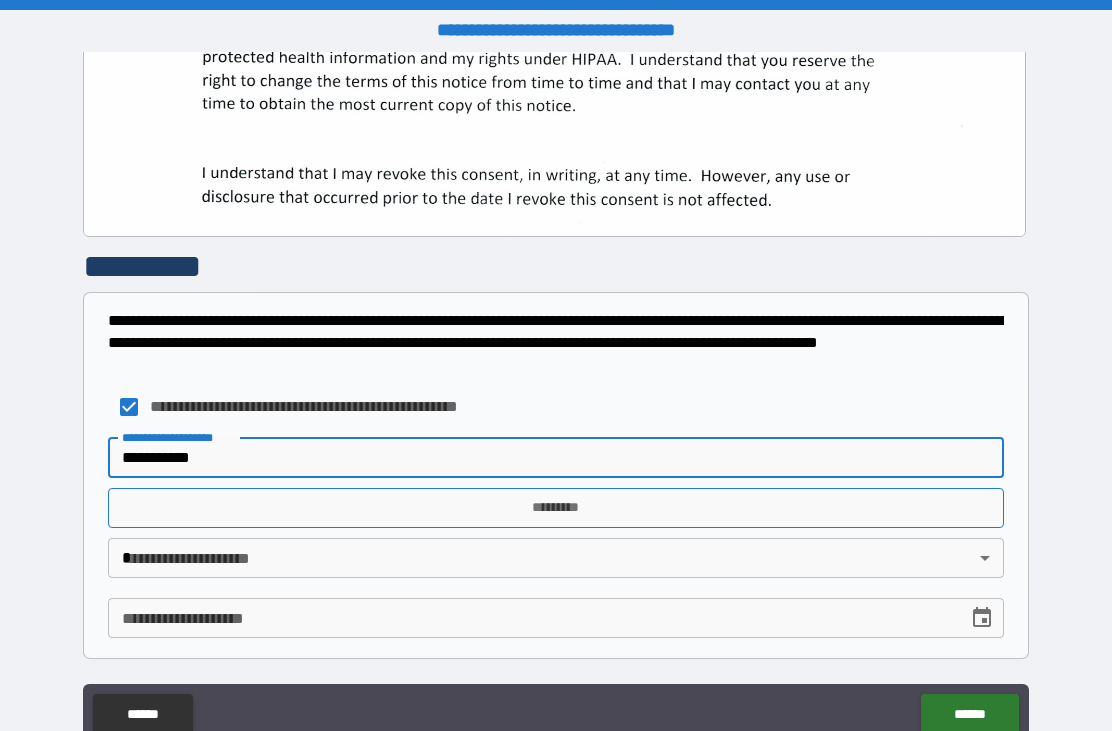type on "**********" 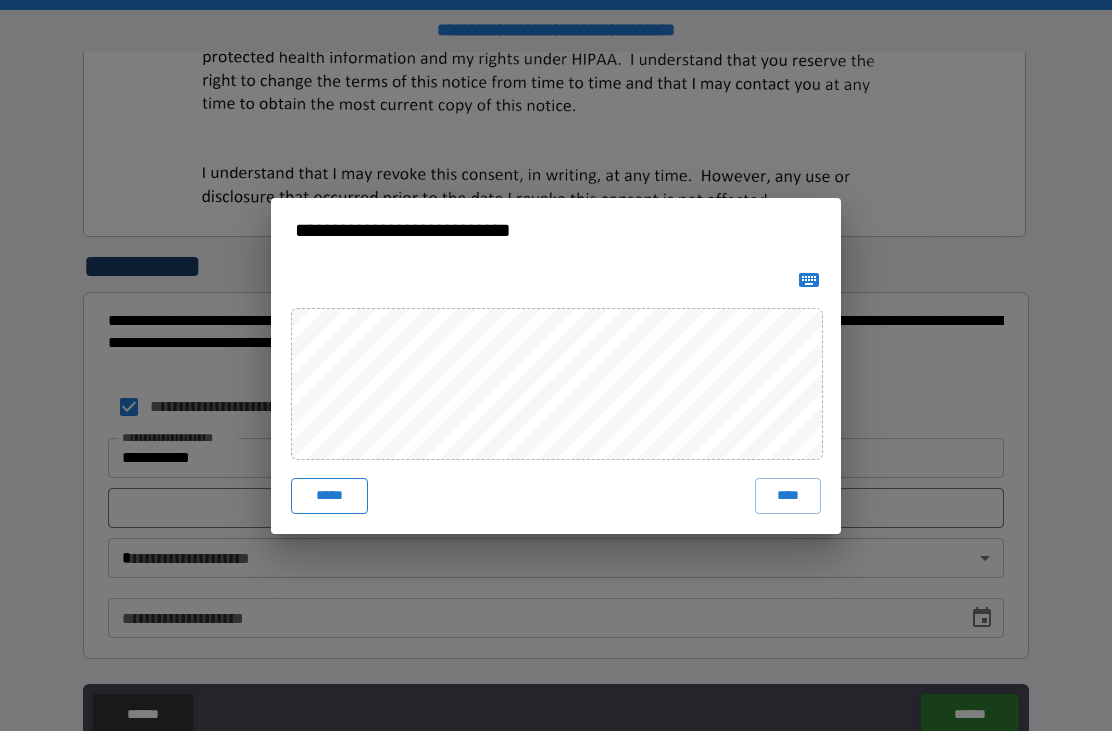 click on "*****" at bounding box center (329, 496) 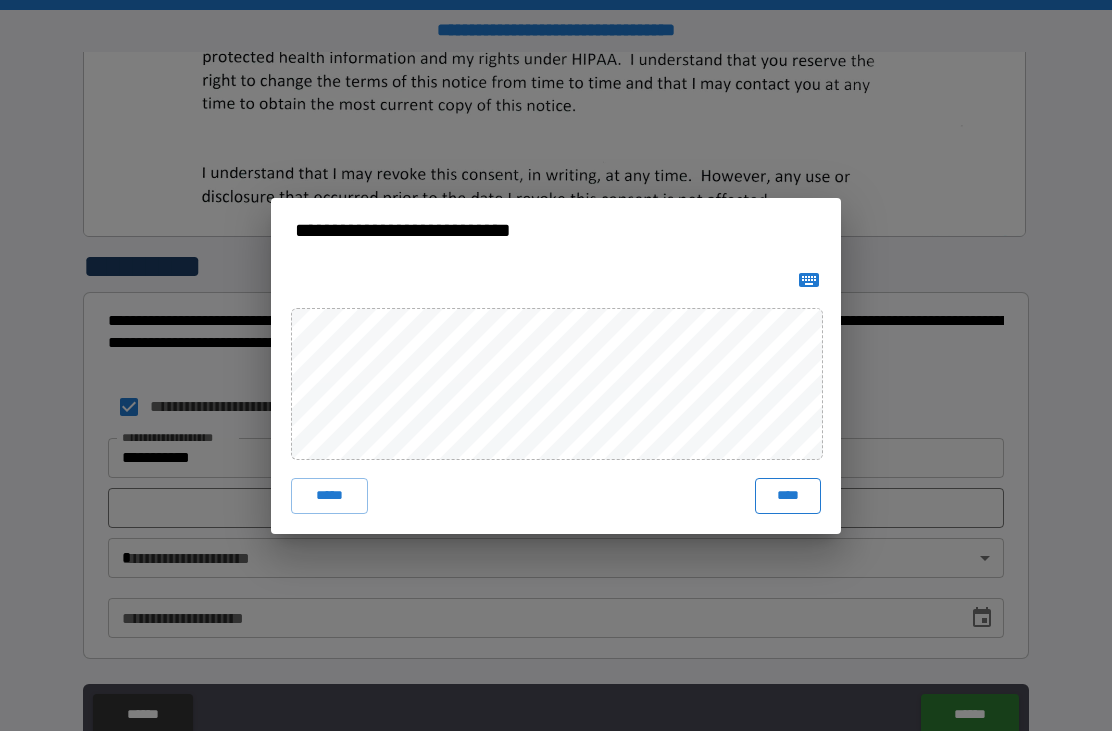 click on "****" at bounding box center [788, 496] 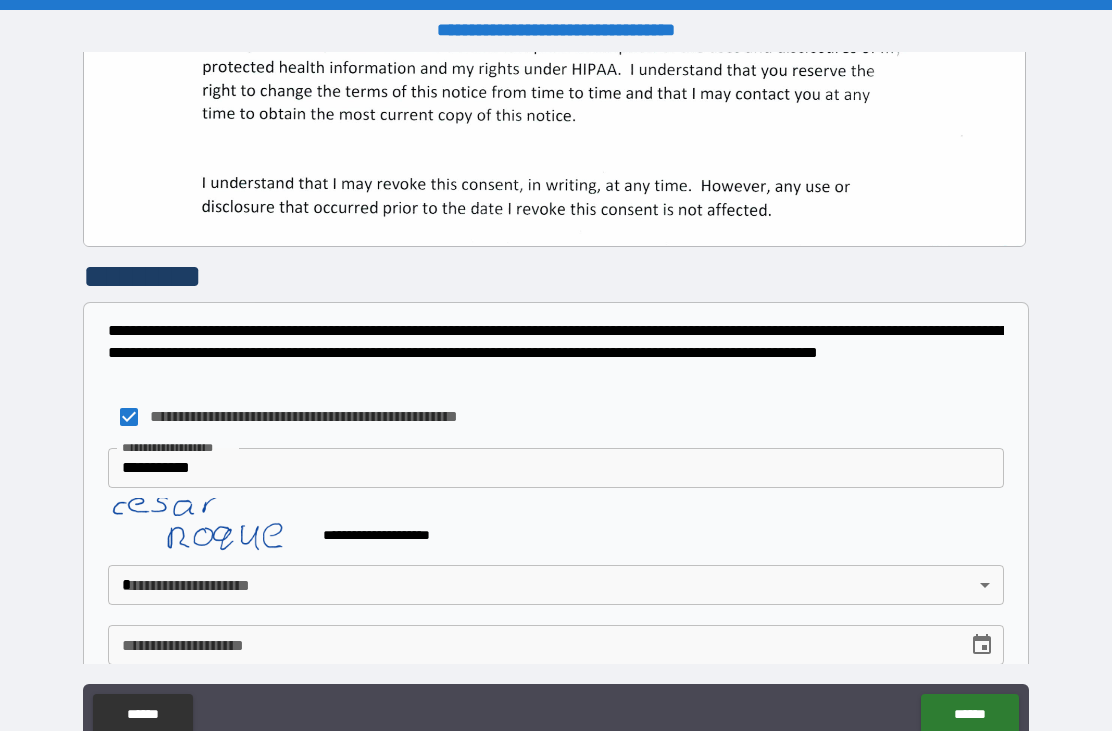 click on "**********" at bounding box center [556, 399] 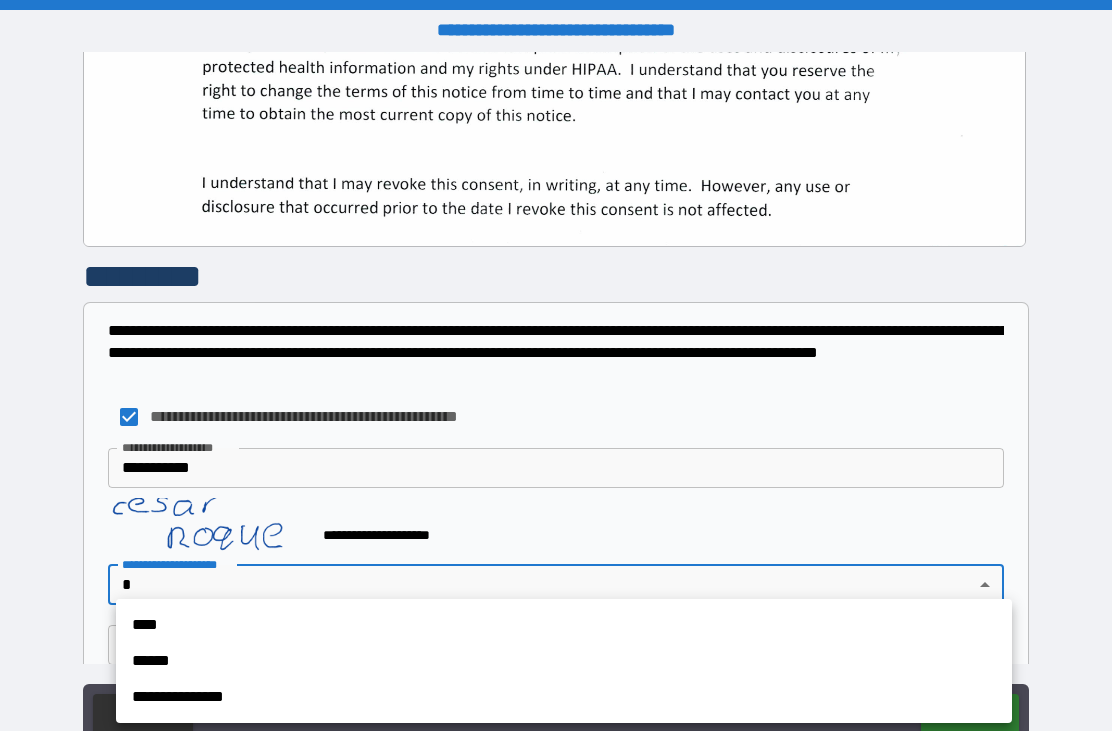 click on "****" at bounding box center (564, 625) 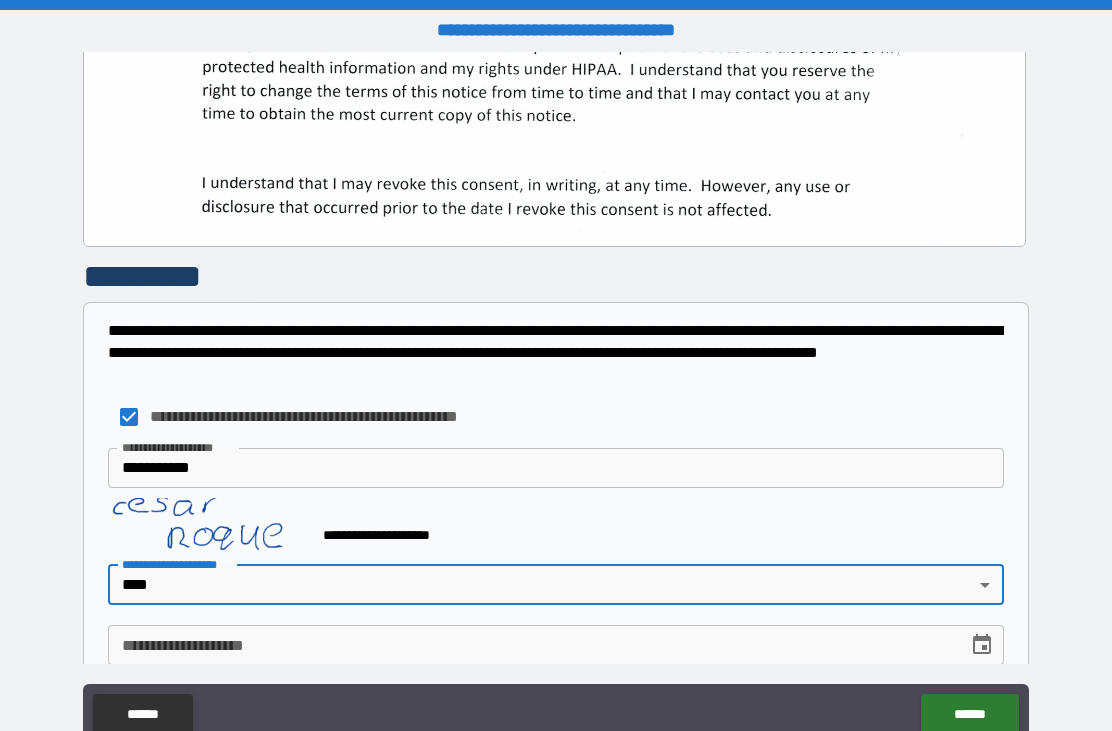 click on "**********" at bounding box center (531, 645) 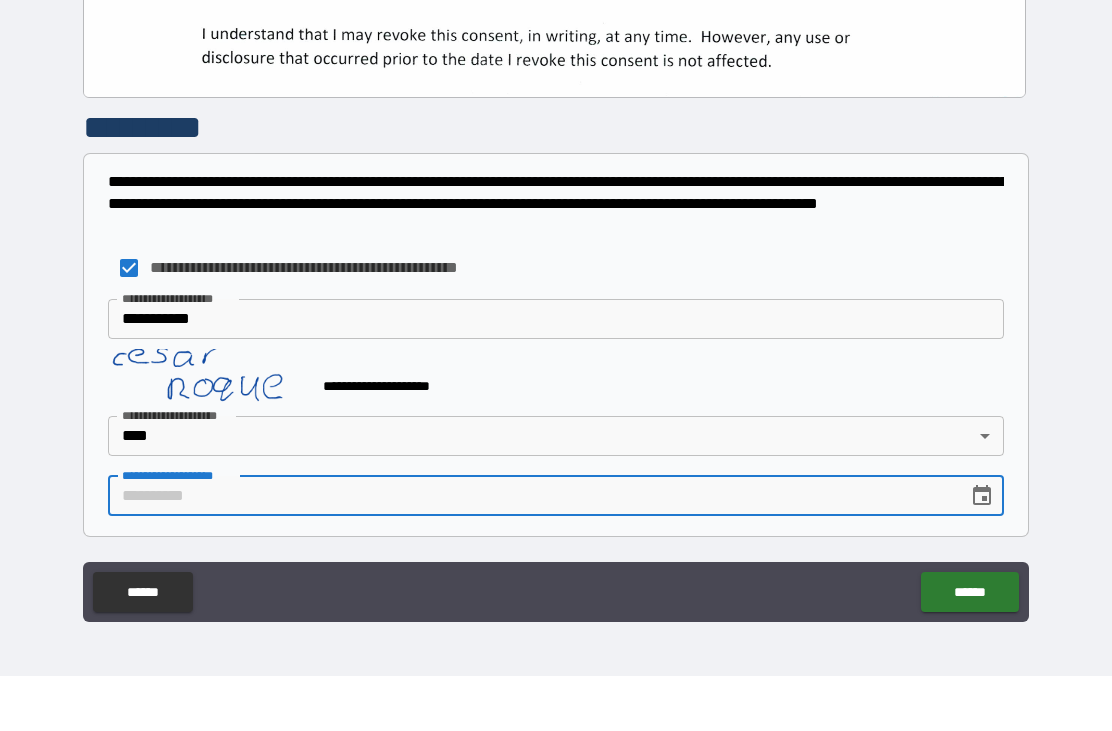 scroll, scrollTop: 596, scrollLeft: 0, axis: vertical 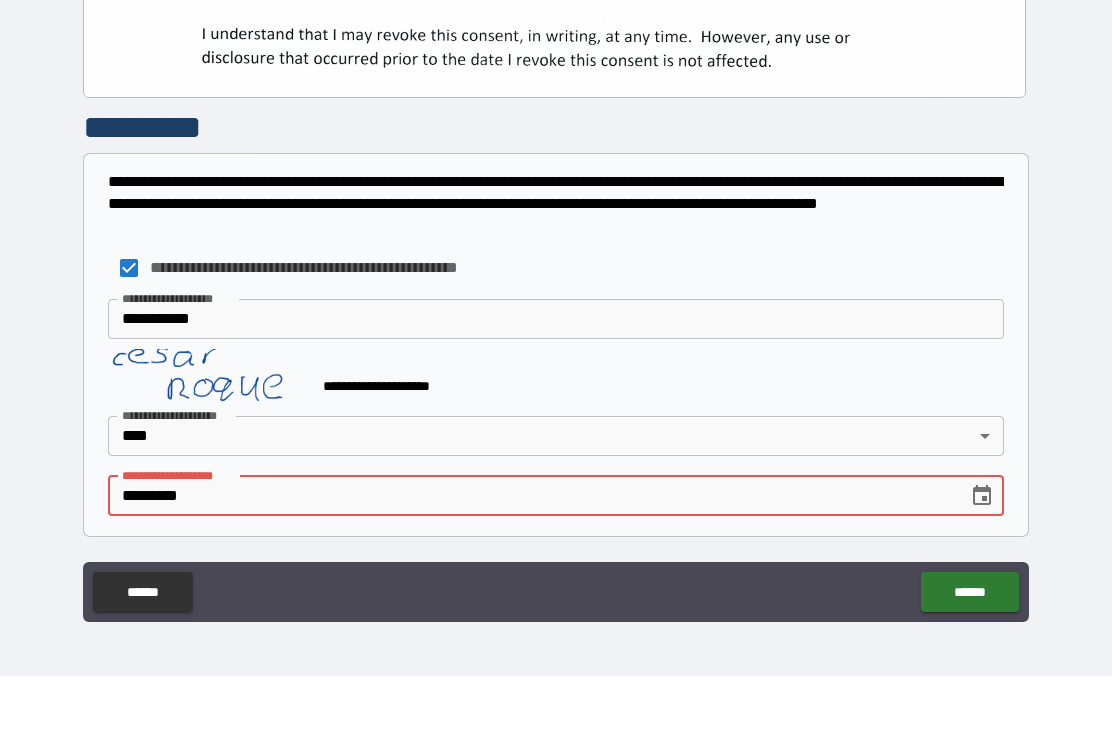 type on "**********" 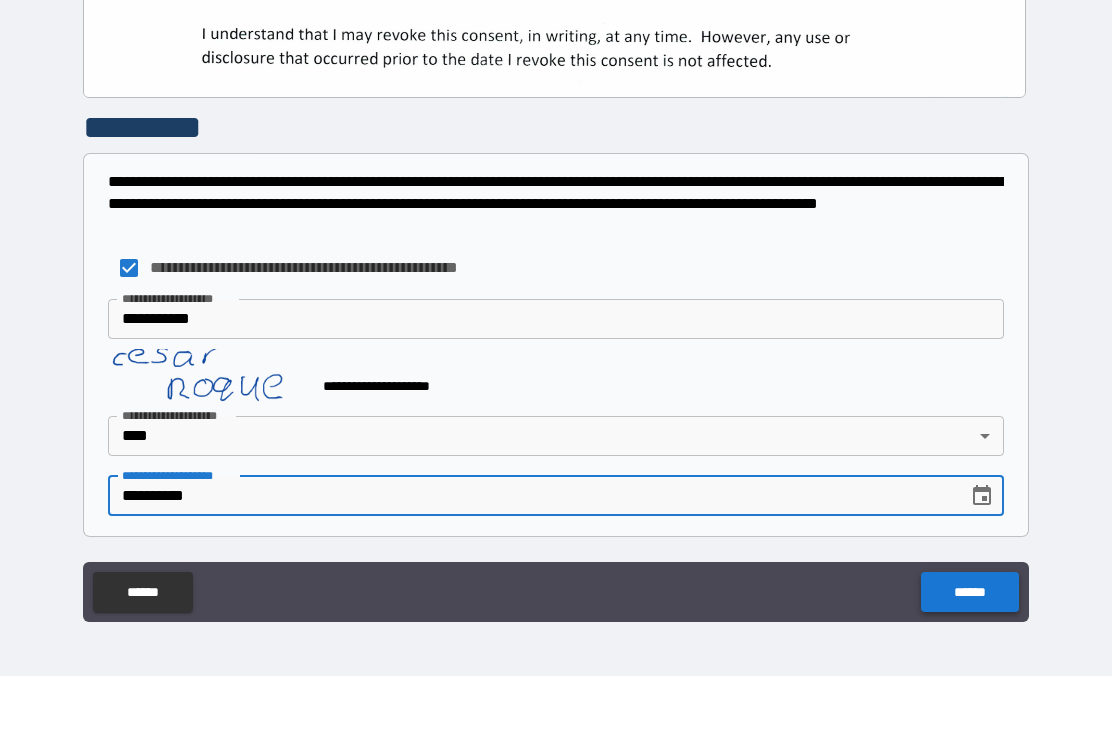 click on "******" at bounding box center [969, 647] 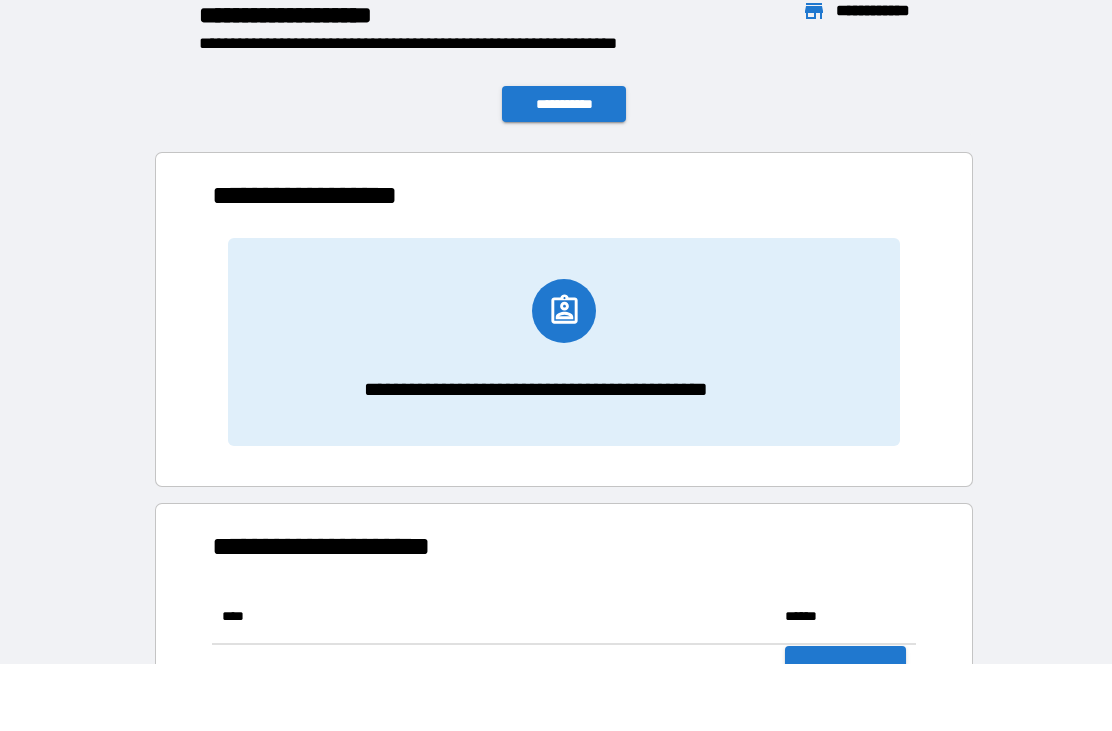 scroll, scrollTop: 1, scrollLeft: 1, axis: both 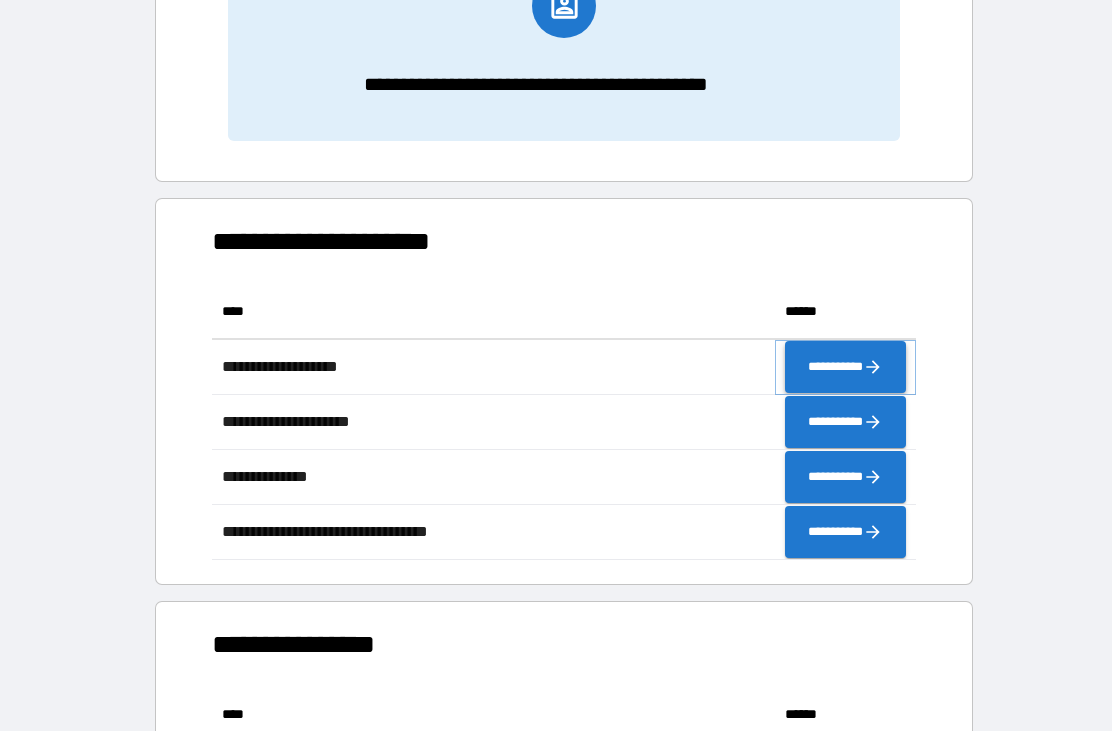 click 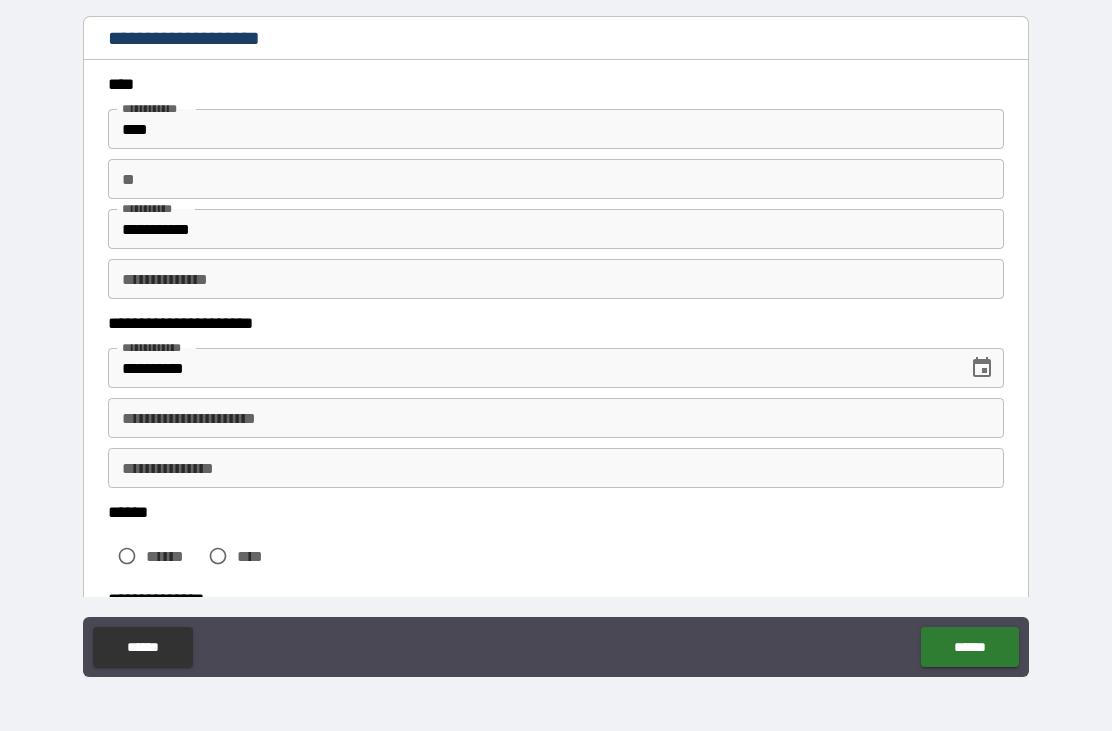 scroll, scrollTop: 40, scrollLeft: 0, axis: vertical 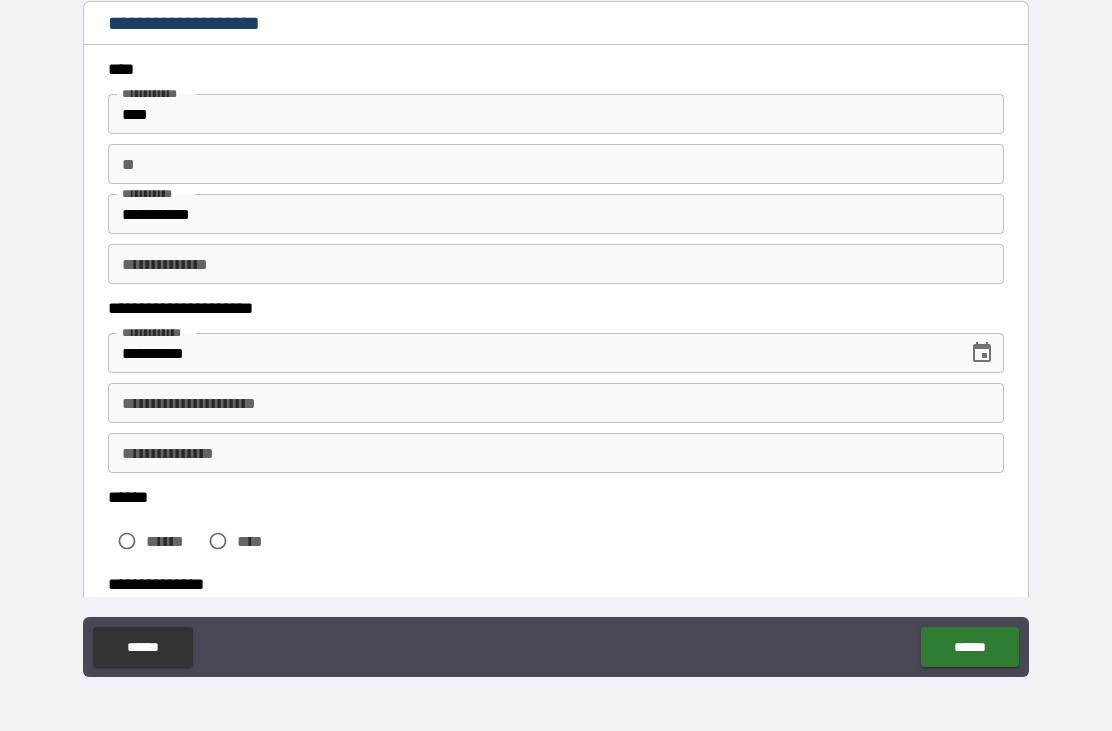 click on "**********" at bounding box center (556, 403) 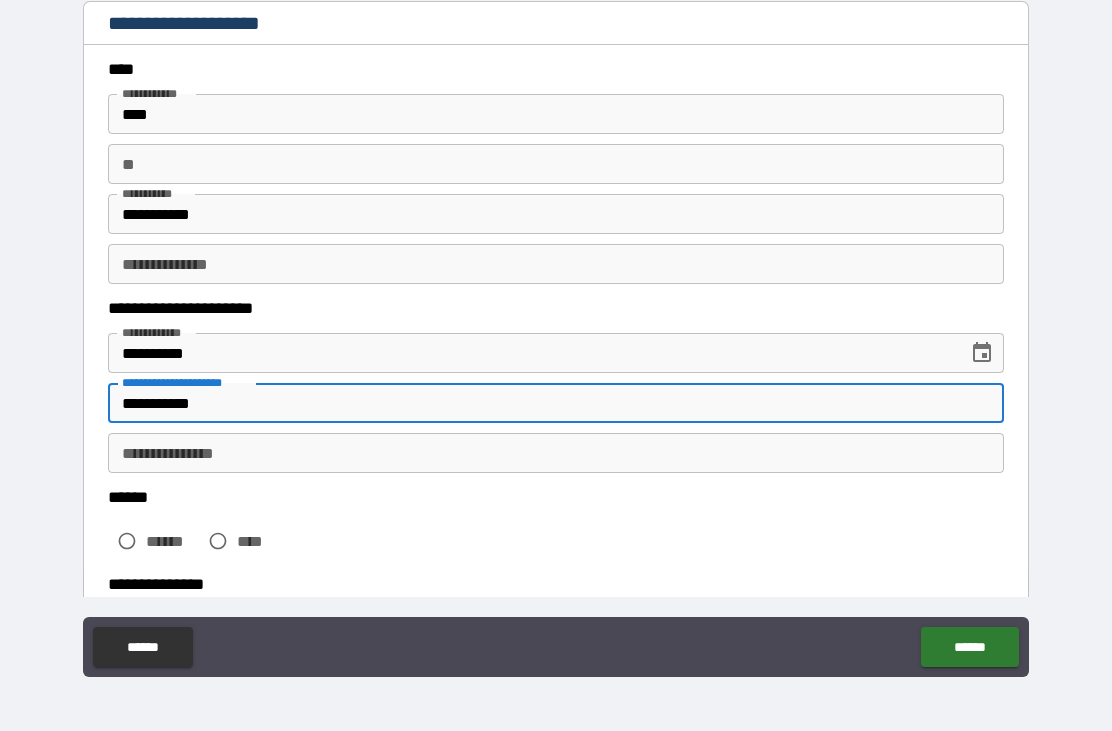 type on "**********" 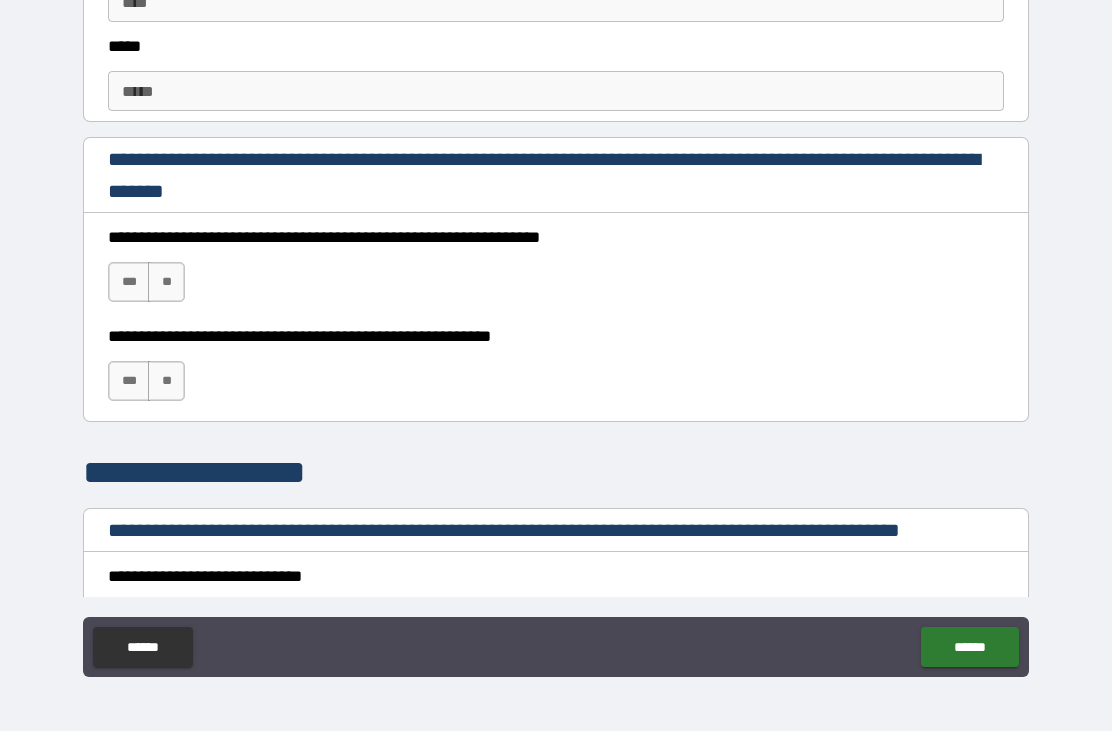 scroll, scrollTop: 1215, scrollLeft: 0, axis: vertical 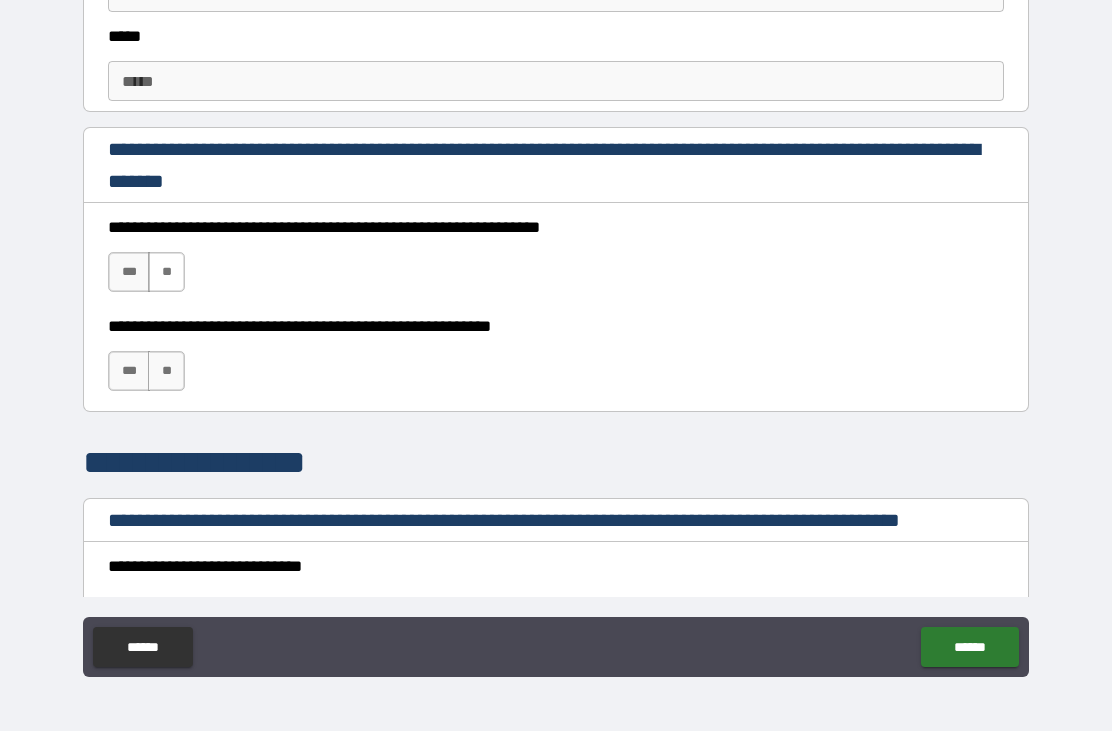 click on "**" at bounding box center (166, 272) 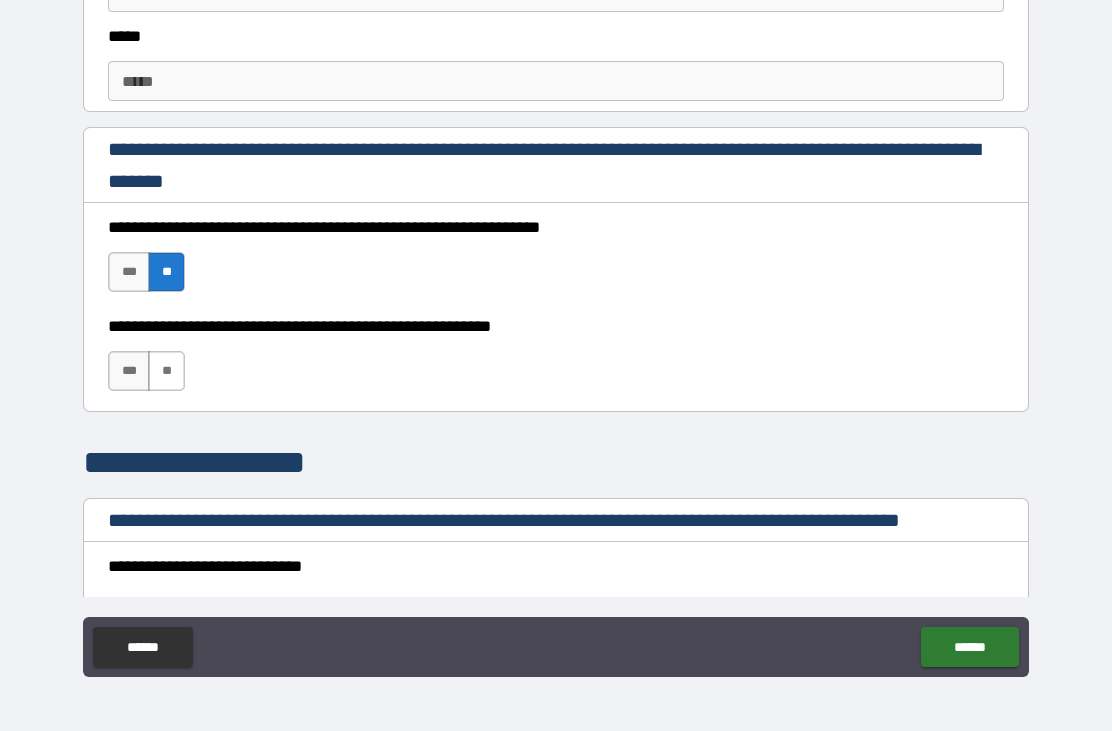 click on "**" at bounding box center (166, 371) 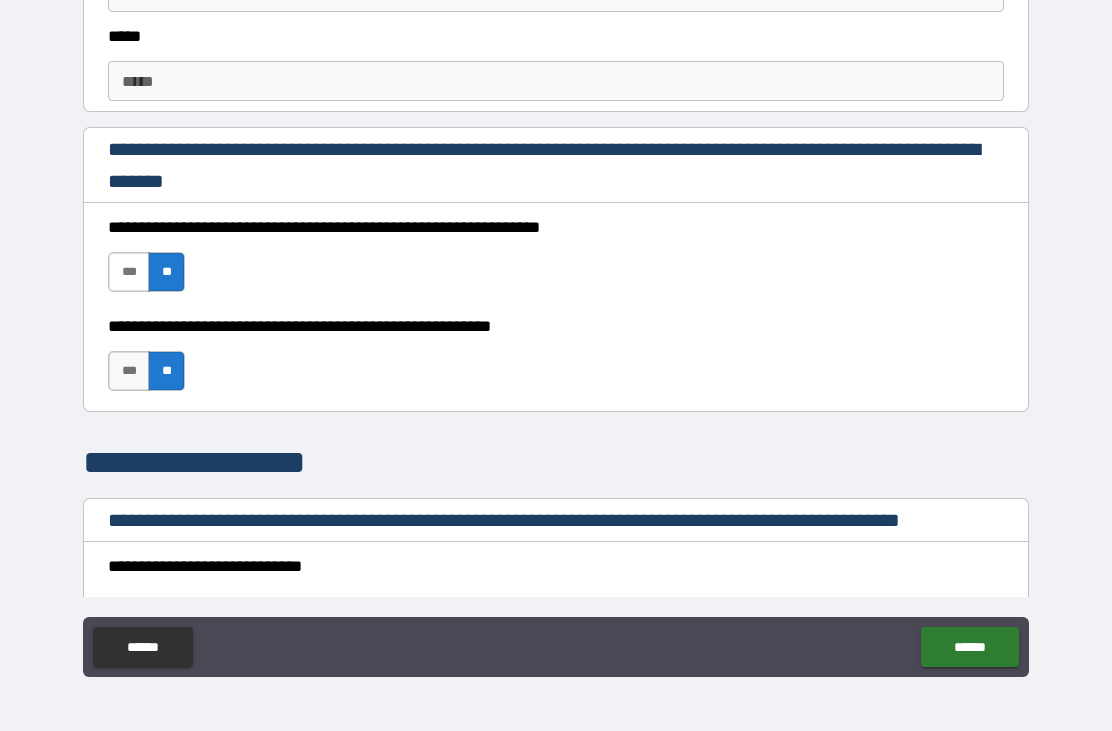 click on "***" at bounding box center (129, 272) 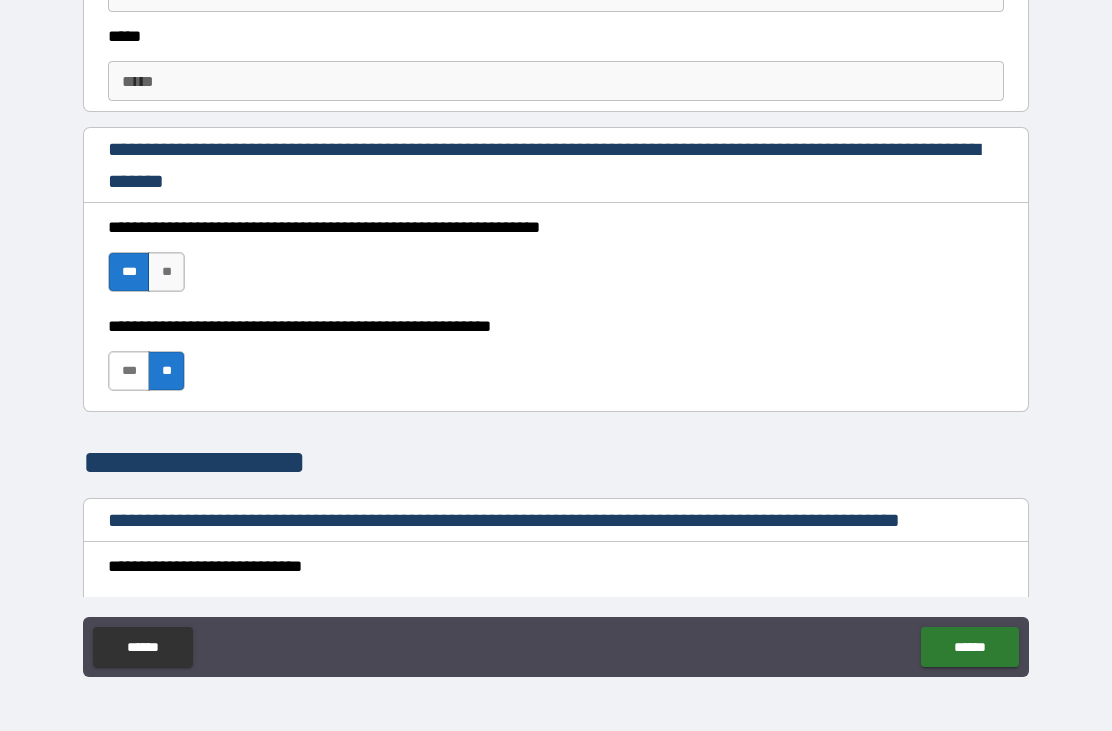 click on "***" at bounding box center [129, 371] 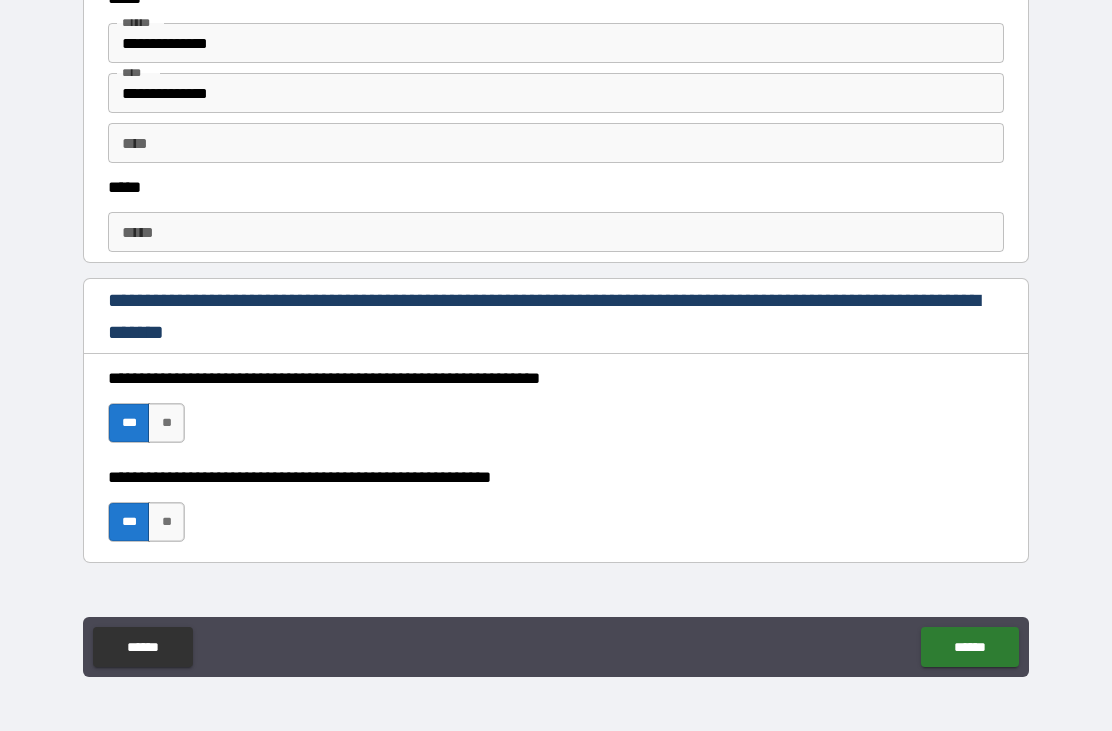 scroll, scrollTop: 1047, scrollLeft: 0, axis: vertical 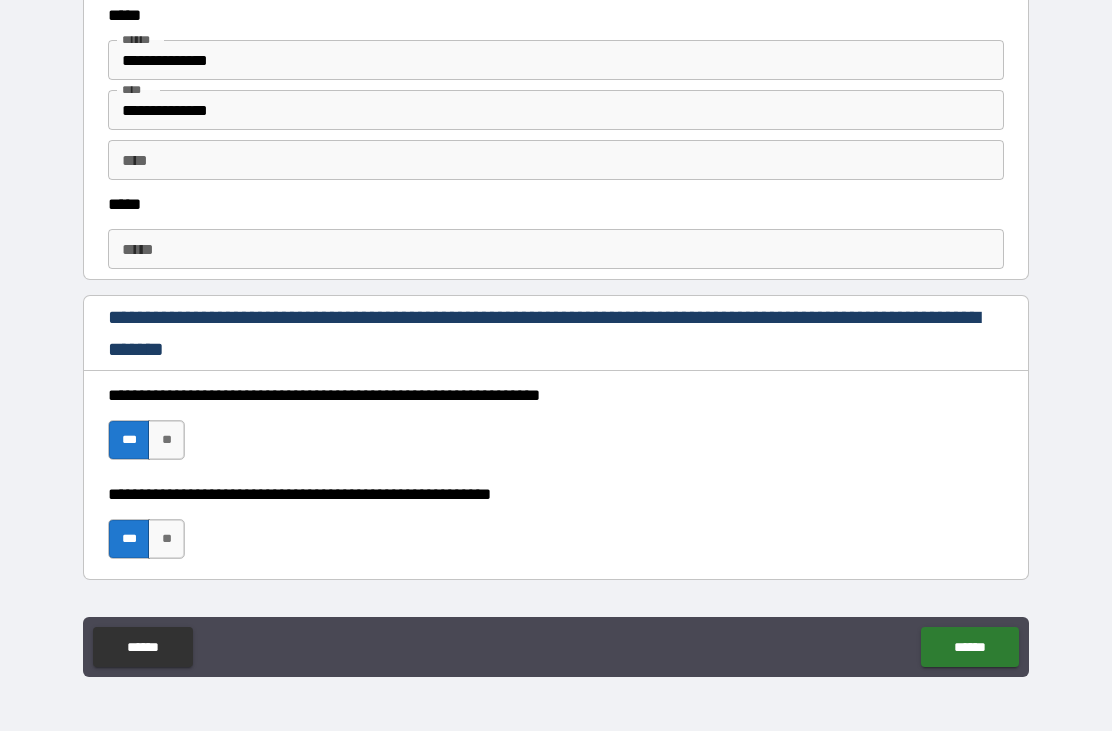 click on "*****" at bounding box center (556, 249) 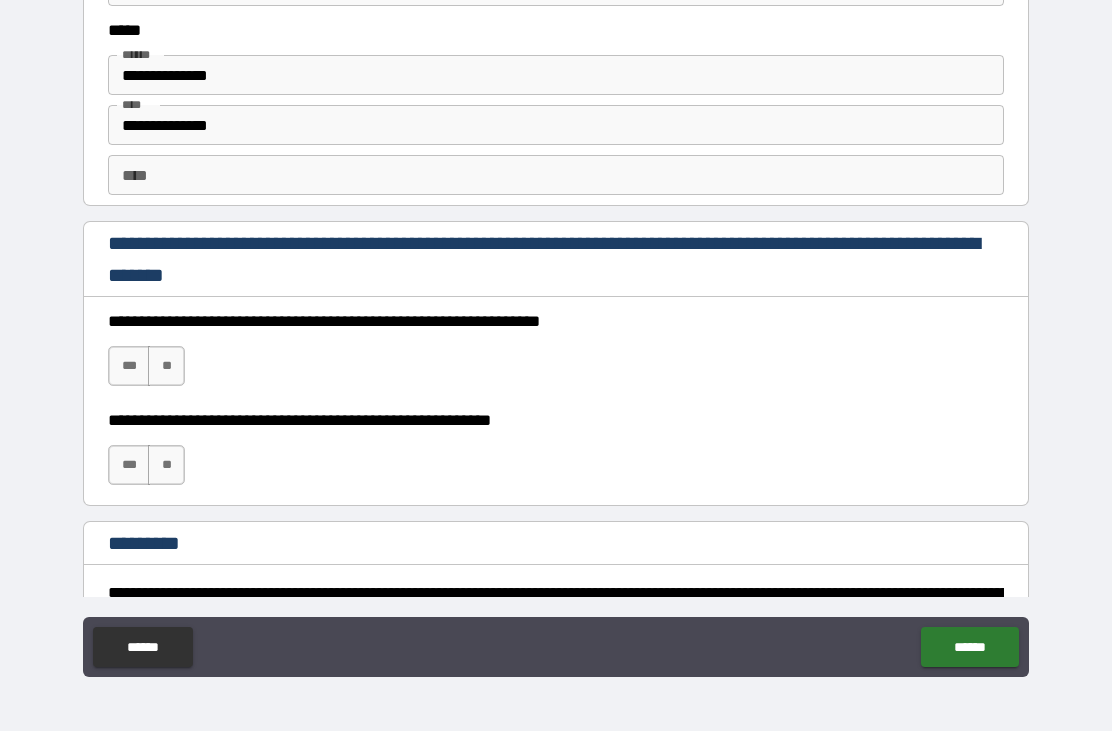 scroll, scrollTop: 2746, scrollLeft: 0, axis: vertical 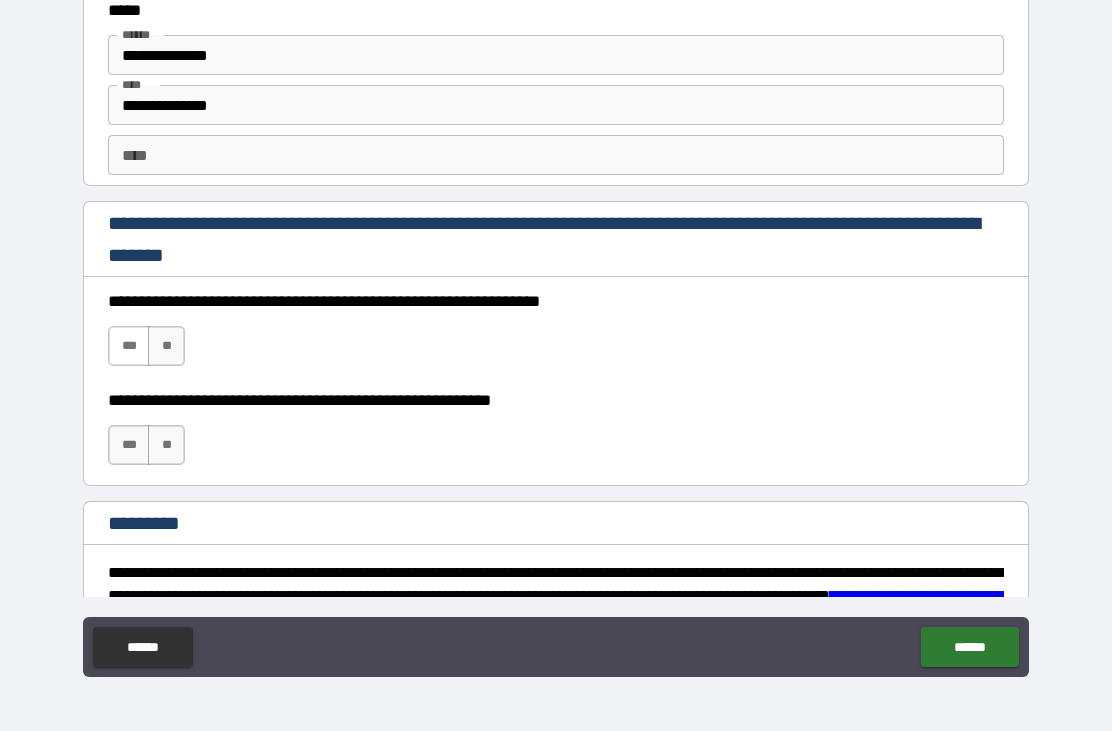 type on "**********" 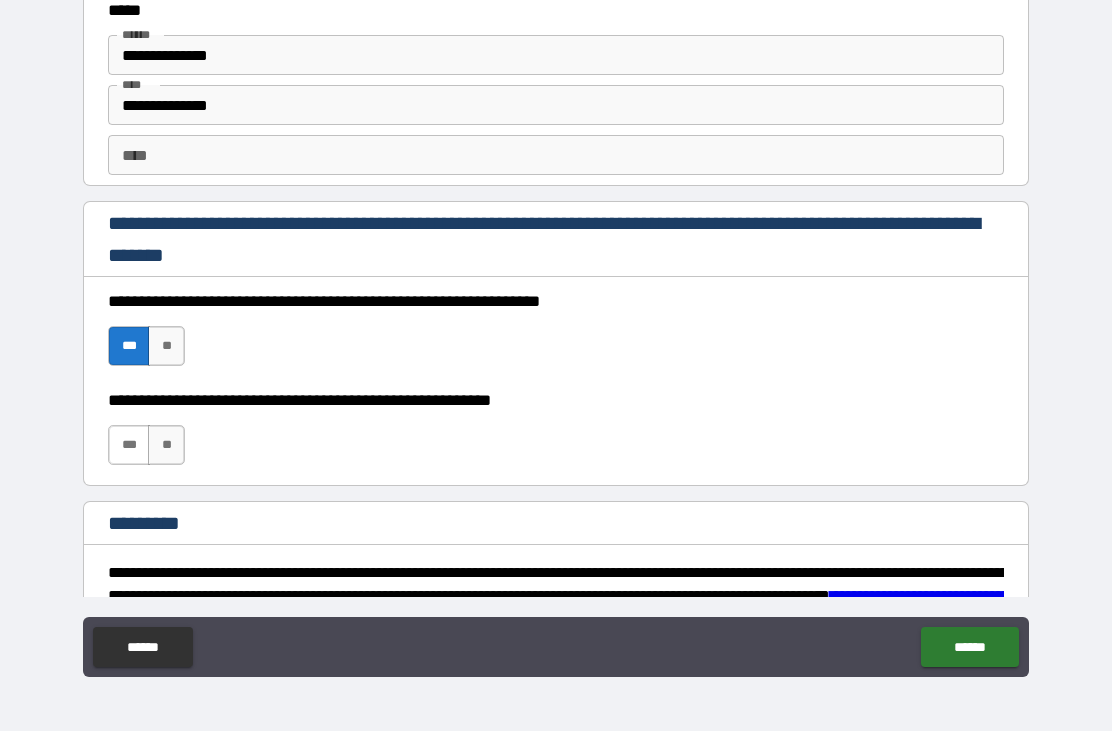 click on "***" at bounding box center (129, 445) 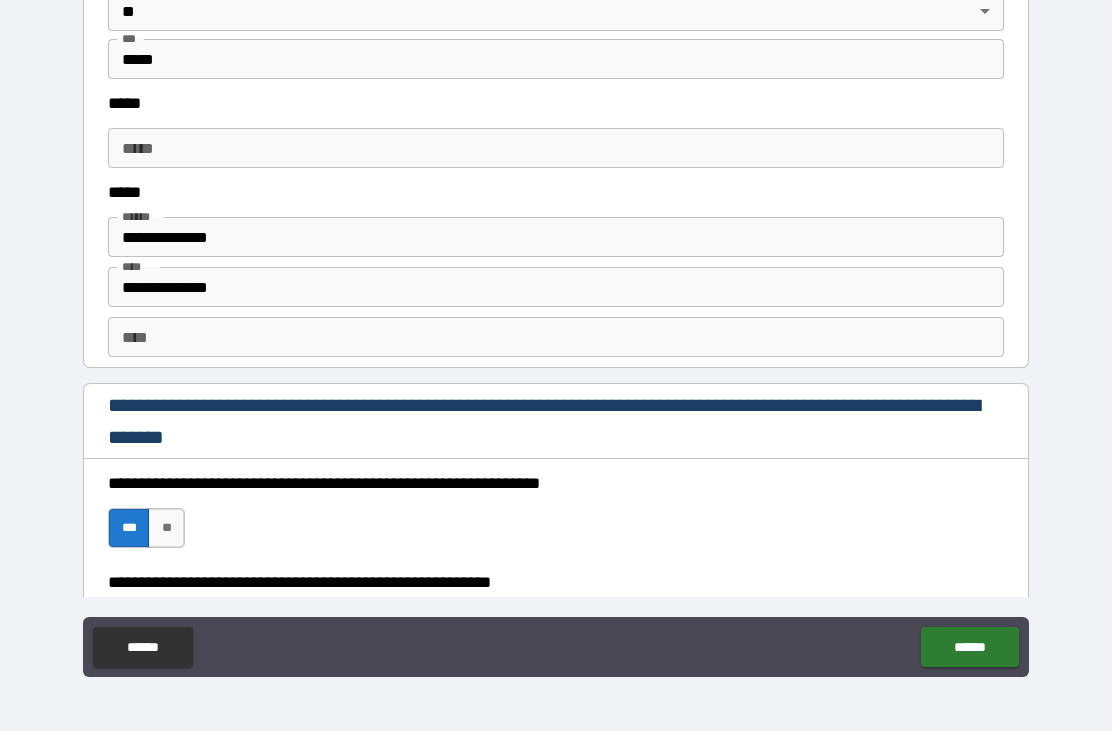 scroll, scrollTop: 2548, scrollLeft: 0, axis: vertical 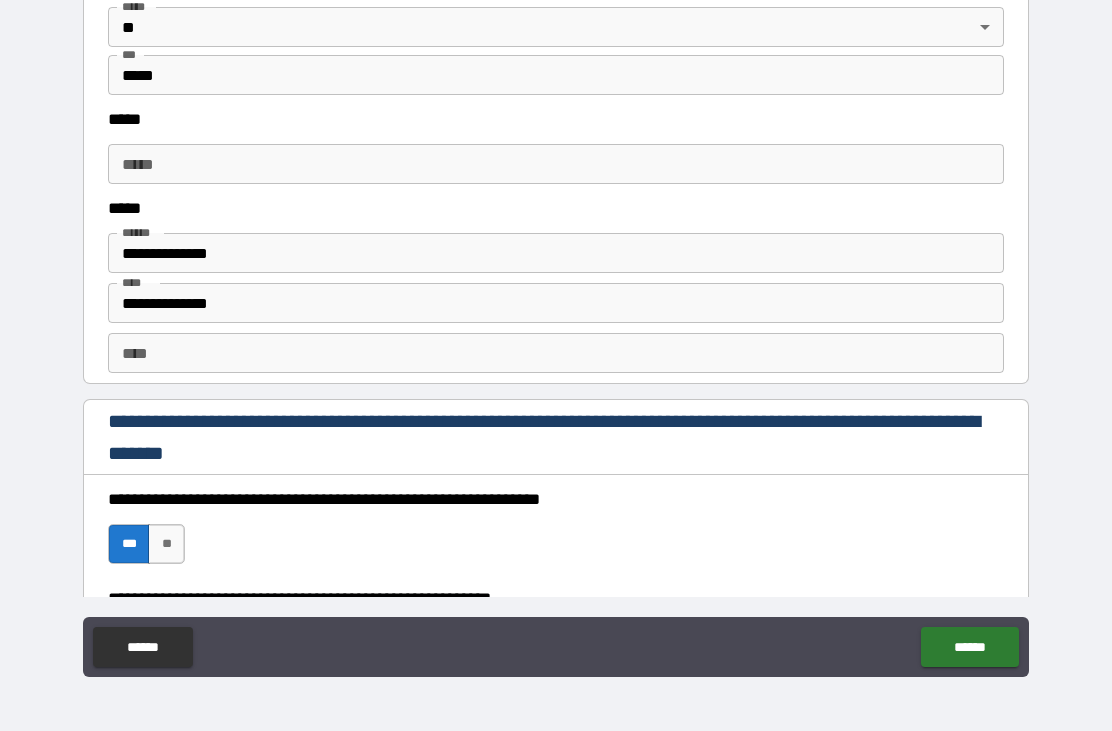 click on "*****" at bounding box center (556, 164) 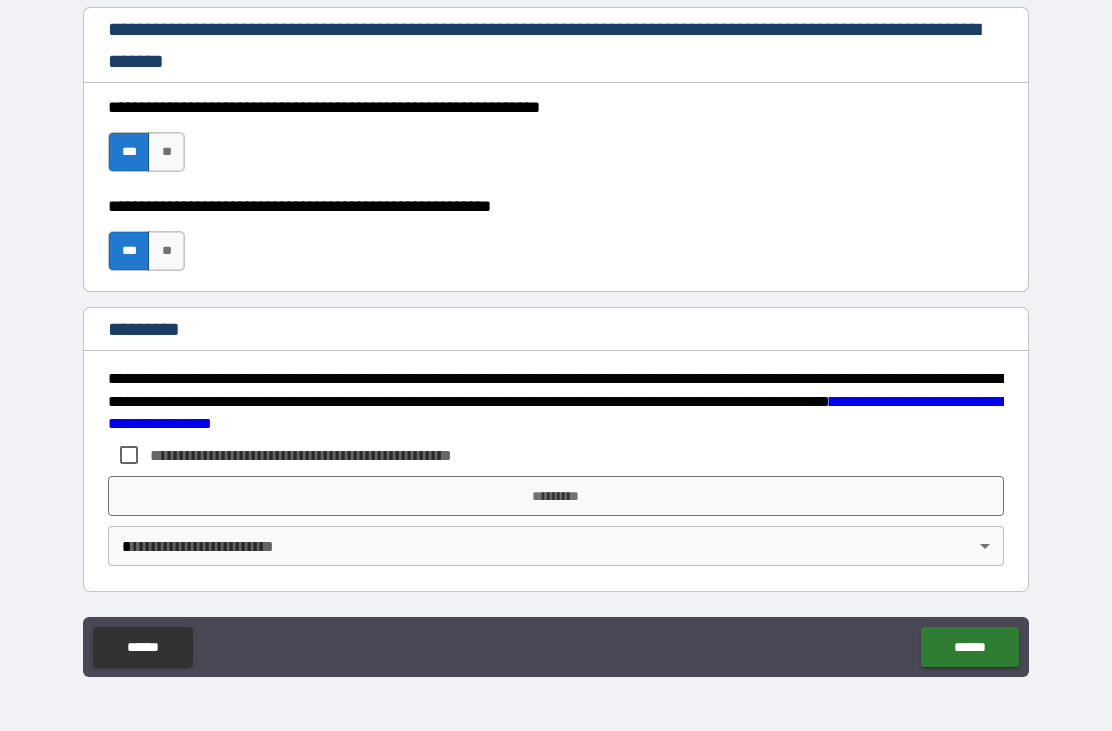 scroll, scrollTop: 2940, scrollLeft: 0, axis: vertical 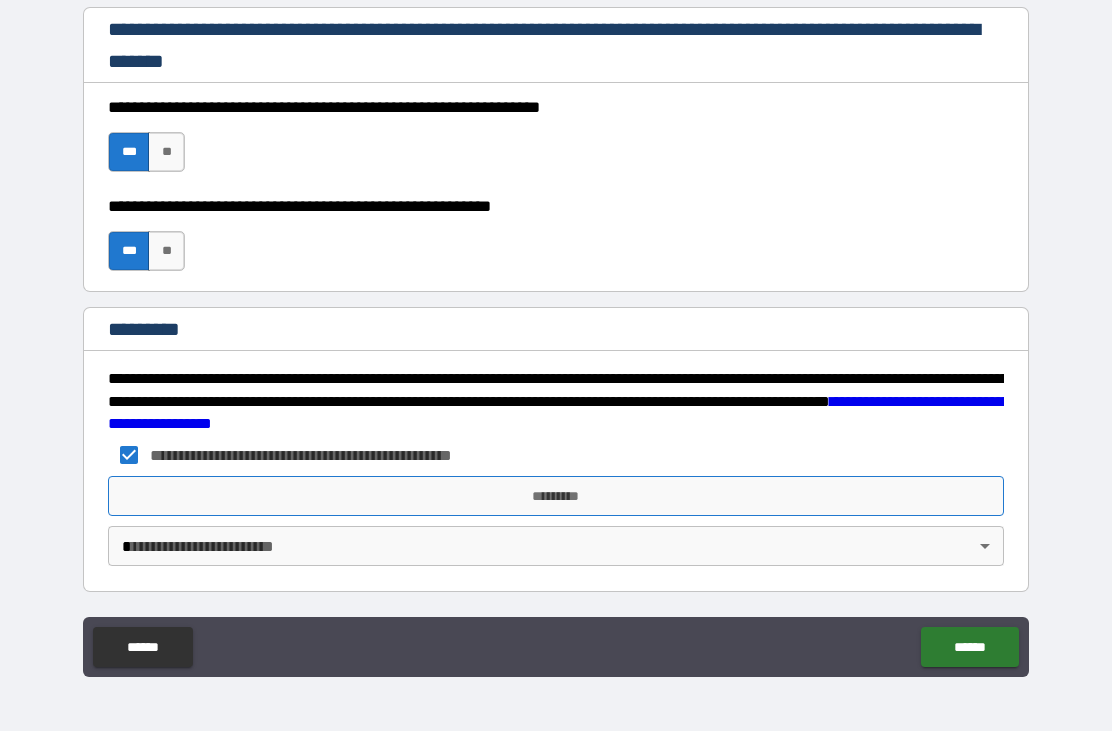 click on "*********" at bounding box center [556, 496] 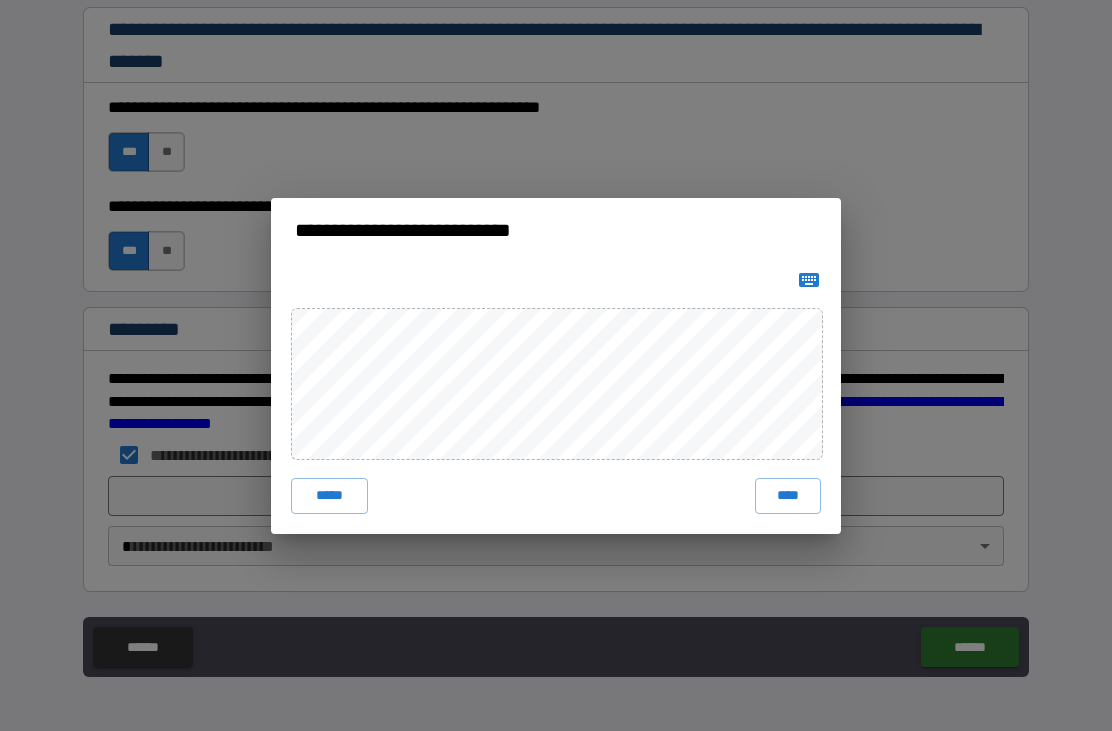 click at bounding box center [809, 280] 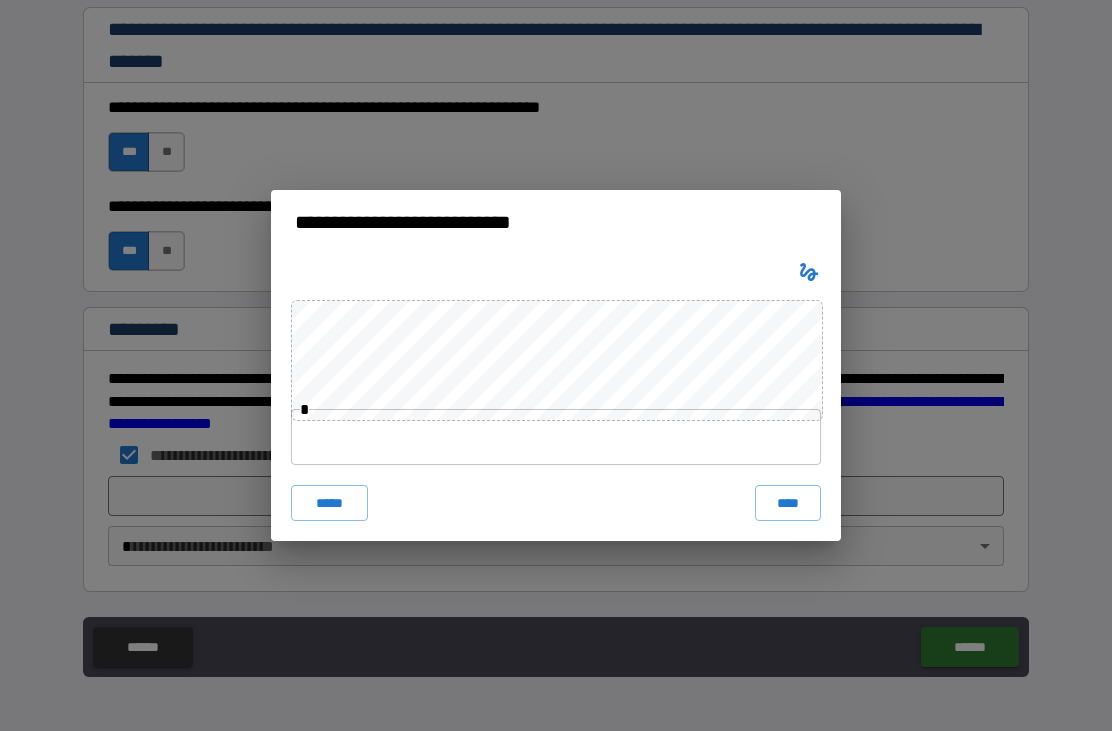 type 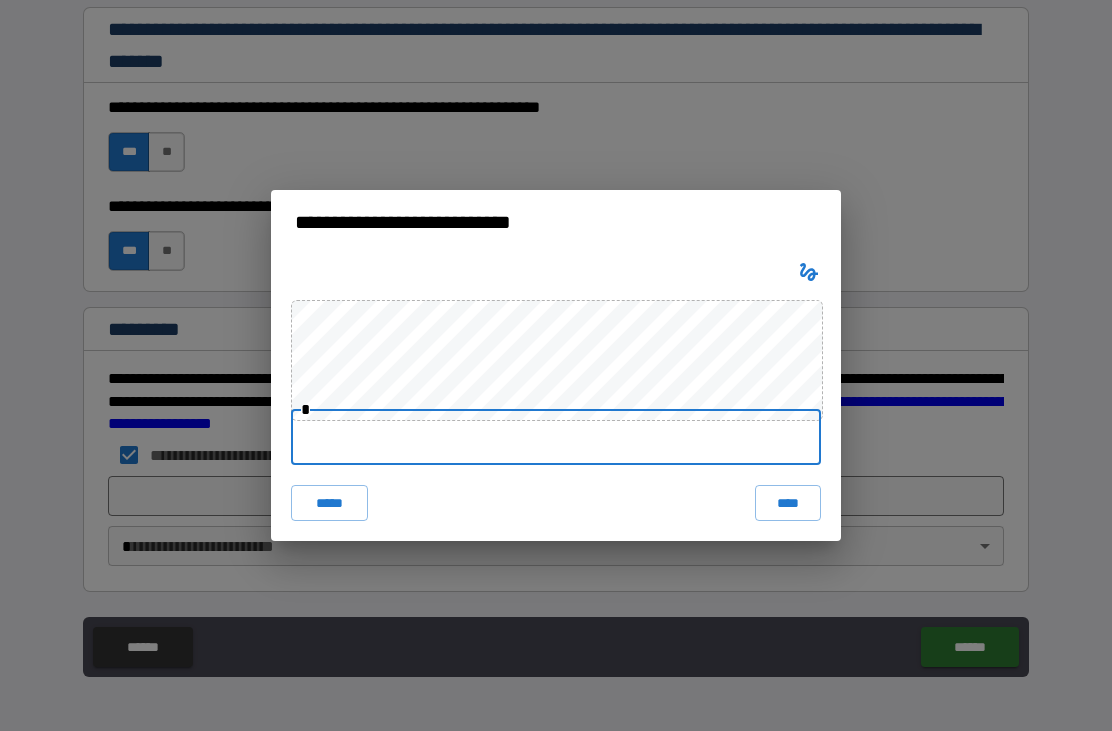 click at bounding box center [556, 437] 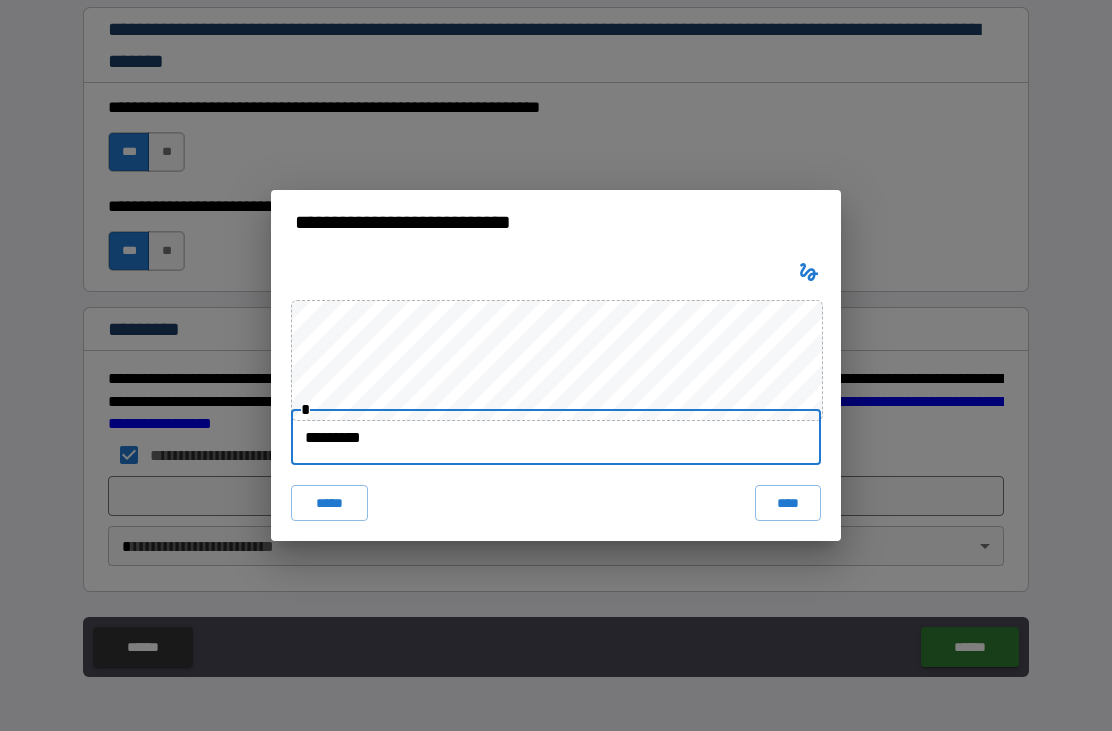 type on "**********" 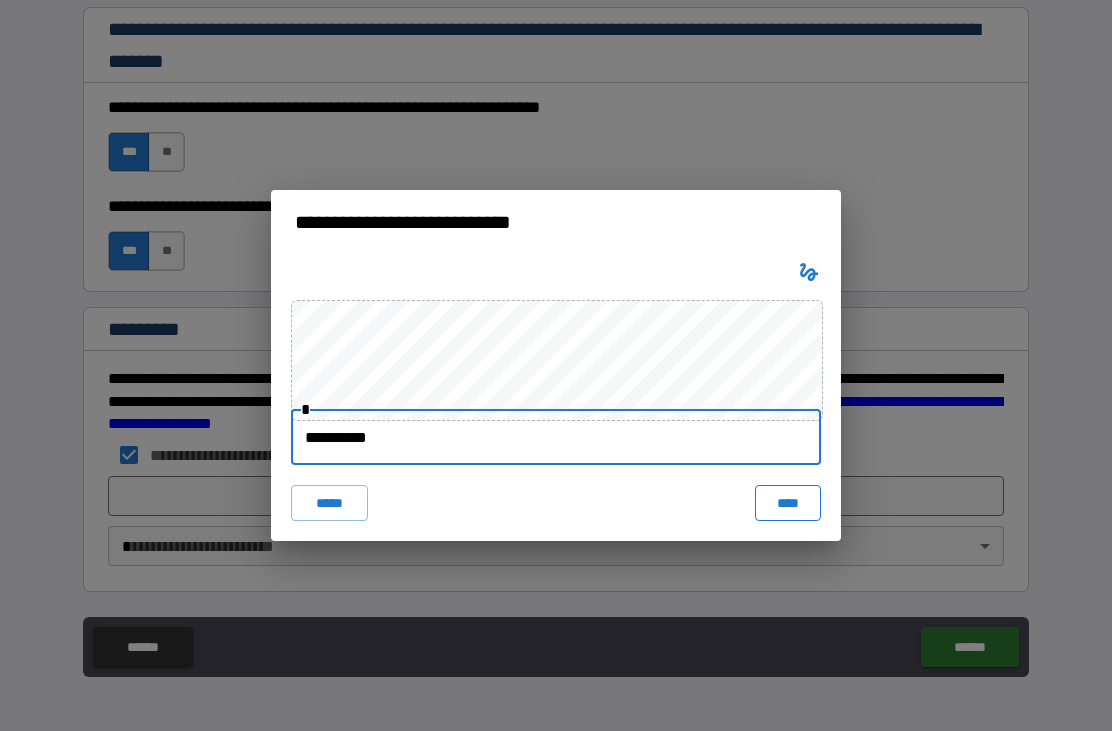 click on "****" at bounding box center (788, 503) 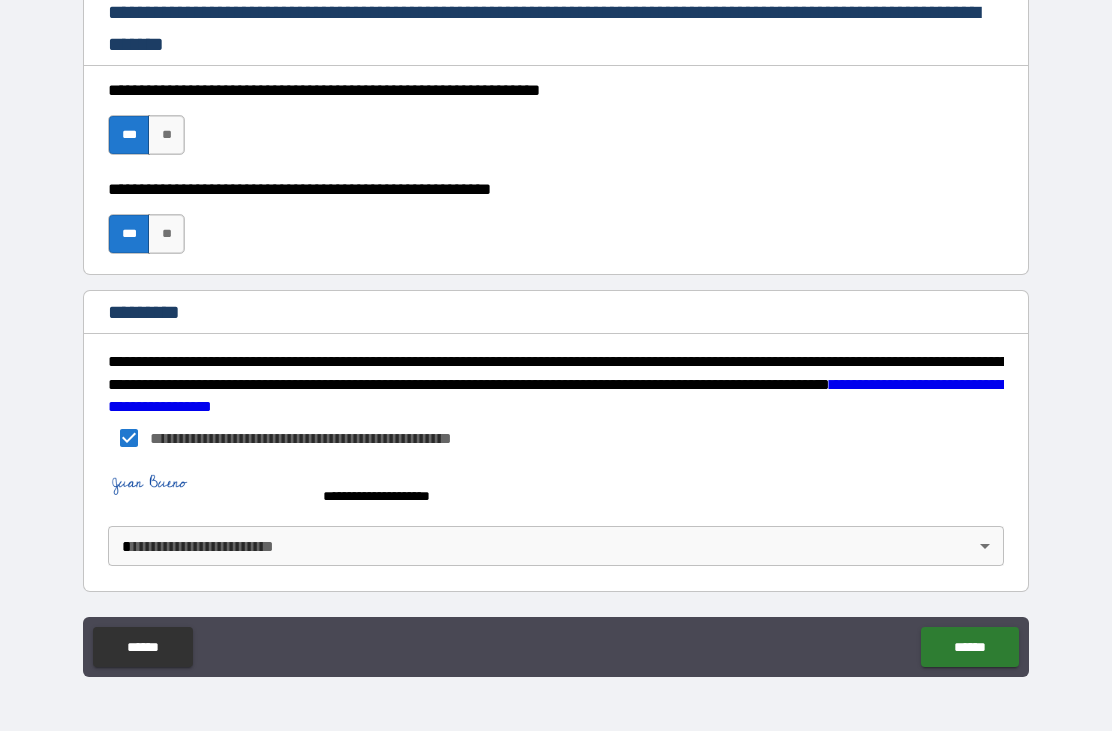 scroll, scrollTop: 2957, scrollLeft: 0, axis: vertical 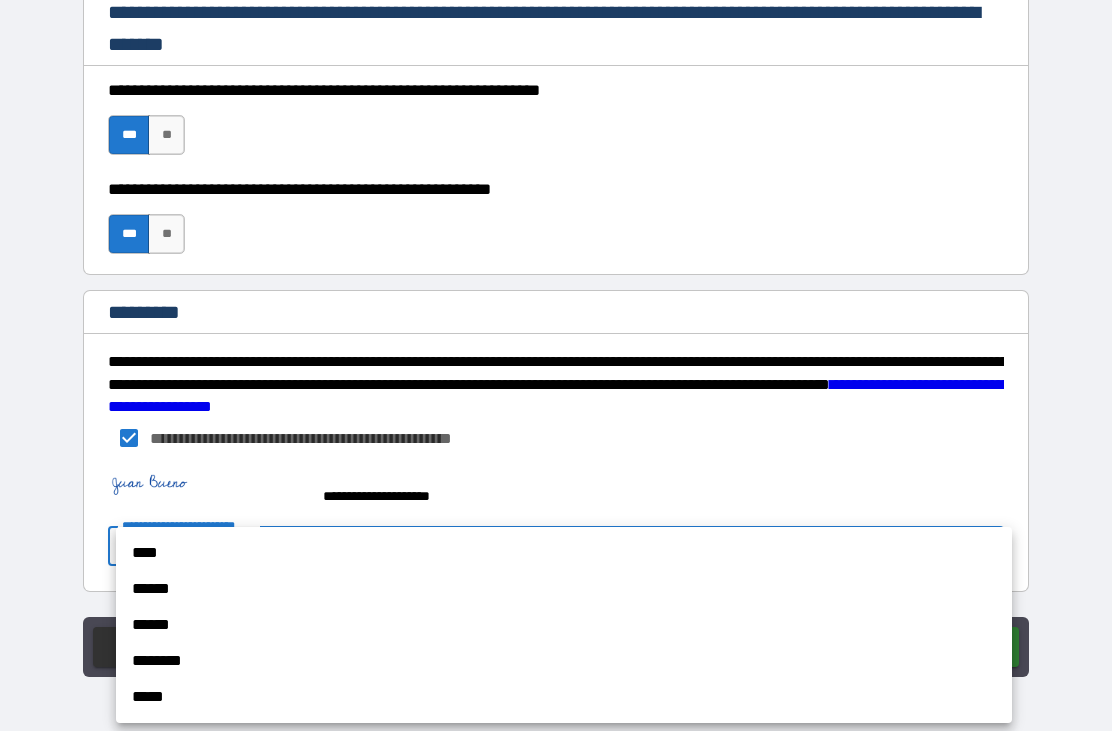 click on "****" at bounding box center [564, 553] 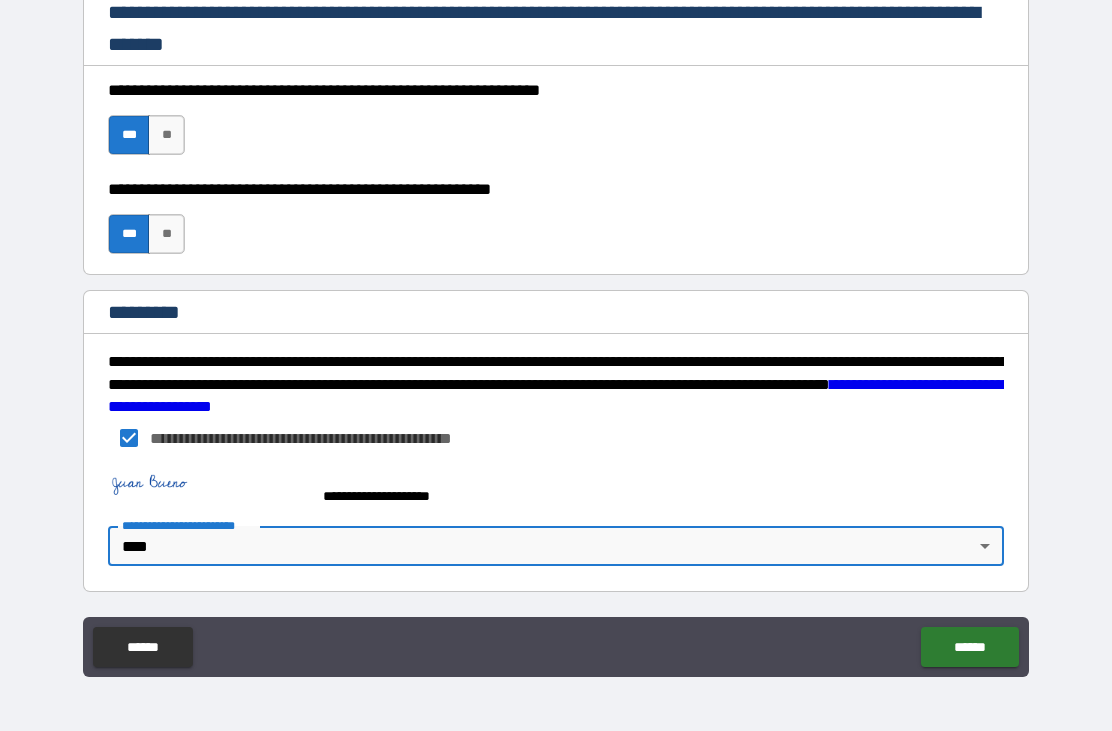 click on "**********" at bounding box center [556, 332] 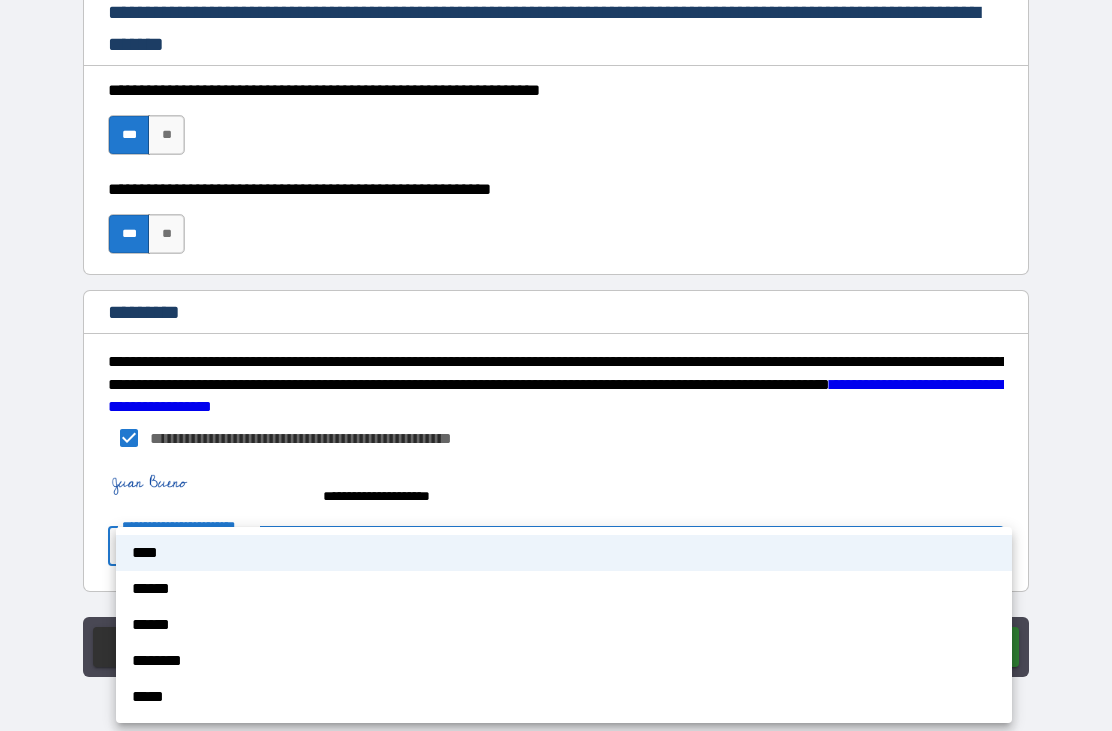 click on "****" at bounding box center (564, 553) 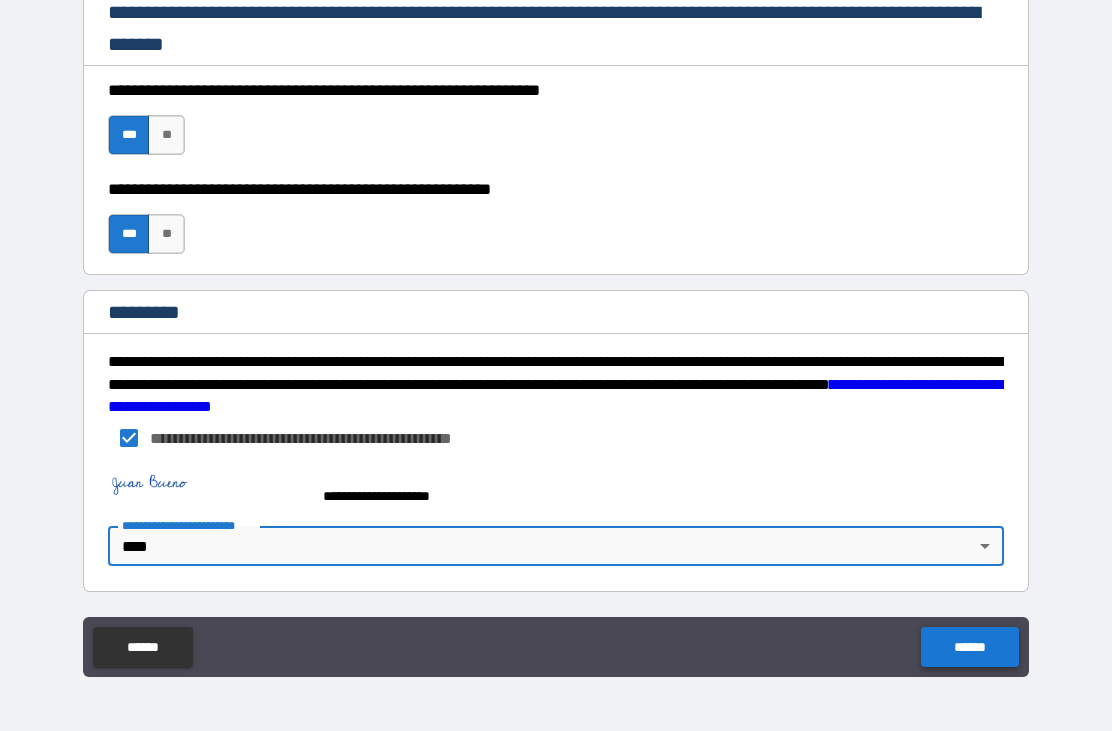 click on "******" at bounding box center (969, 647) 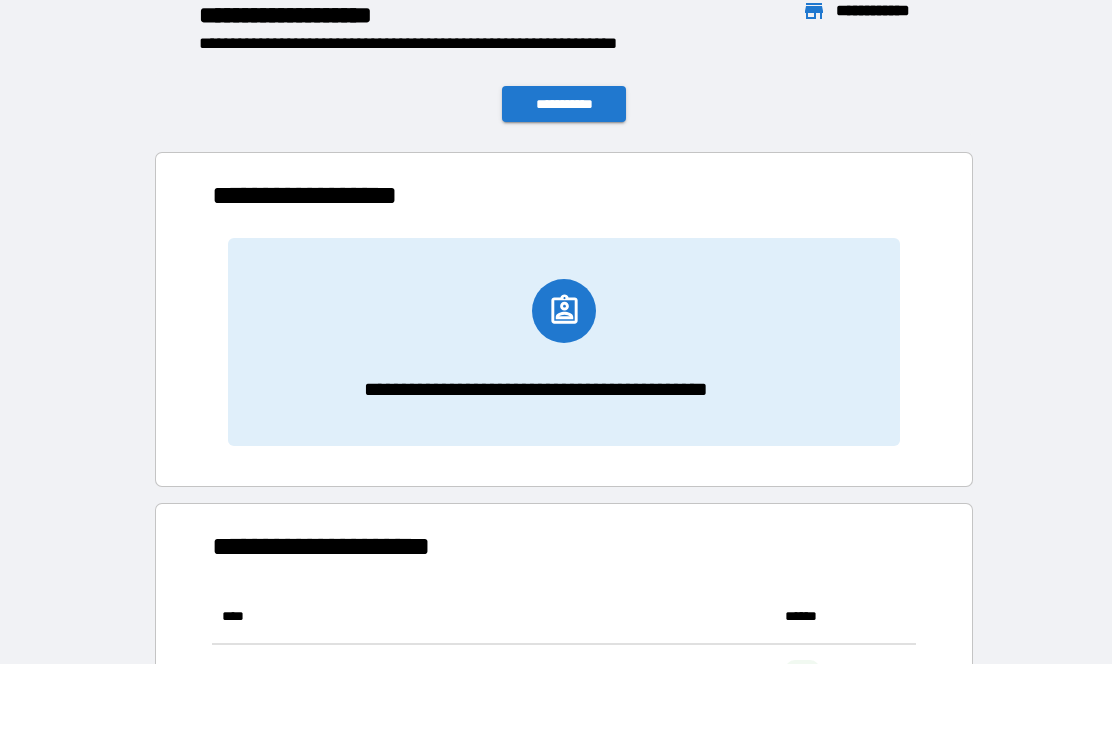 scroll, scrollTop: 276, scrollLeft: 704, axis: both 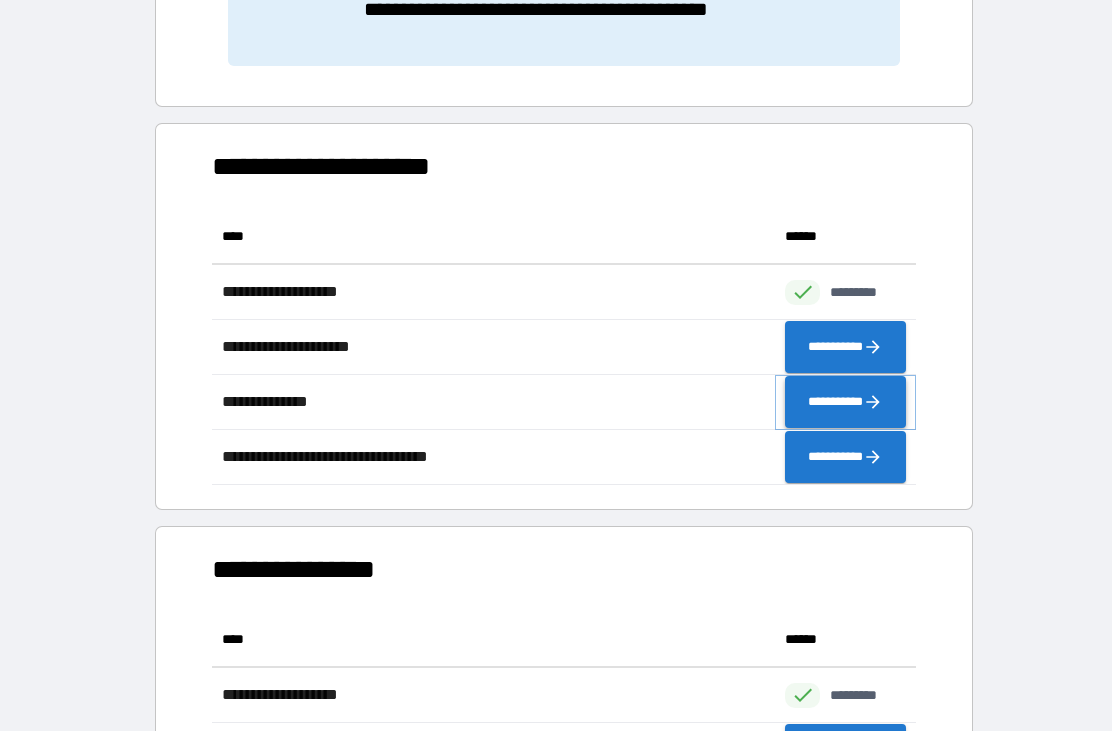 click 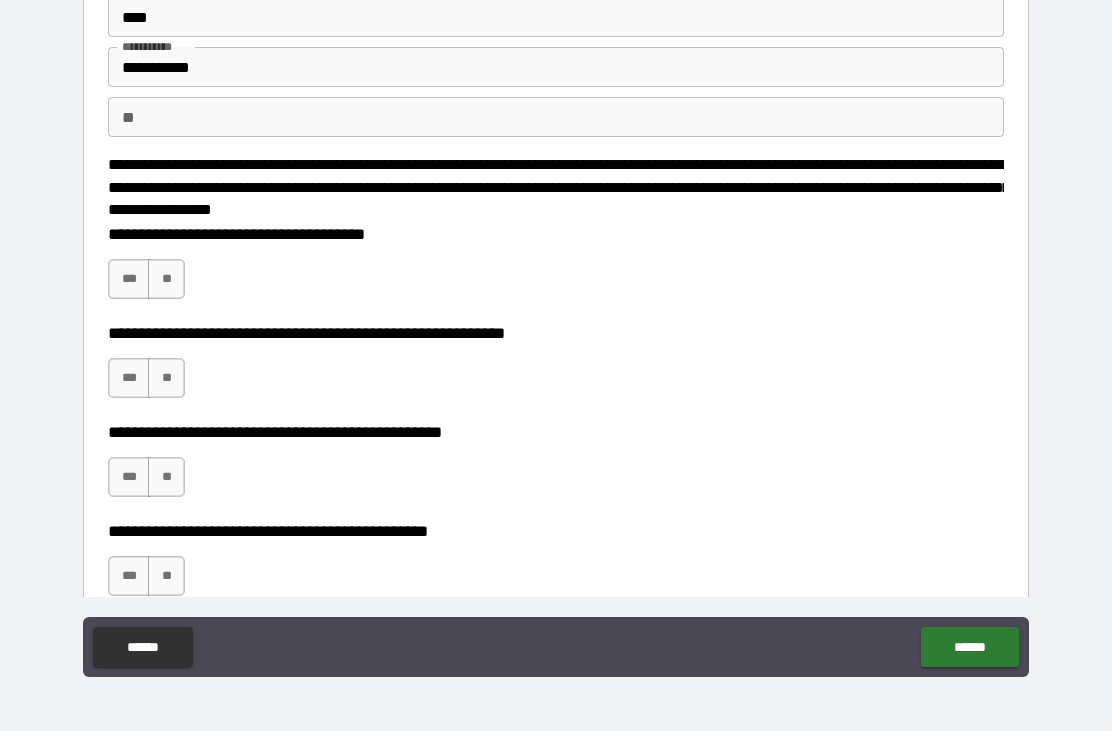 scroll, scrollTop: 101, scrollLeft: 0, axis: vertical 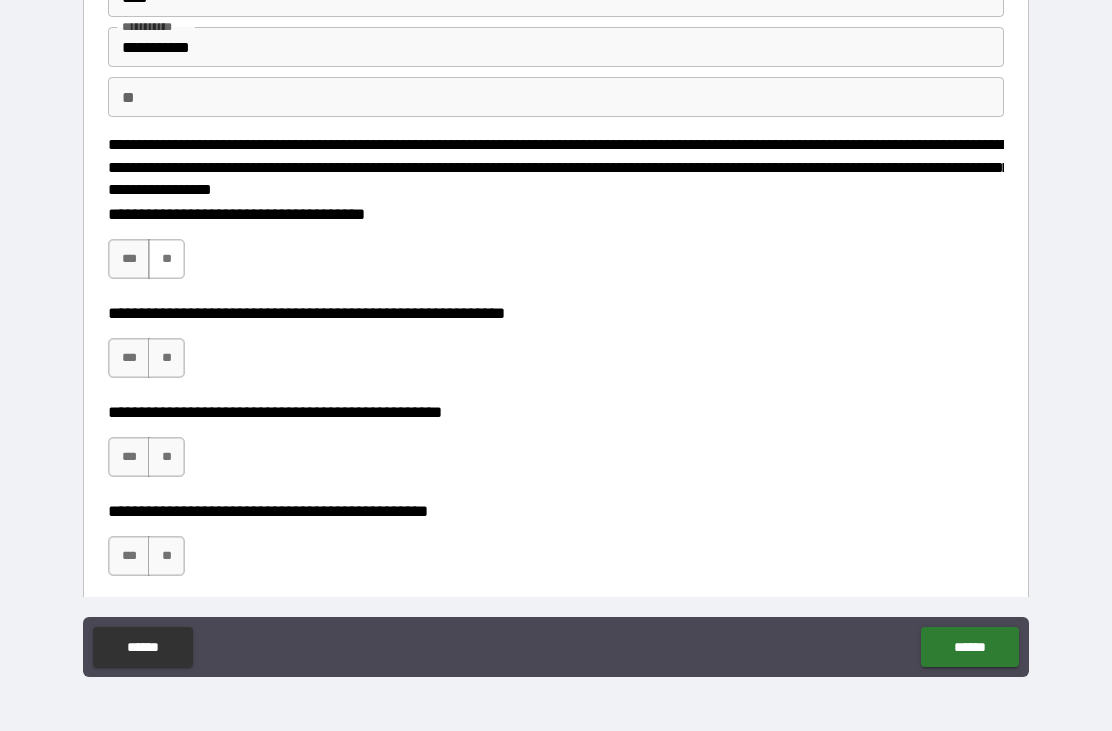 click on "**" at bounding box center (166, 259) 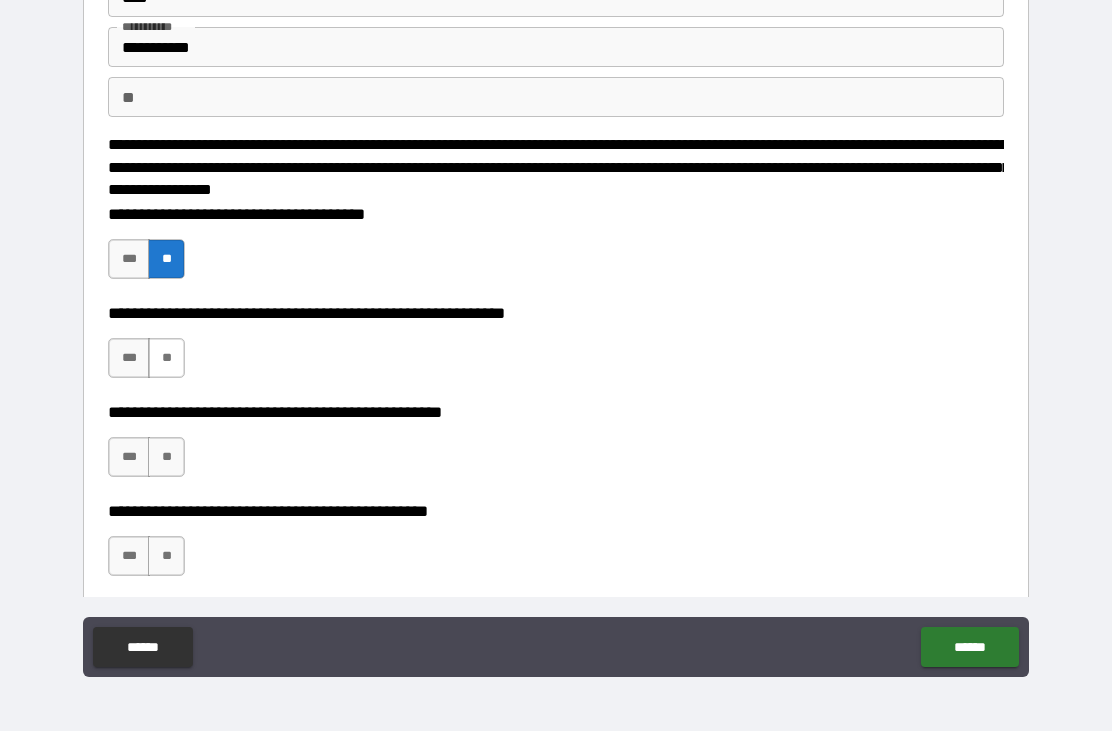 click on "**" at bounding box center (166, 358) 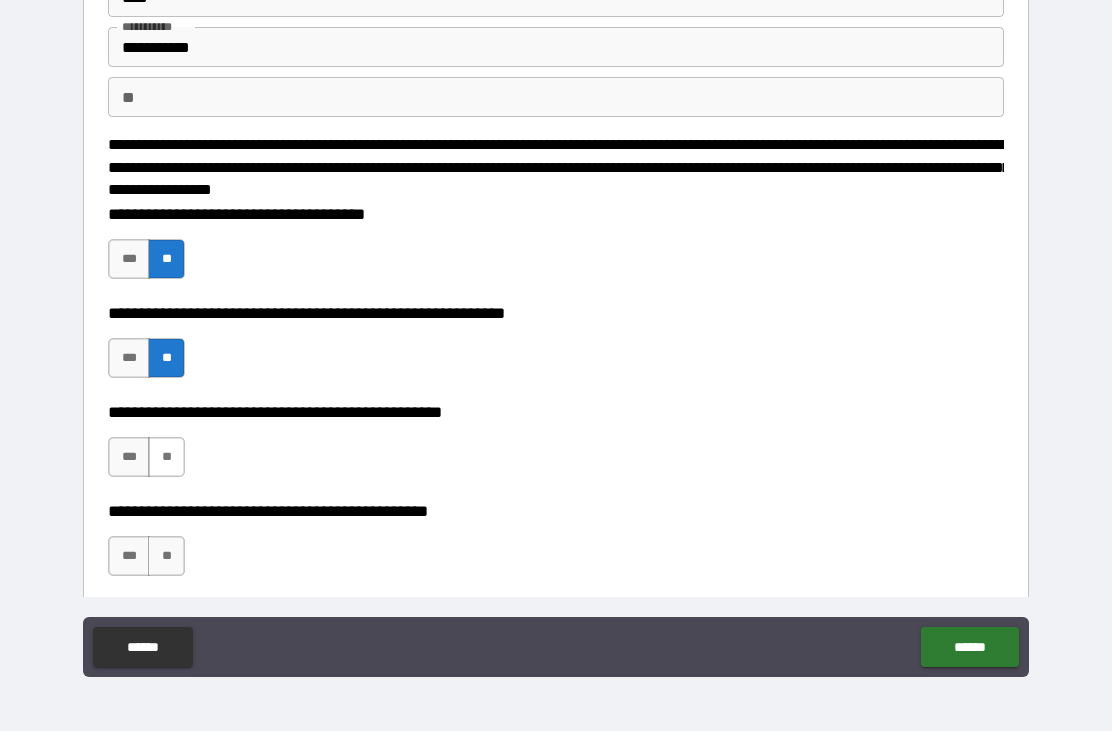 click on "**" at bounding box center (166, 457) 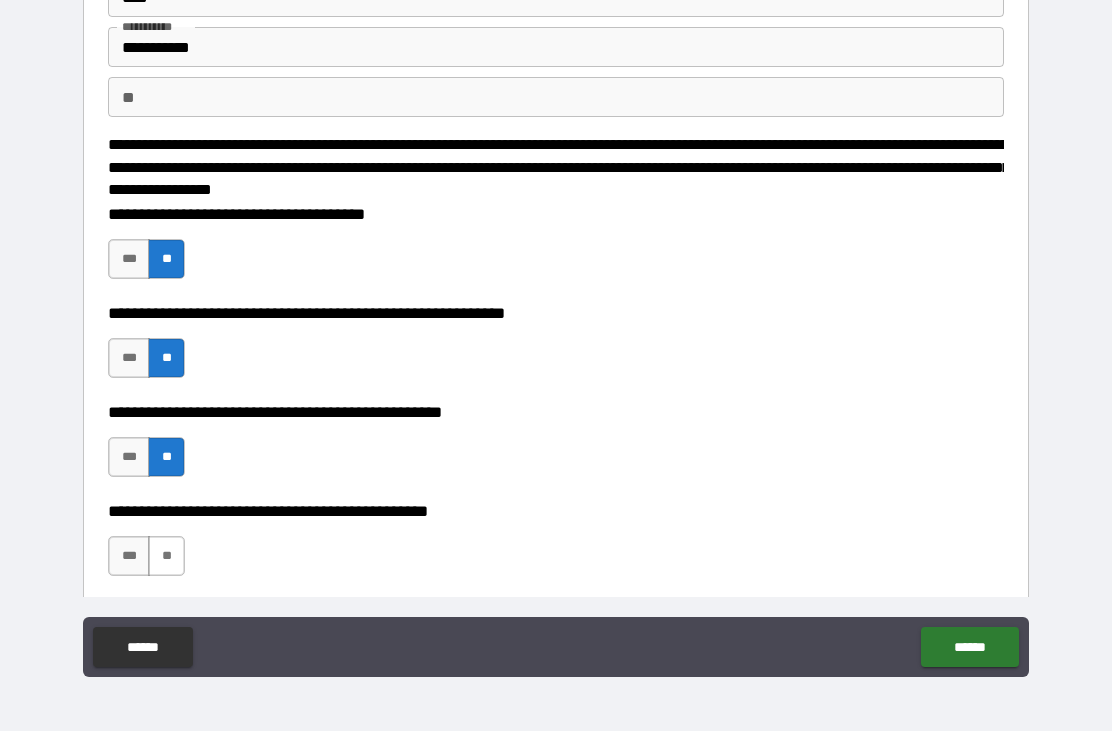 click on "**" at bounding box center (166, 556) 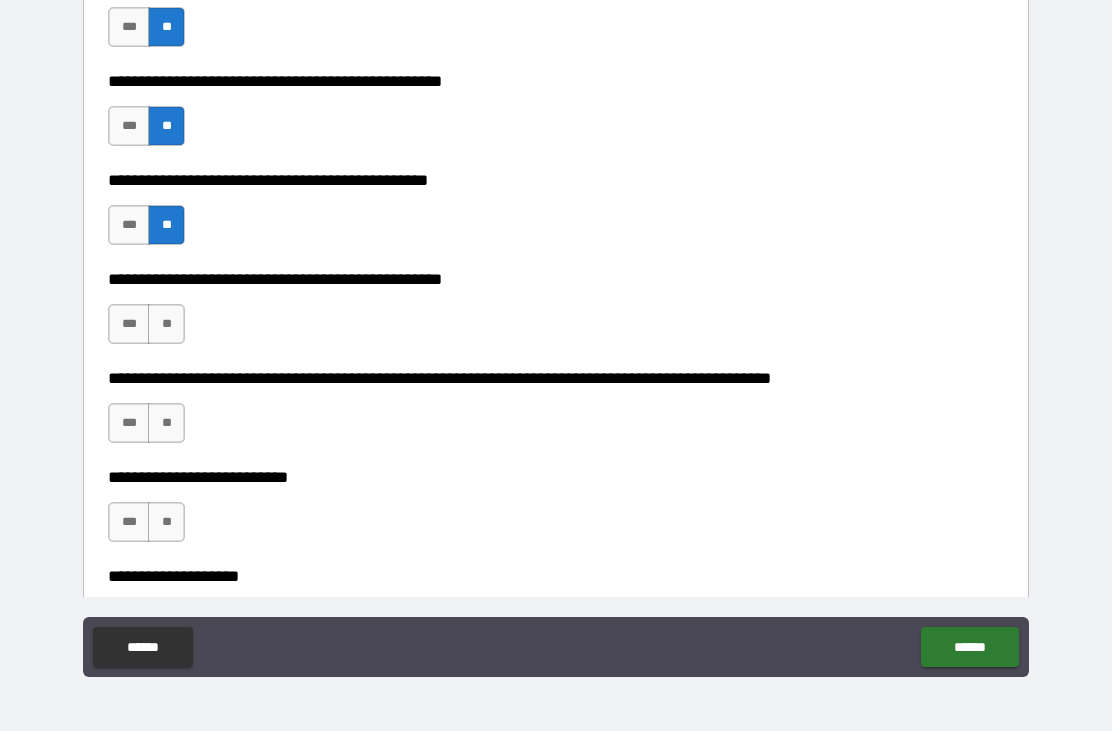 scroll, scrollTop: 464, scrollLeft: 0, axis: vertical 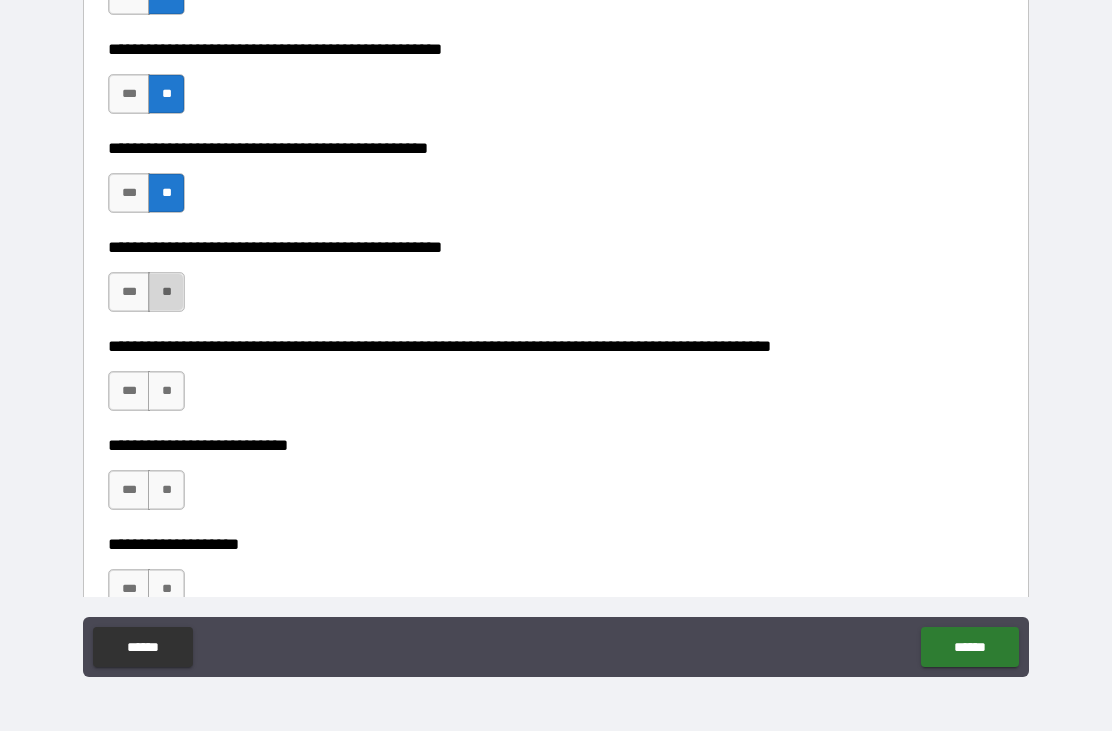 click on "**" at bounding box center [166, 292] 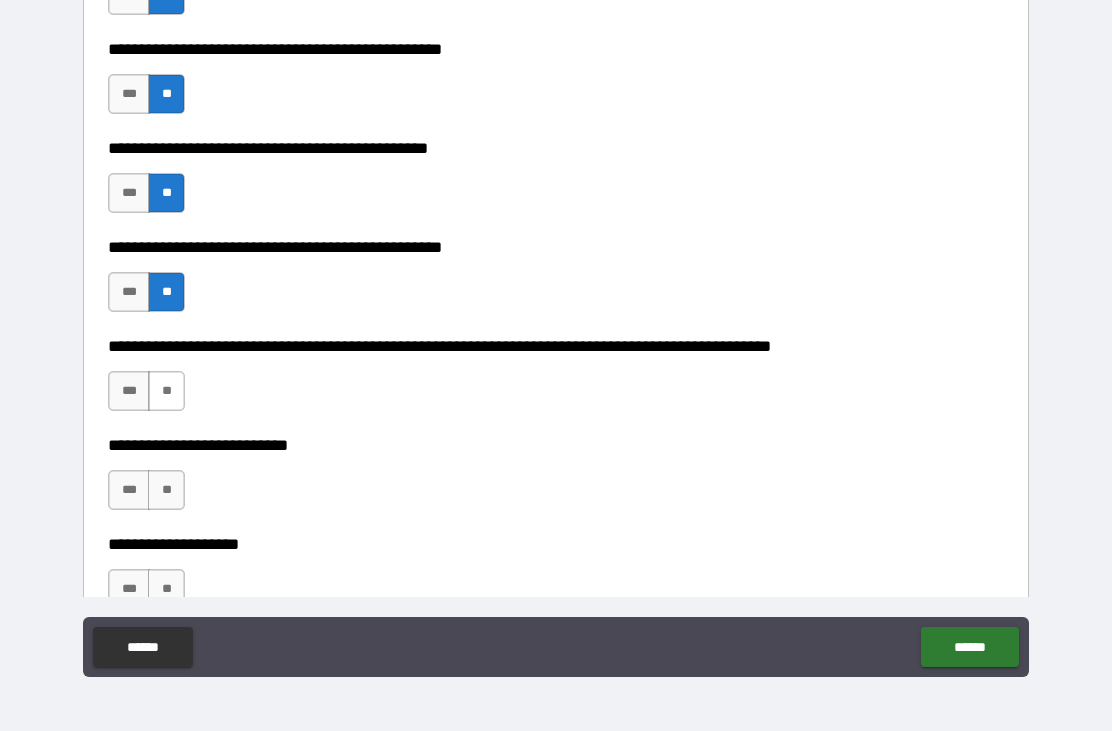 click on "**" at bounding box center [166, 391] 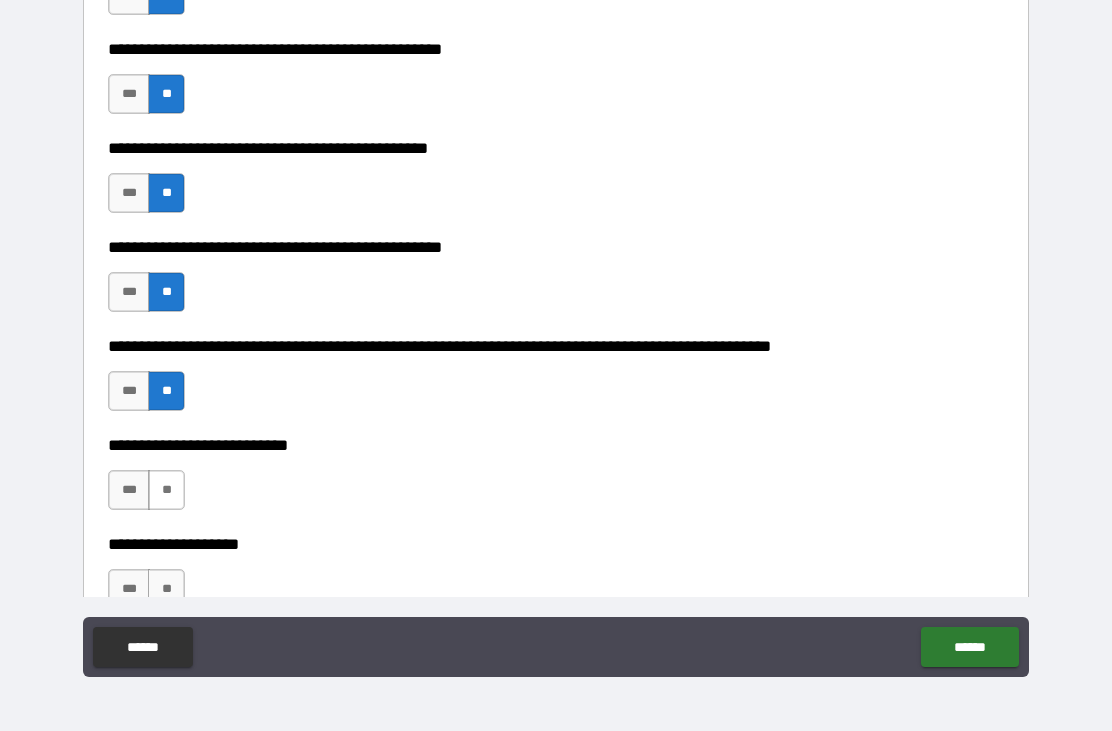 click on "**" at bounding box center [166, 490] 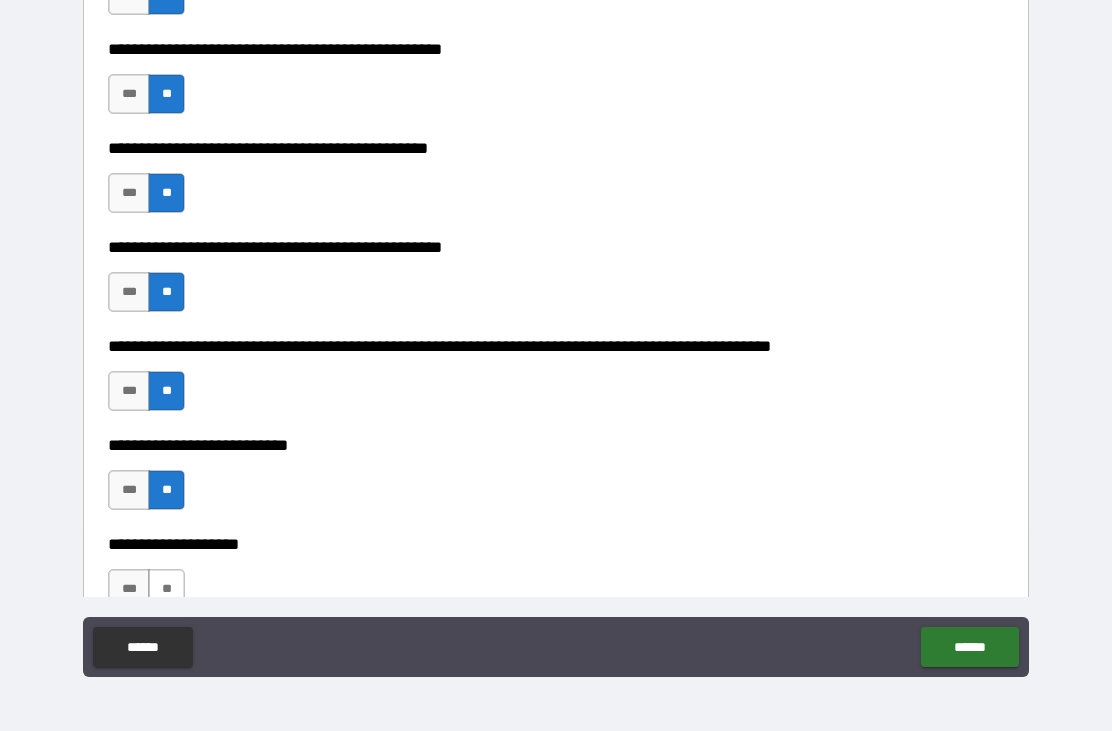 click on "**" at bounding box center [166, 589] 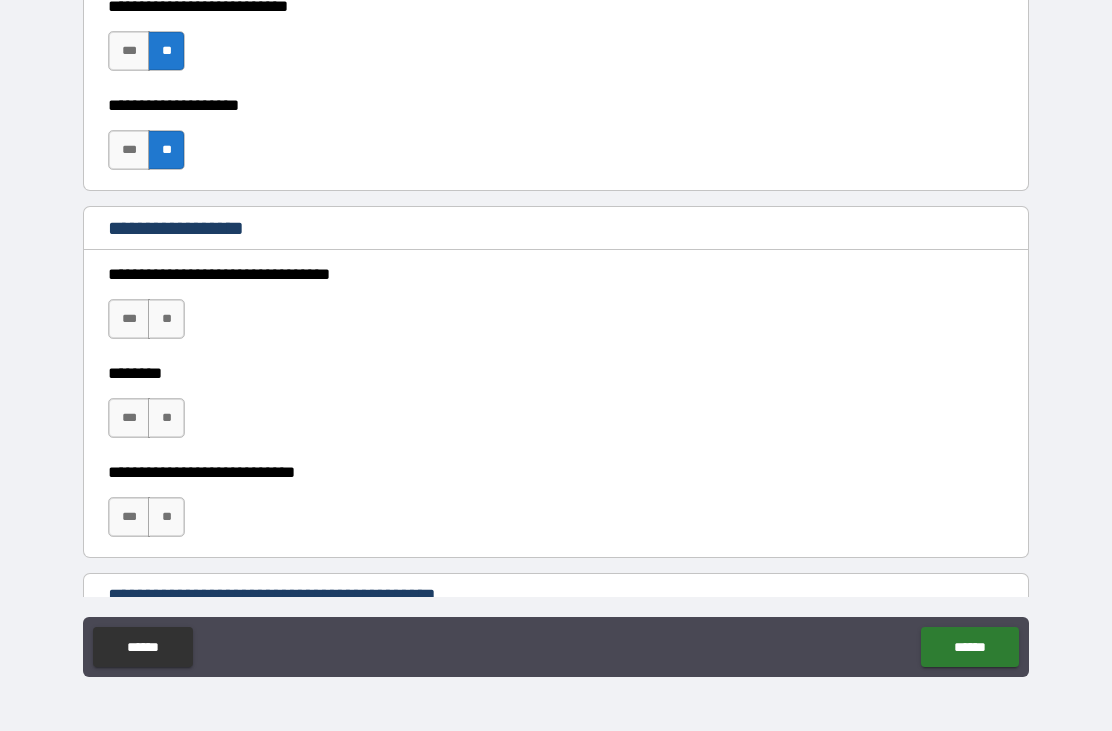 scroll, scrollTop: 905, scrollLeft: 0, axis: vertical 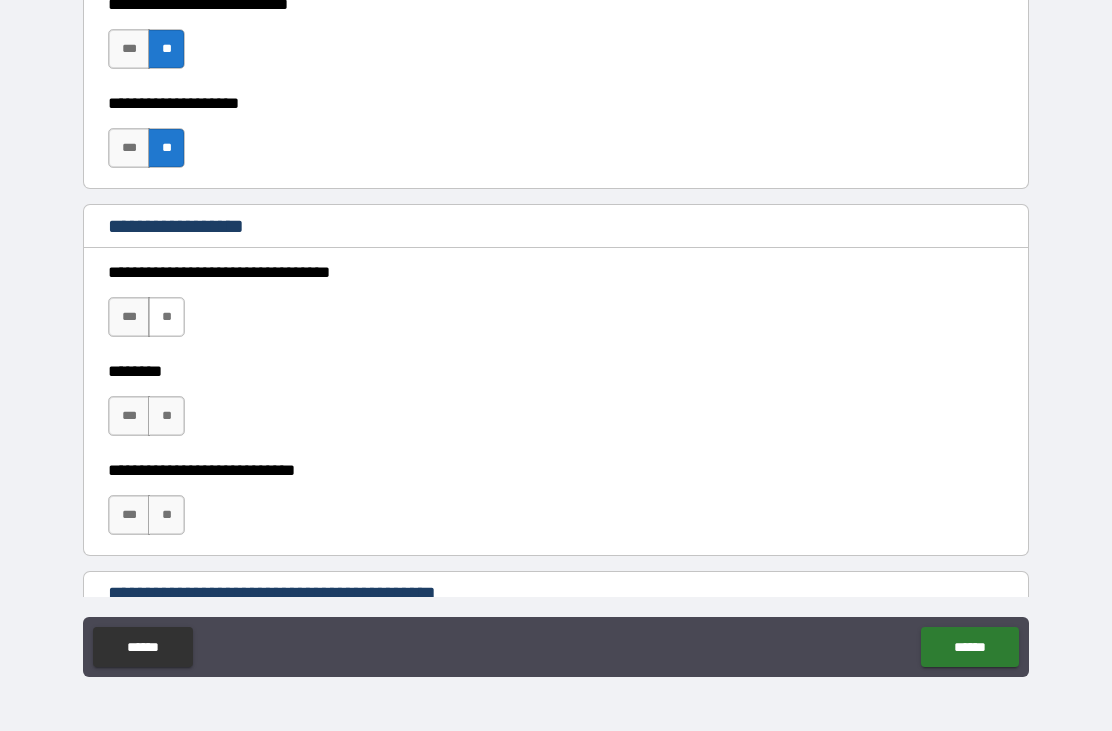 click on "**" at bounding box center [166, 317] 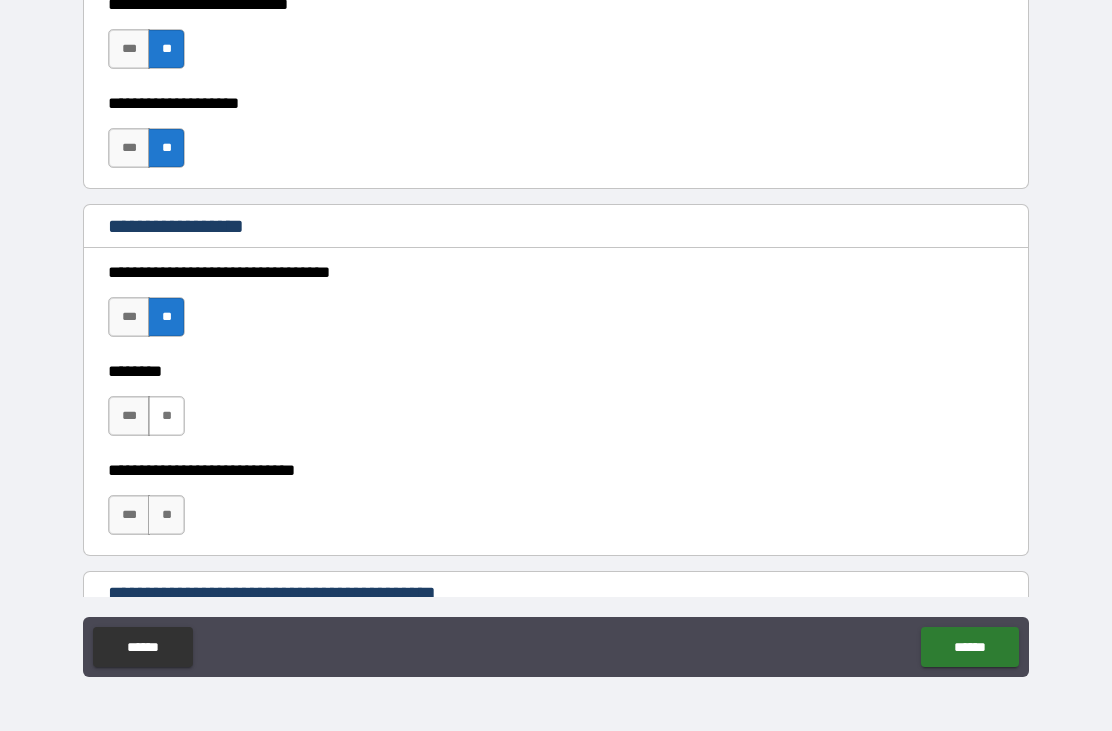 click on "**" at bounding box center [166, 416] 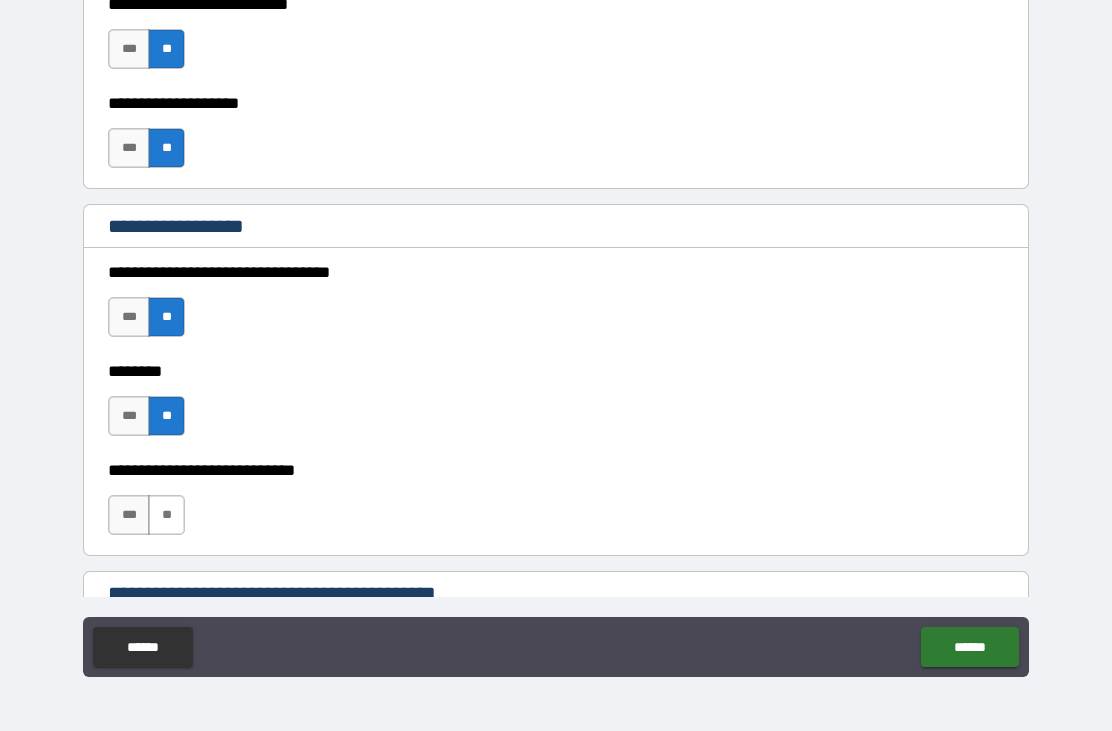 click on "**" at bounding box center [166, 515] 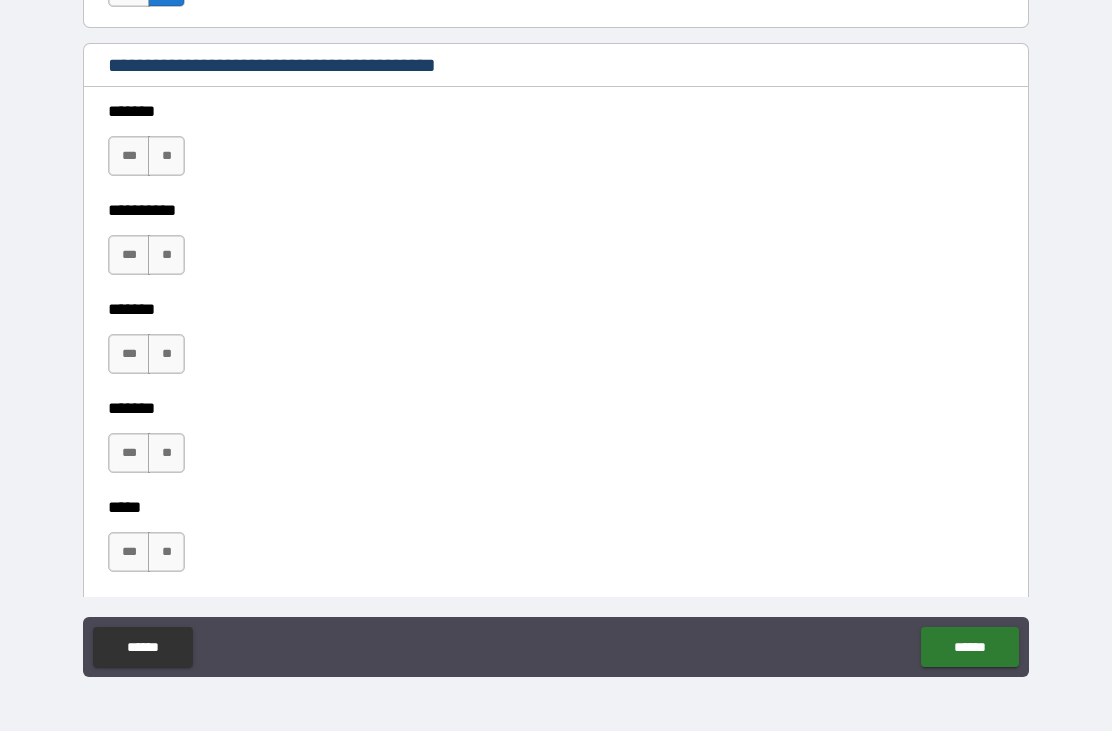 scroll, scrollTop: 1429, scrollLeft: 0, axis: vertical 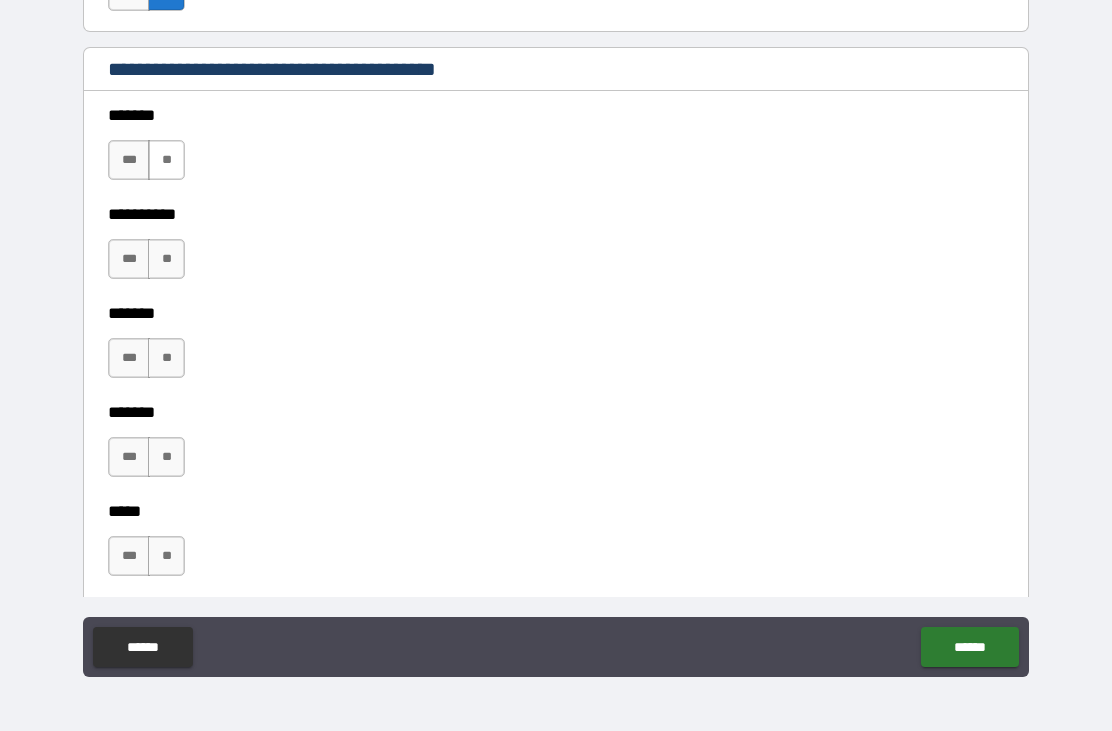 click on "**" at bounding box center [166, 160] 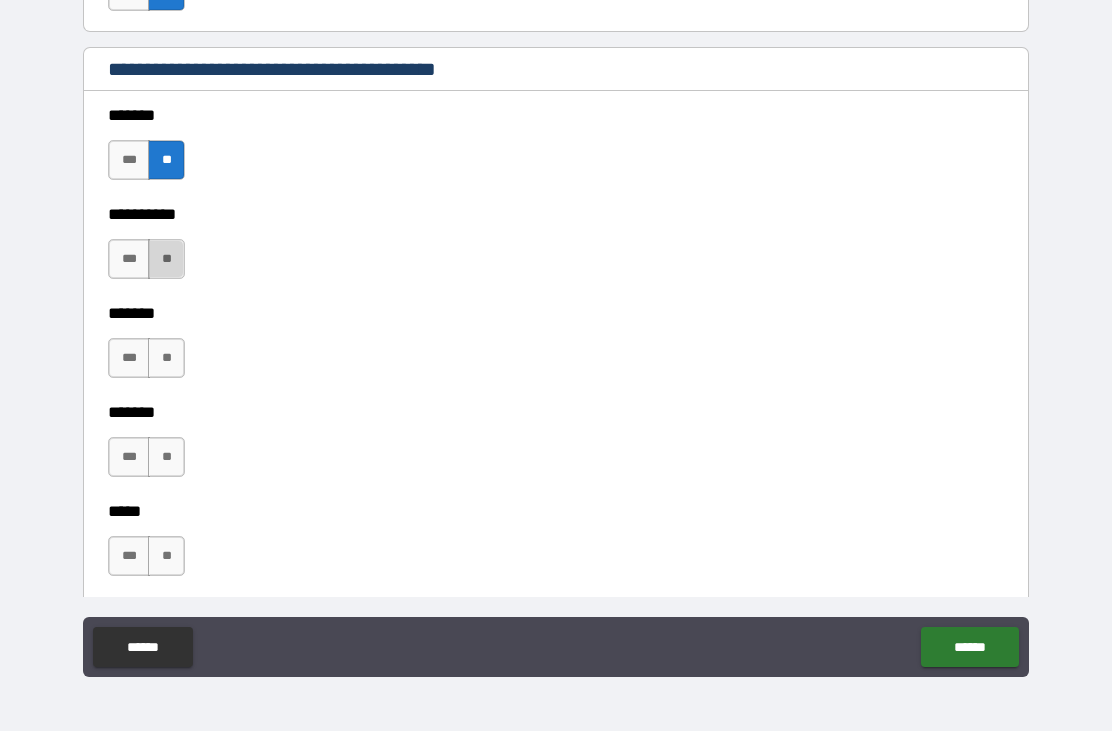 click on "**" at bounding box center (166, 259) 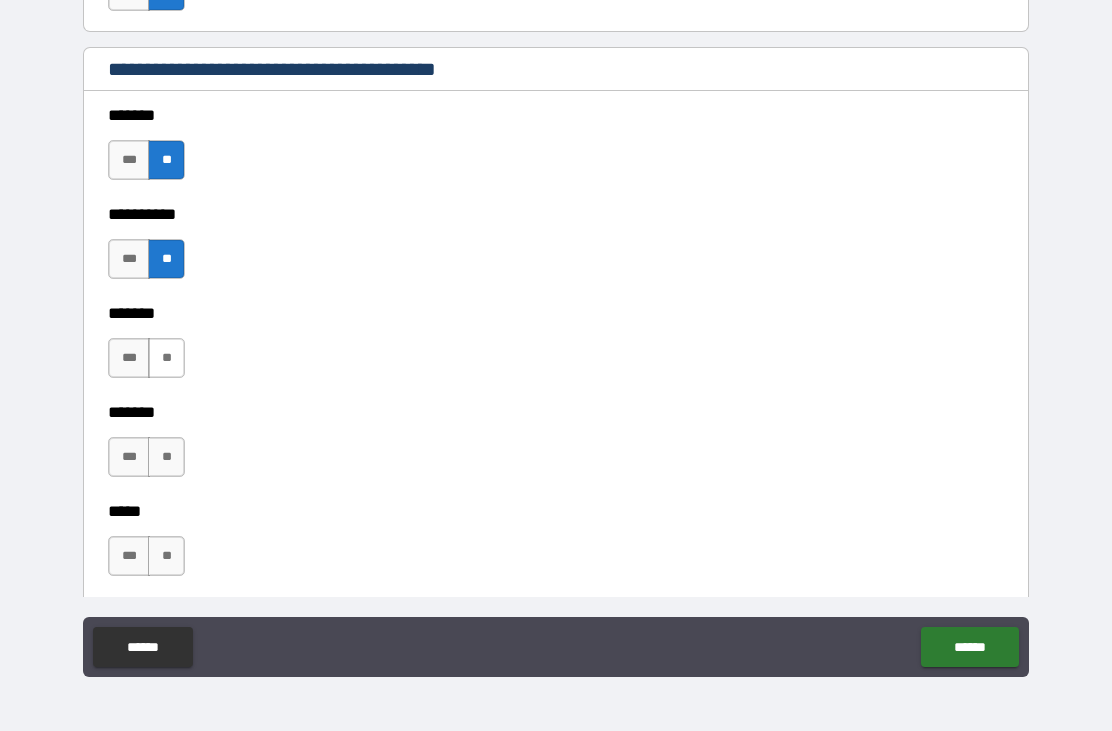 click on "**" at bounding box center [166, 358] 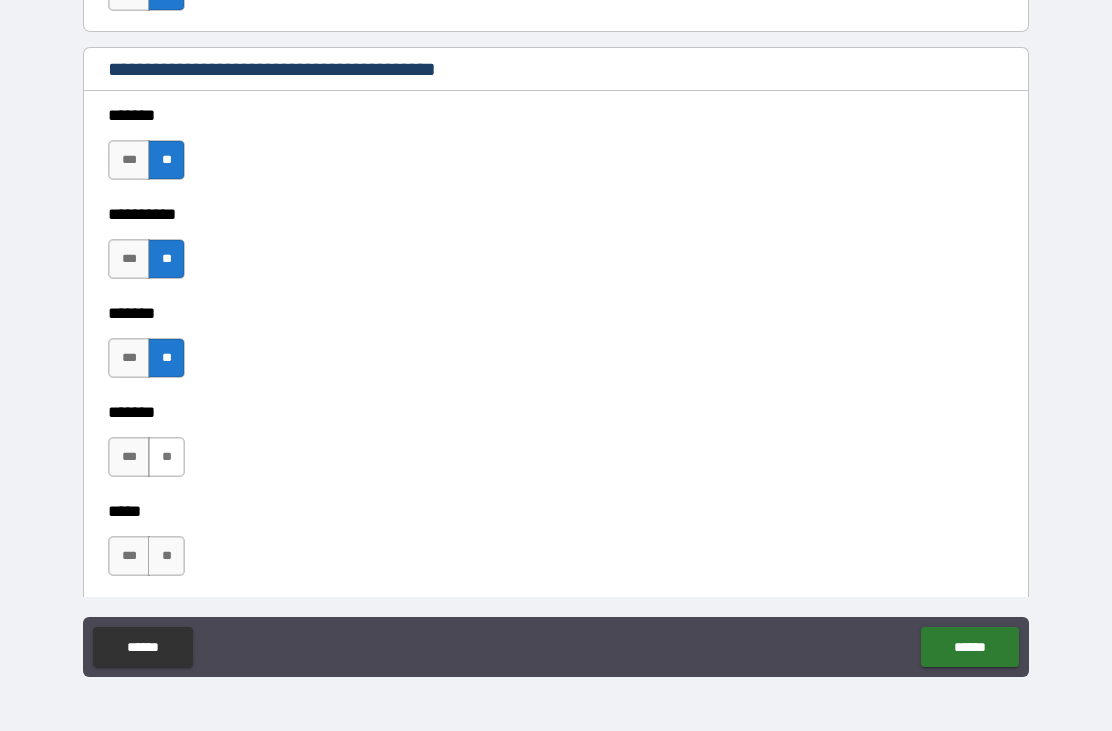 click on "**" at bounding box center (166, 457) 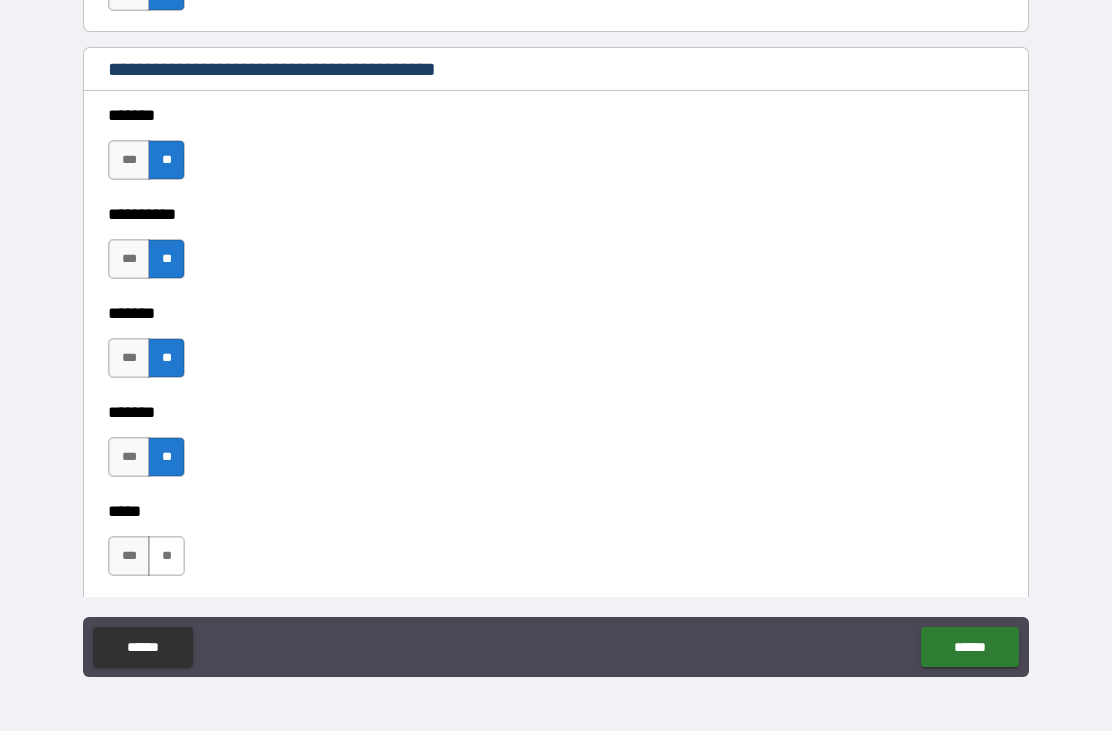 click on "**" at bounding box center (166, 556) 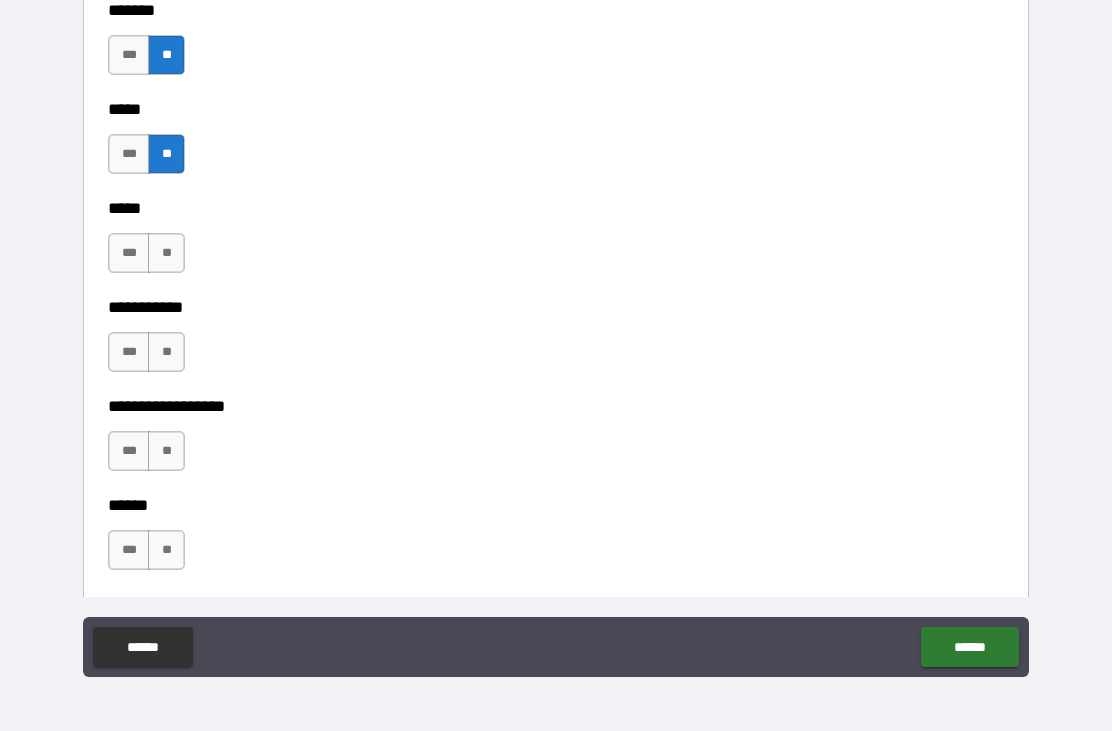 scroll, scrollTop: 1838, scrollLeft: 0, axis: vertical 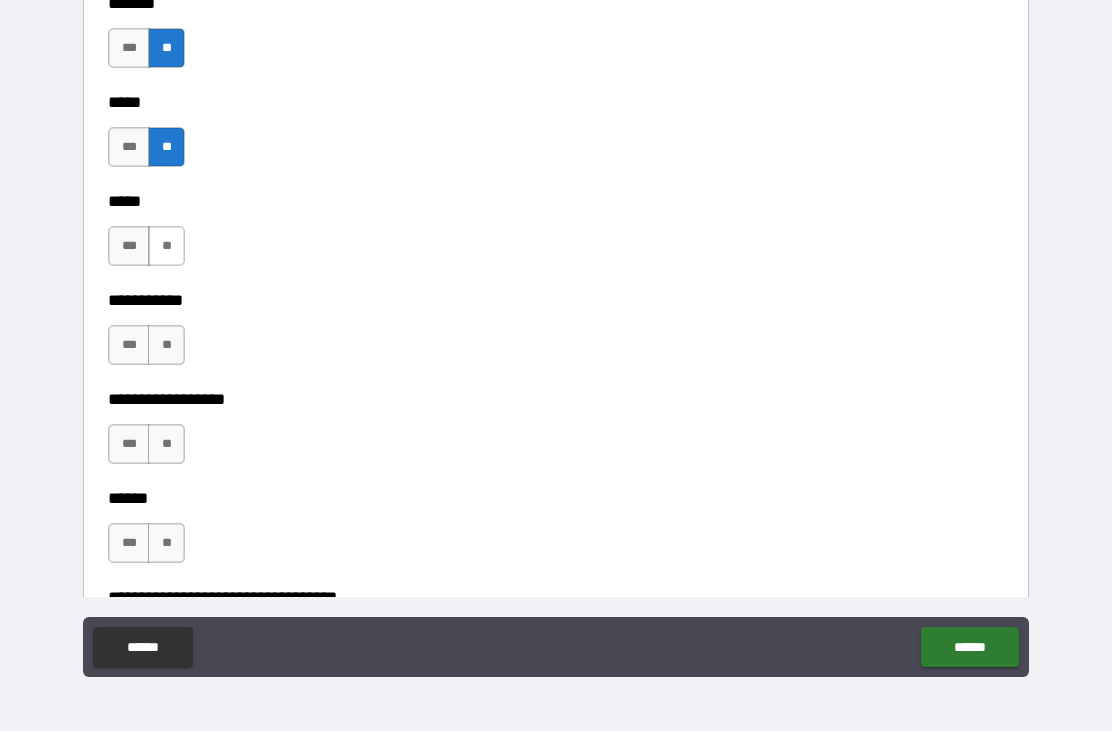 click on "**" at bounding box center (166, 246) 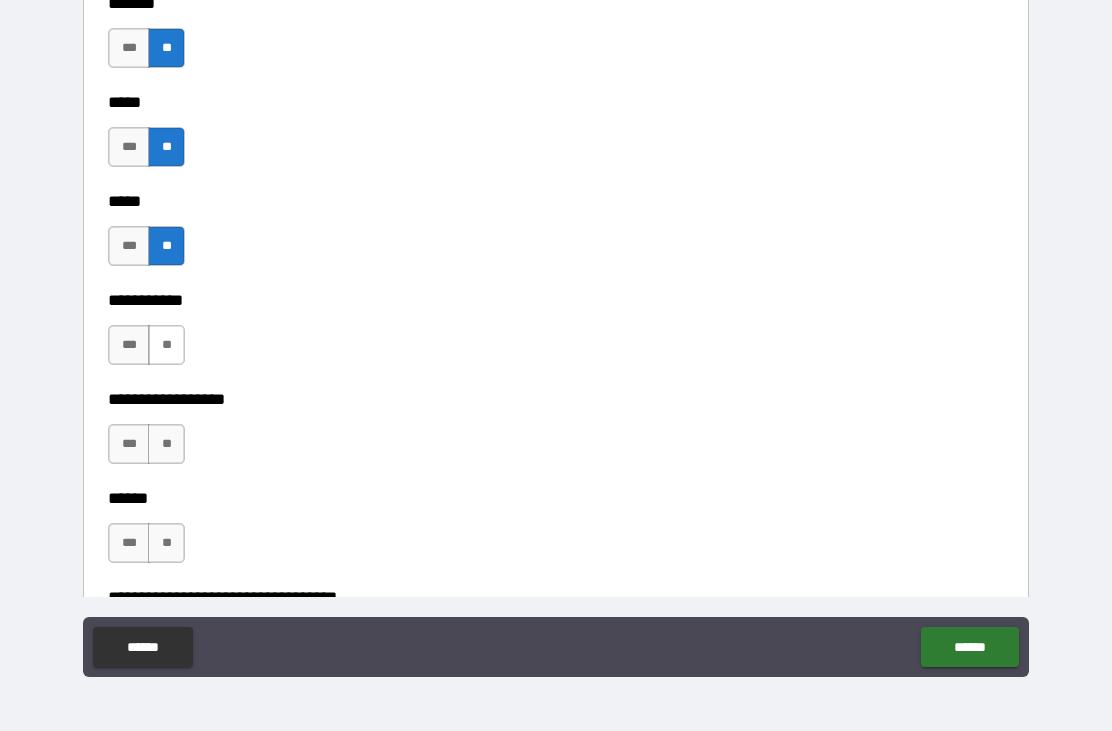 click on "**" at bounding box center [166, 345] 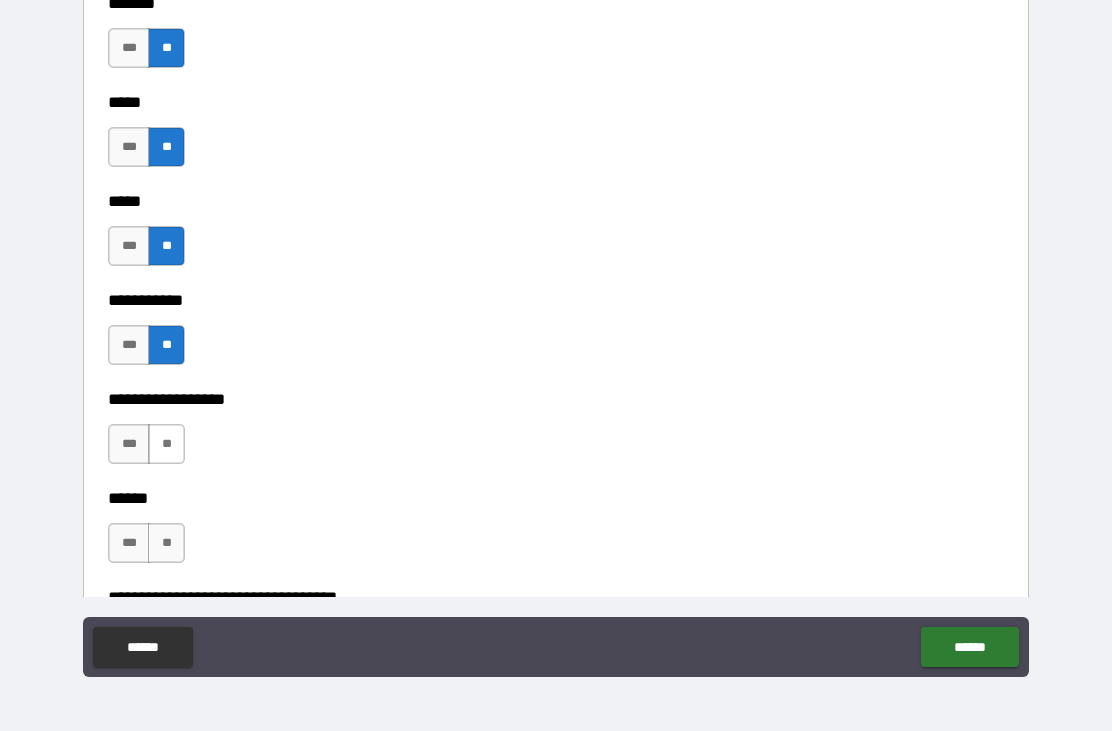 click on "**" at bounding box center (166, 444) 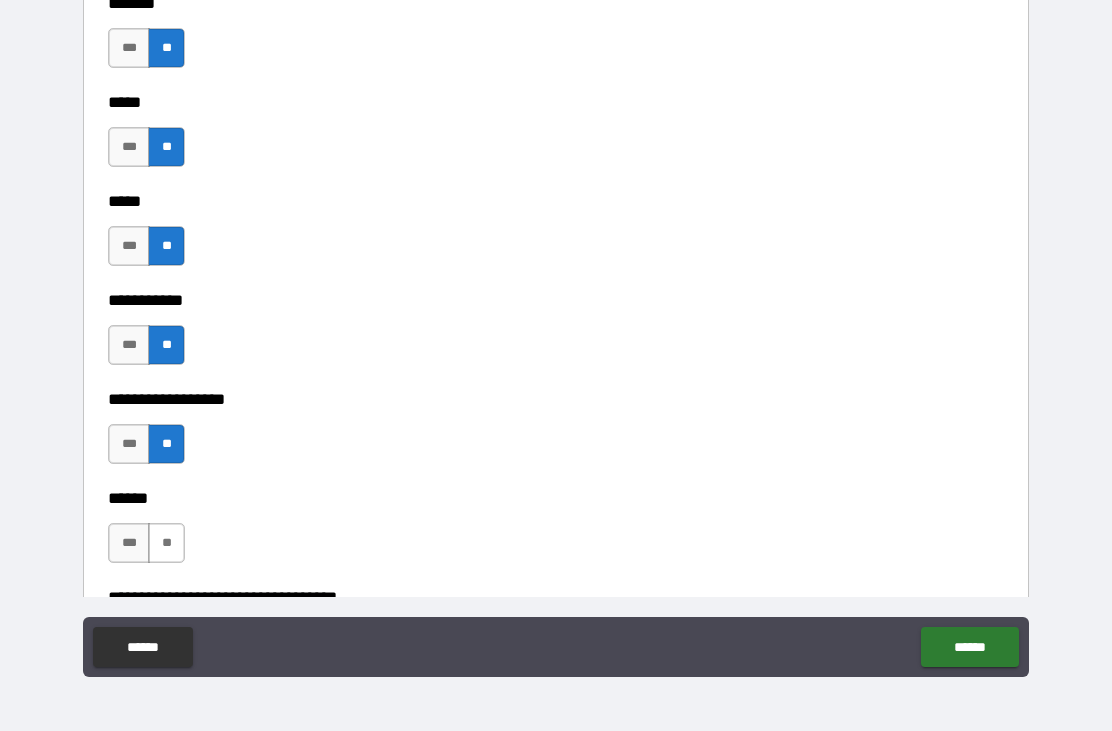 click on "**" at bounding box center (166, 543) 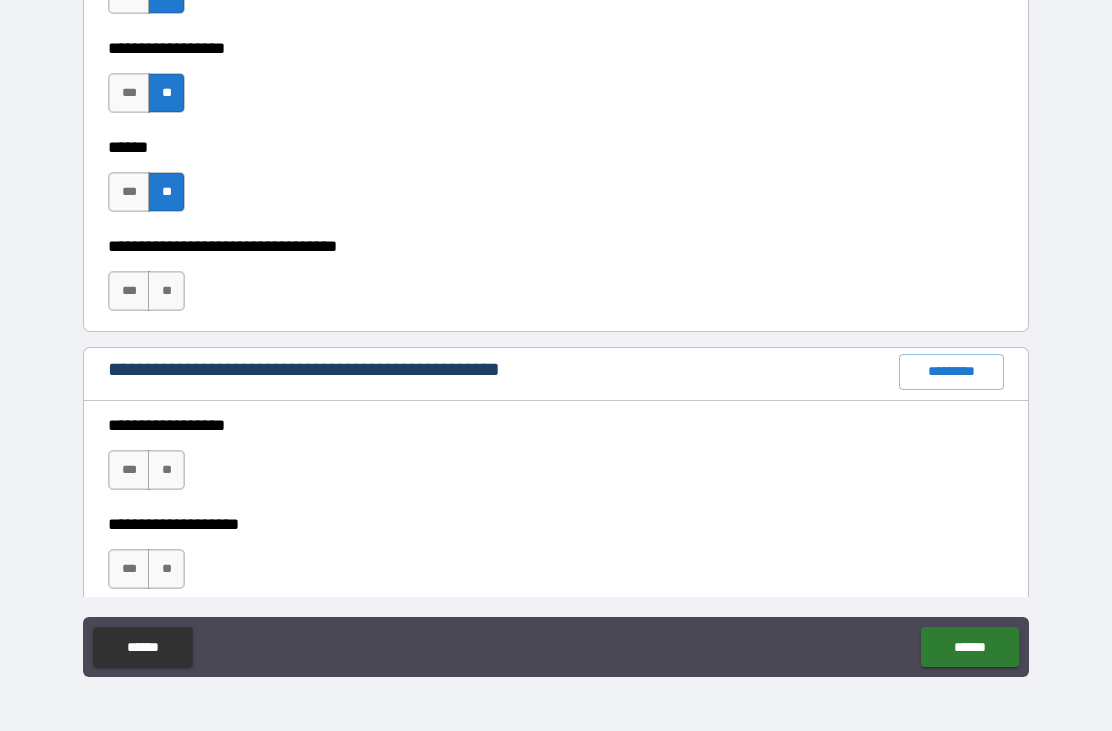scroll, scrollTop: 2206, scrollLeft: 0, axis: vertical 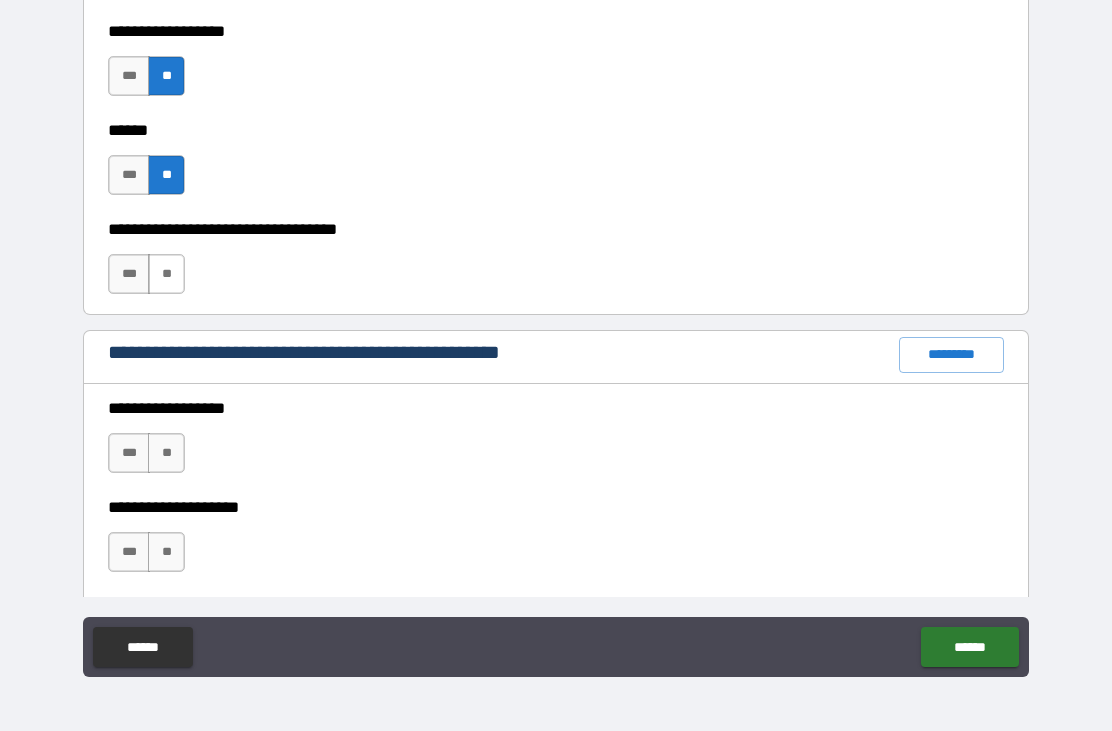 click on "**" at bounding box center [166, 274] 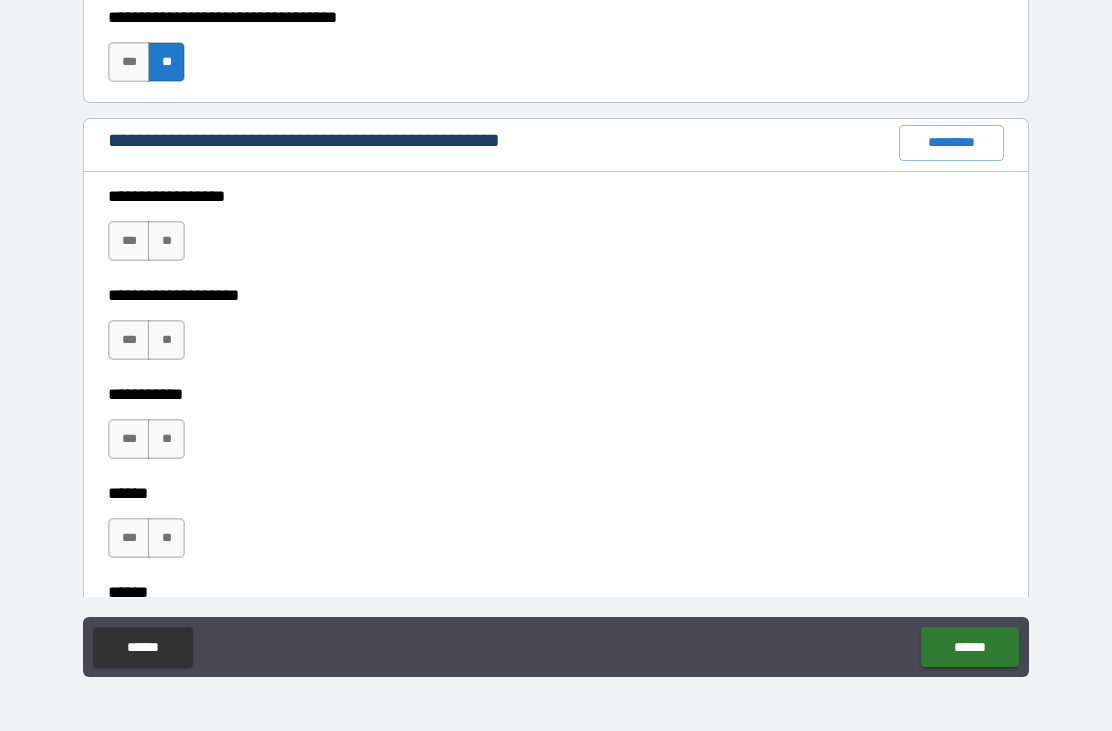 scroll, scrollTop: 2420, scrollLeft: 0, axis: vertical 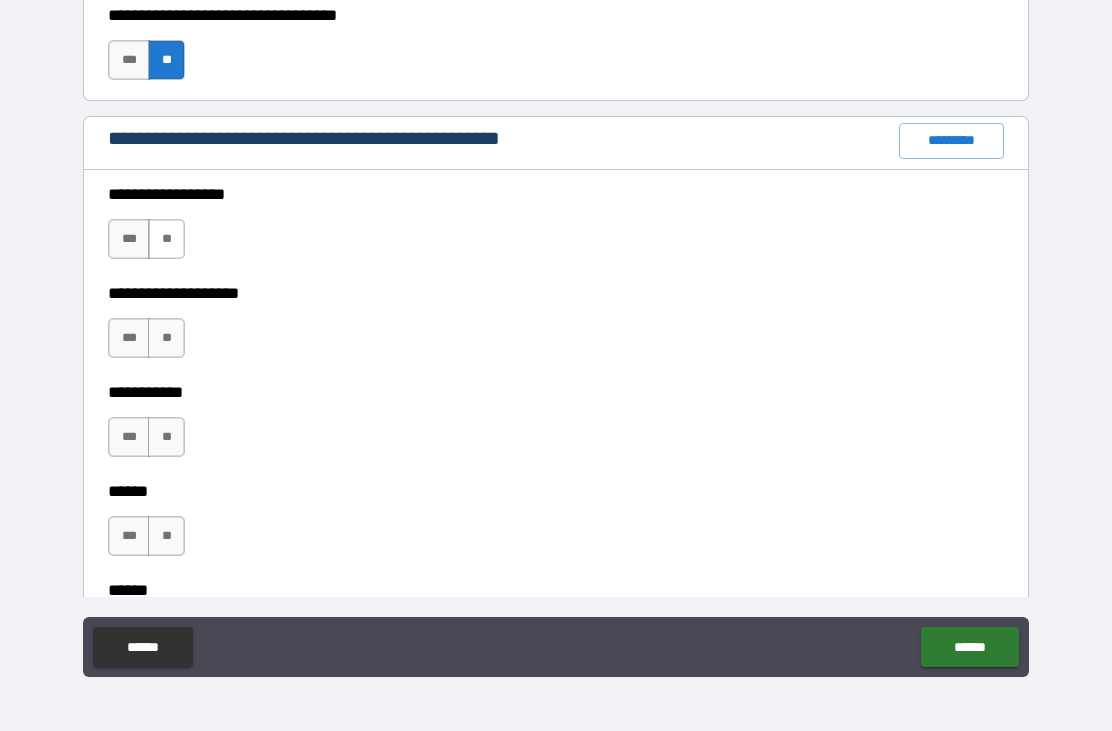 click on "**" at bounding box center [166, 239] 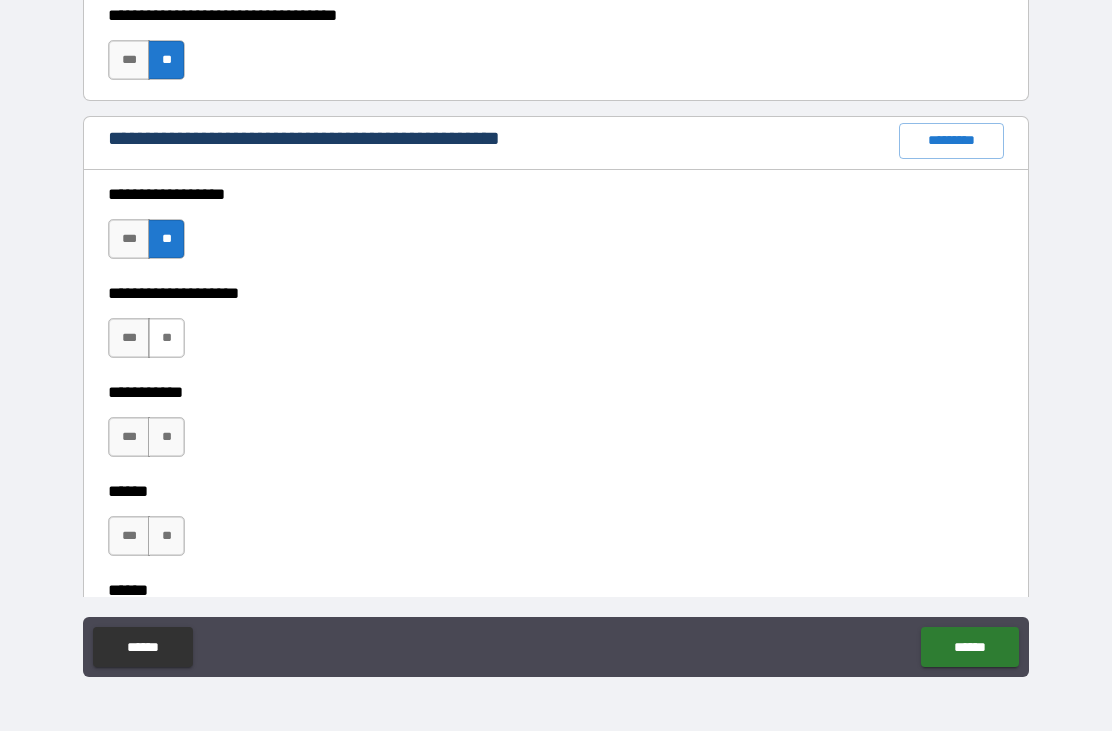 click on "**" at bounding box center [166, 338] 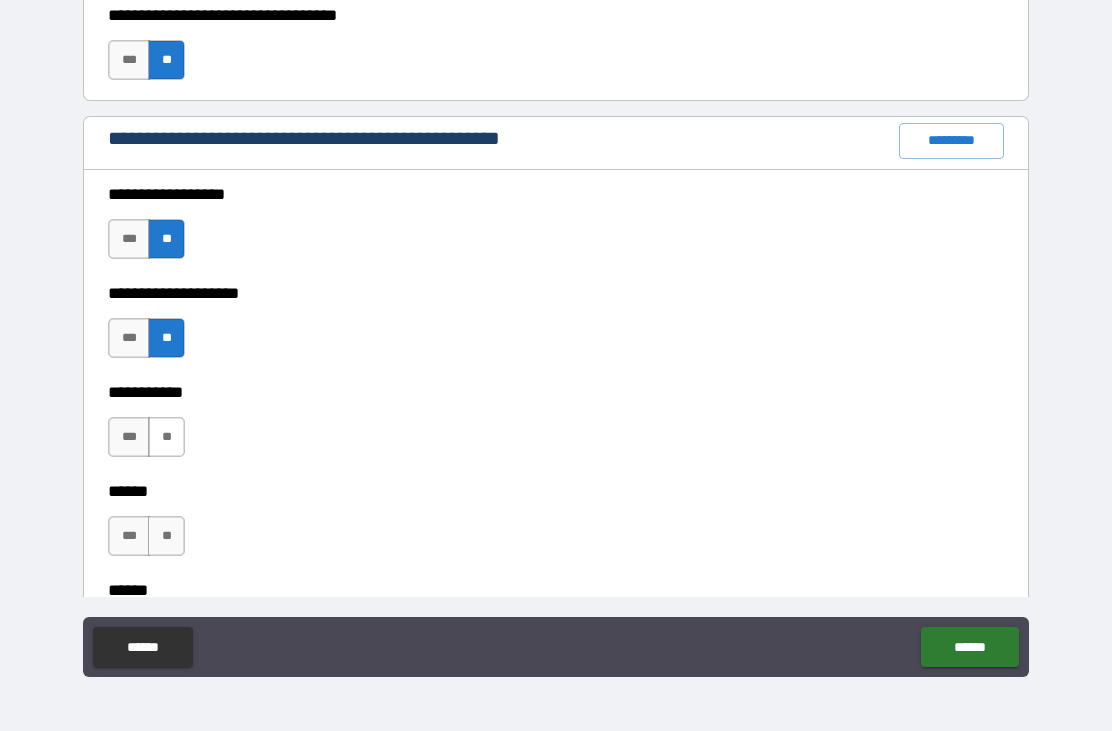 click on "**" at bounding box center [166, 437] 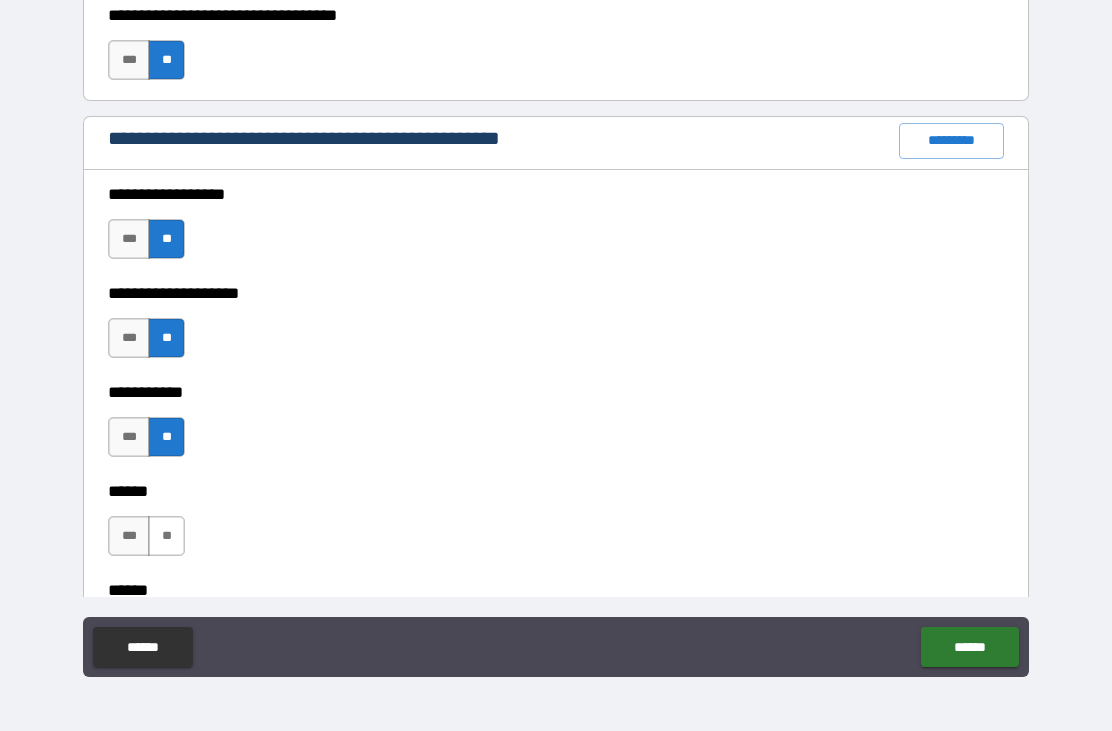 click on "**" at bounding box center [166, 536] 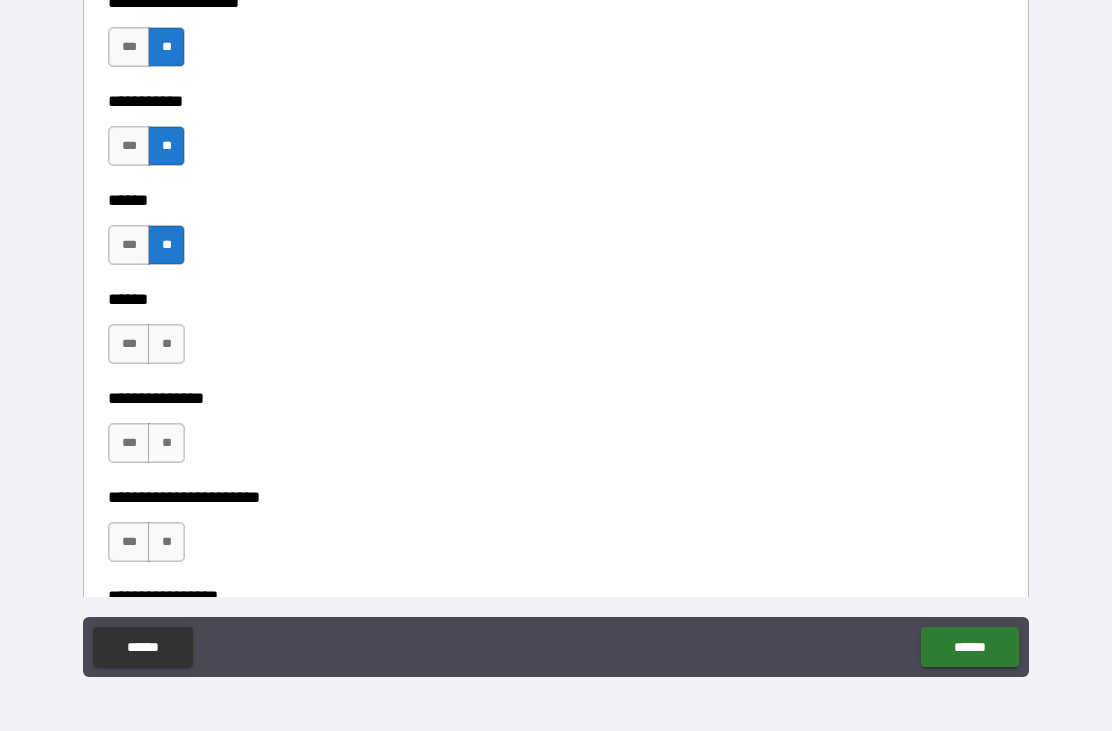 scroll, scrollTop: 2713, scrollLeft: 0, axis: vertical 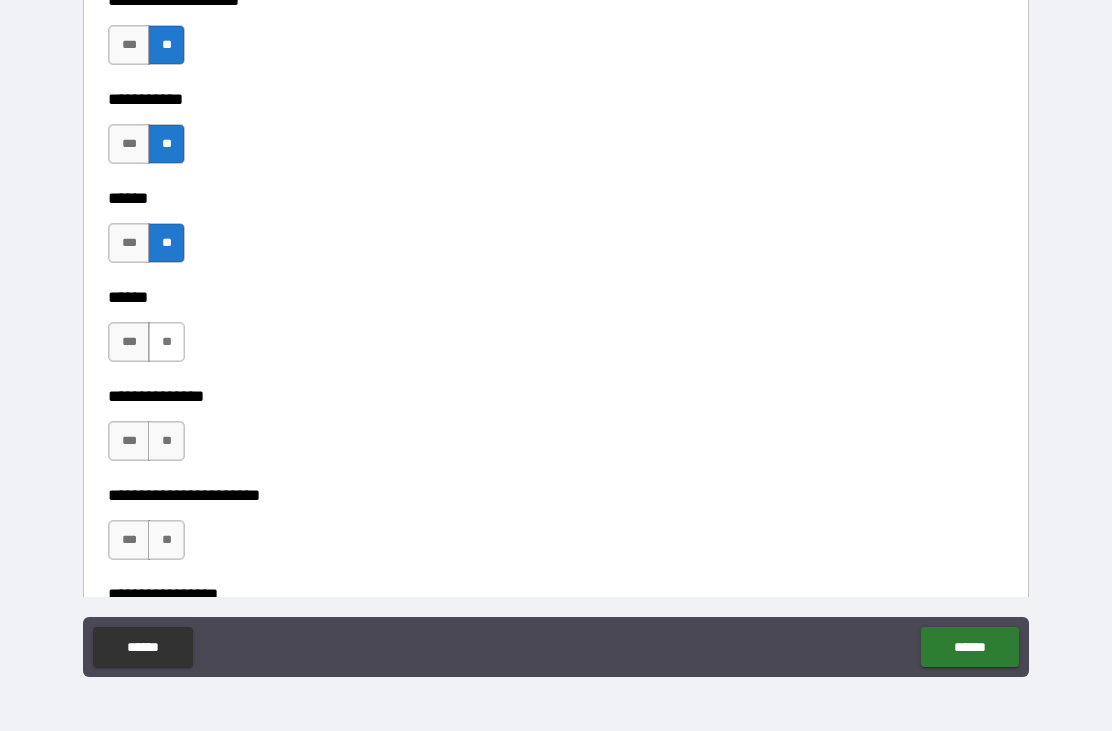 click on "**" at bounding box center [166, 342] 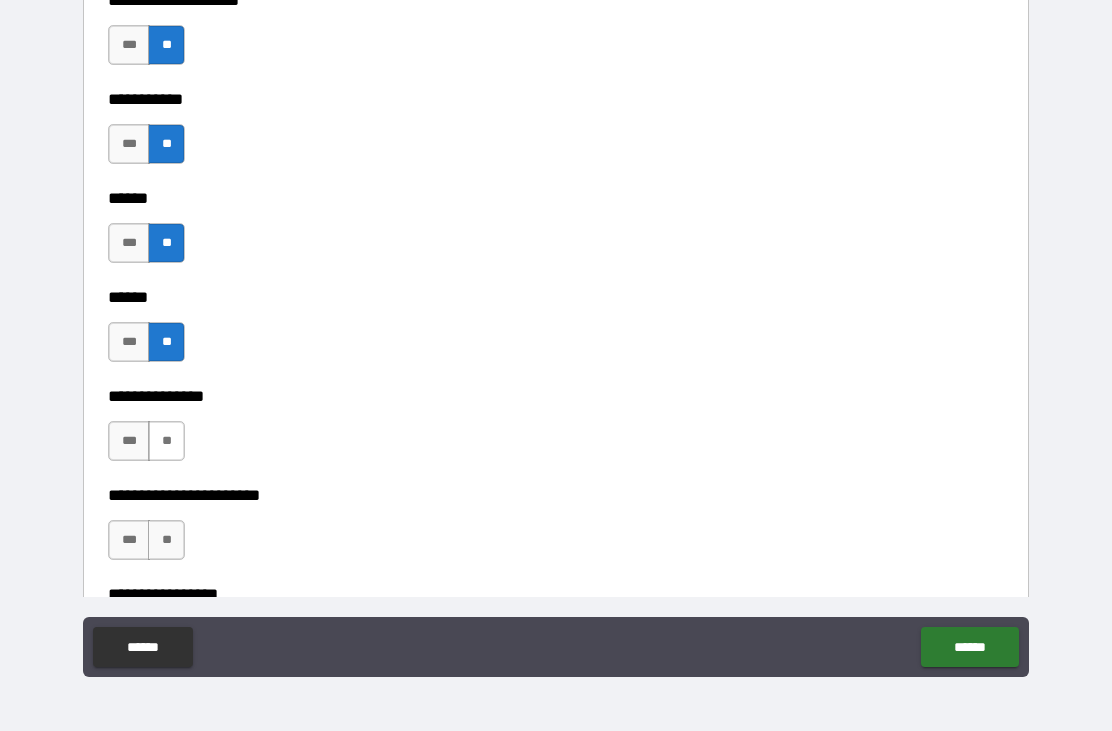 click on "**" at bounding box center [166, 441] 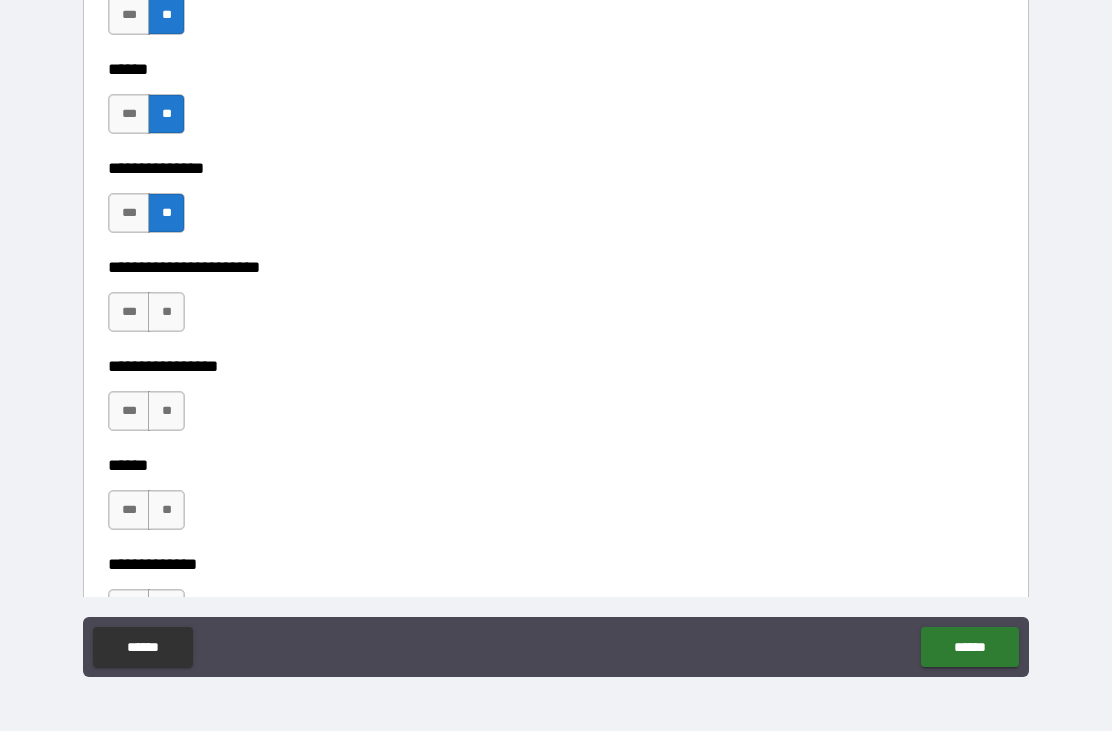 scroll, scrollTop: 2942, scrollLeft: 0, axis: vertical 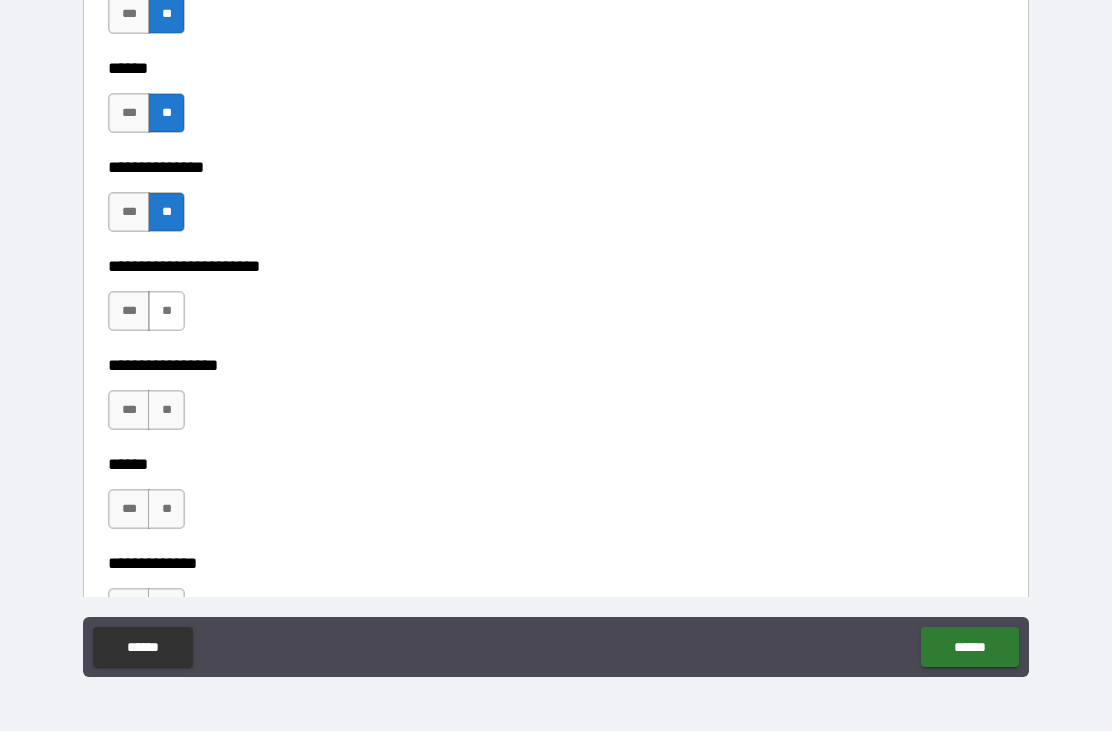 click on "**" at bounding box center [166, 311] 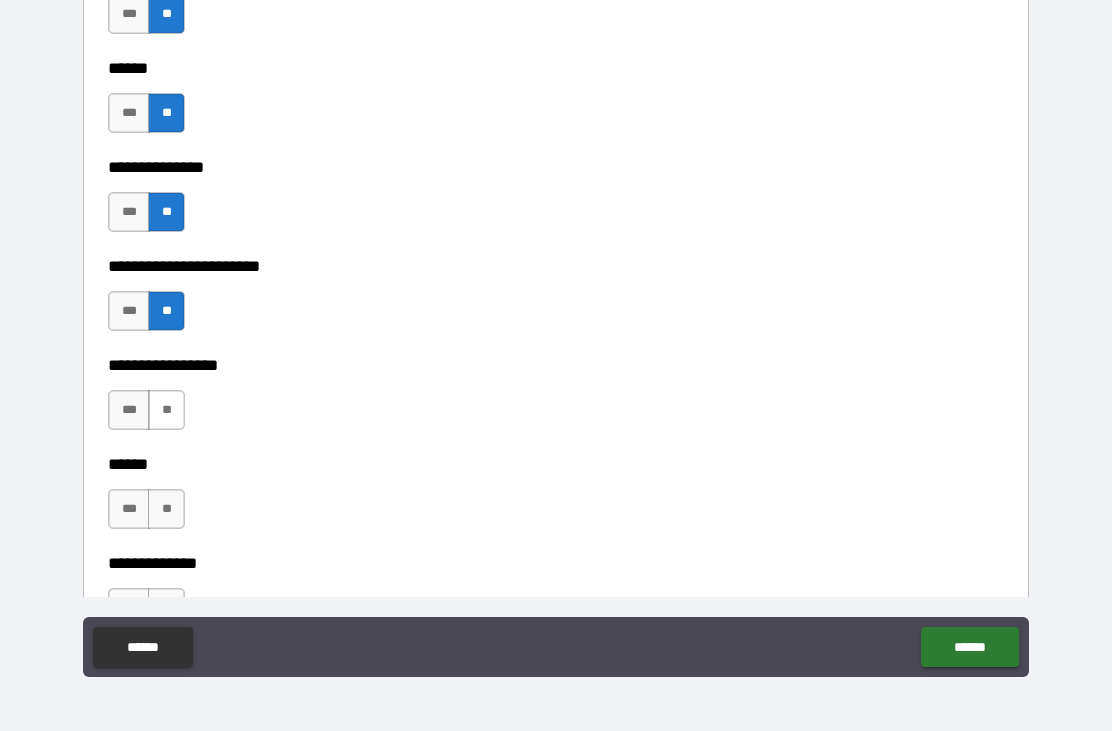 click on "**" at bounding box center (166, 410) 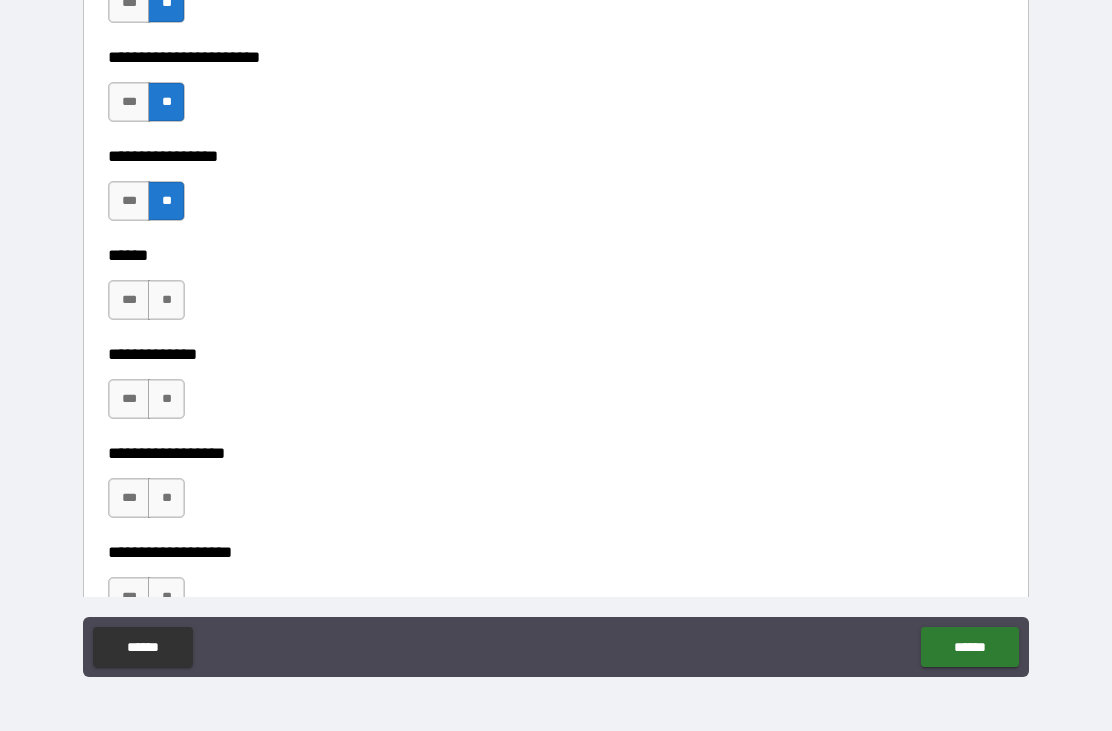 scroll, scrollTop: 3226, scrollLeft: 0, axis: vertical 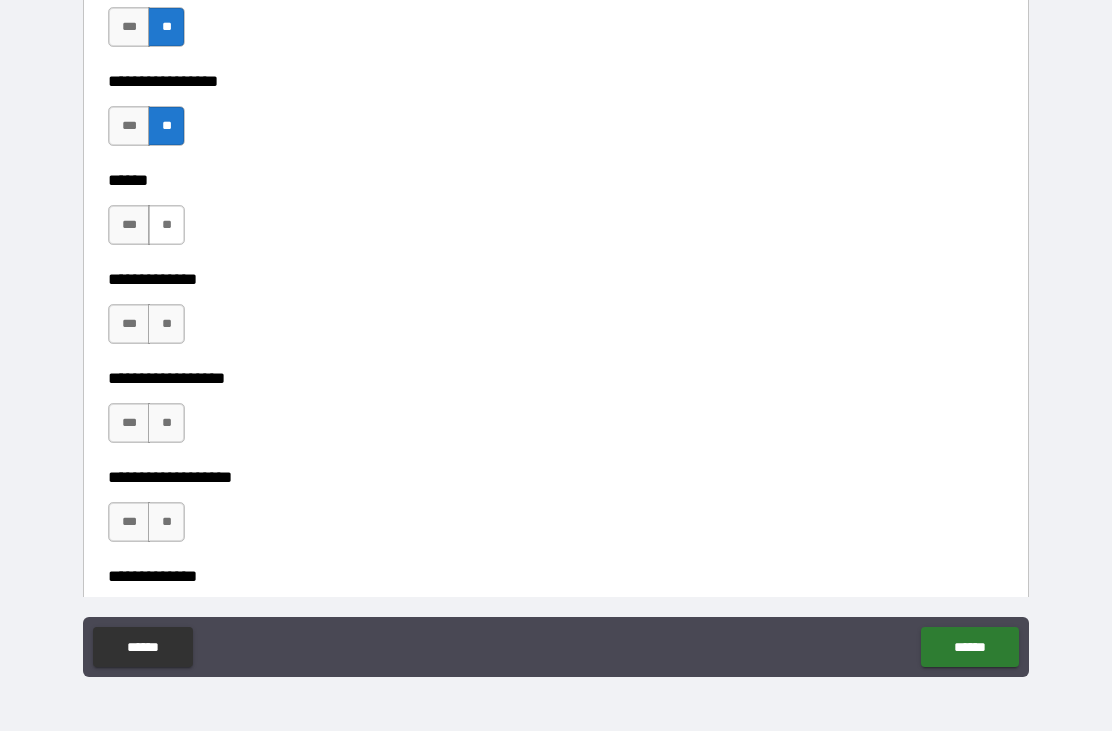 click on "**" at bounding box center (166, 225) 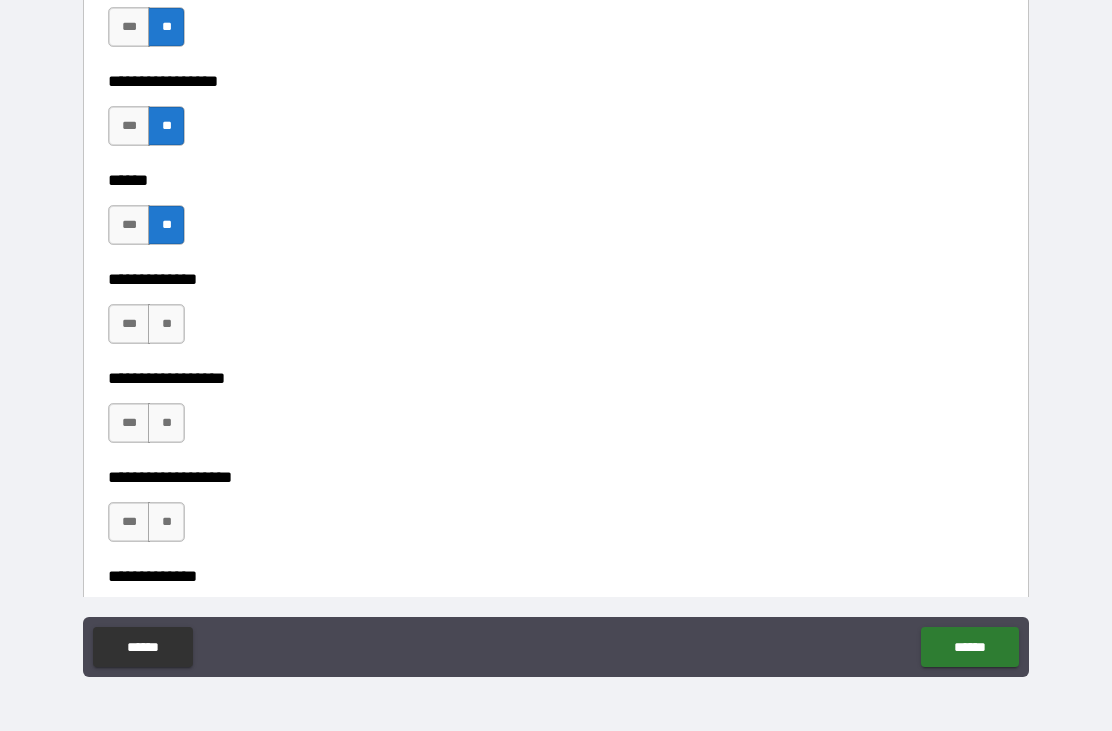 click on "**********" at bounding box center (556, 265) 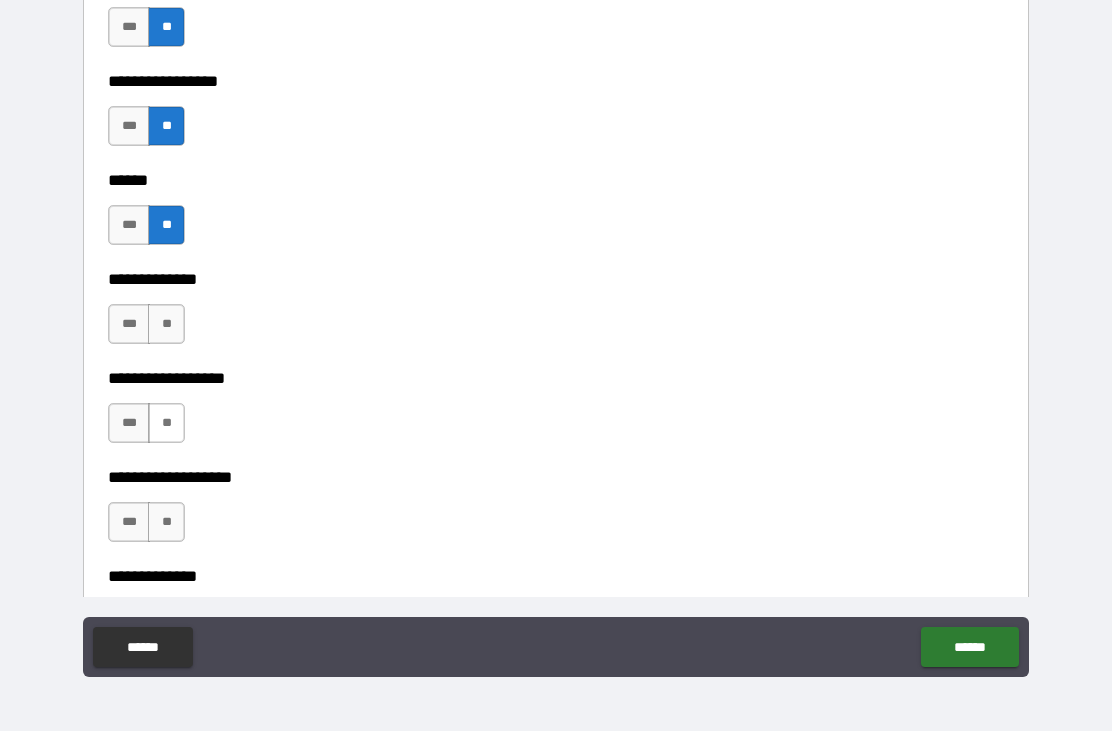 click on "**" at bounding box center (166, 423) 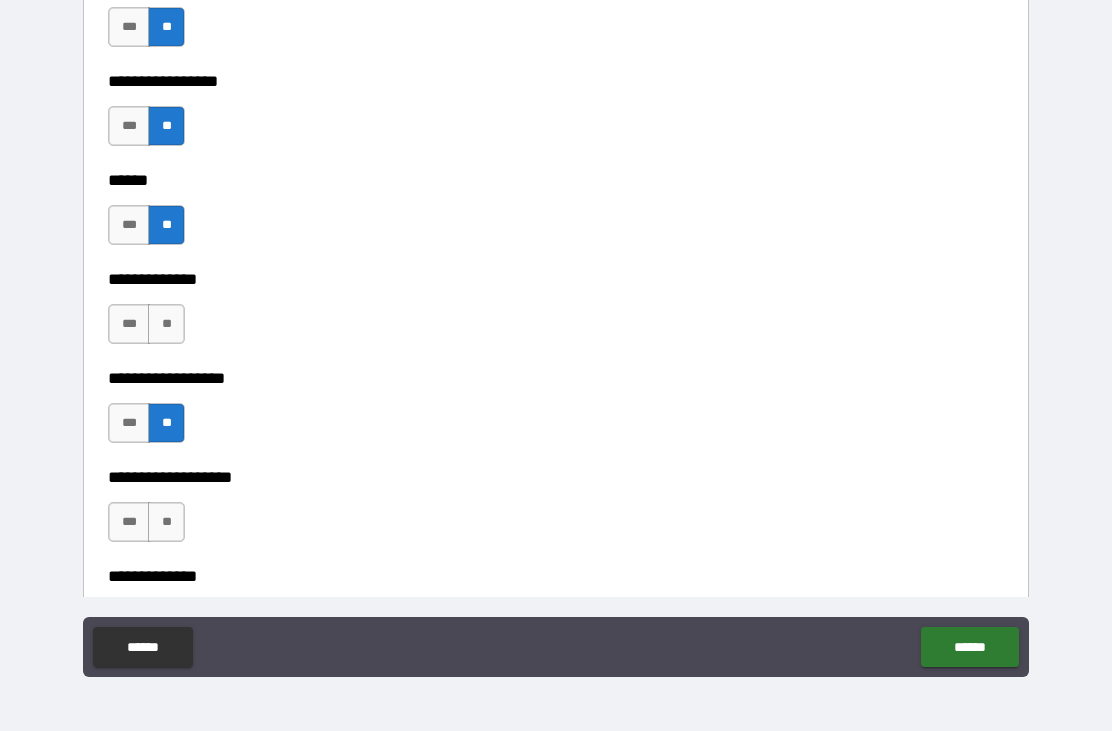 click on "**********" at bounding box center [556, 279] 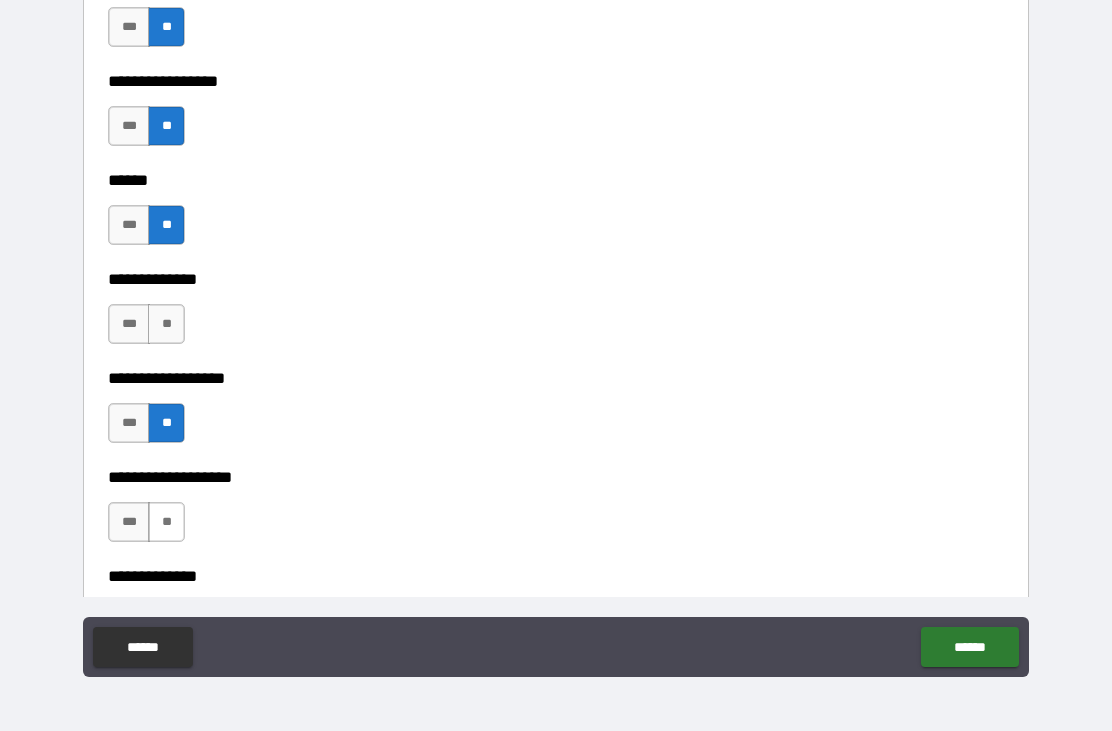 click on "**" at bounding box center [166, 522] 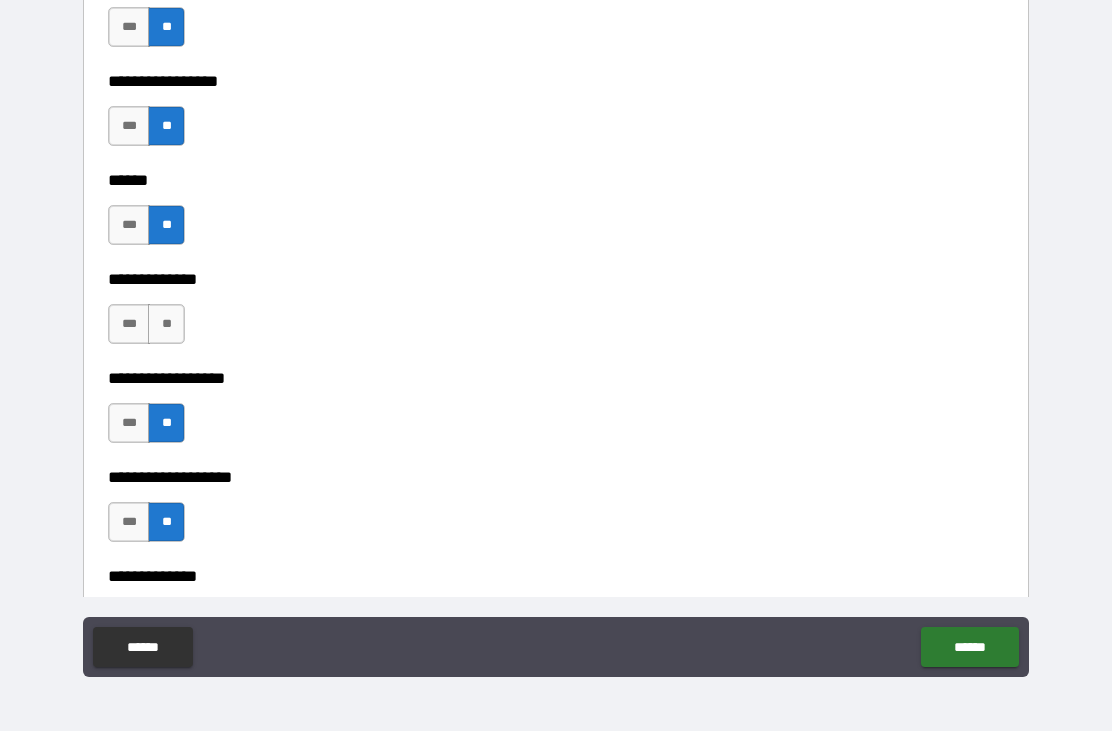 click on "**********" at bounding box center [556, 279] 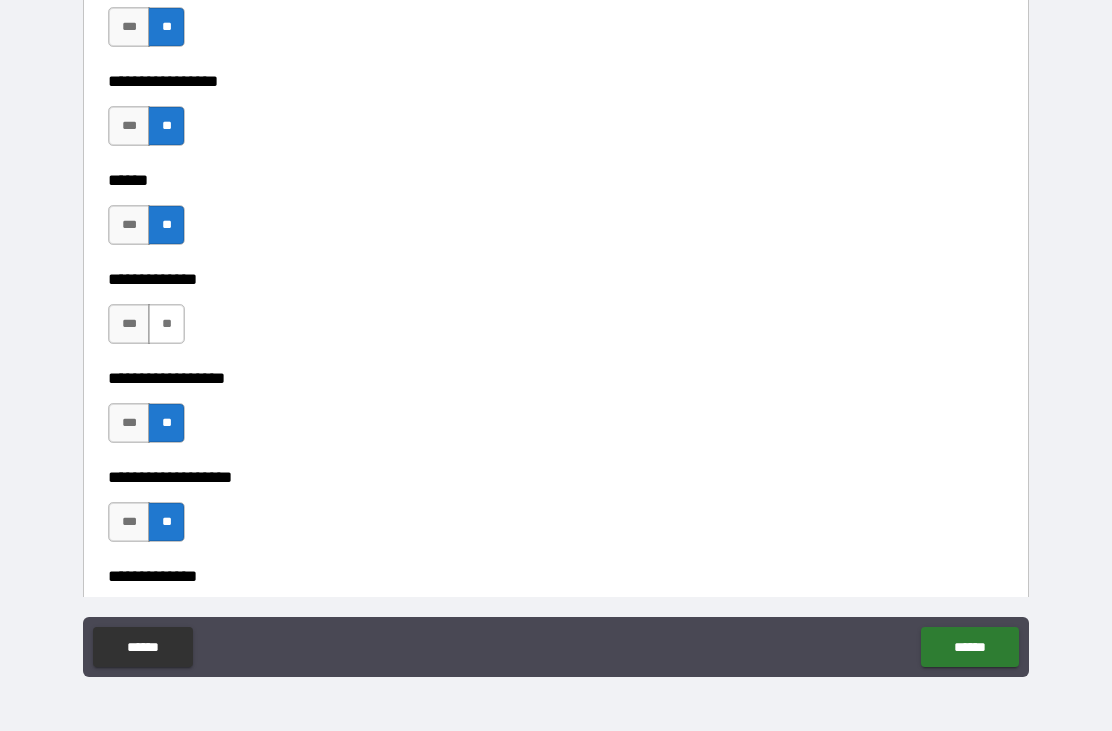 click on "**" at bounding box center [166, 324] 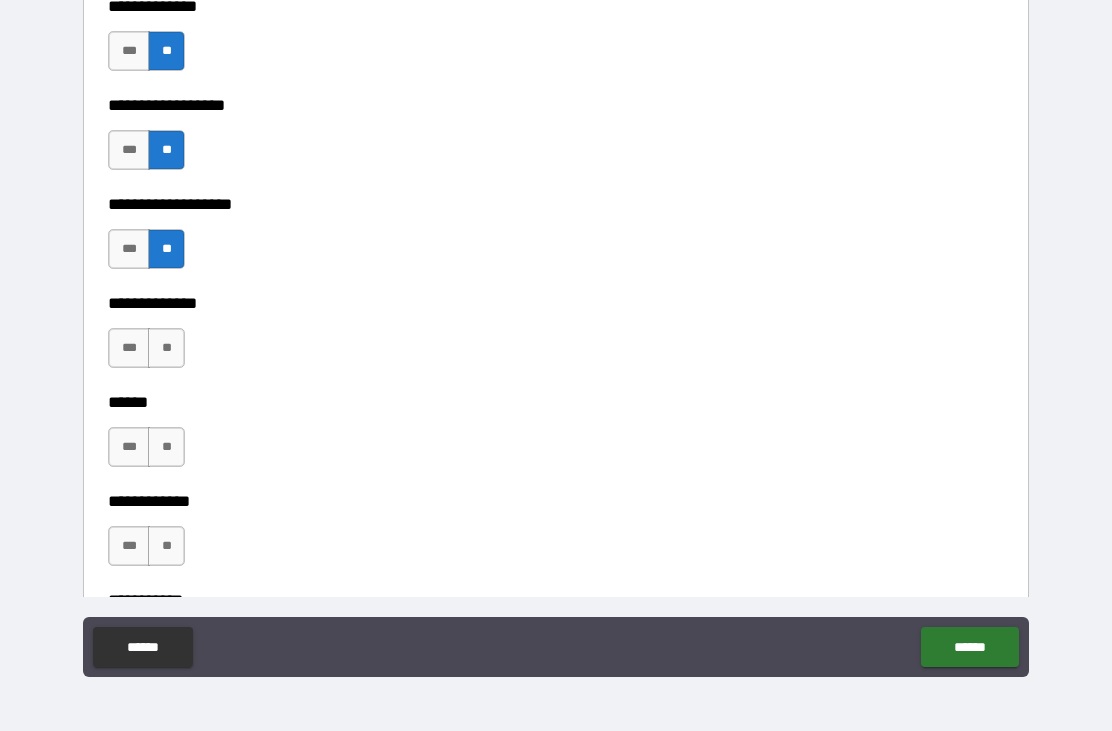 scroll, scrollTop: 3530, scrollLeft: 0, axis: vertical 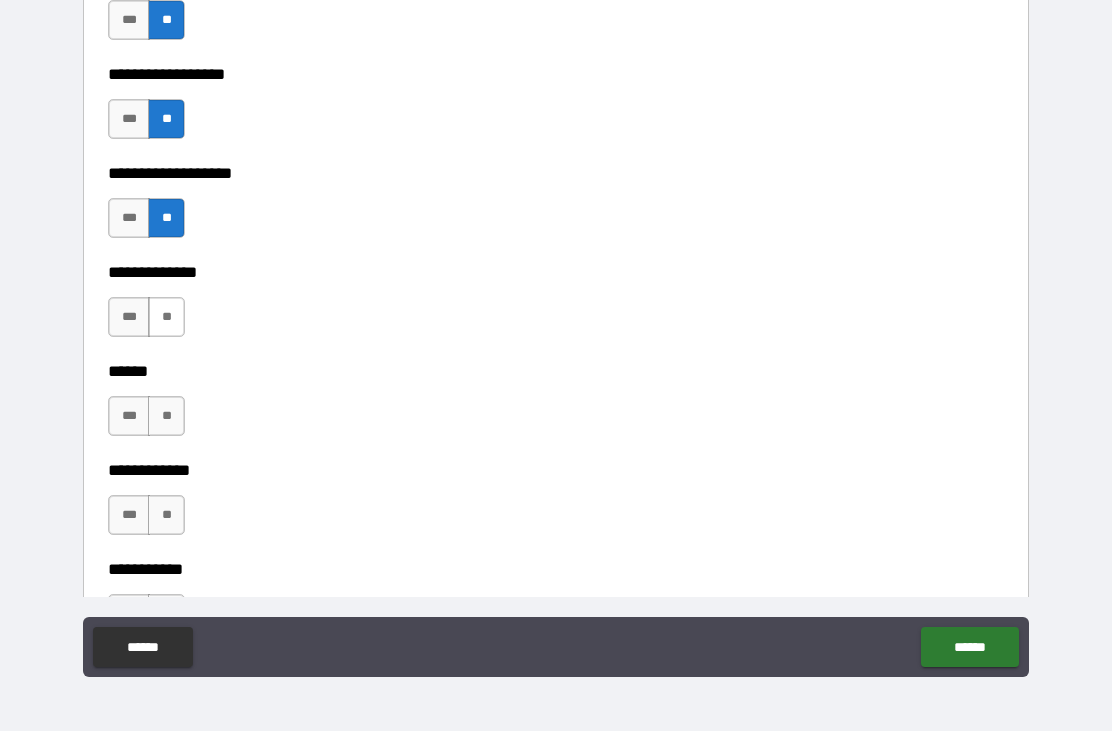 click on "**" at bounding box center [166, 317] 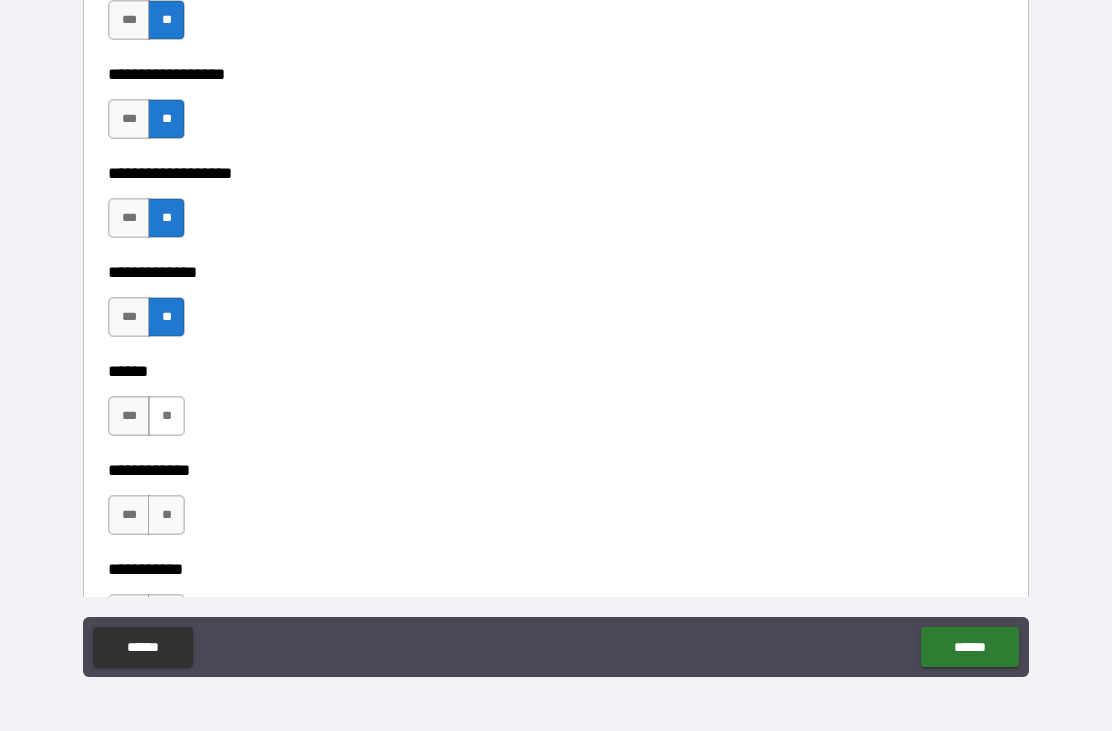 click on "**" at bounding box center [166, 416] 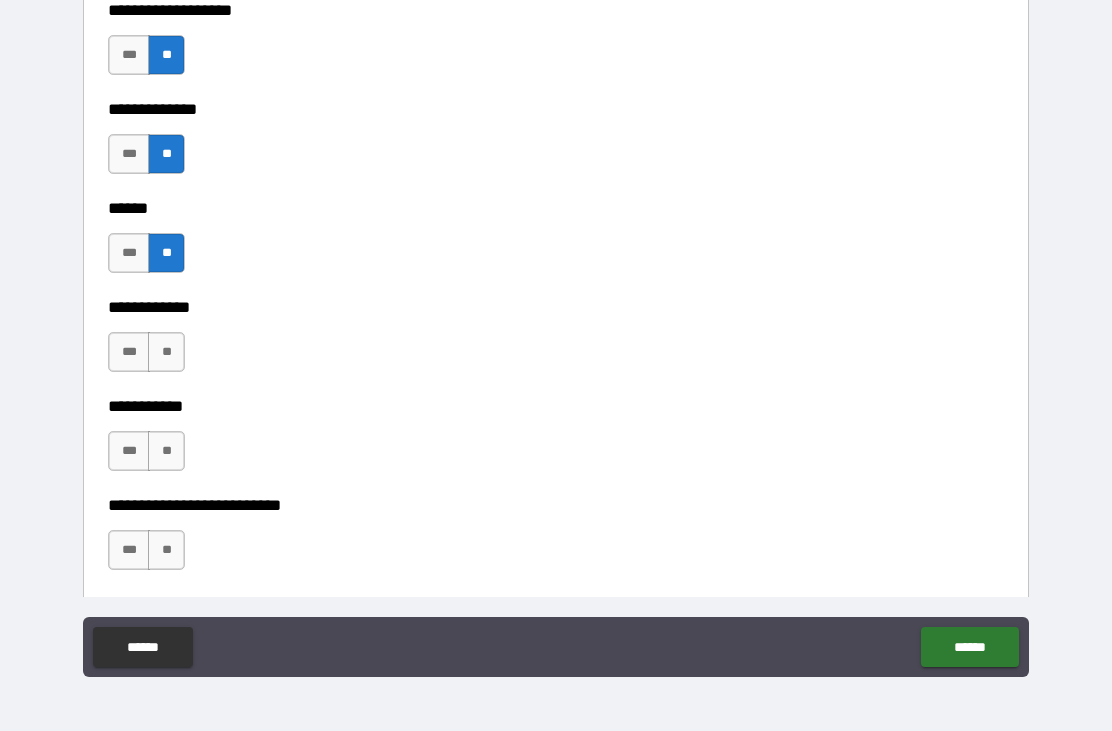 scroll, scrollTop: 3695, scrollLeft: 0, axis: vertical 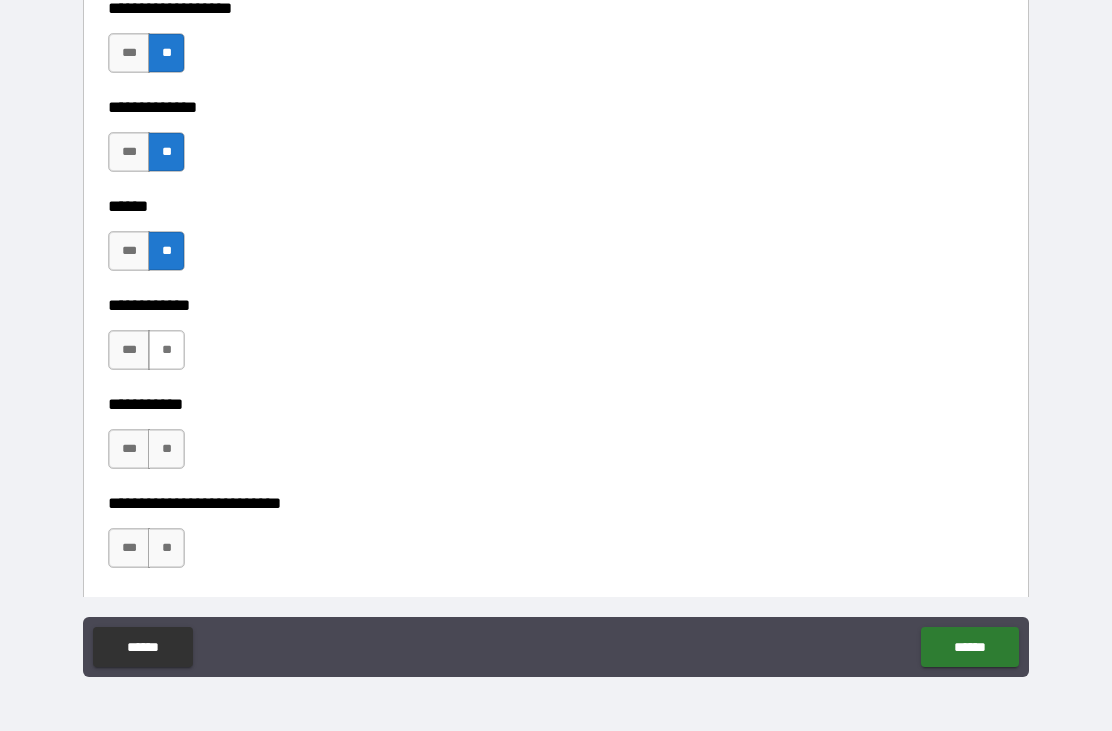 click on "**" at bounding box center (166, 350) 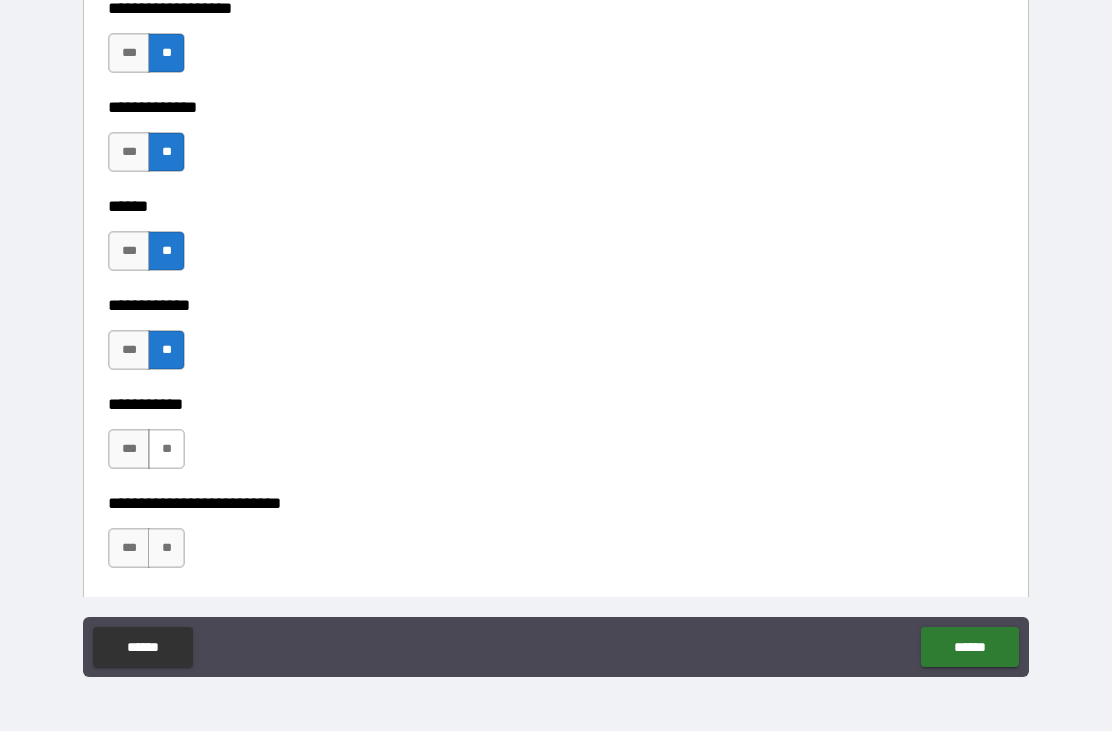 click on "**" at bounding box center [166, 449] 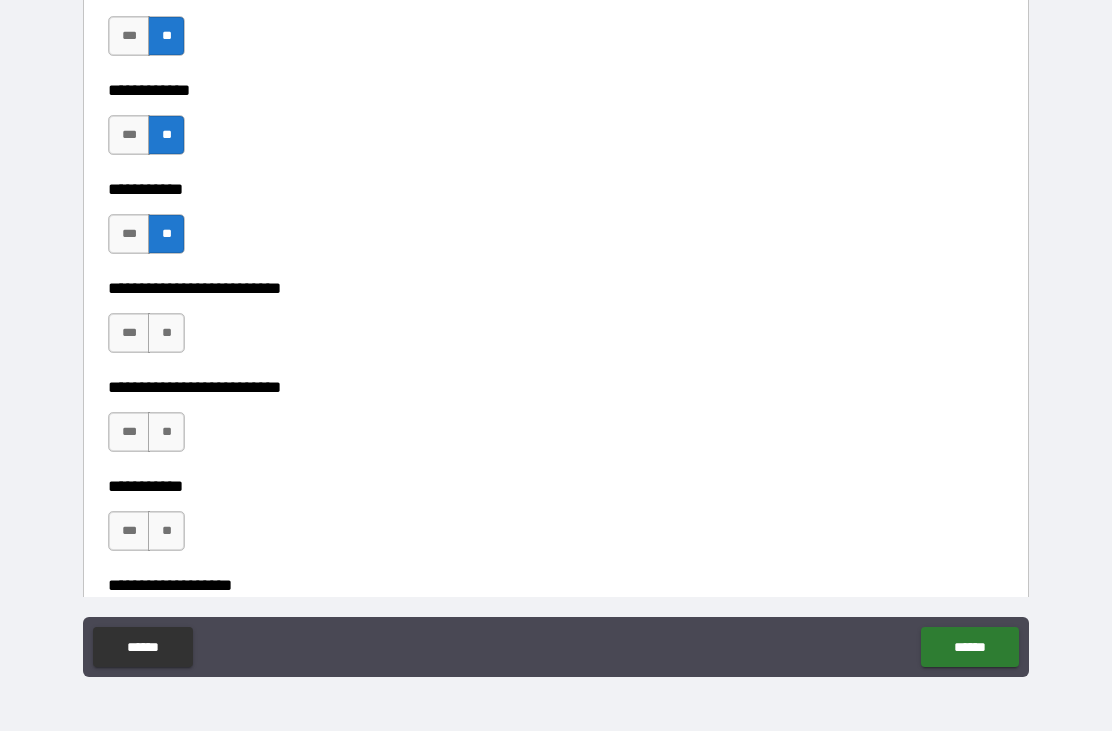 scroll, scrollTop: 3993, scrollLeft: 0, axis: vertical 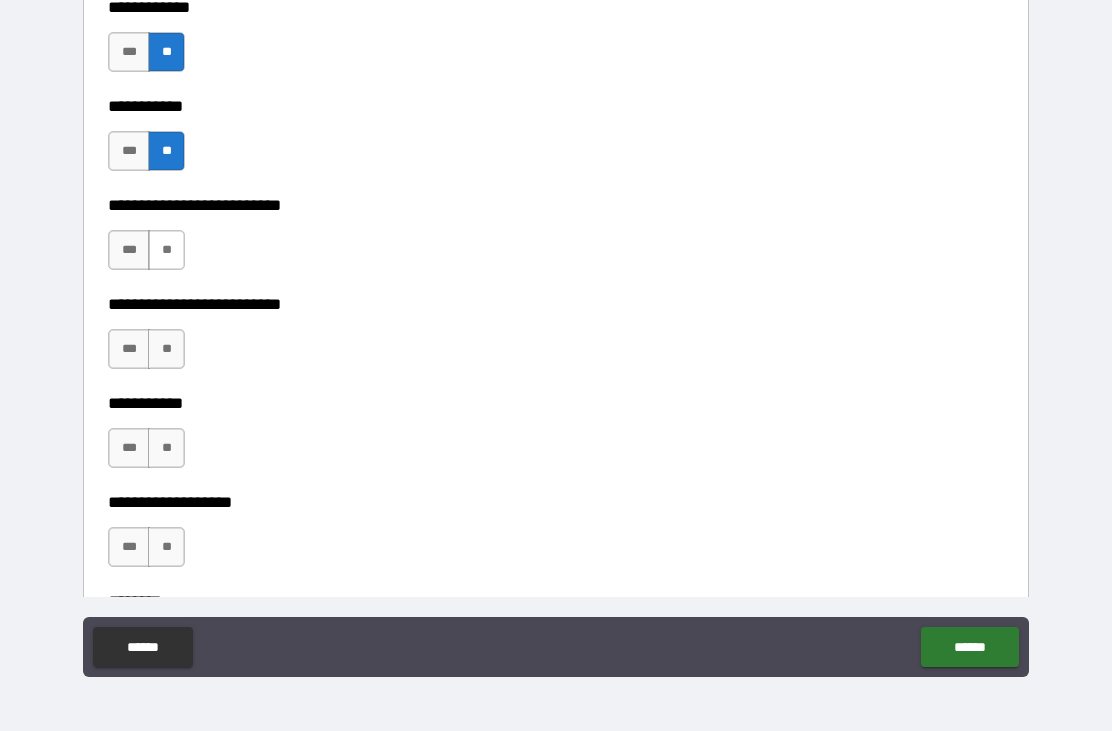 click on "**" at bounding box center (166, 250) 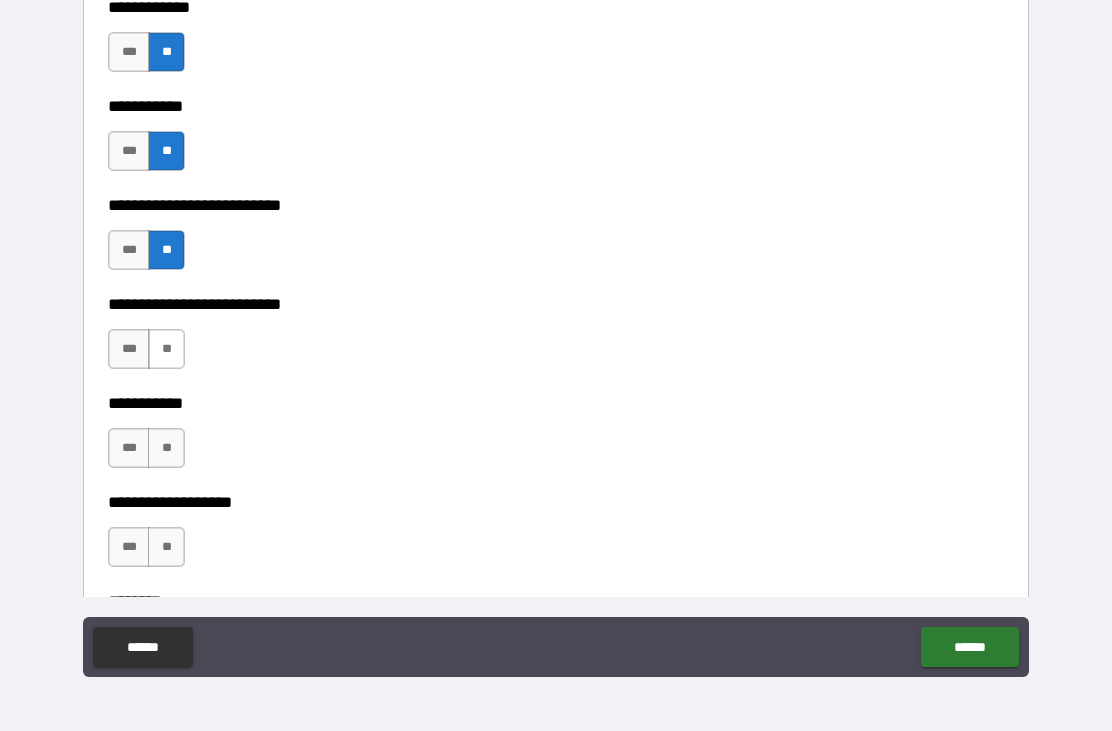 click on "**" at bounding box center [166, 349] 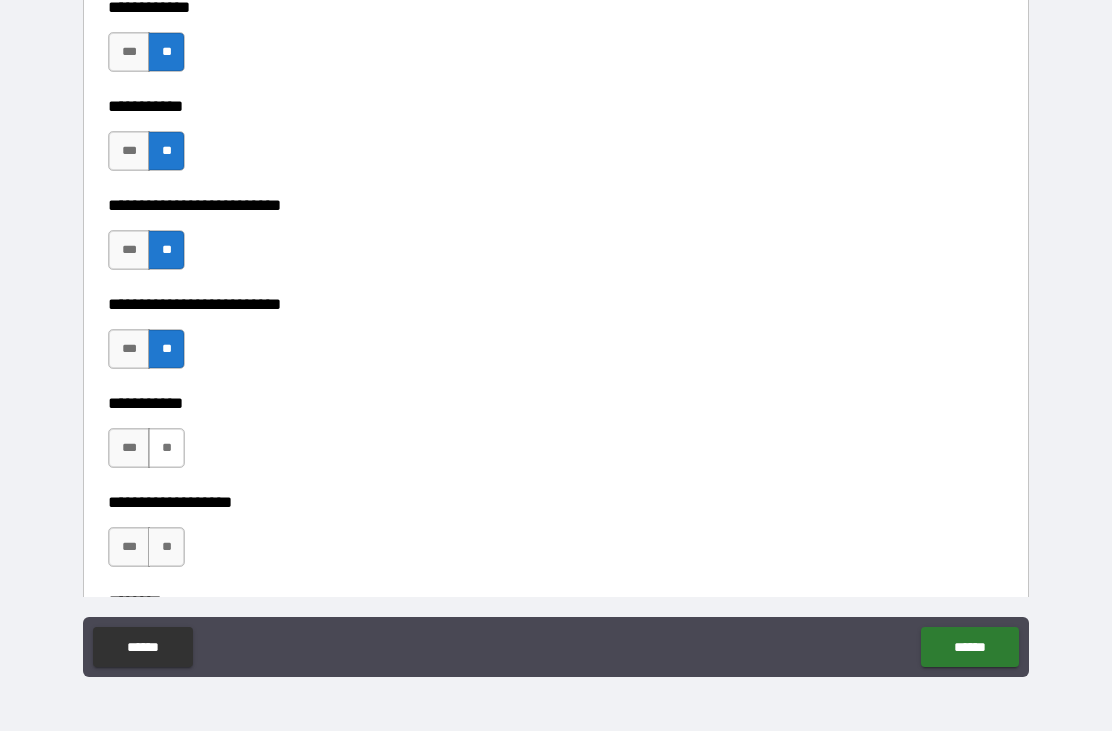click on "**" at bounding box center (166, 448) 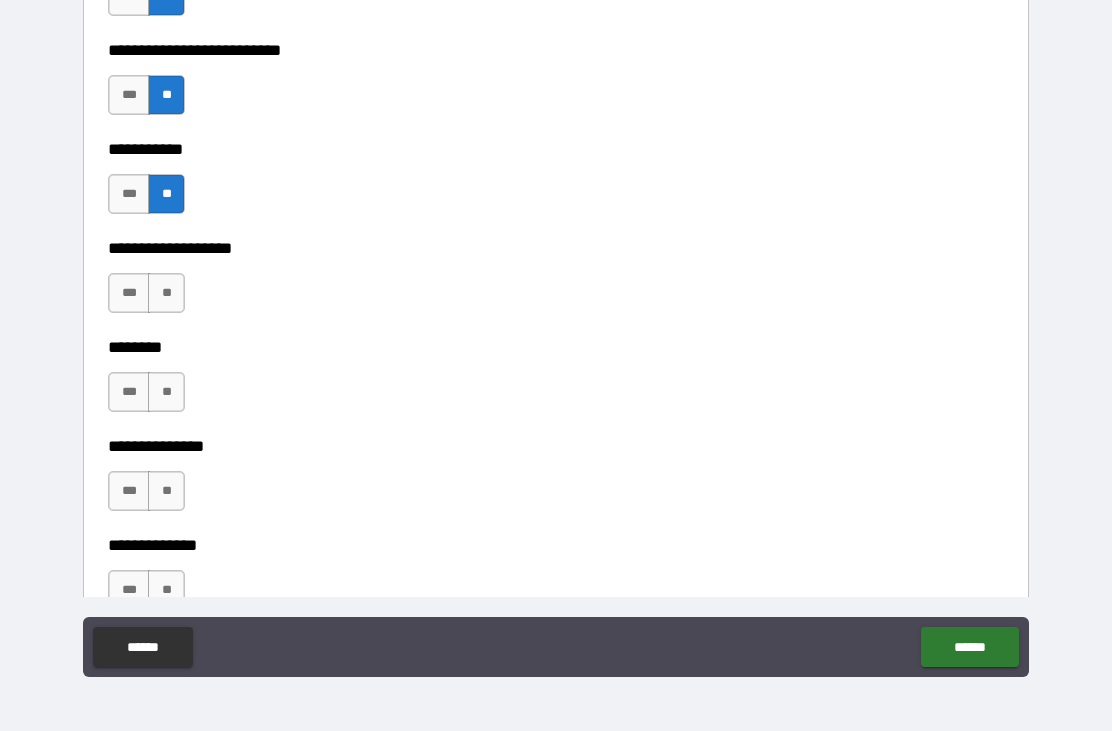 scroll, scrollTop: 4250, scrollLeft: 0, axis: vertical 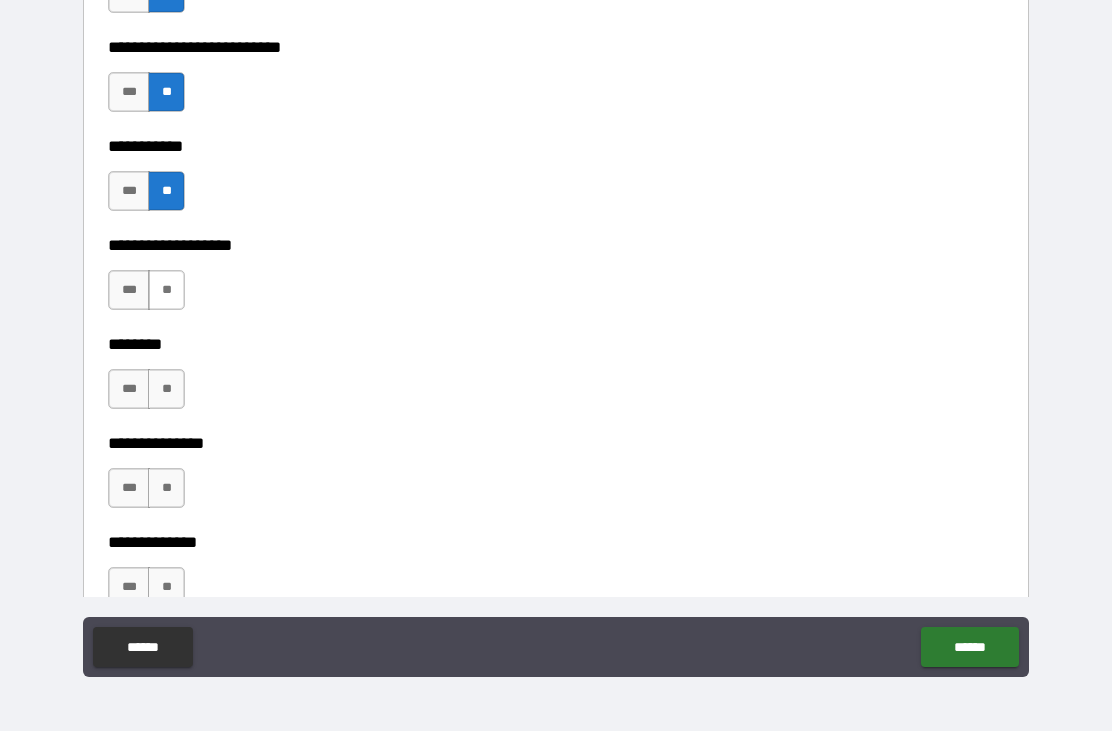 click on "**" at bounding box center [166, 290] 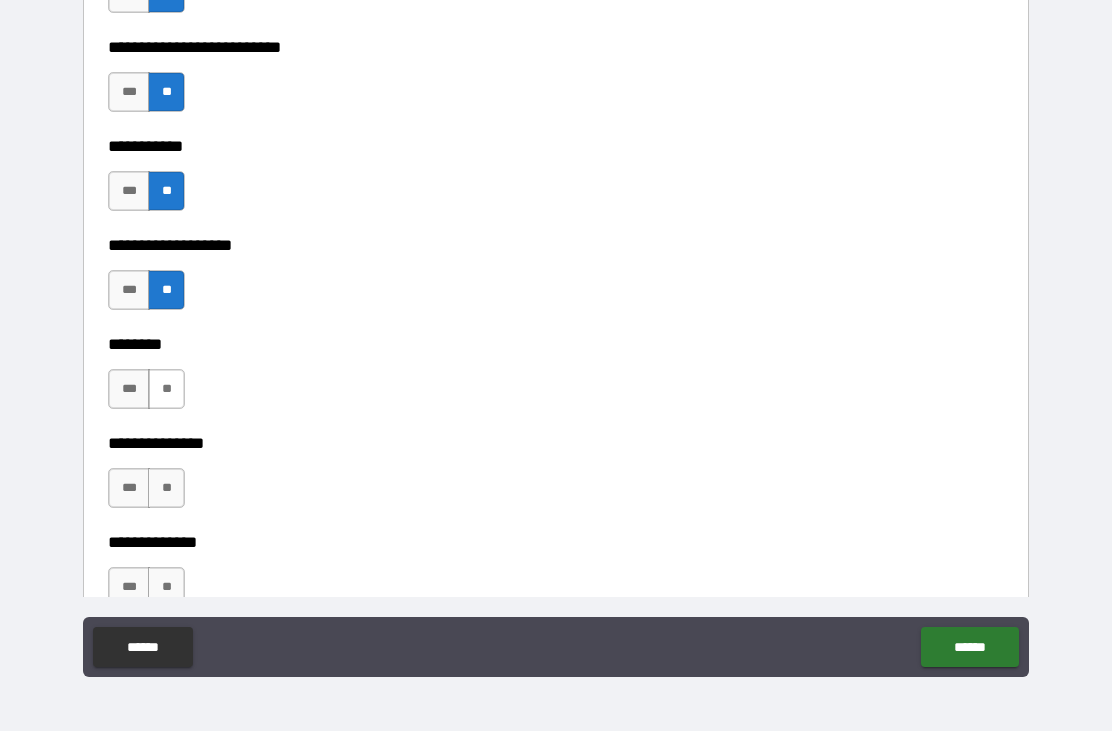 click on "**" at bounding box center [166, 389] 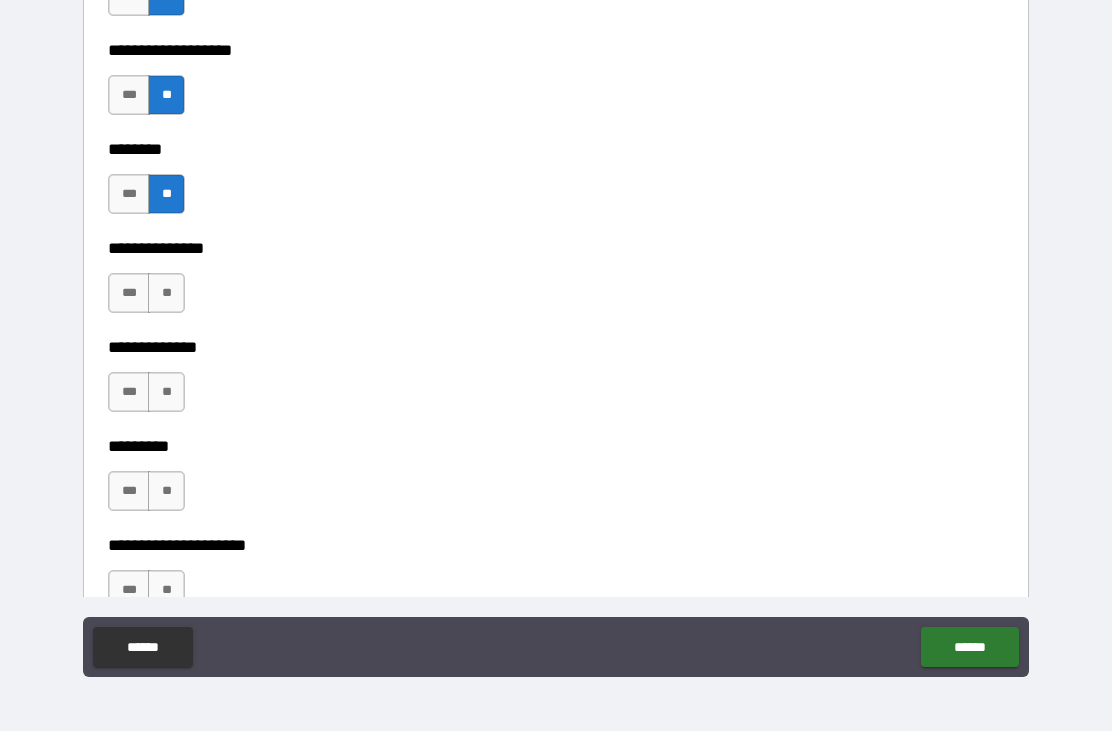 scroll, scrollTop: 4446, scrollLeft: 0, axis: vertical 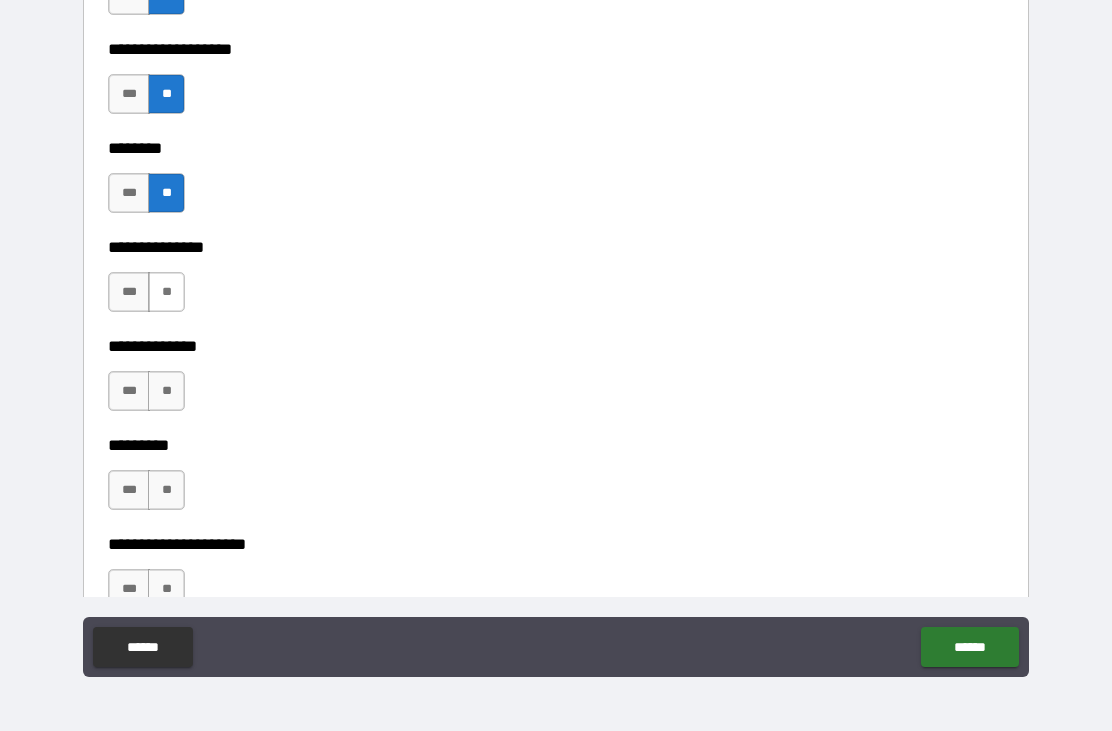 click on "**" at bounding box center (166, 292) 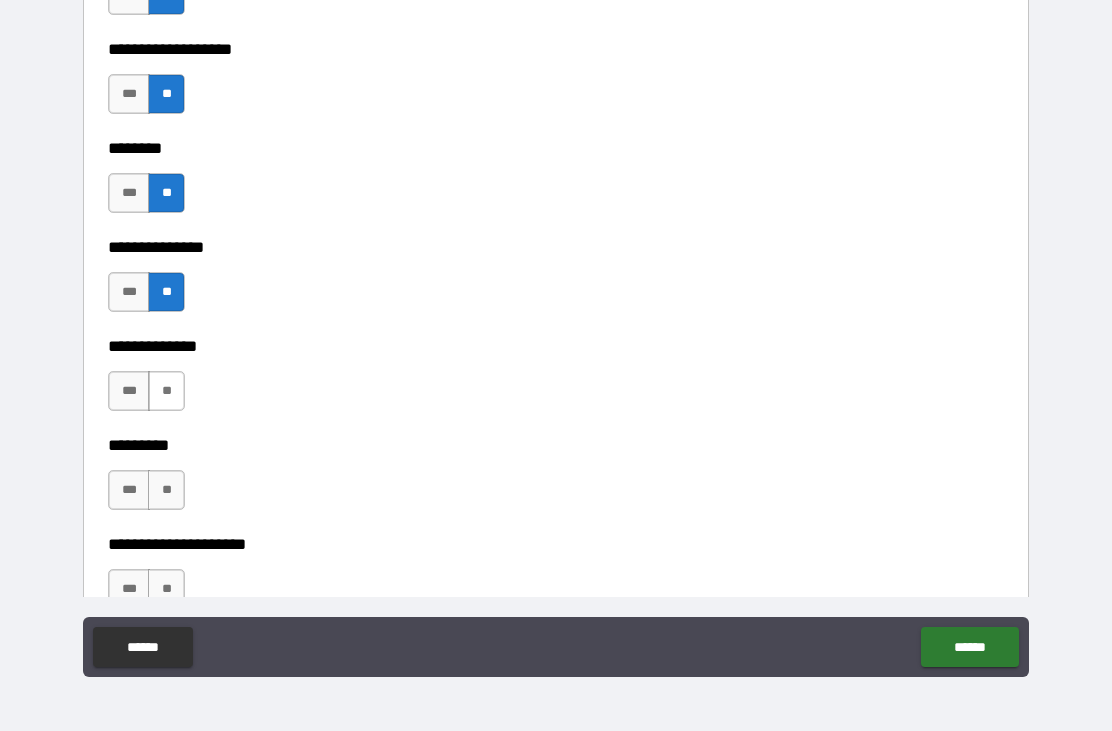 click on "**" at bounding box center (166, 391) 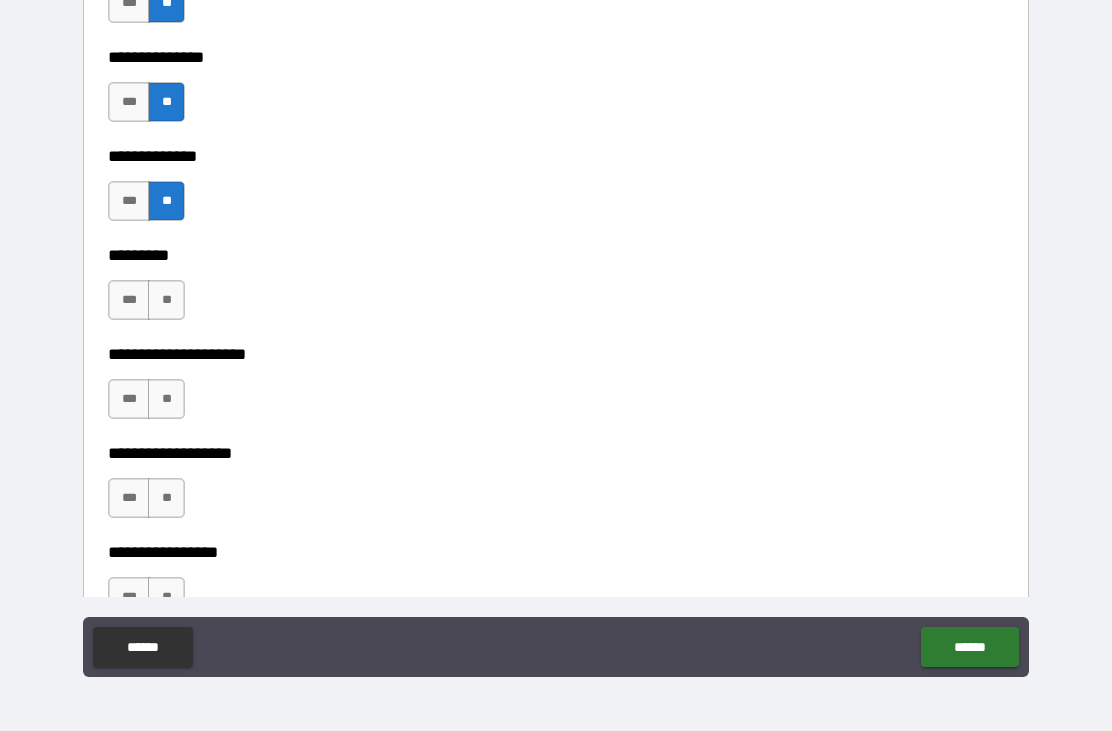 scroll, scrollTop: 4639, scrollLeft: 0, axis: vertical 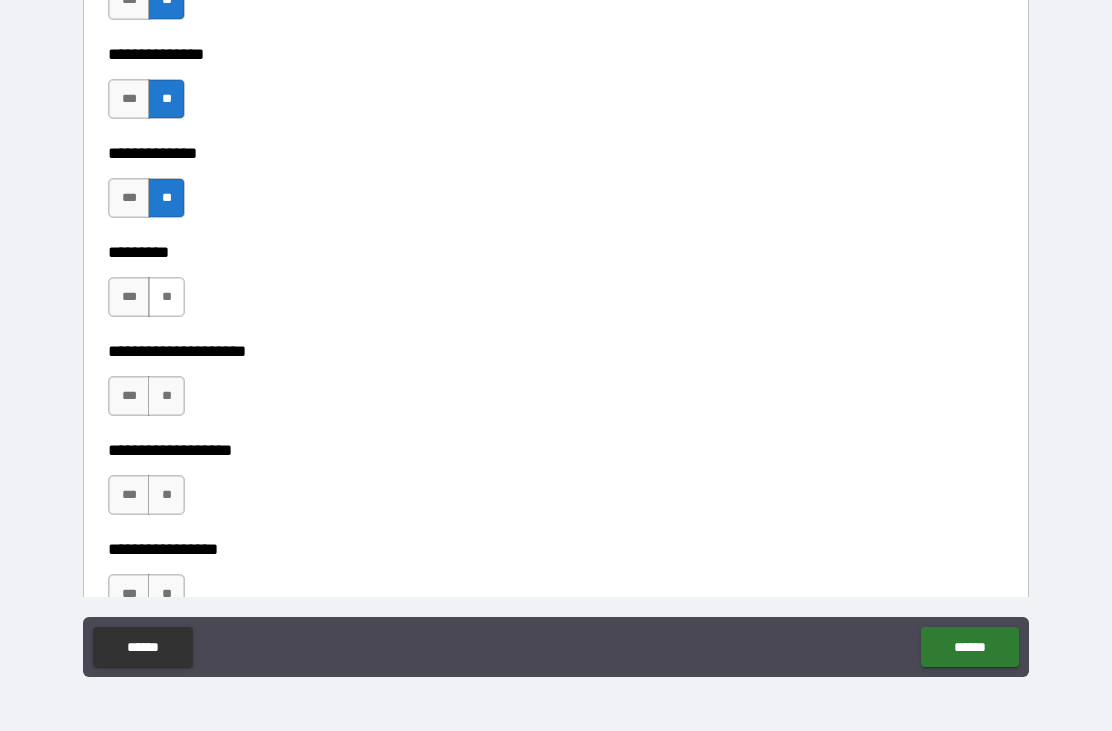 click on "**" at bounding box center [166, 297] 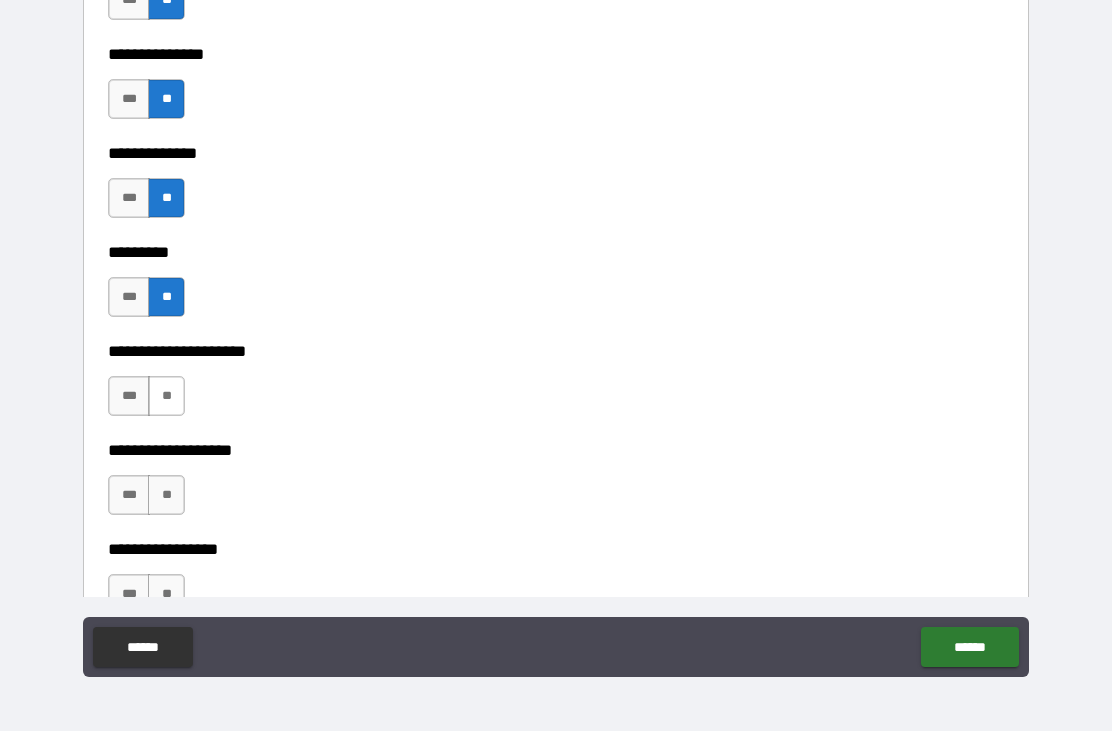 click on "**" at bounding box center (166, 396) 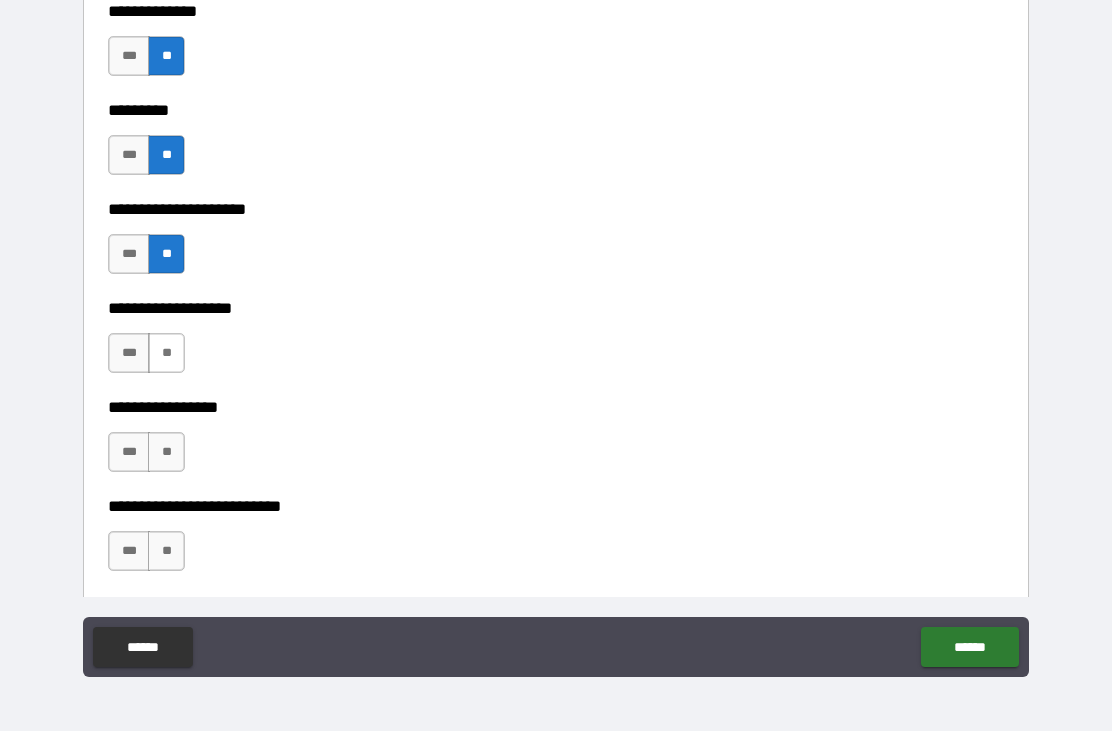 click on "**" at bounding box center (166, 353) 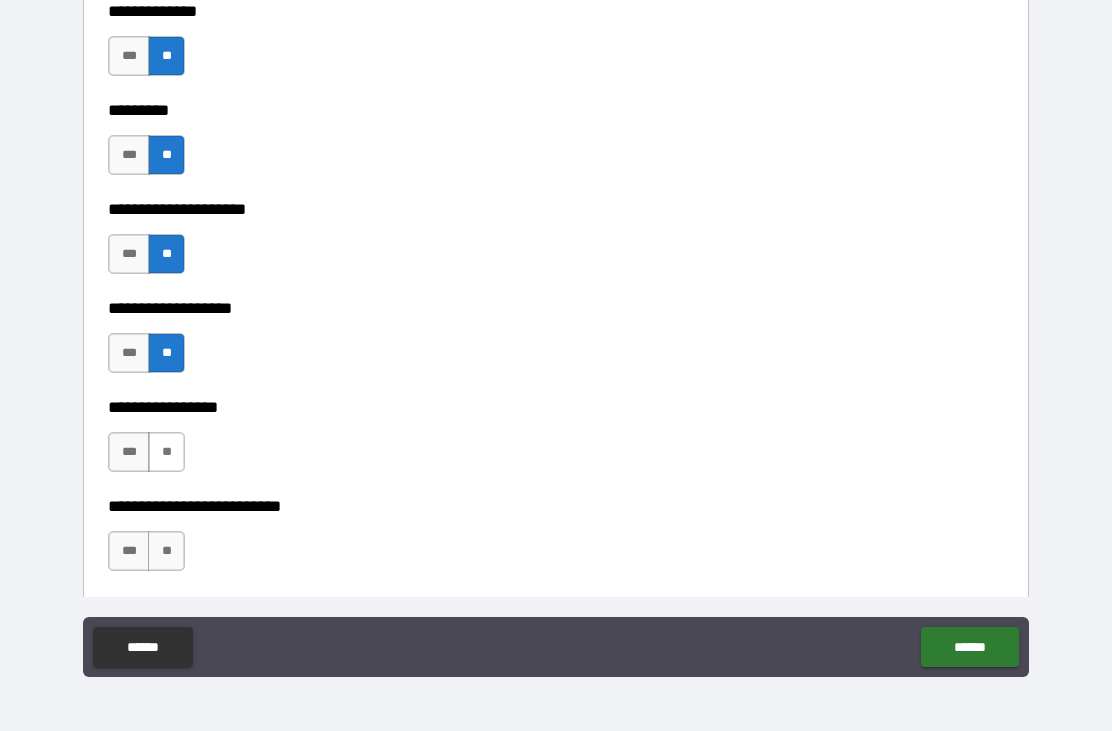 click on "**" at bounding box center [166, 452] 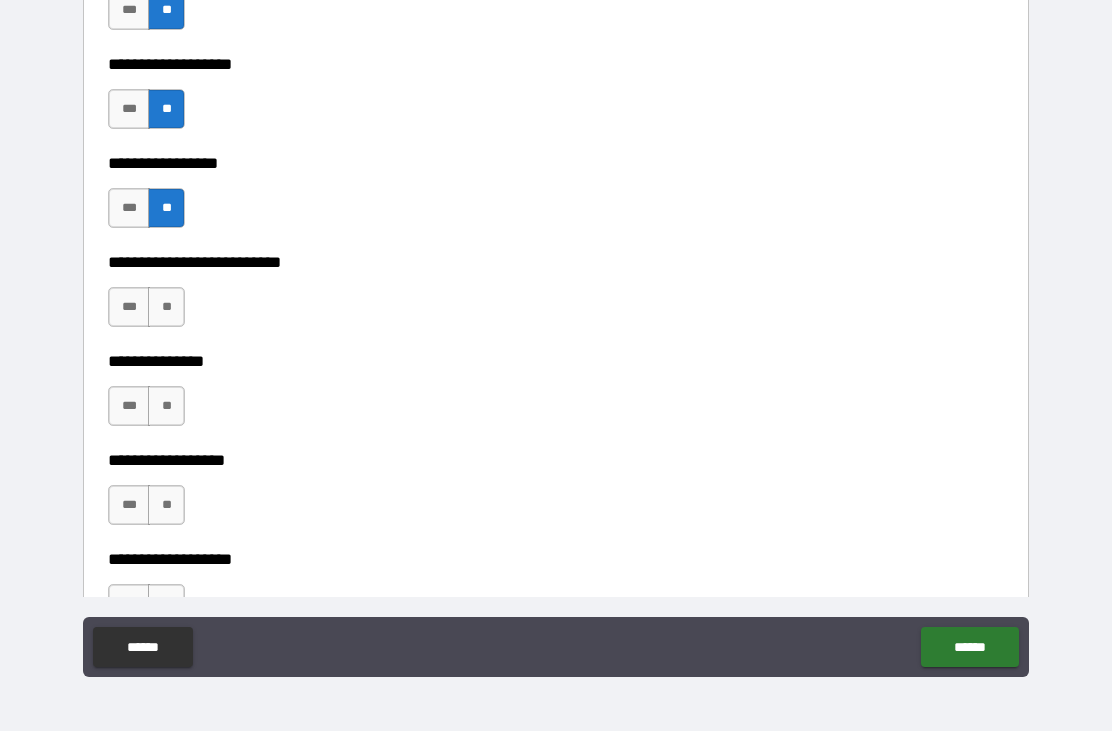 scroll, scrollTop: 5055, scrollLeft: 0, axis: vertical 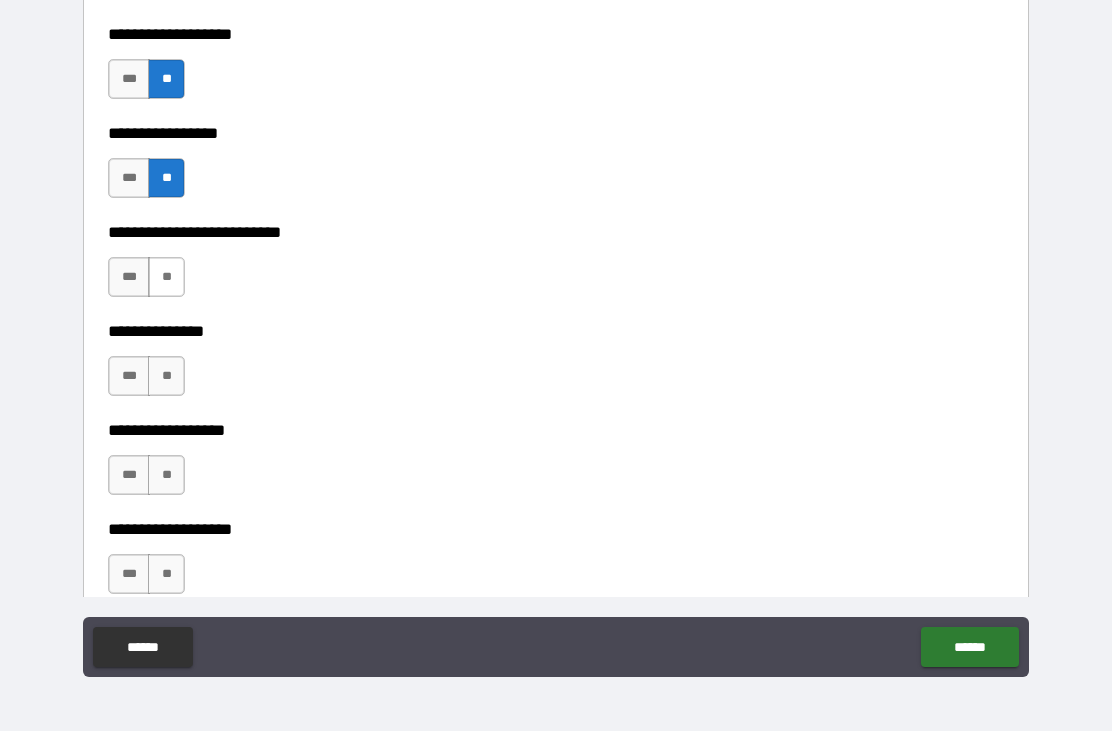 click on "**" at bounding box center (166, 277) 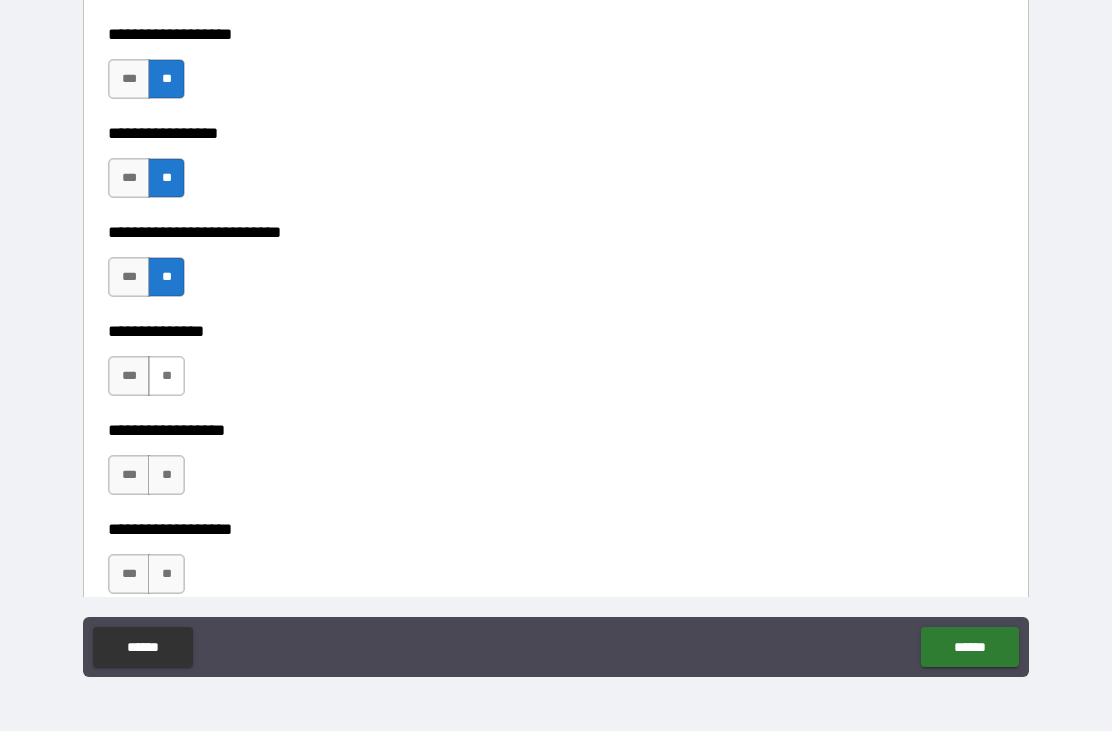 click on "**" at bounding box center [166, 376] 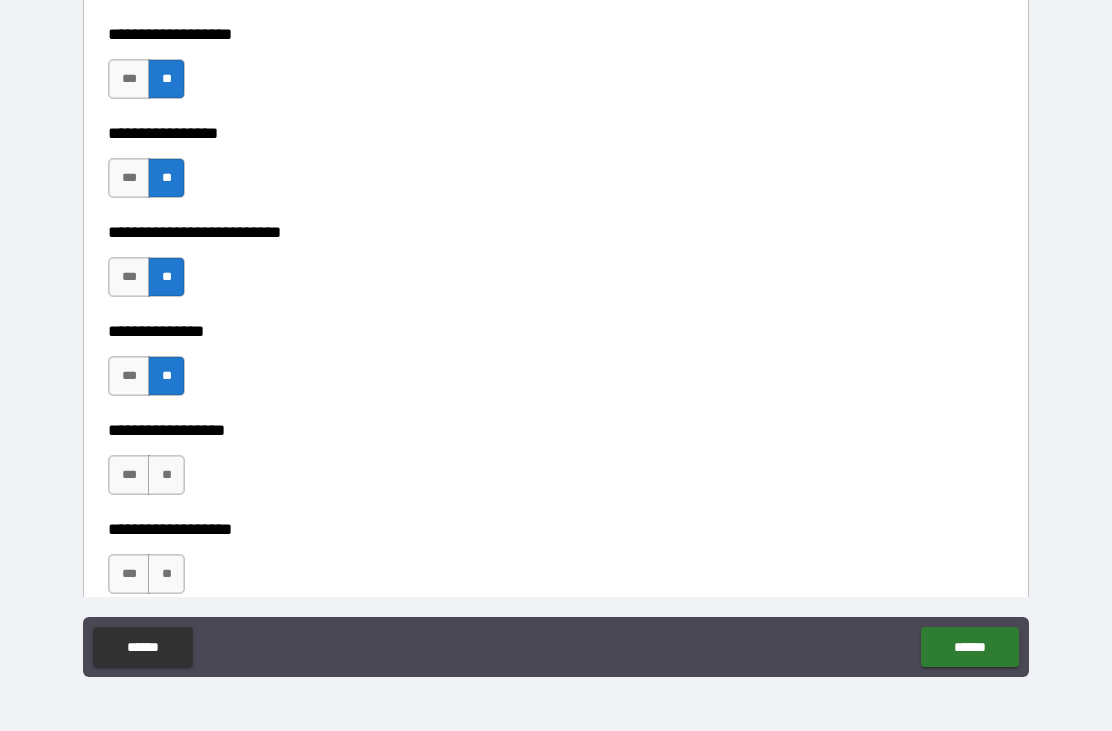 scroll, scrollTop: 5177, scrollLeft: 0, axis: vertical 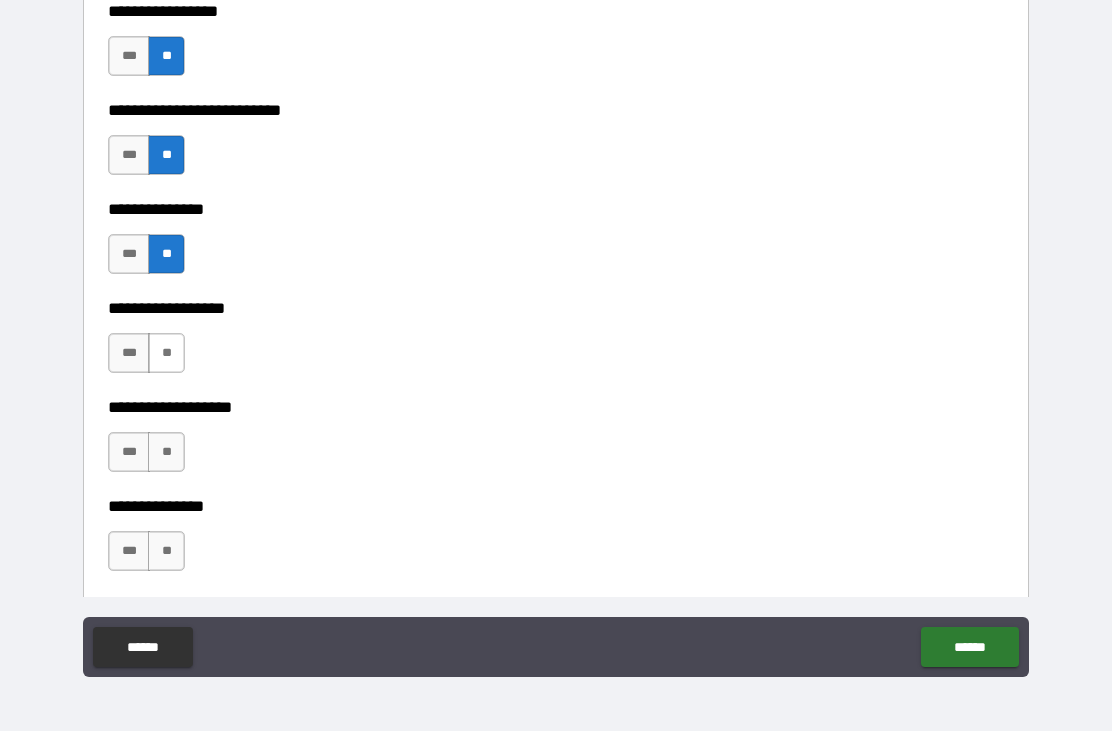 click on "**" at bounding box center (166, 353) 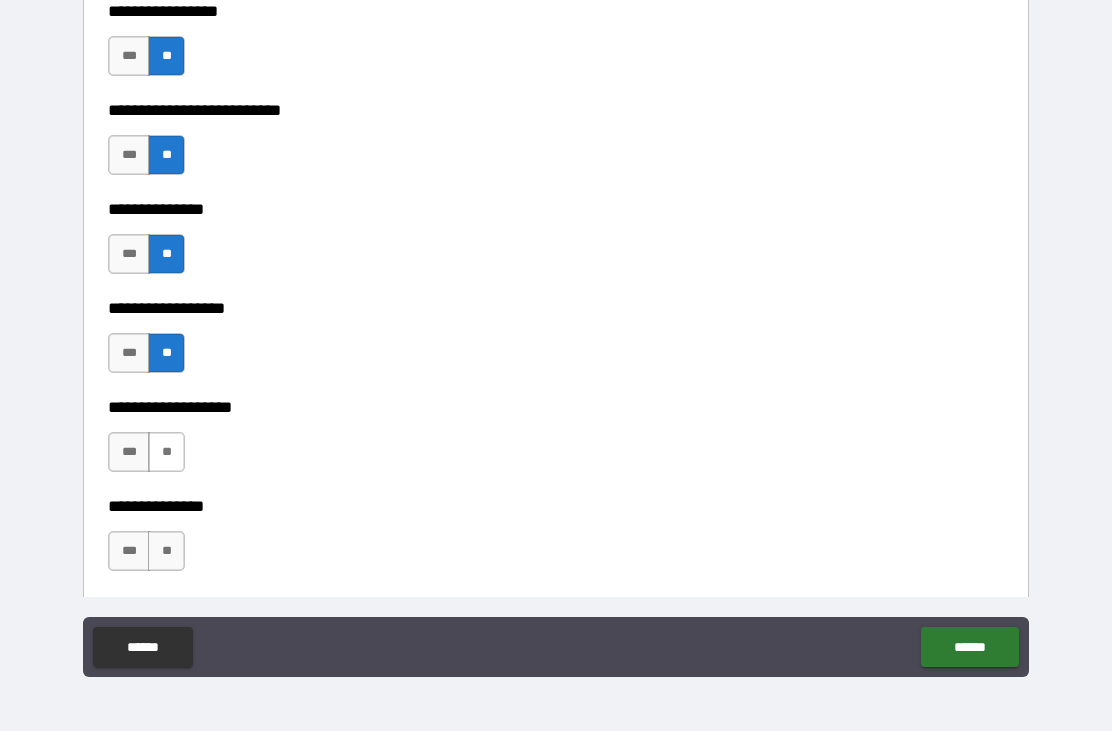 click on "**" at bounding box center [166, 452] 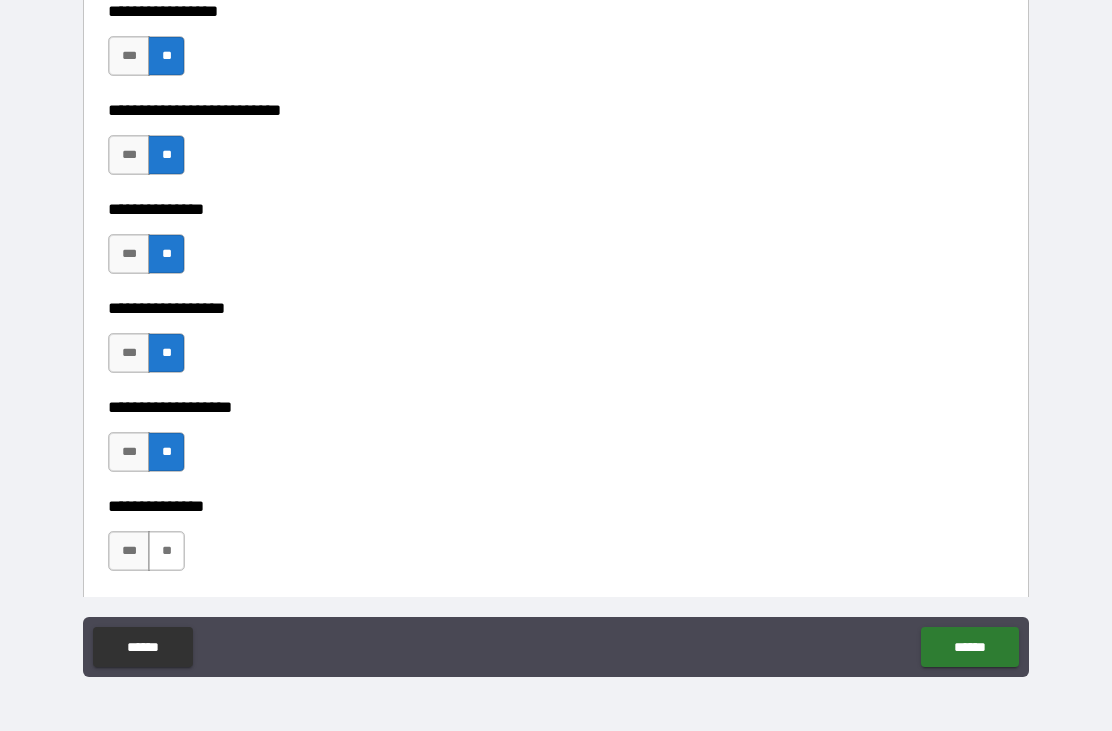 click on "**" at bounding box center (166, 551) 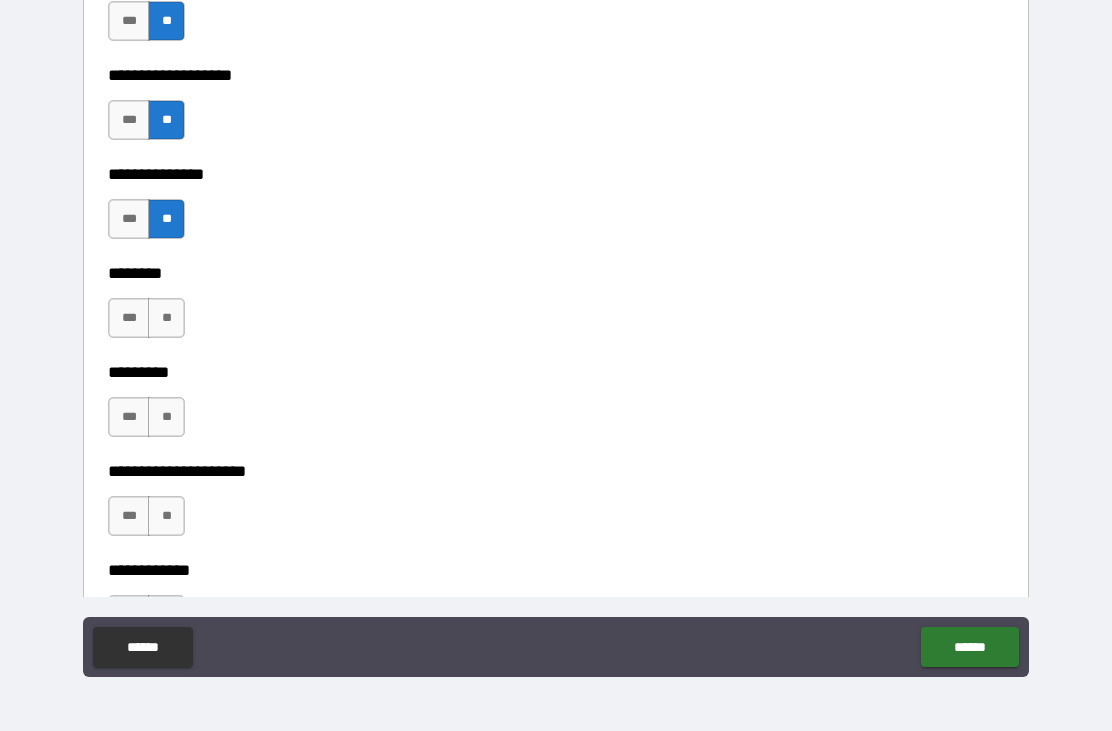 scroll, scrollTop: 5523, scrollLeft: 0, axis: vertical 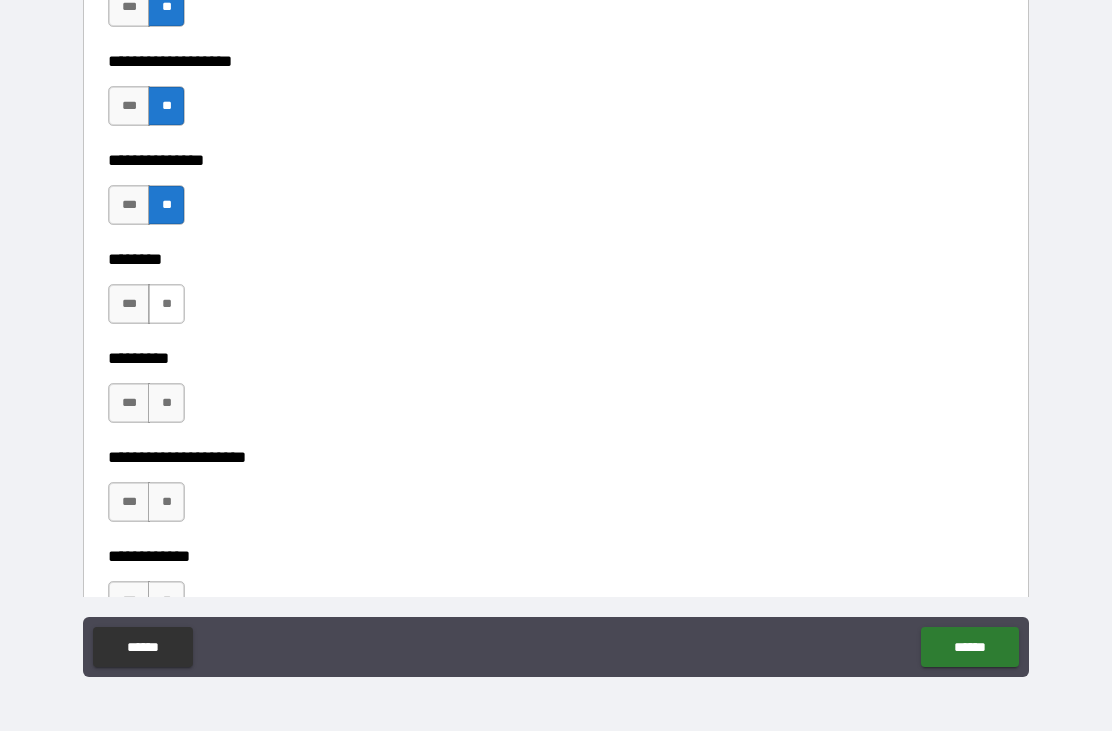 click on "**" at bounding box center [166, 304] 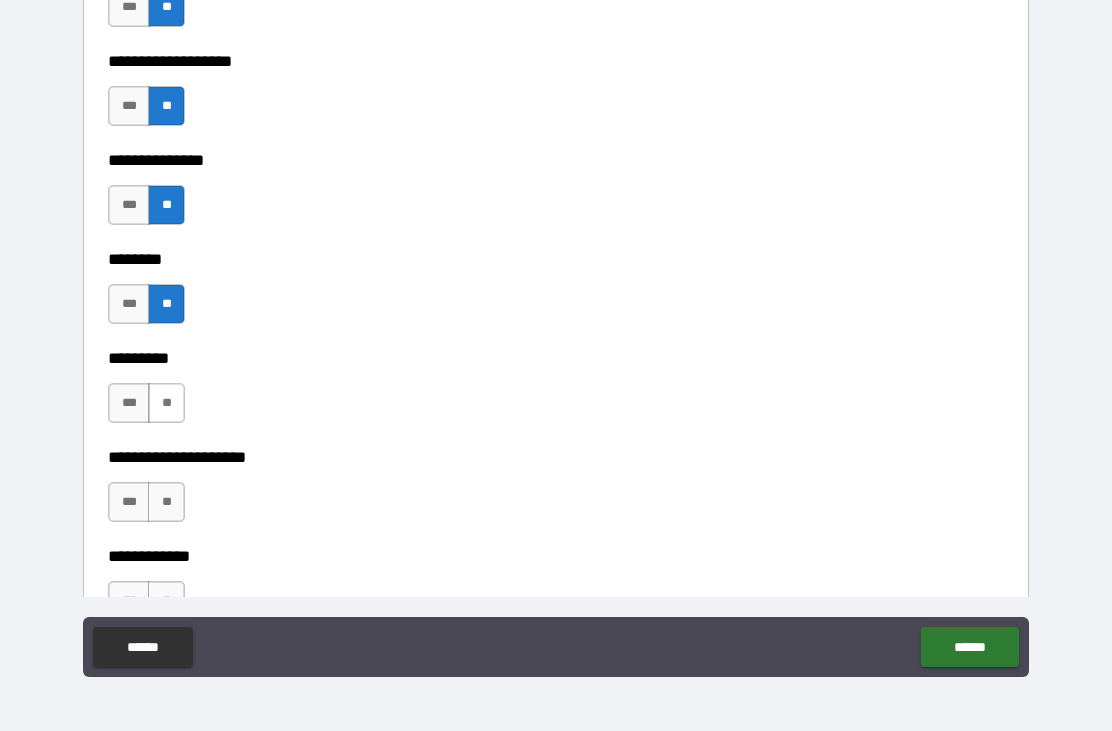 click on "**" at bounding box center [166, 403] 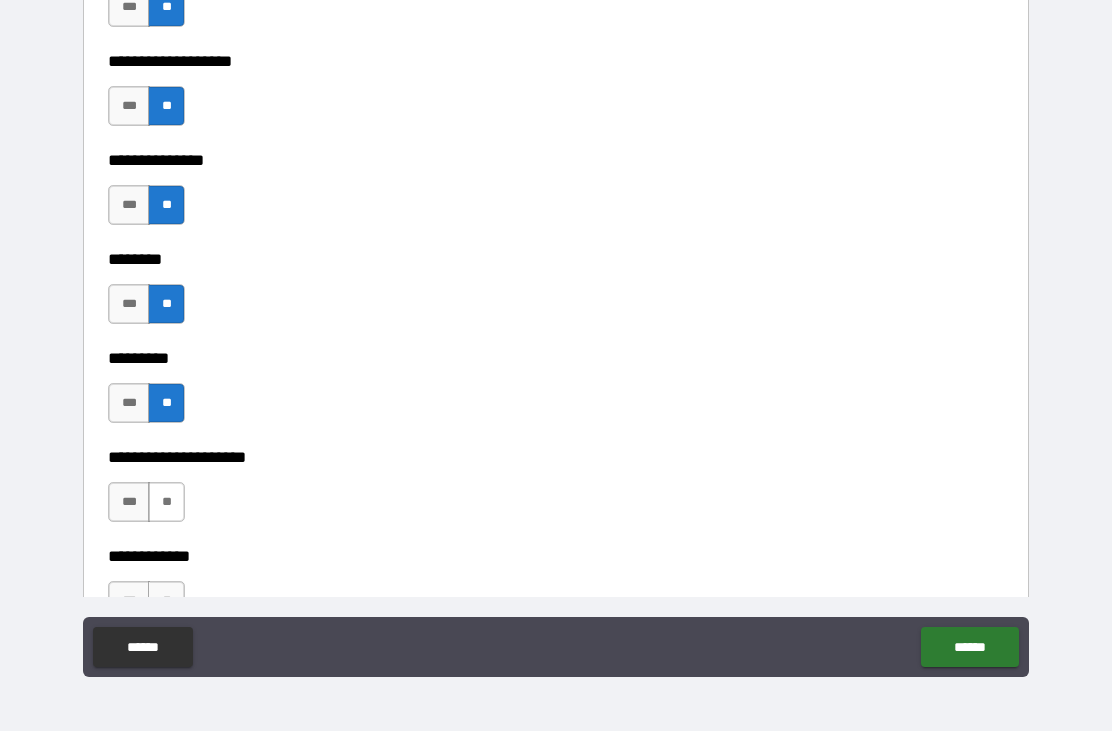 click on "**" at bounding box center (166, 502) 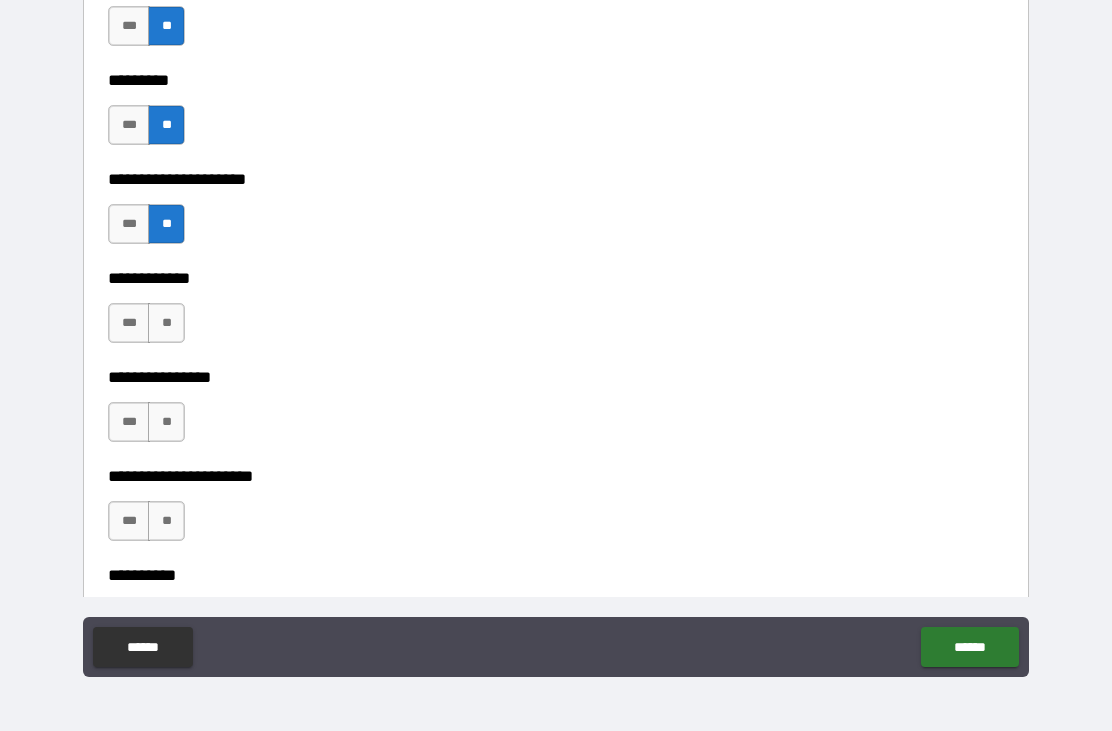 scroll, scrollTop: 5813, scrollLeft: 0, axis: vertical 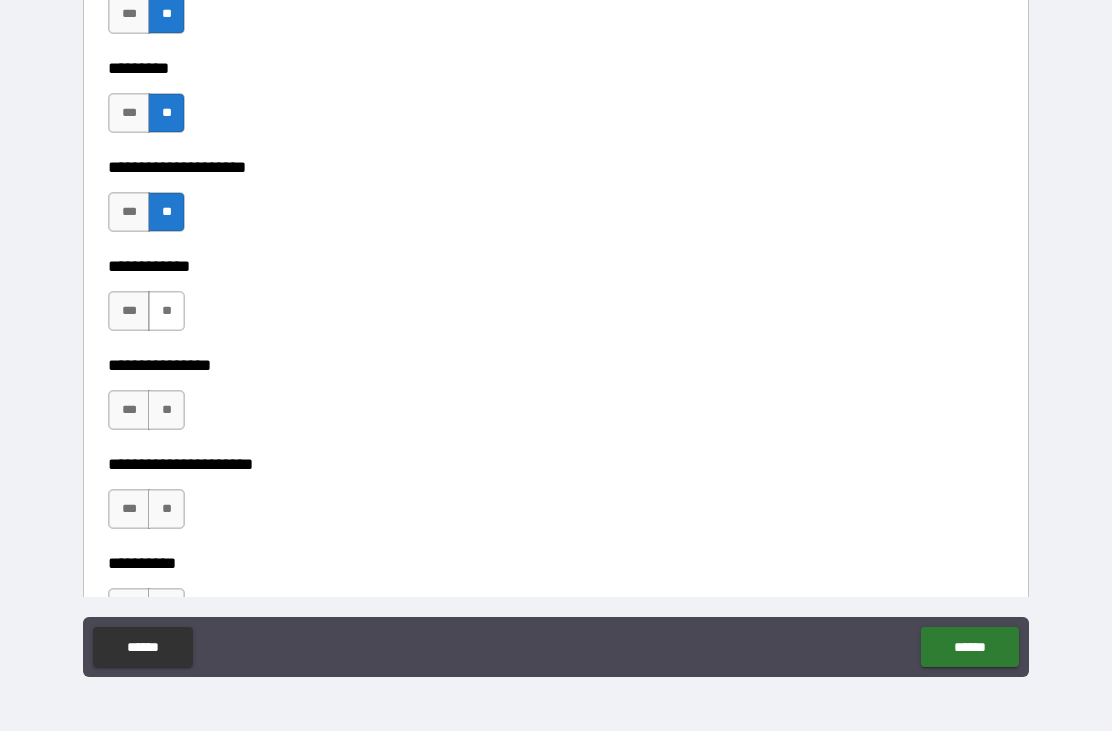 click on "**" at bounding box center [166, 311] 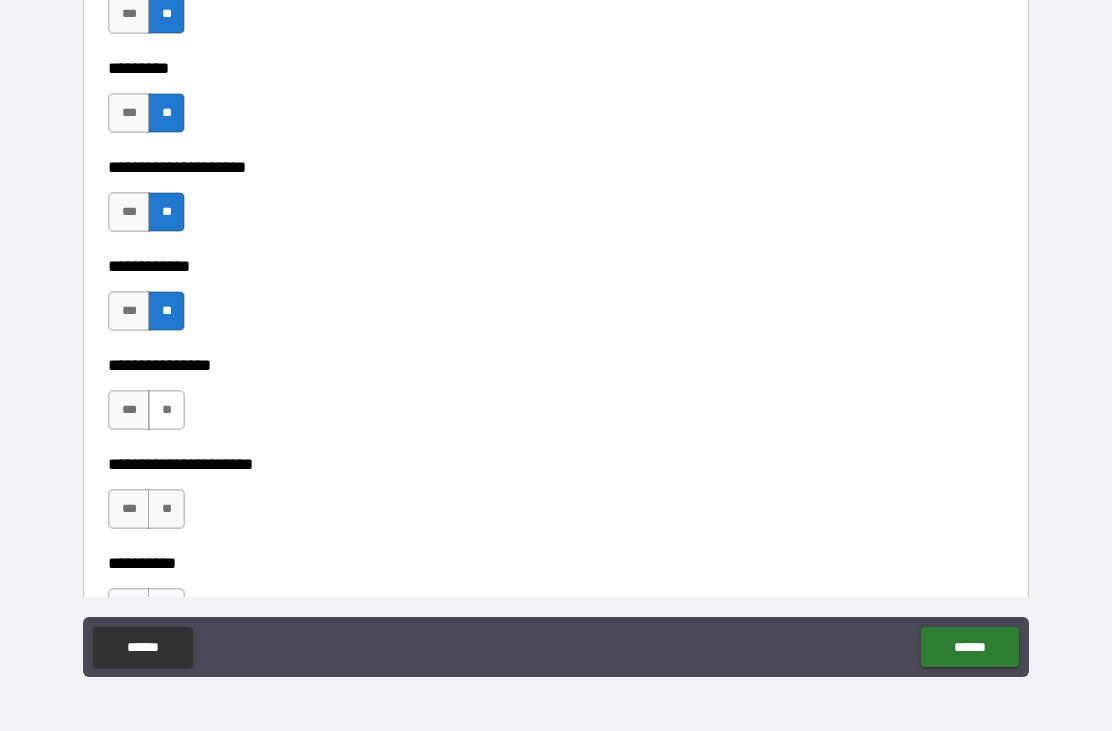 click on "**" at bounding box center [166, 410] 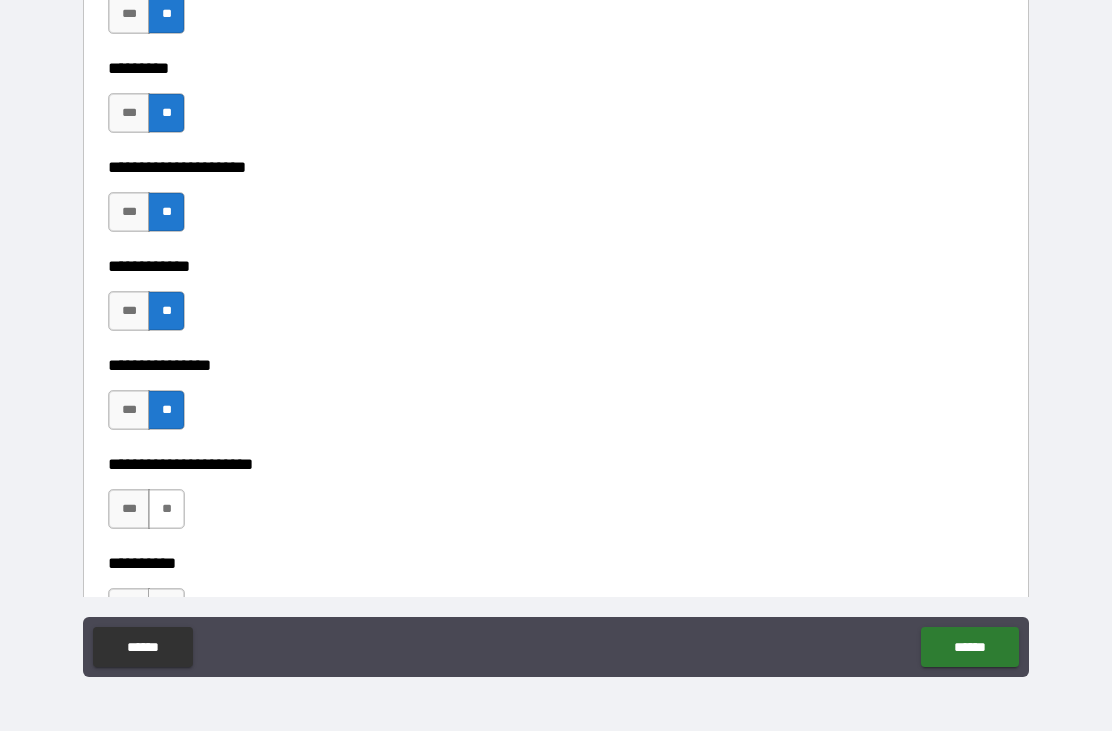 click on "**" at bounding box center (166, 509) 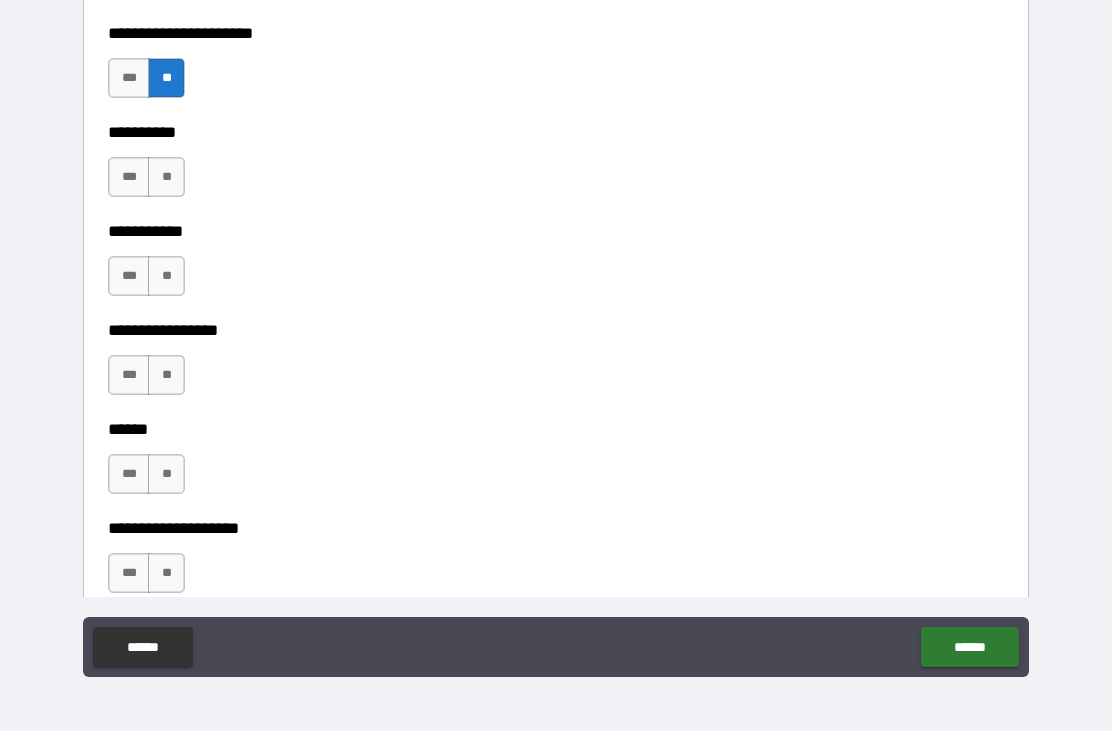 scroll, scrollTop: 6252, scrollLeft: 0, axis: vertical 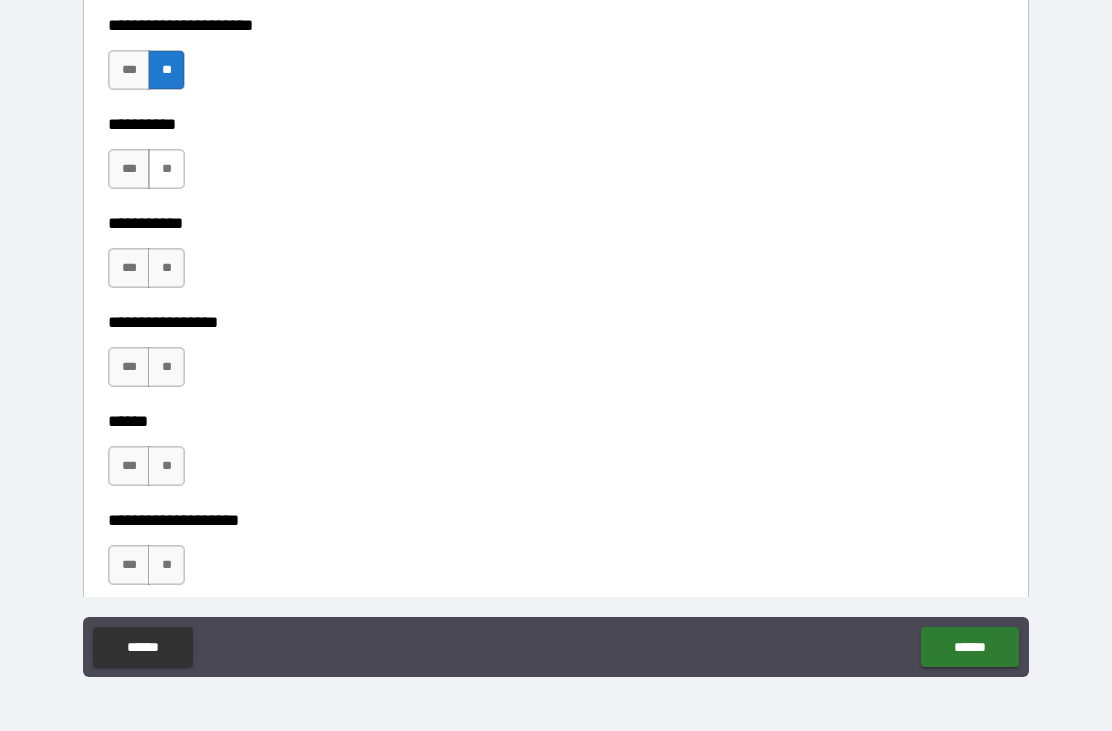 click on "**" at bounding box center (166, 169) 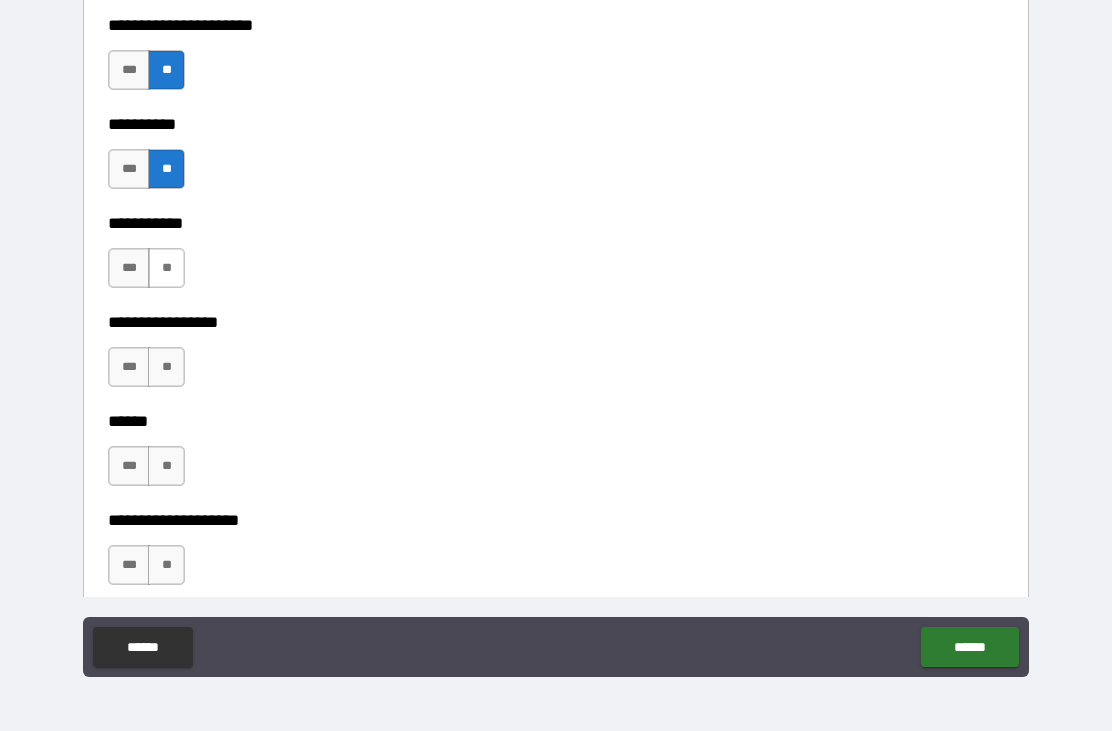 click on "**" at bounding box center [166, 268] 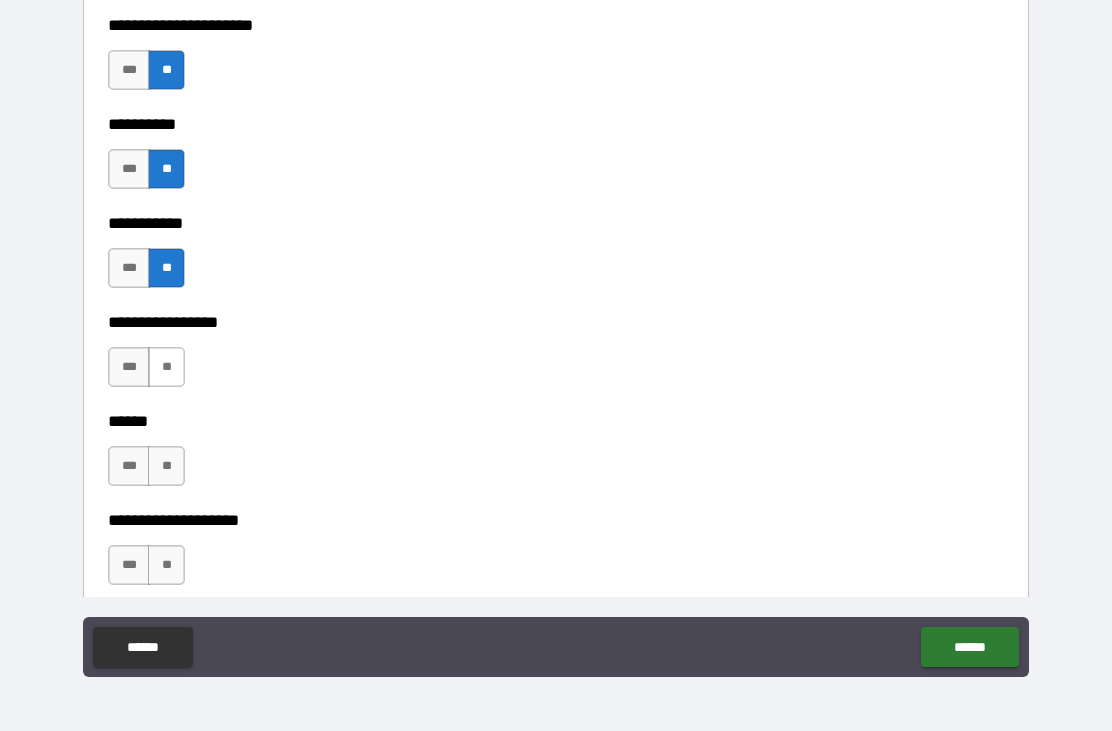 click on "**" at bounding box center [166, 367] 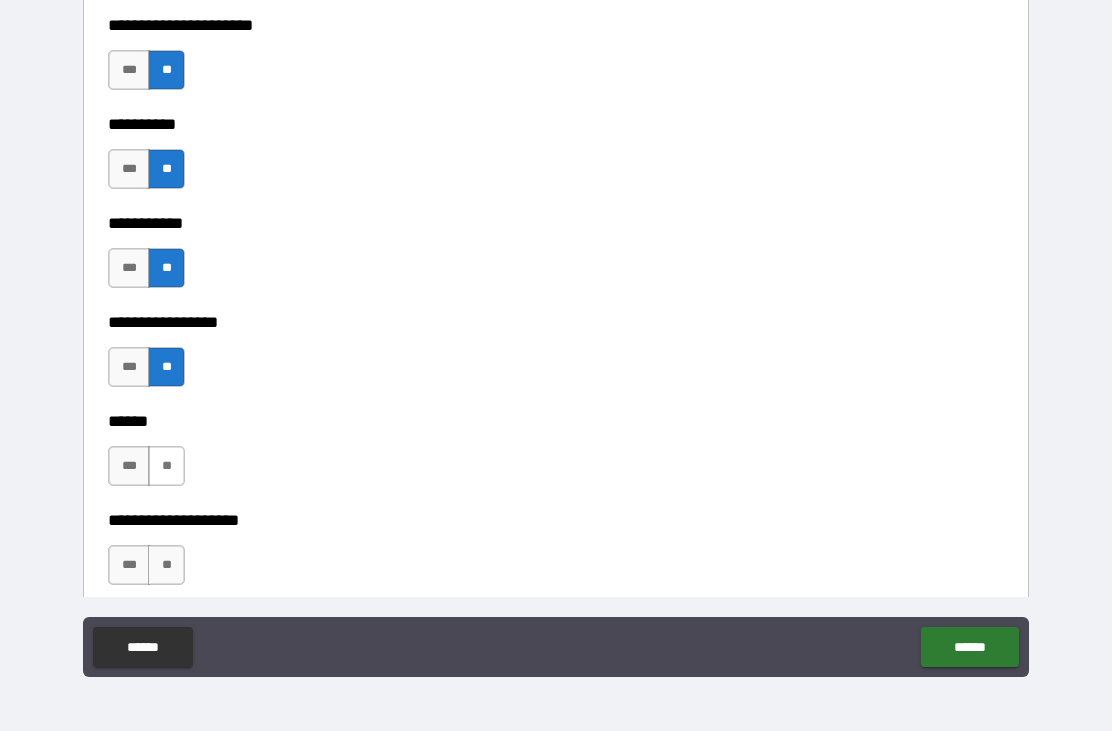 click on "**" at bounding box center [166, 466] 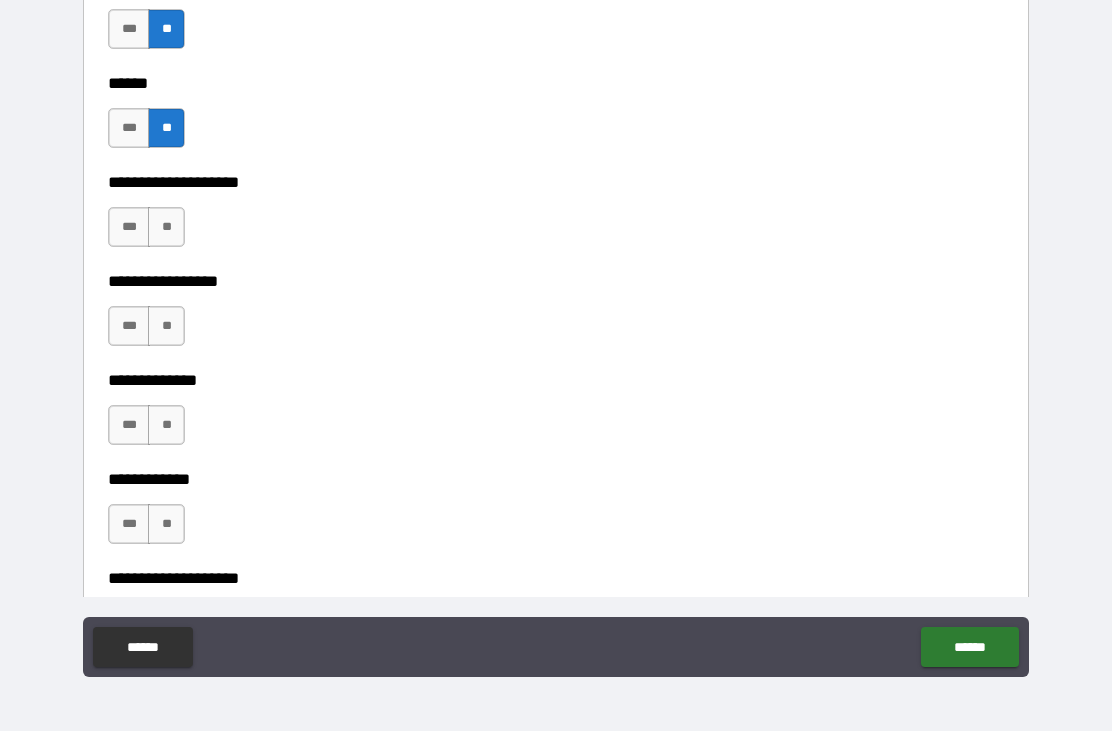 scroll, scrollTop: 6595, scrollLeft: 0, axis: vertical 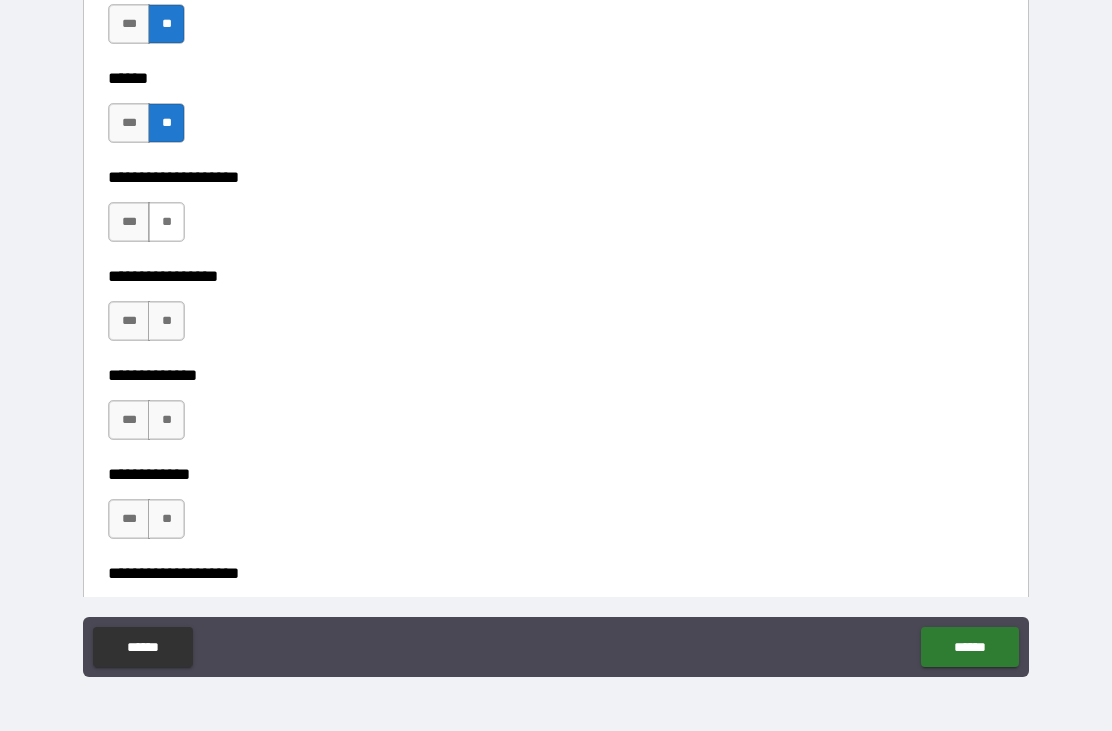 click on "**" at bounding box center (166, 222) 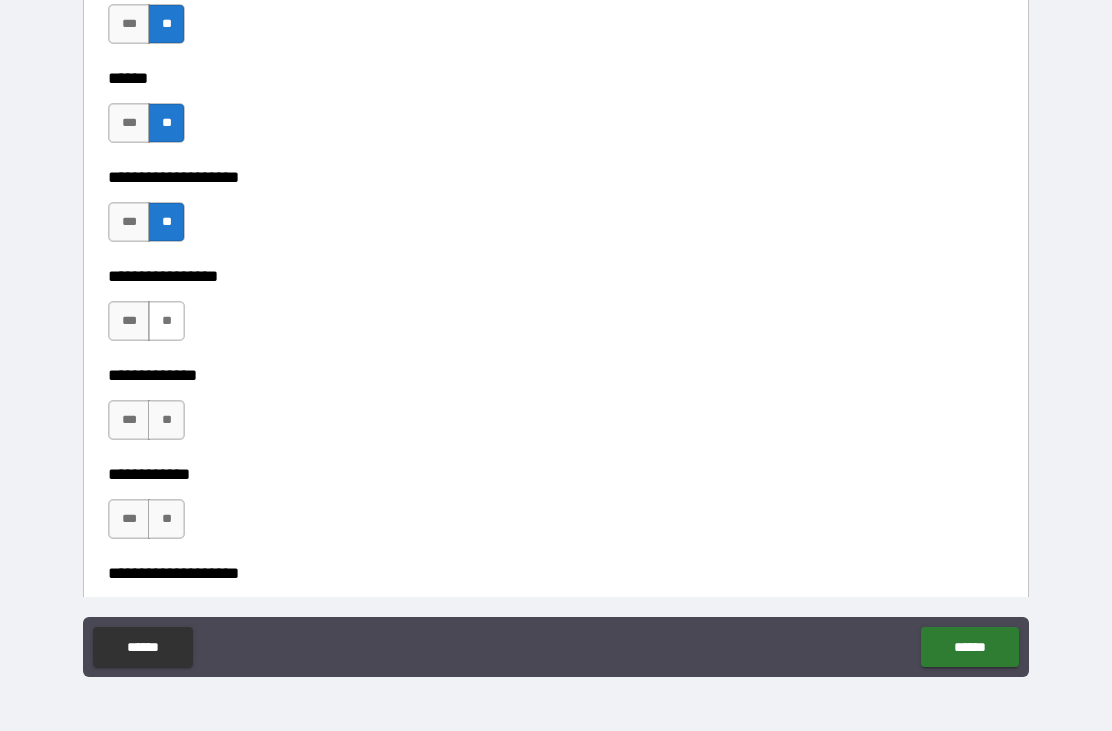 click on "**" at bounding box center [166, 321] 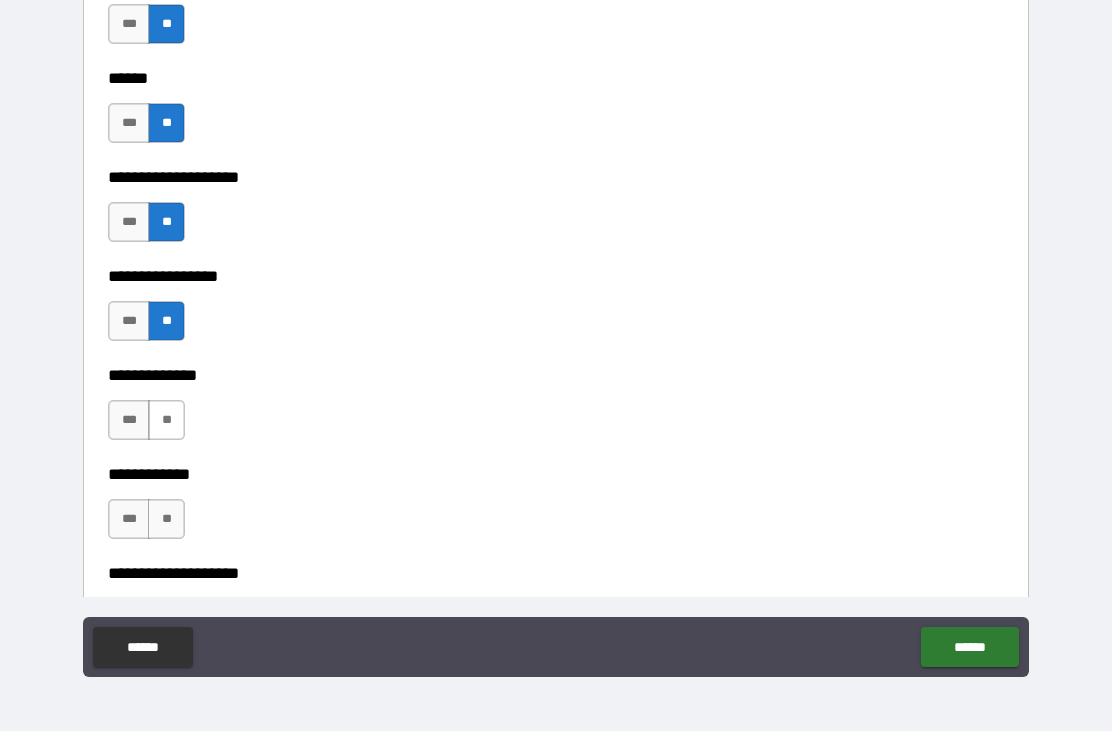 click on "**" at bounding box center (166, 420) 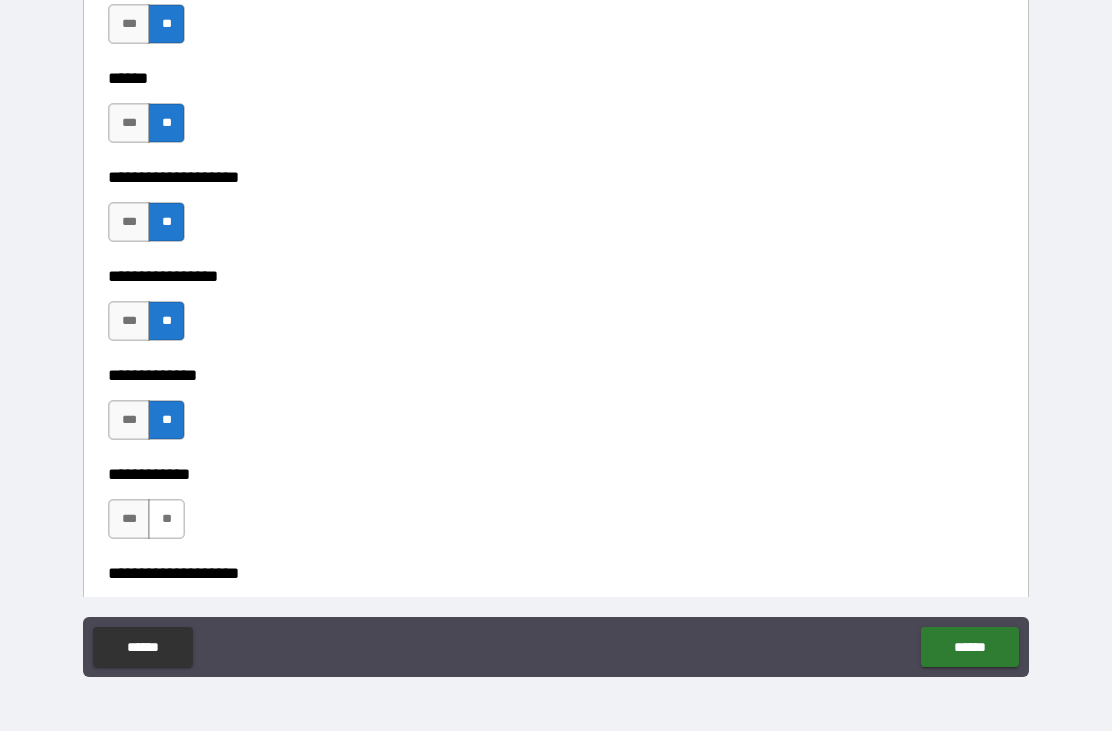 click on "**" at bounding box center (166, 519) 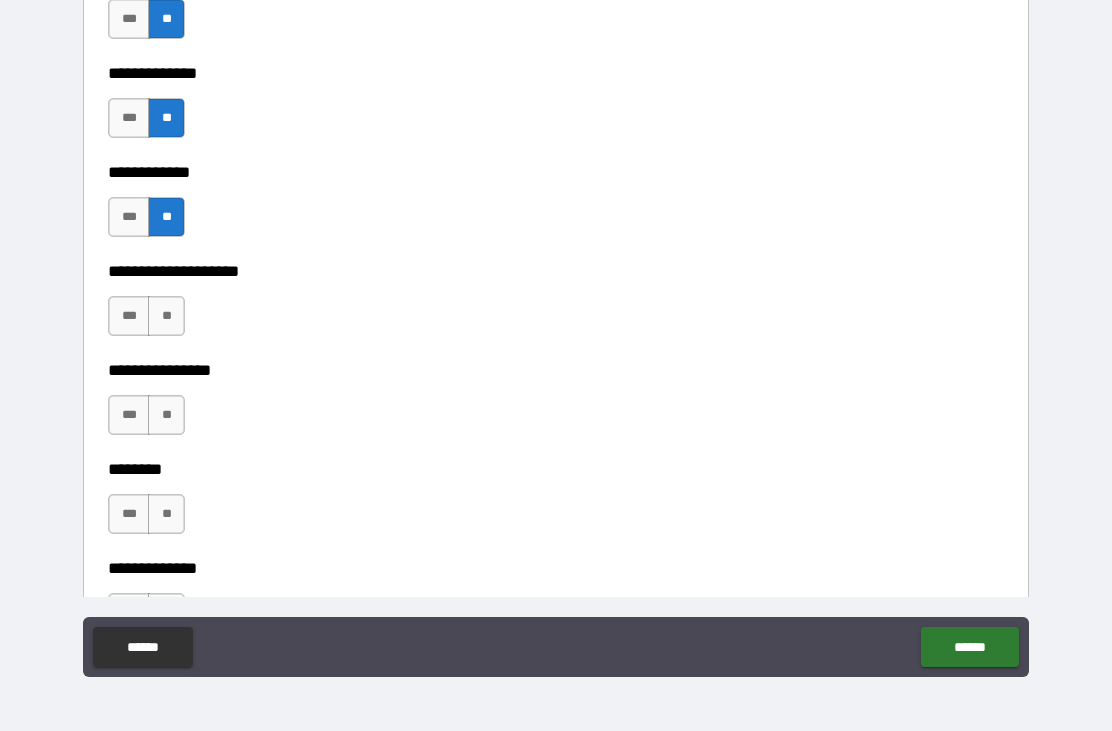 scroll, scrollTop: 6901, scrollLeft: 0, axis: vertical 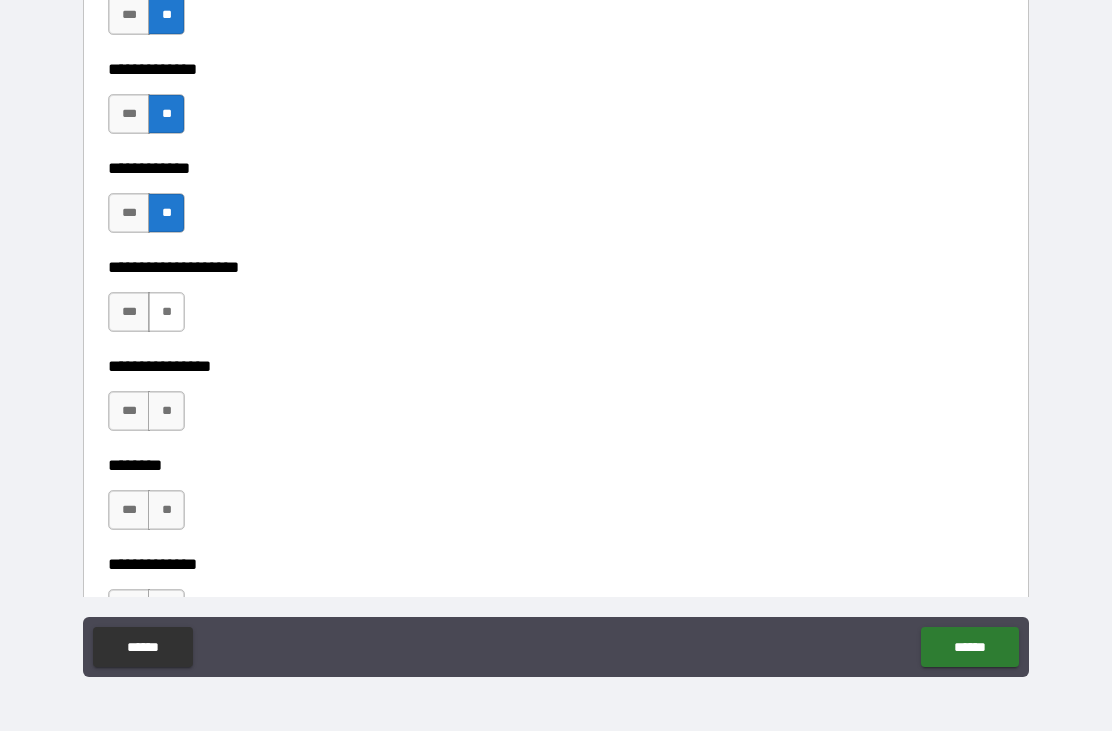 click on "**" at bounding box center [166, 312] 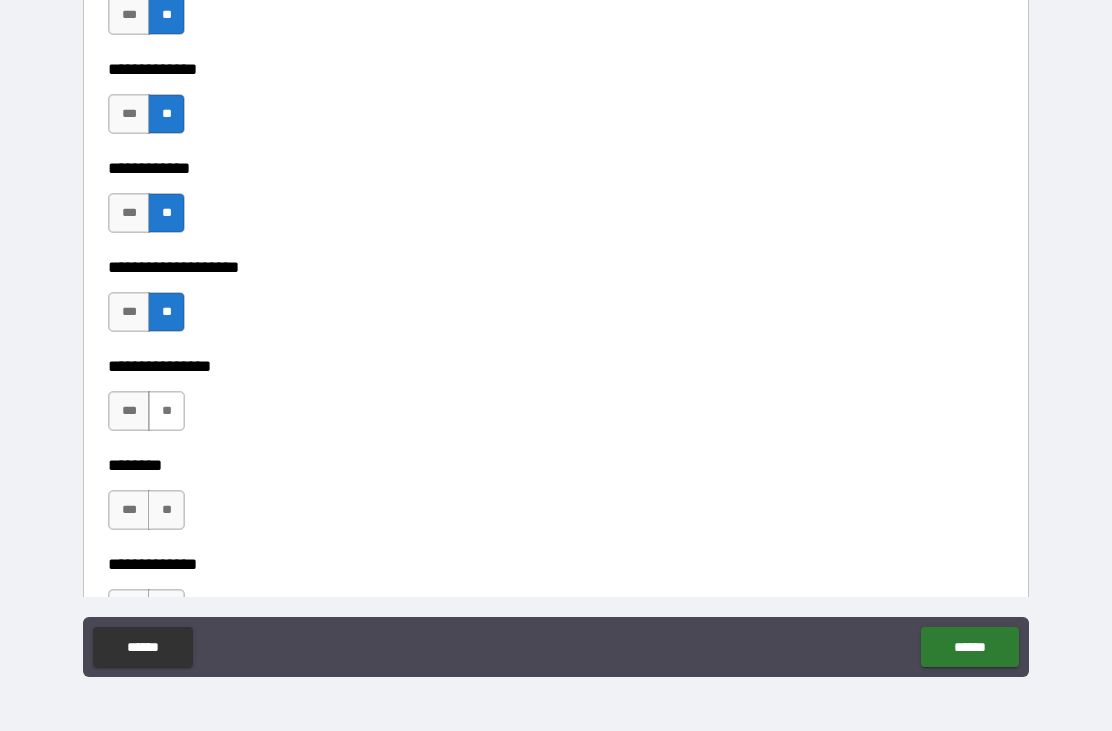 click on "**" at bounding box center (166, 411) 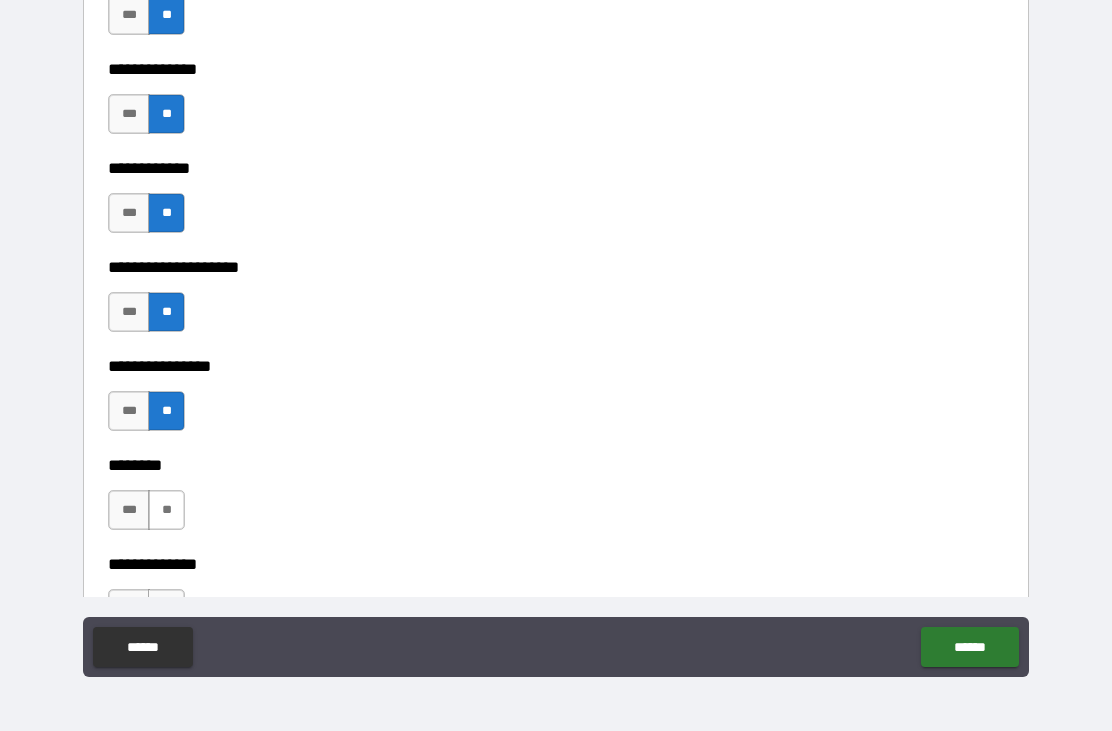 click on "**" at bounding box center (166, 510) 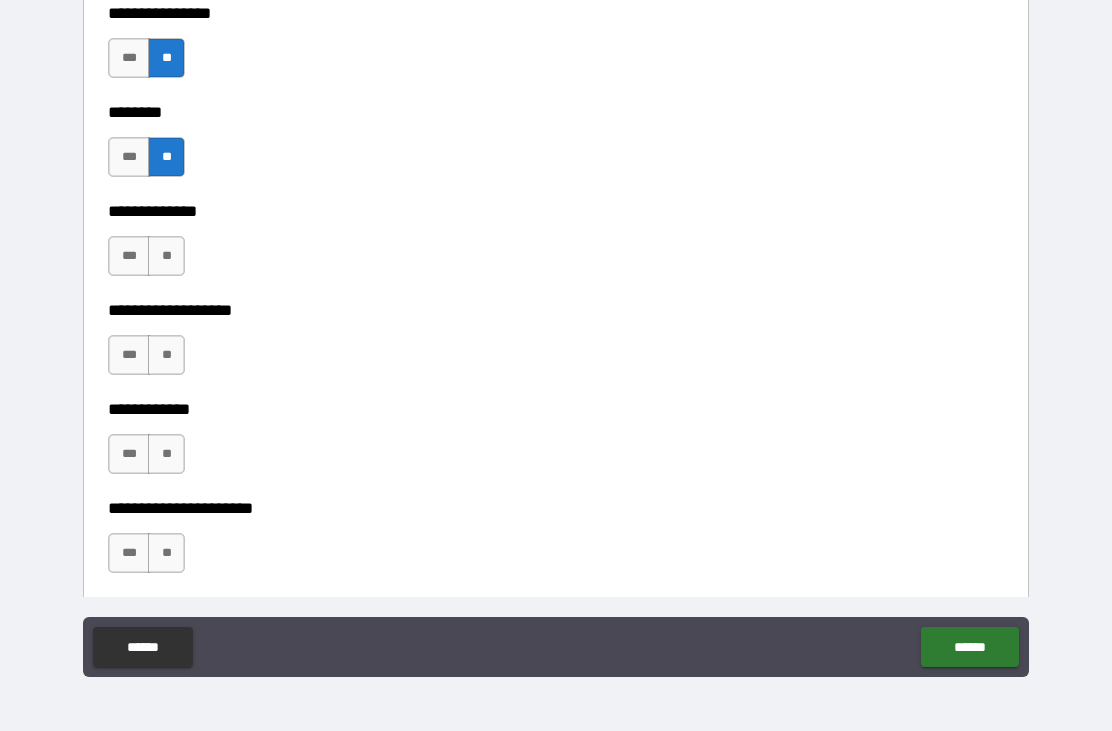 scroll, scrollTop: 7282, scrollLeft: 0, axis: vertical 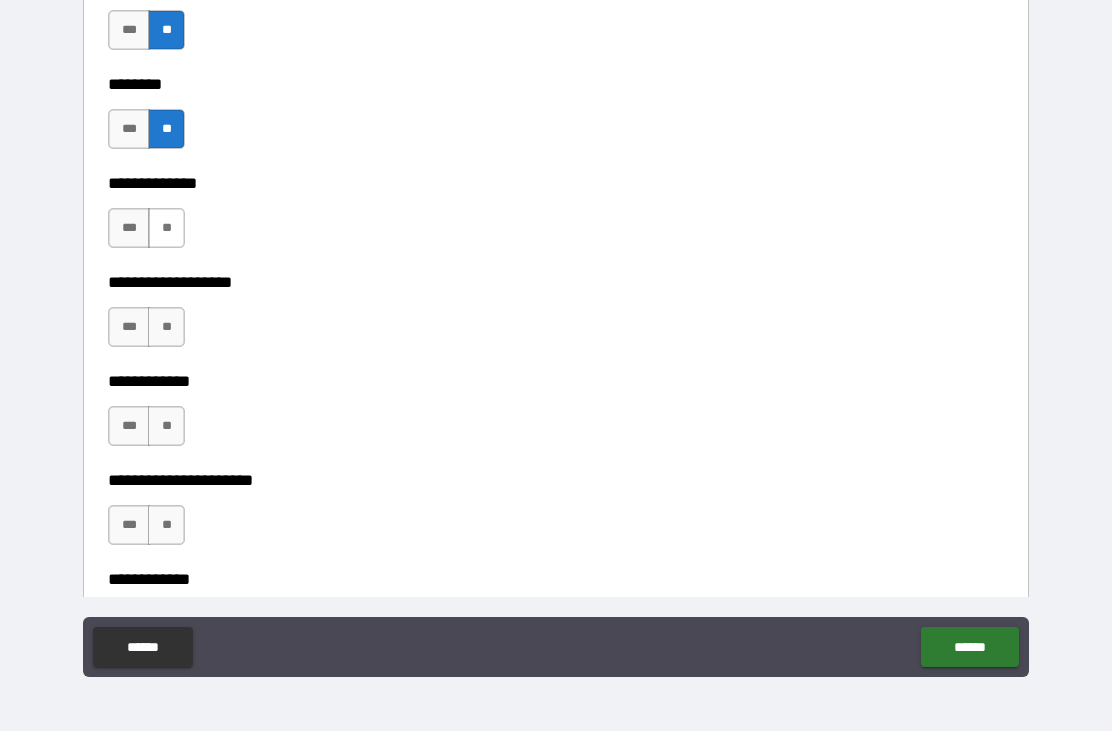 click on "**" at bounding box center (166, 228) 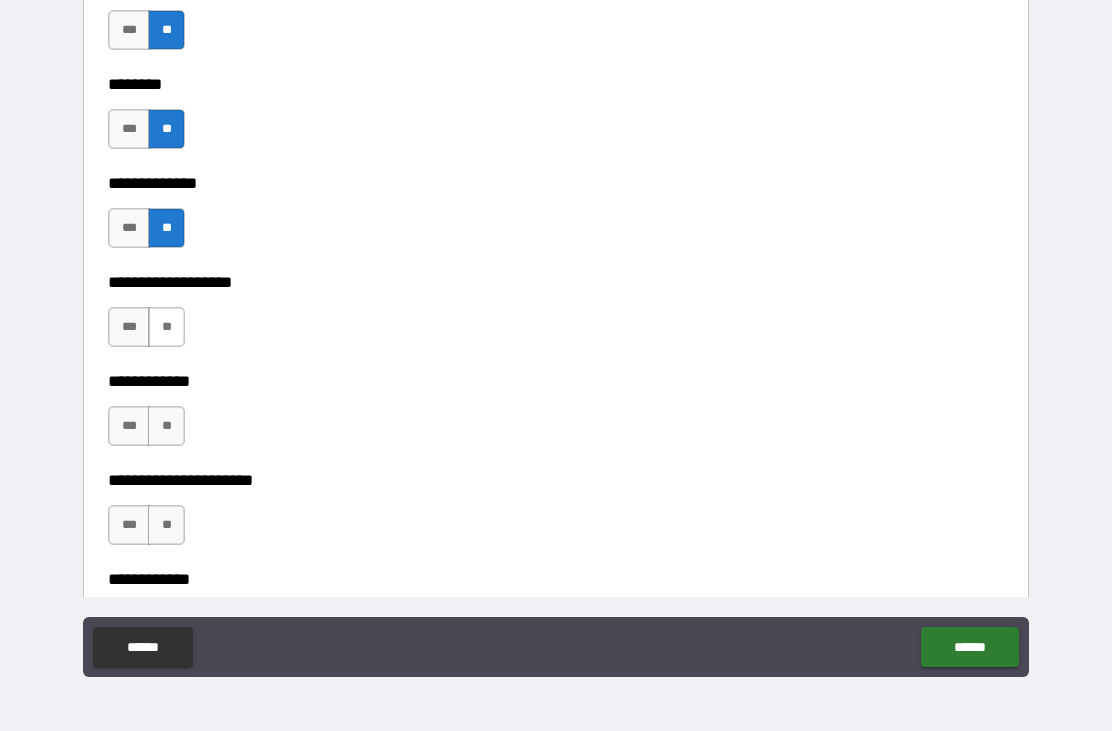 click on "**" at bounding box center [166, 327] 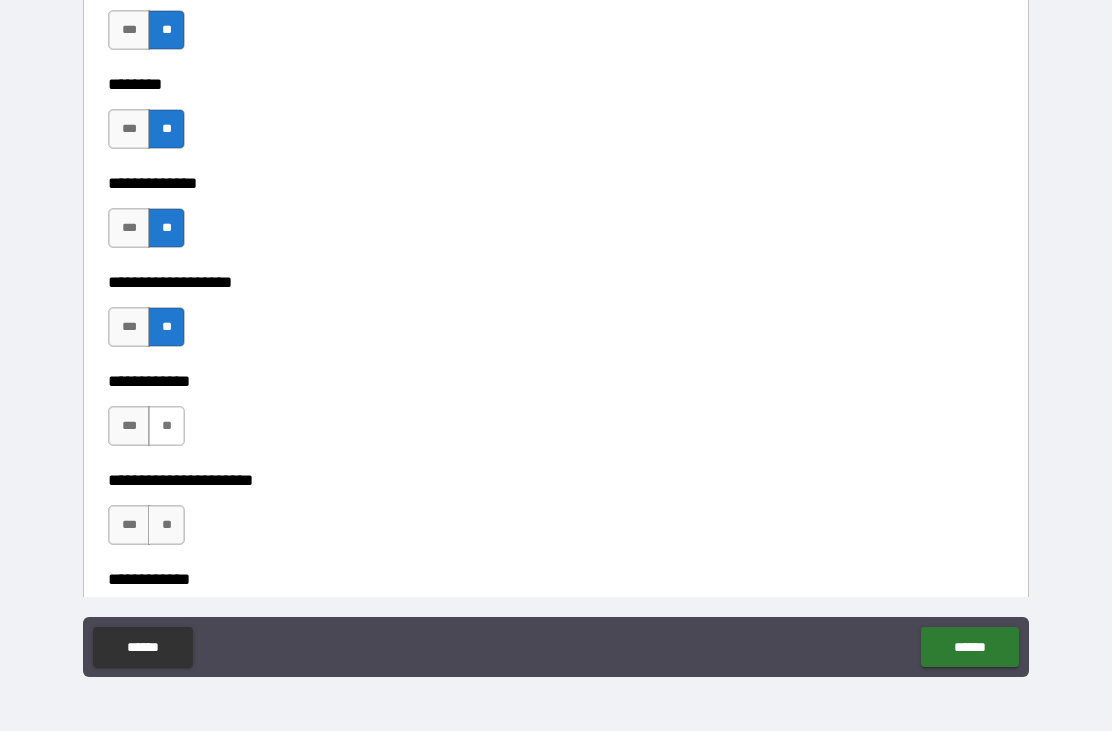 click on "**" at bounding box center [166, 426] 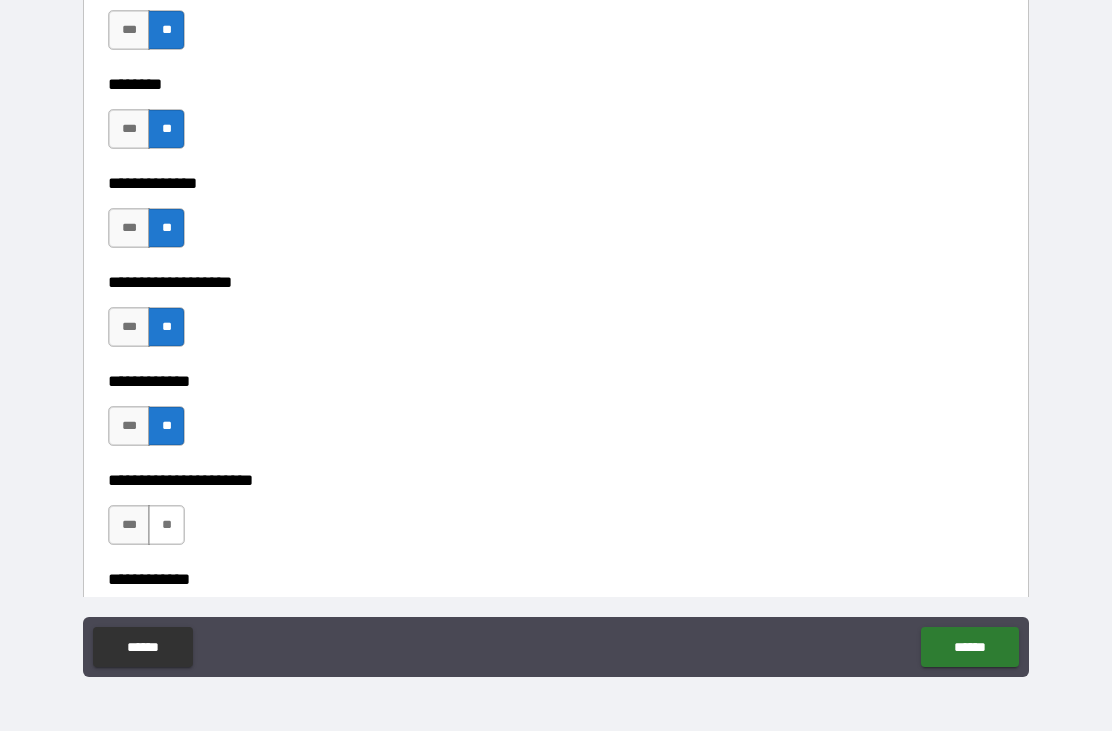 click on "**" at bounding box center (166, 525) 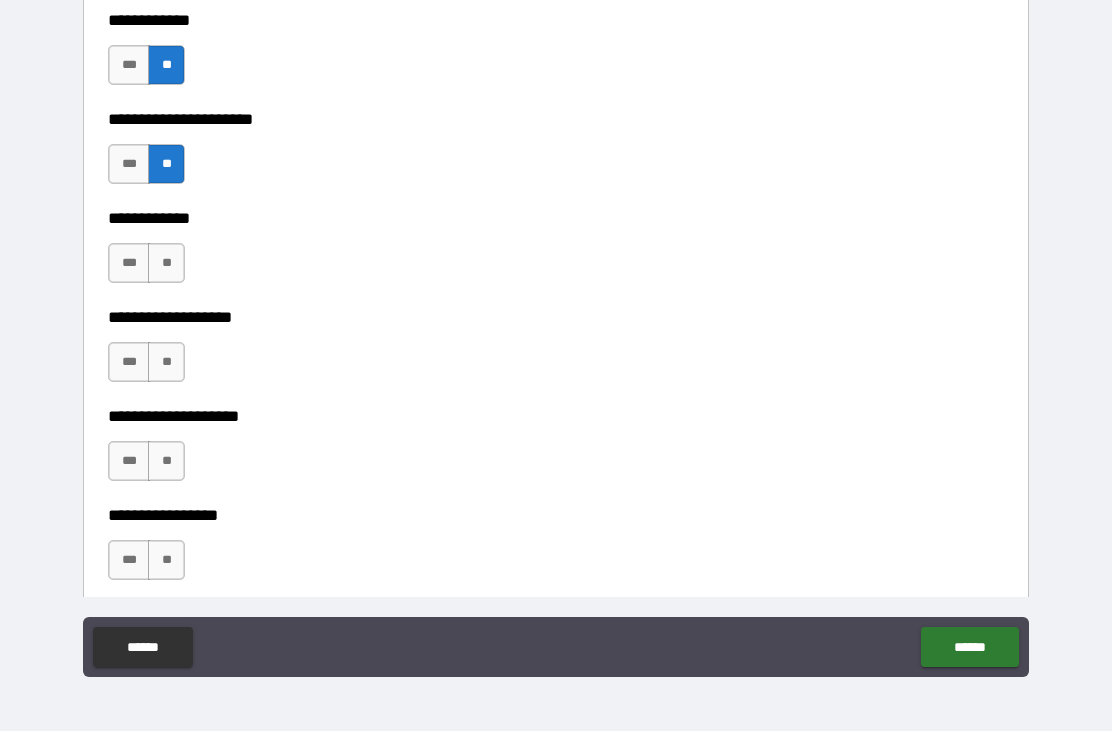 scroll, scrollTop: 7647, scrollLeft: 0, axis: vertical 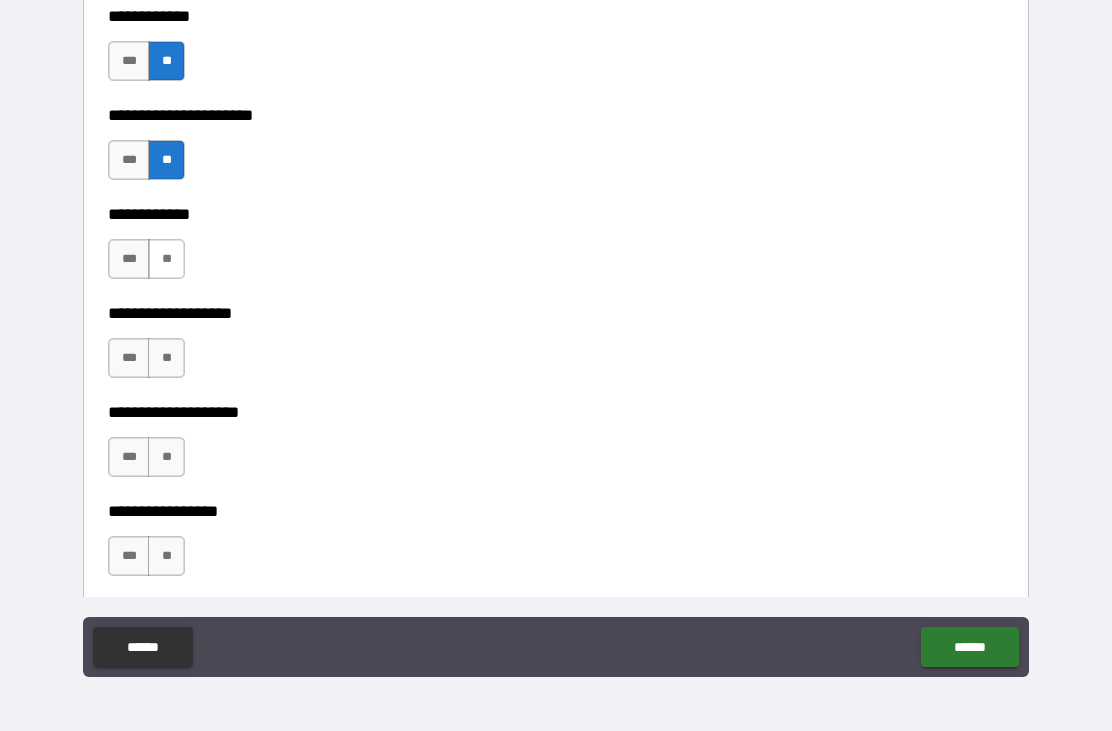 click on "**" at bounding box center (166, 259) 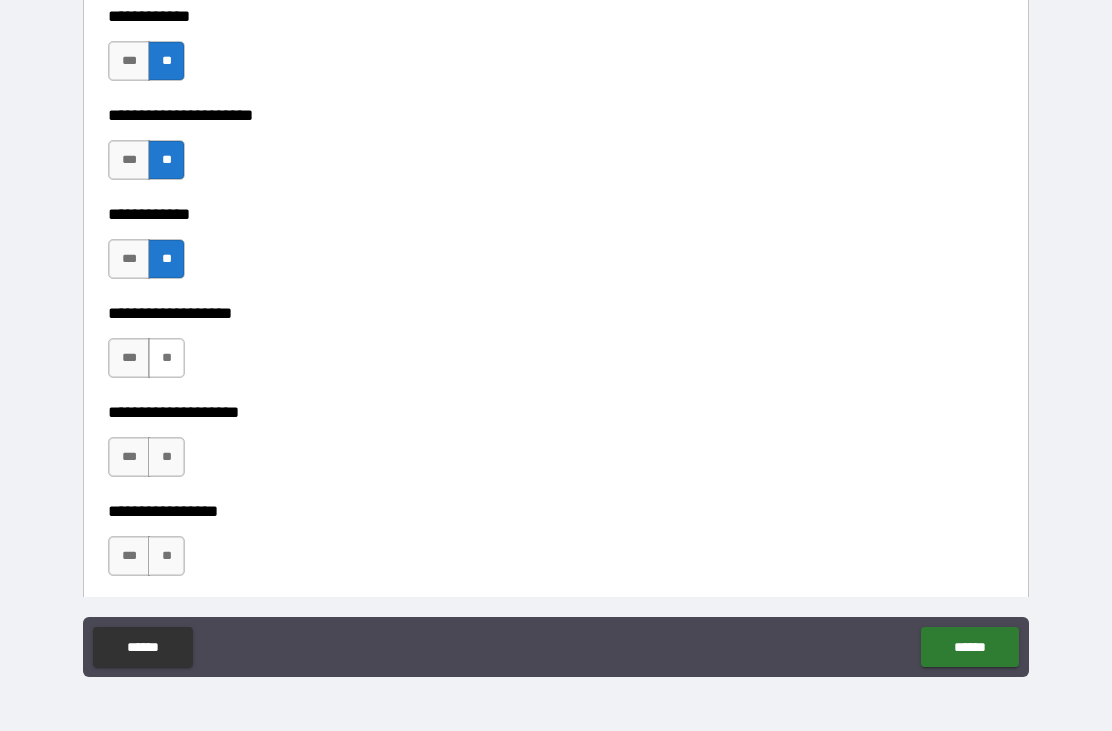 click on "**" at bounding box center (166, 358) 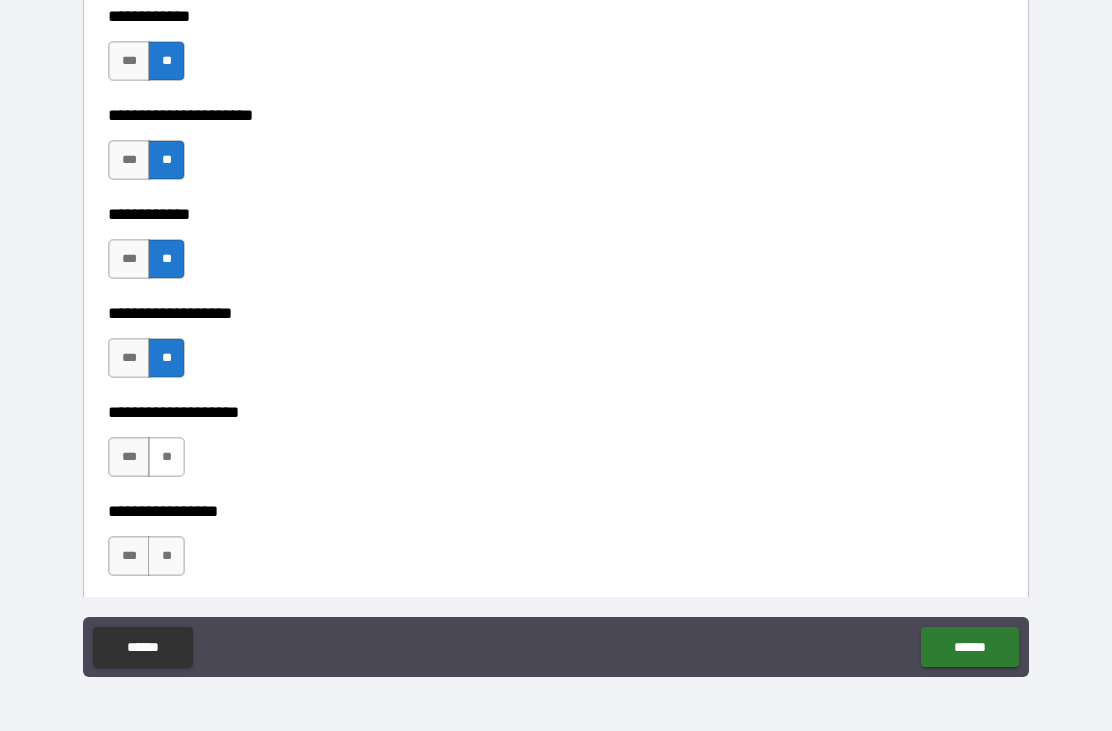 click on "**" at bounding box center (166, 457) 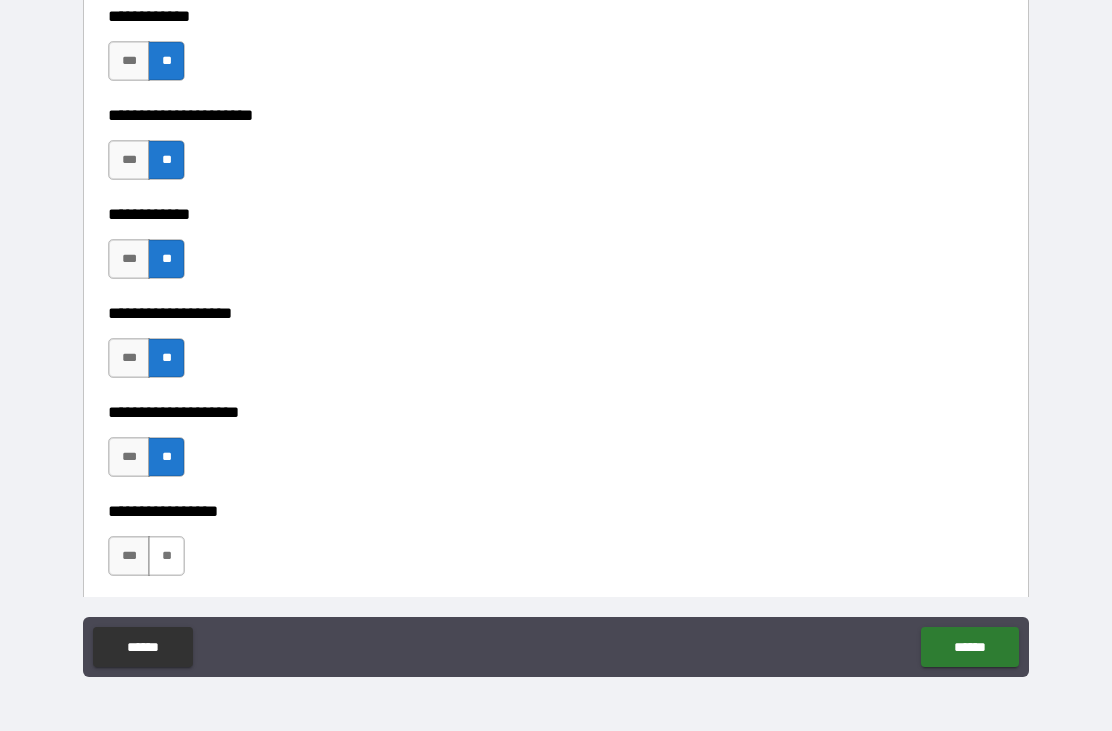 click on "**" at bounding box center (166, 556) 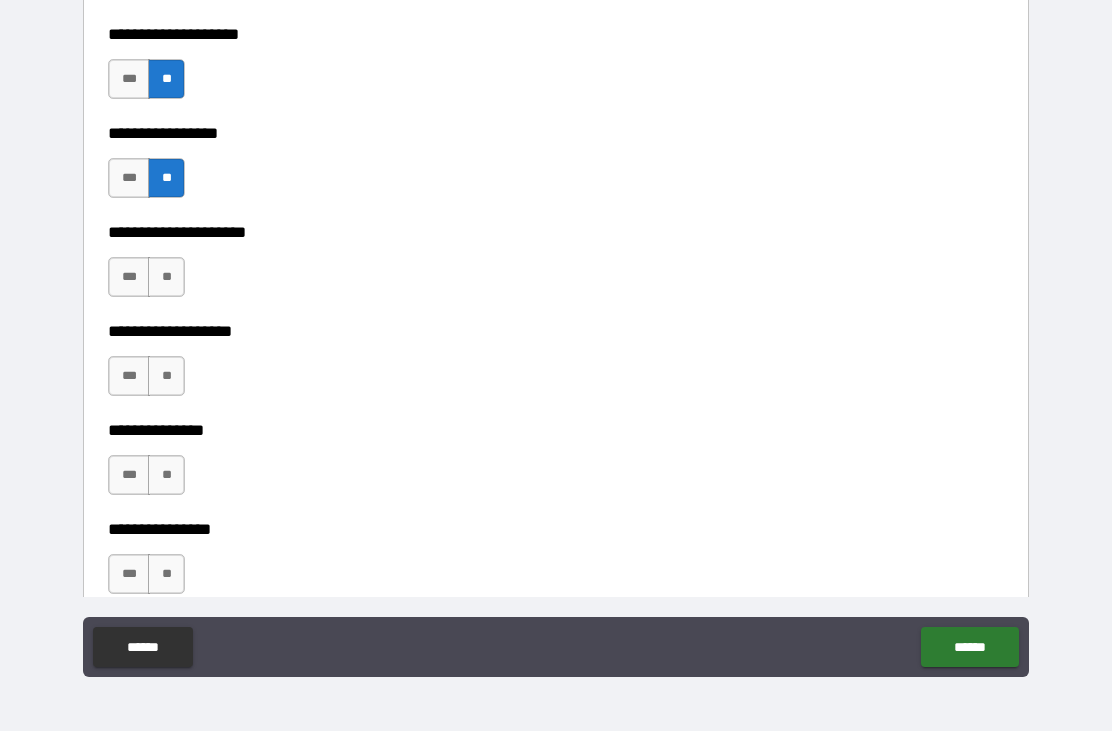 scroll, scrollTop: 8034, scrollLeft: 0, axis: vertical 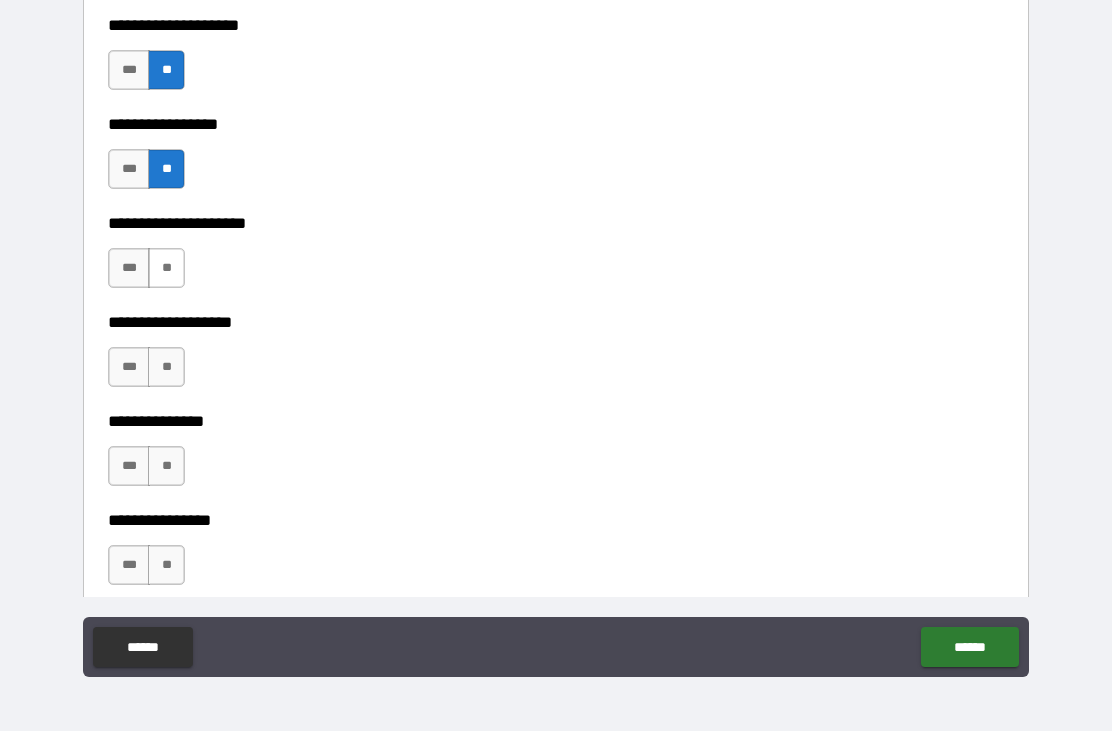 click on "**" at bounding box center (166, 268) 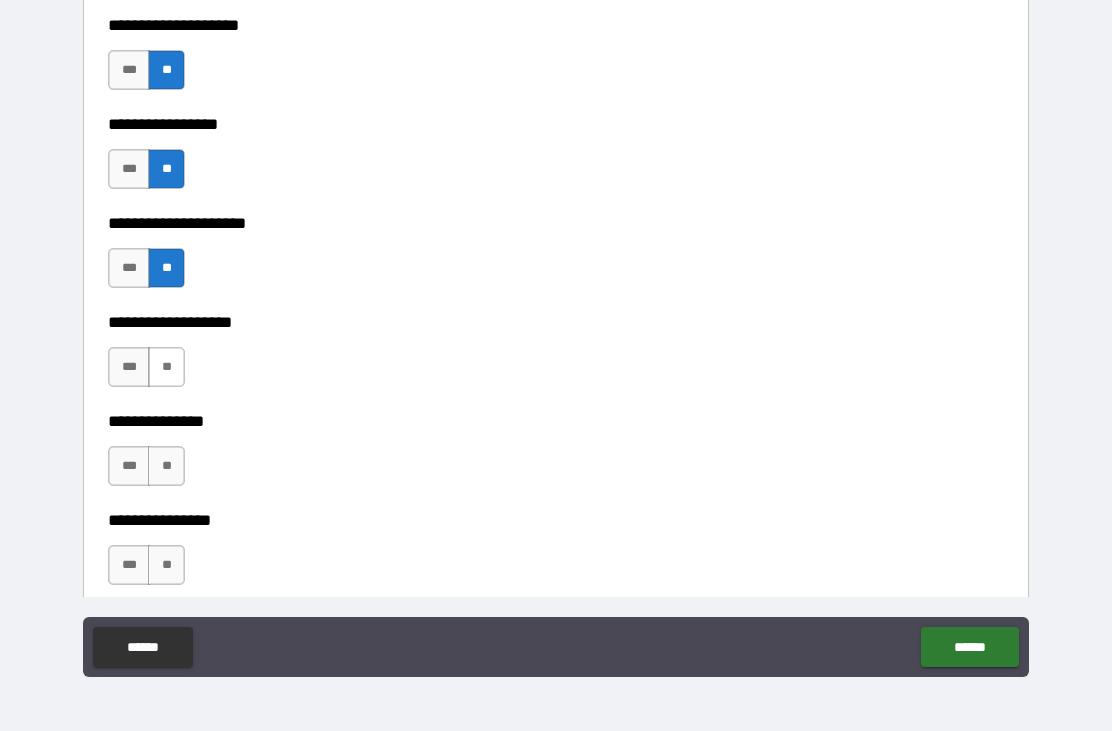 click on "**" at bounding box center [166, 367] 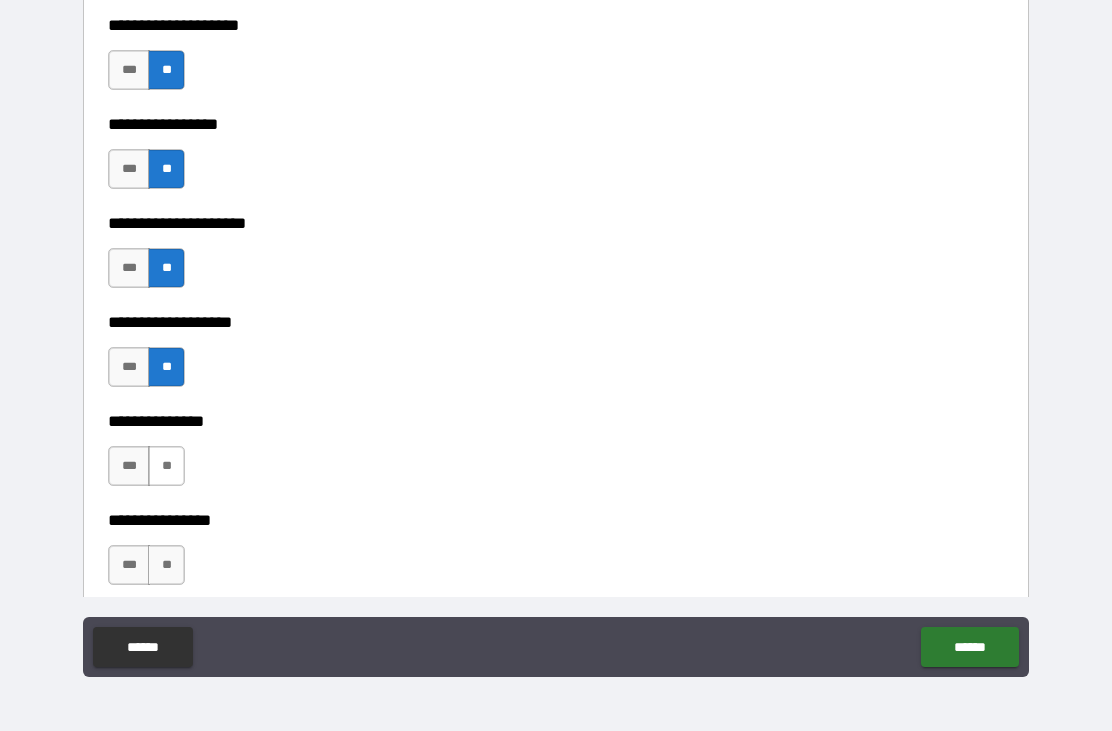 click on "**" at bounding box center [166, 466] 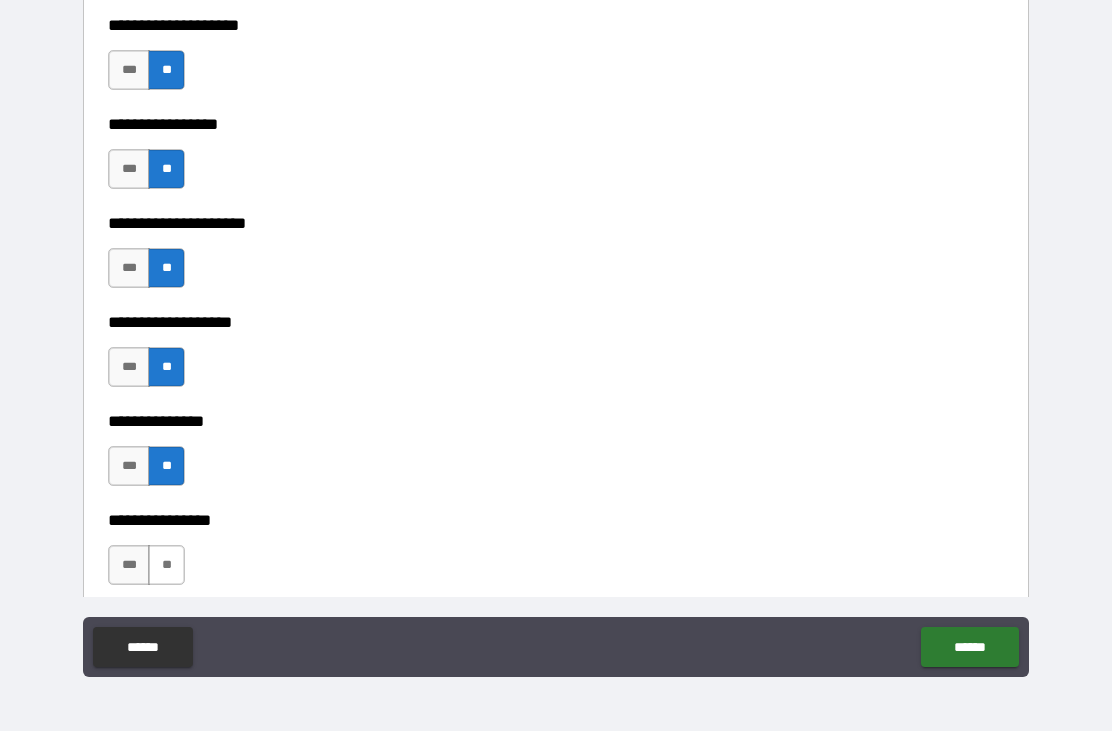 click on "**" at bounding box center [166, 565] 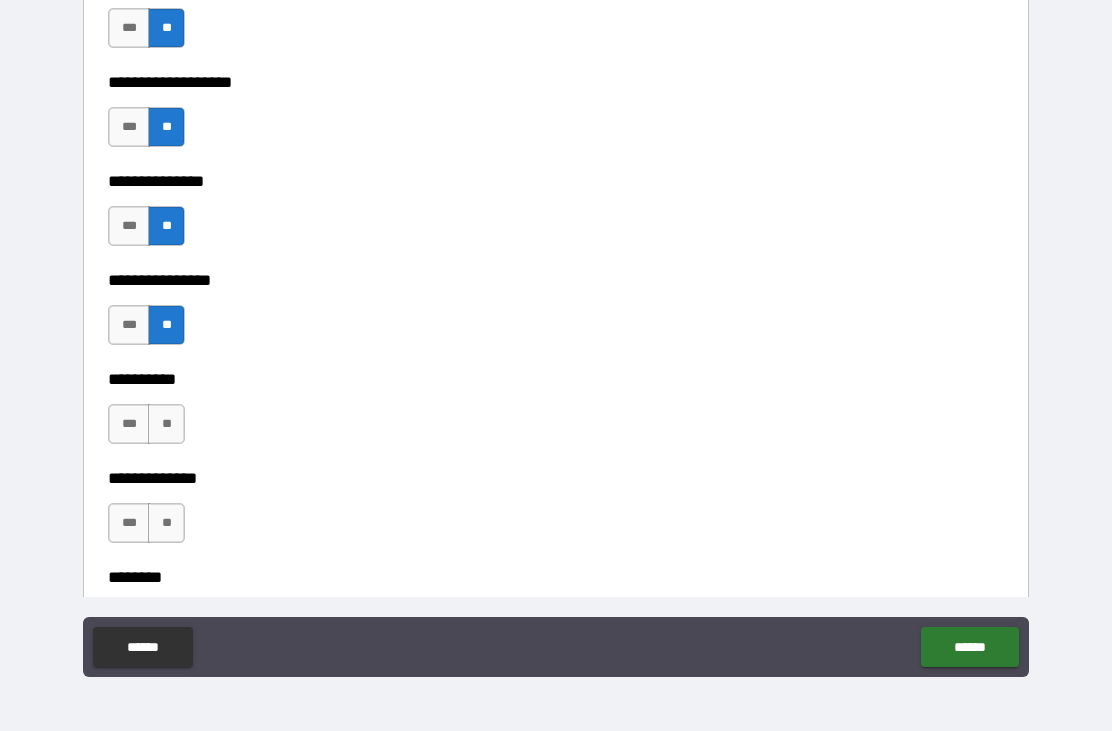 scroll, scrollTop: 8374, scrollLeft: 0, axis: vertical 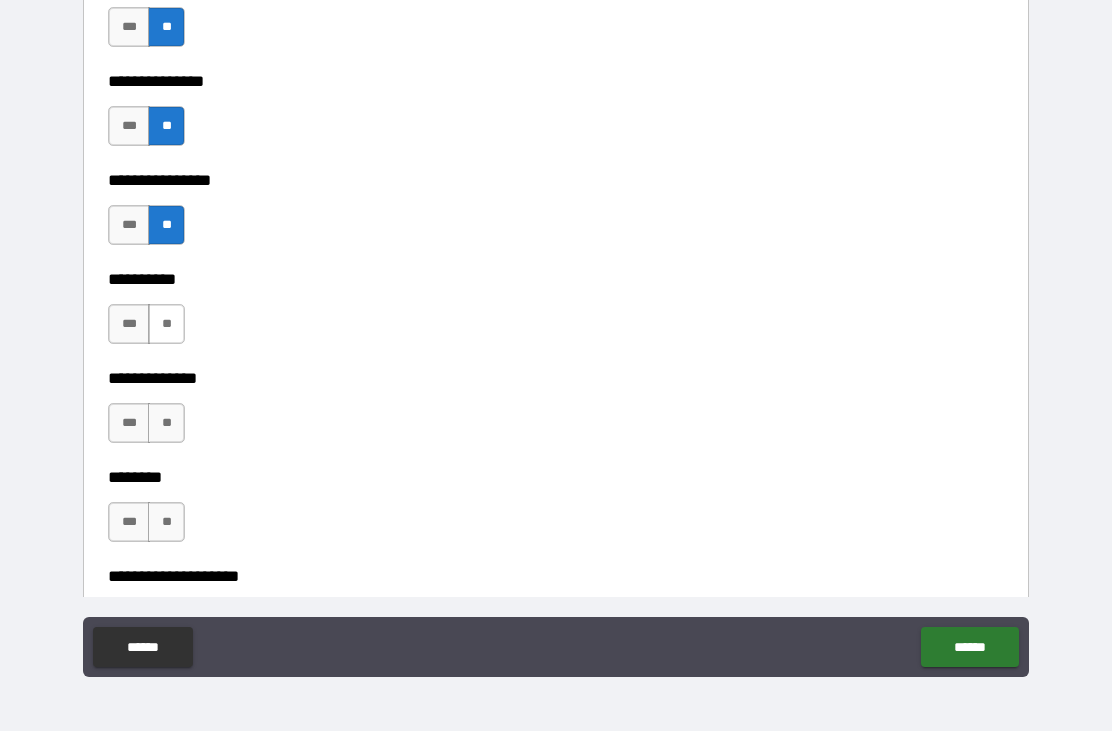 click on "**" at bounding box center [166, 324] 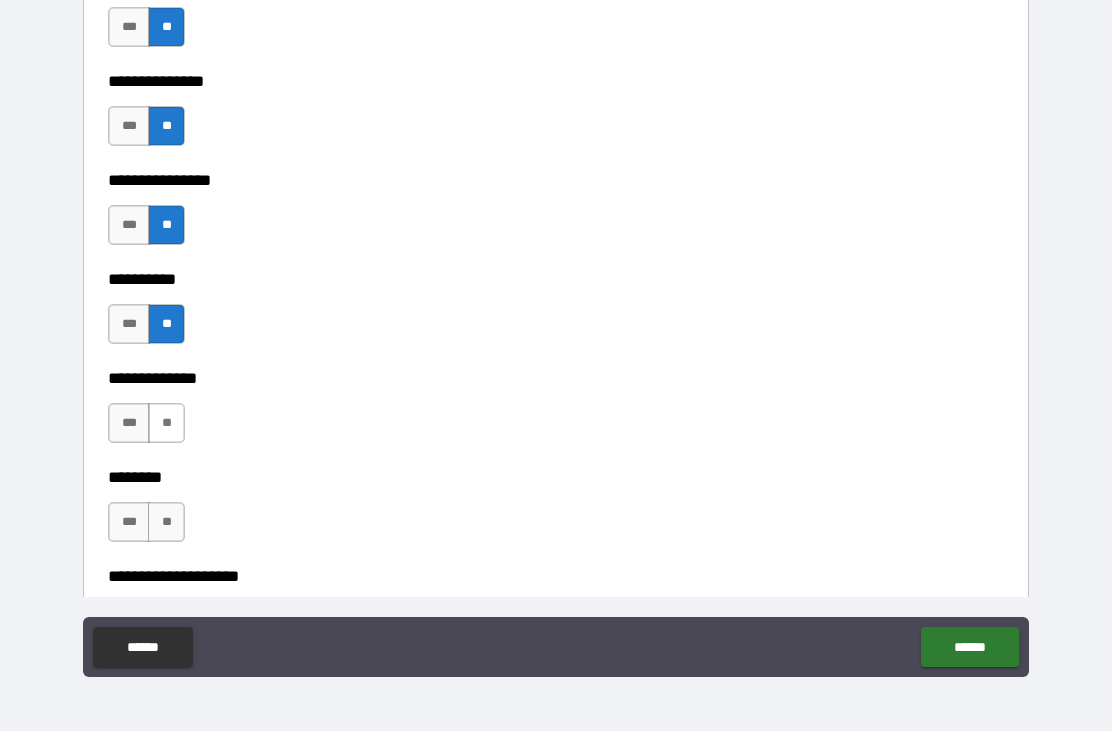 click on "**" at bounding box center [166, 423] 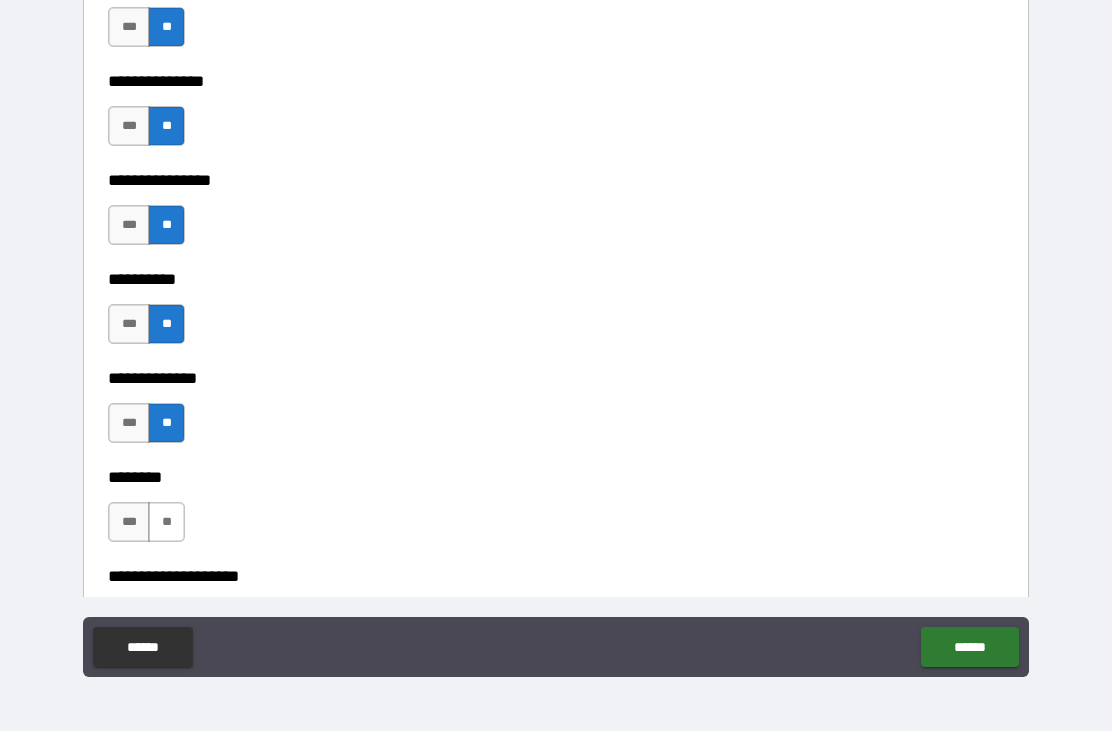 click on "**" at bounding box center (166, 522) 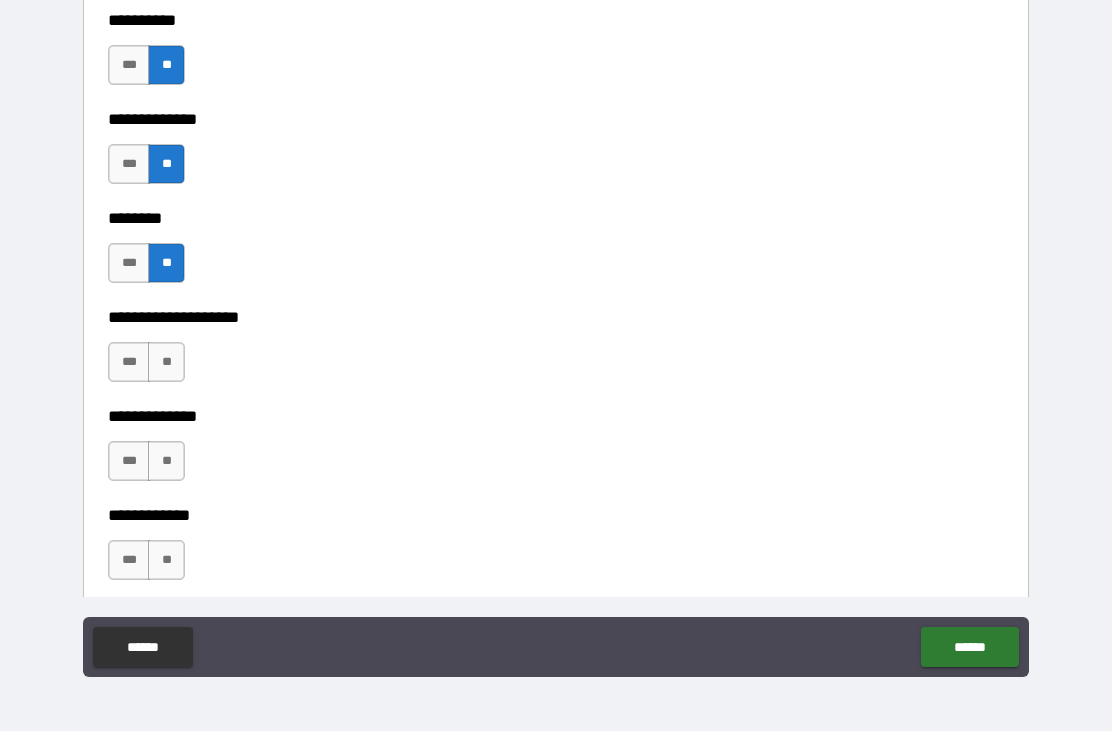 scroll, scrollTop: 8652, scrollLeft: 0, axis: vertical 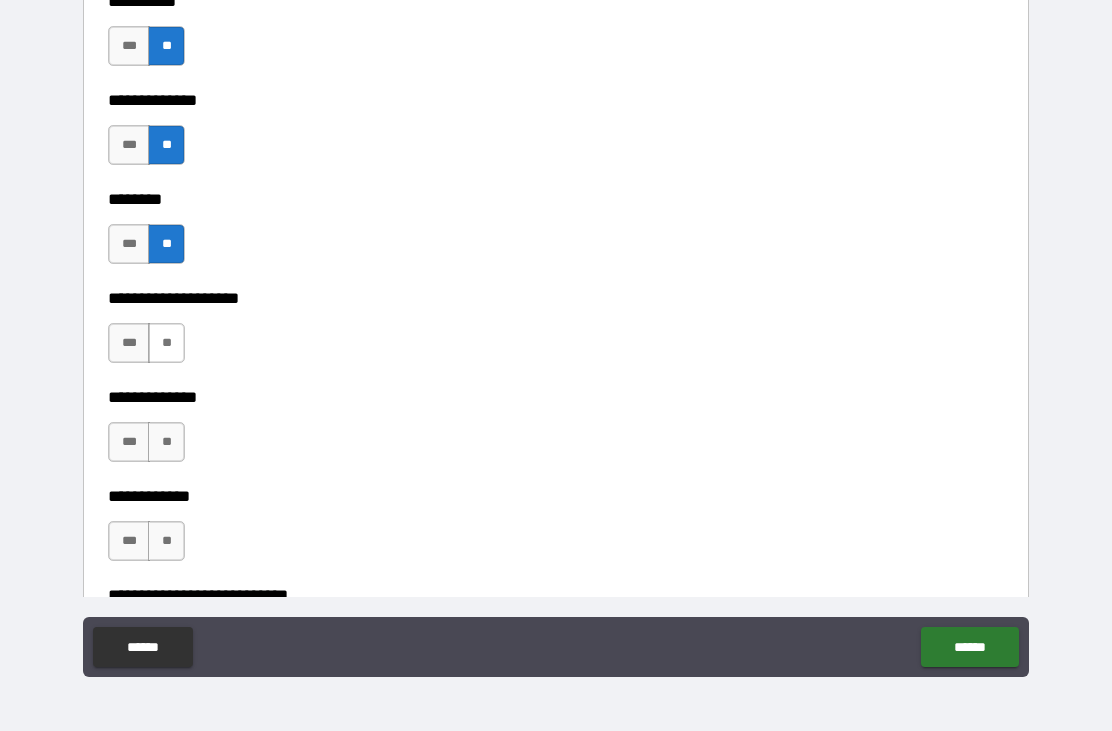 click on "**" at bounding box center (166, 343) 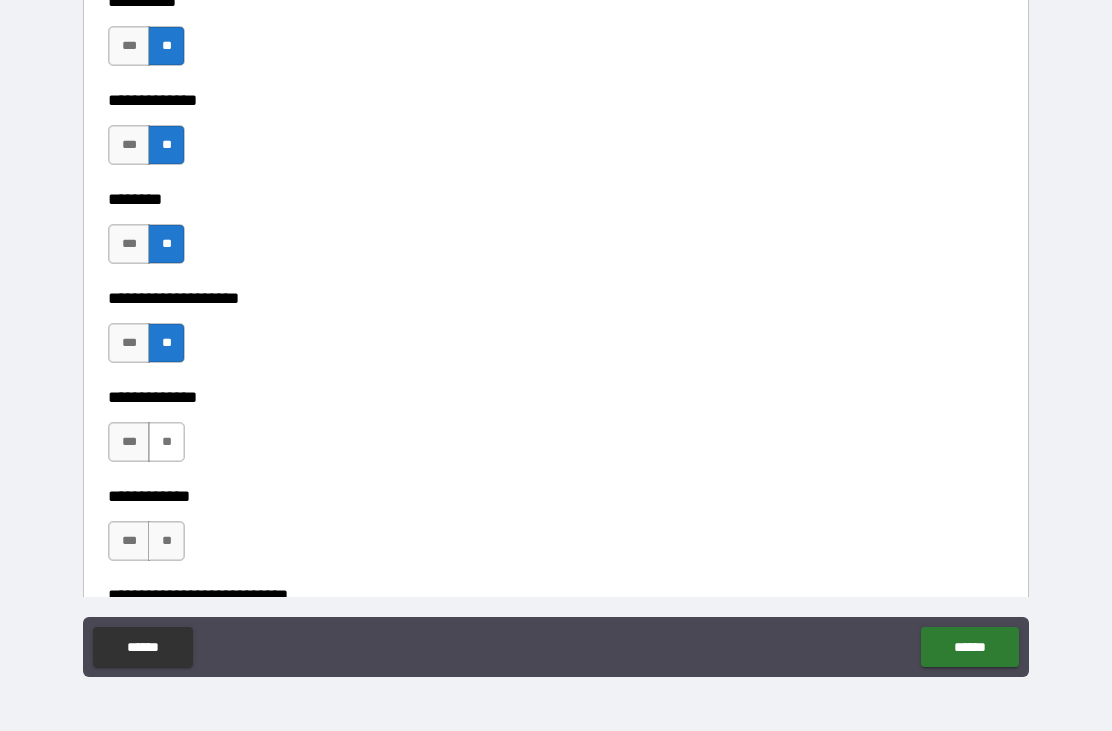 click on "**" at bounding box center [166, 442] 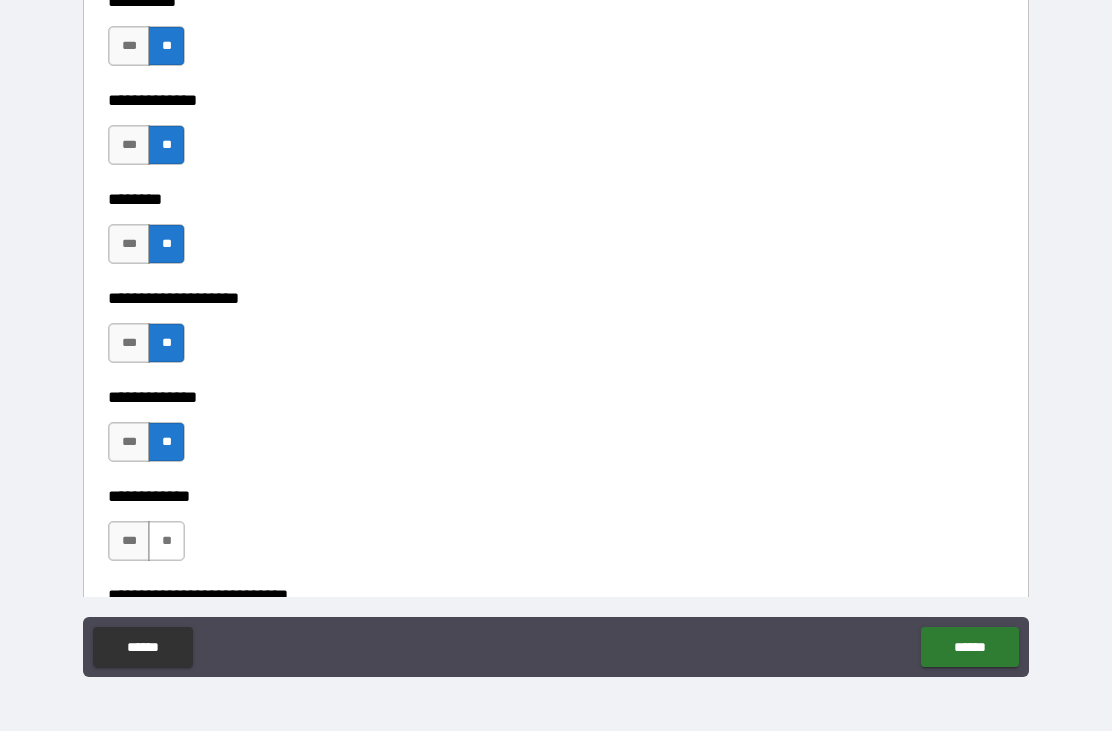 click on "**" at bounding box center [166, 541] 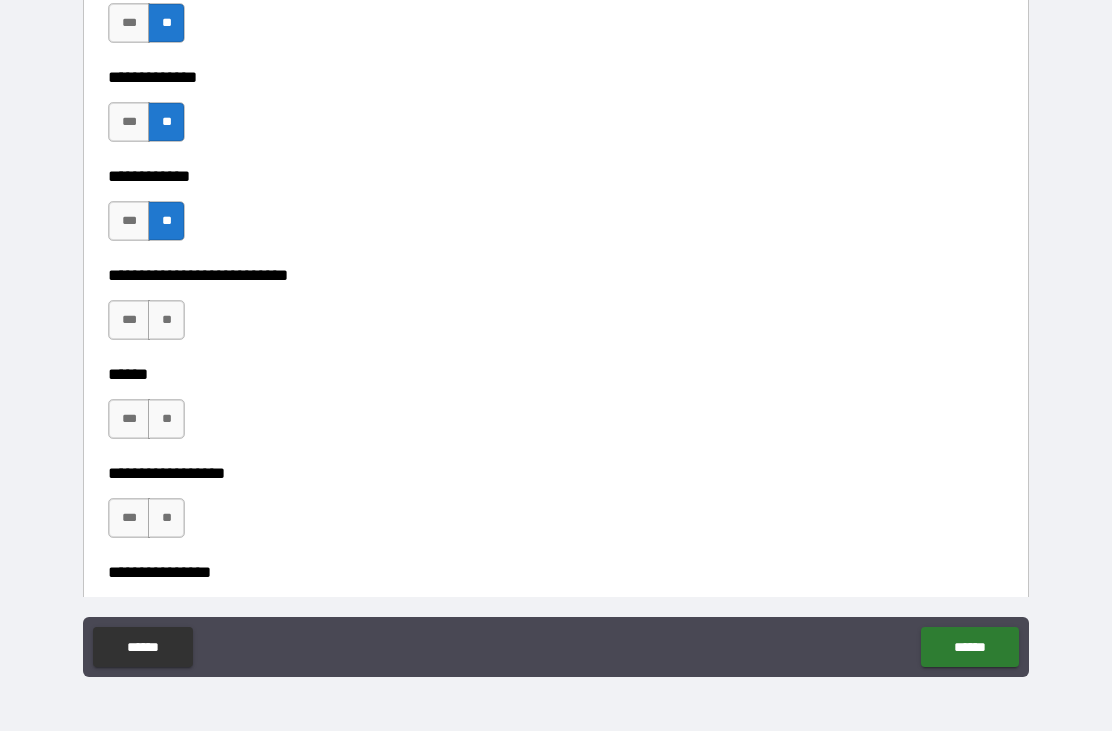 scroll, scrollTop: 8975, scrollLeft: 0, axis: vertical 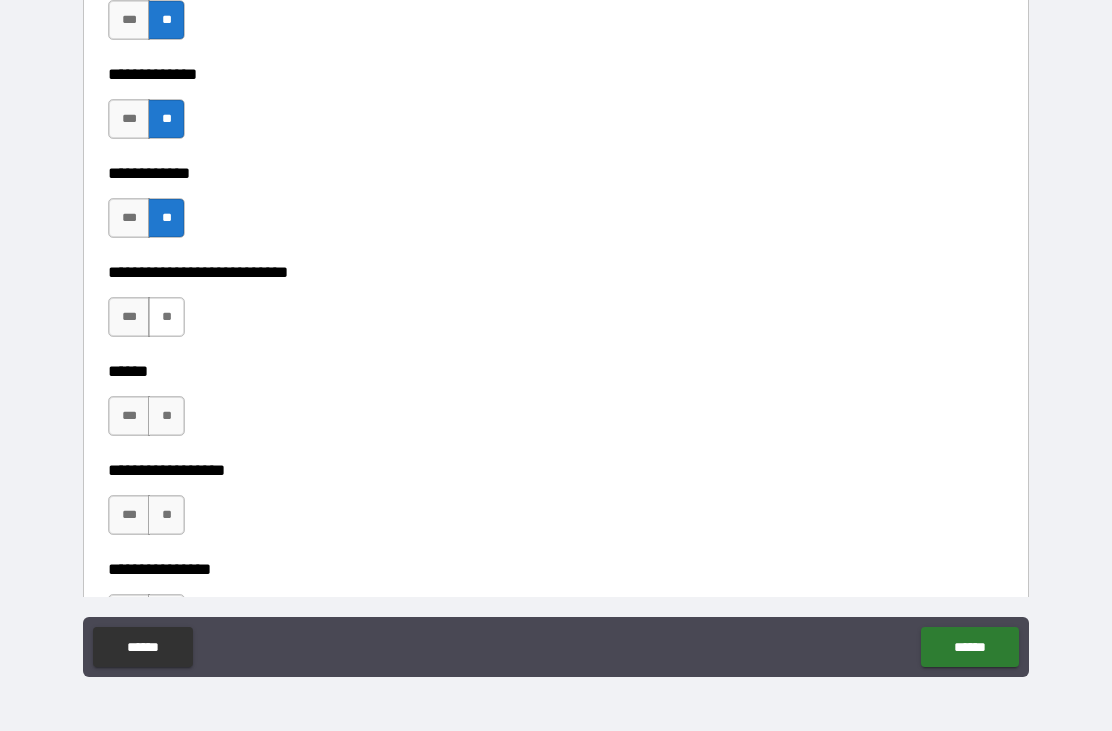 click on "**" at bounding box center (166, 317) 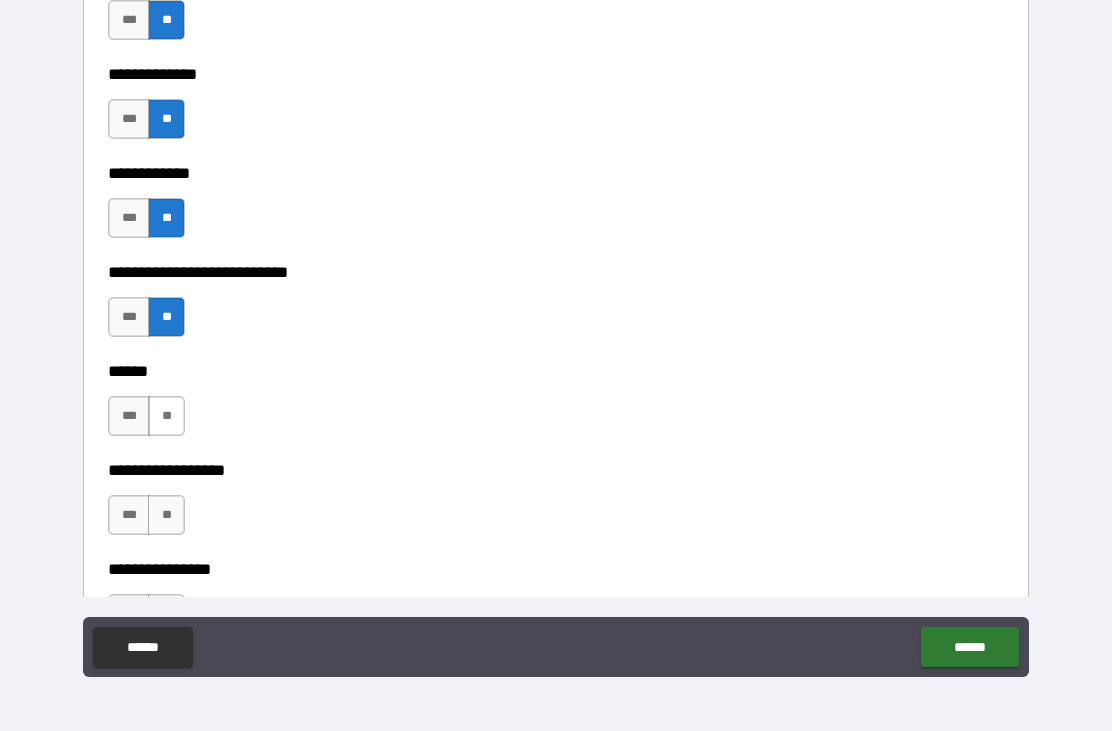 click on "**" at bounding box center (166, 416) 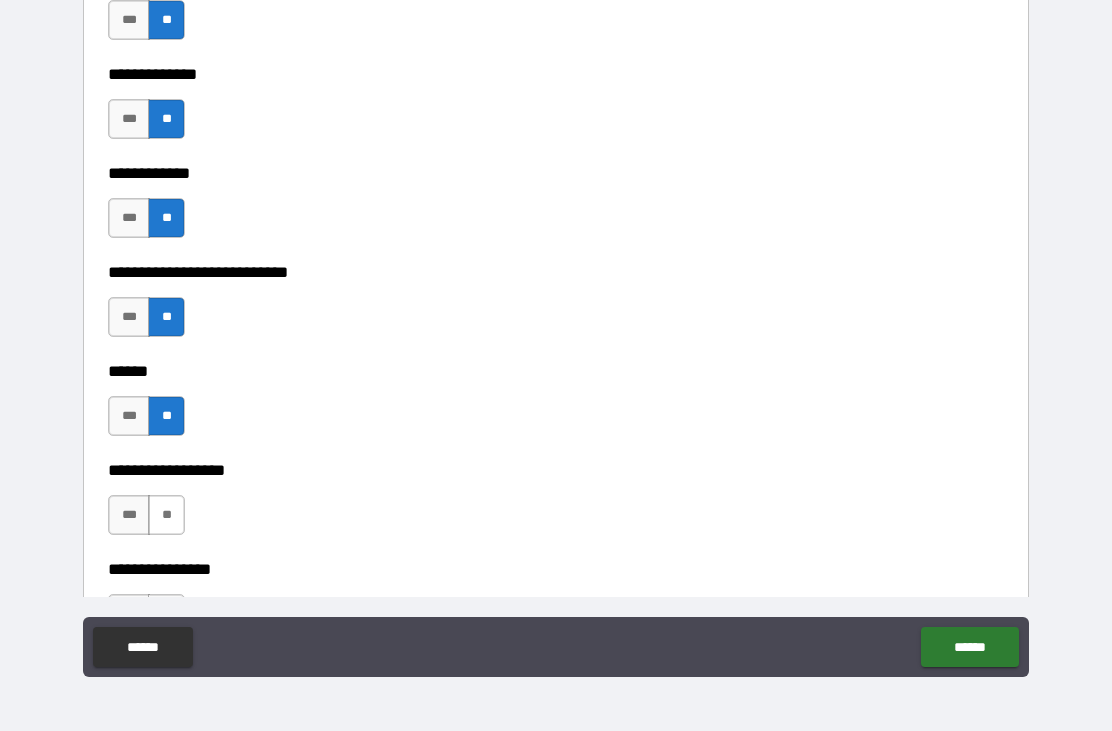 click on "**" at bounding box center [166, 515] 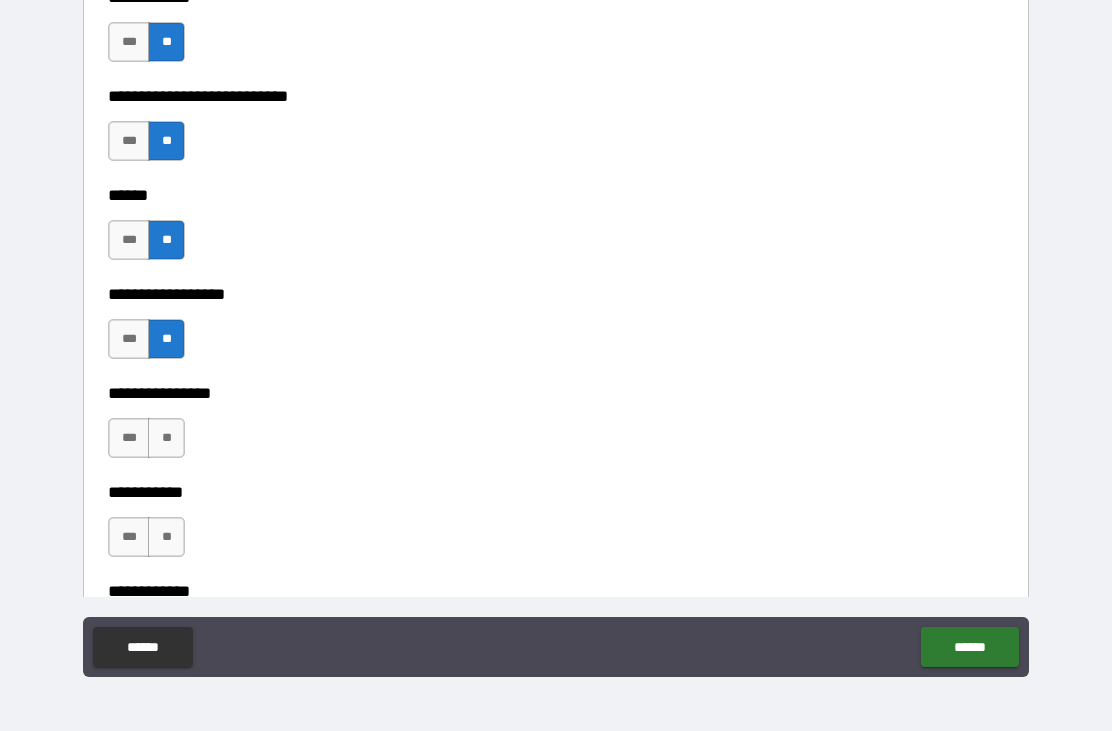 scroll, scrollTop: 9163, scrollLeft: 0, axis: vertical 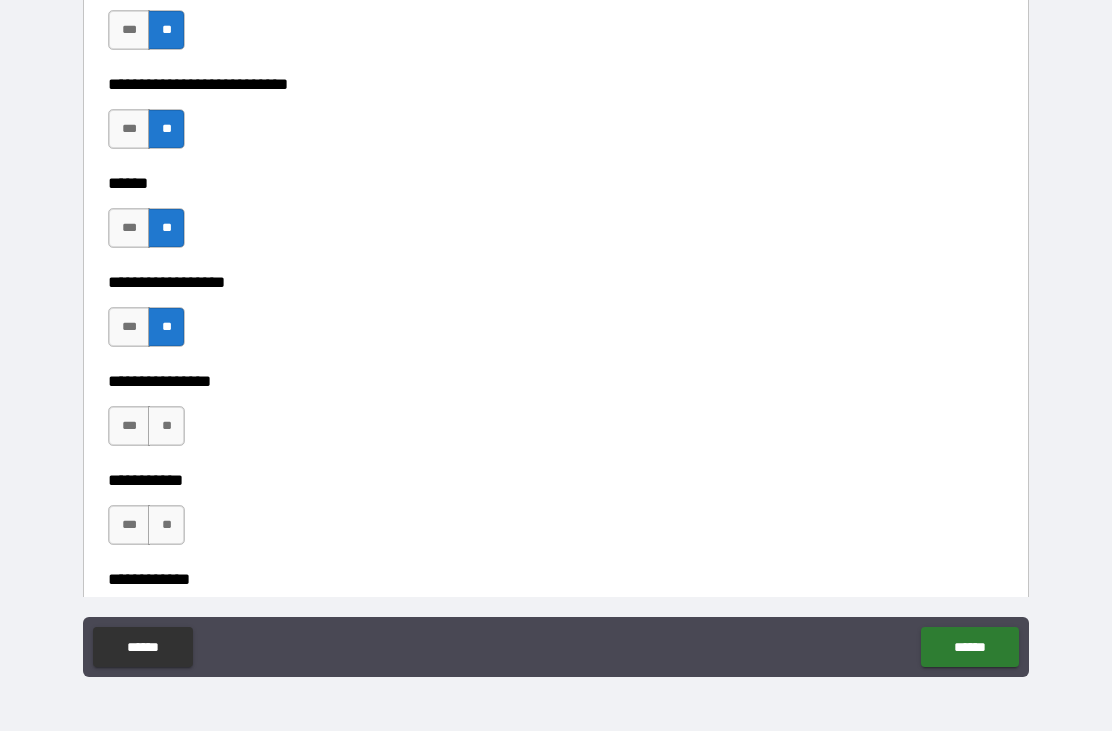 click on "**********" at bounding box center [556, 466] 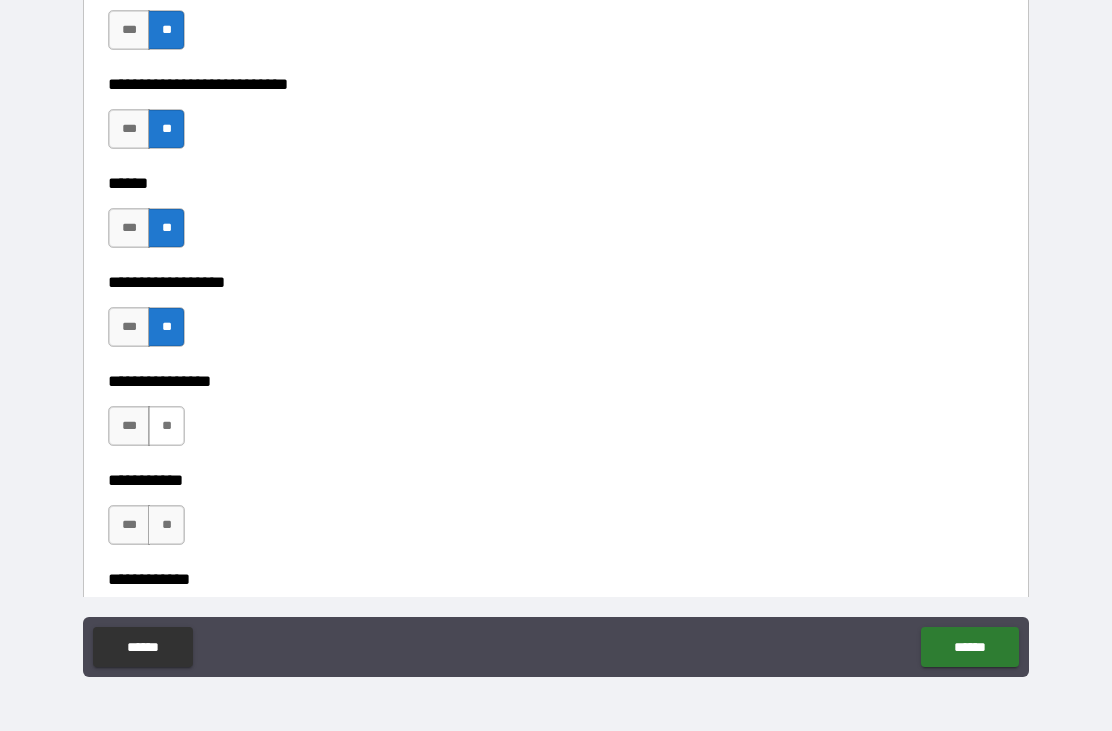 click on "**" at bounding box center [166, 426] 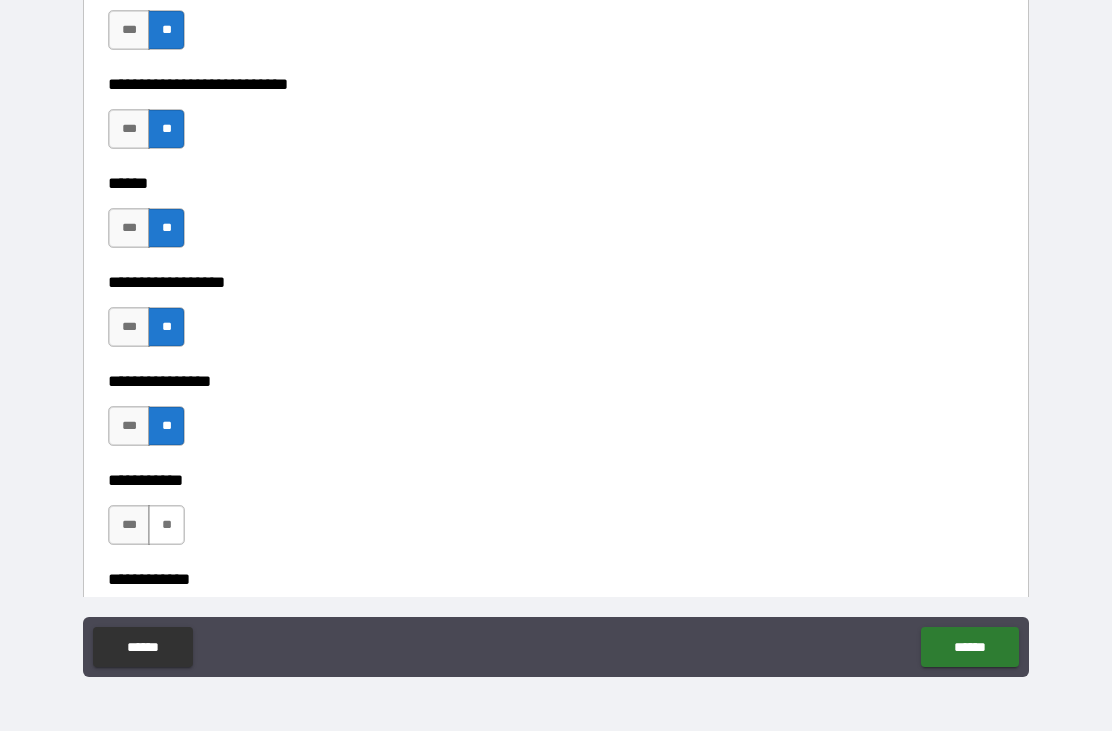 click on "**" at bounding box center (166, 525) 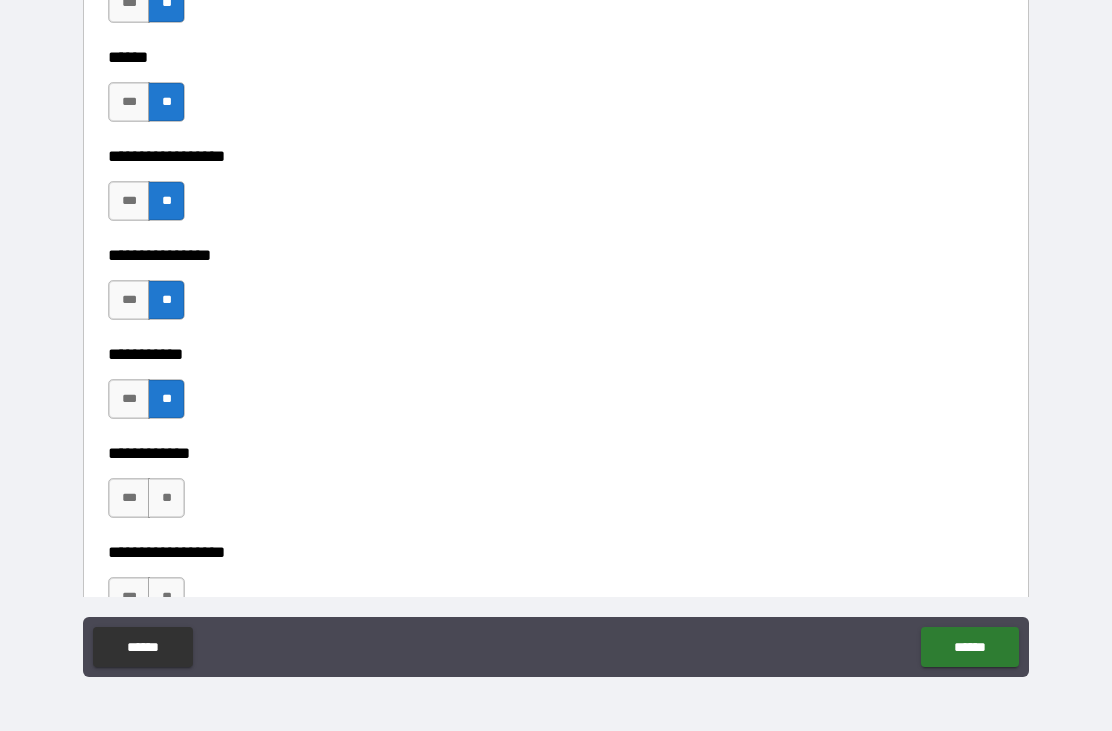 scroll, scrollTop: 9315, scrollLeft: 0, axis: vertical 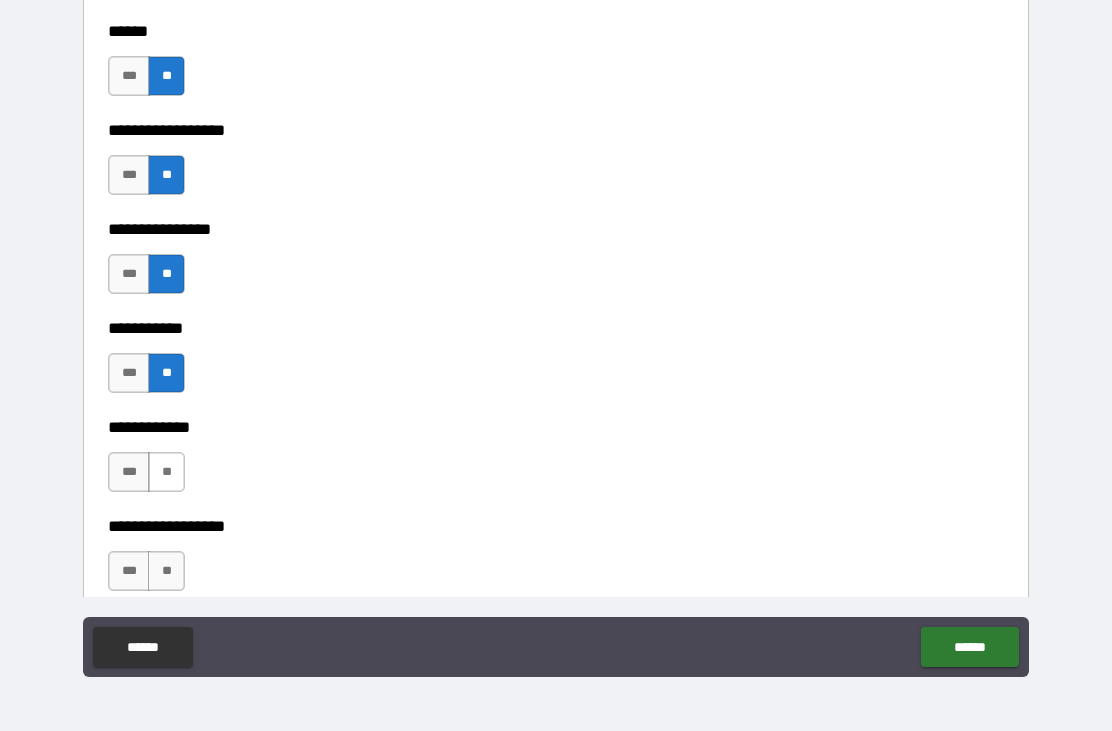 click on "**" at bounding box center (166, 472) 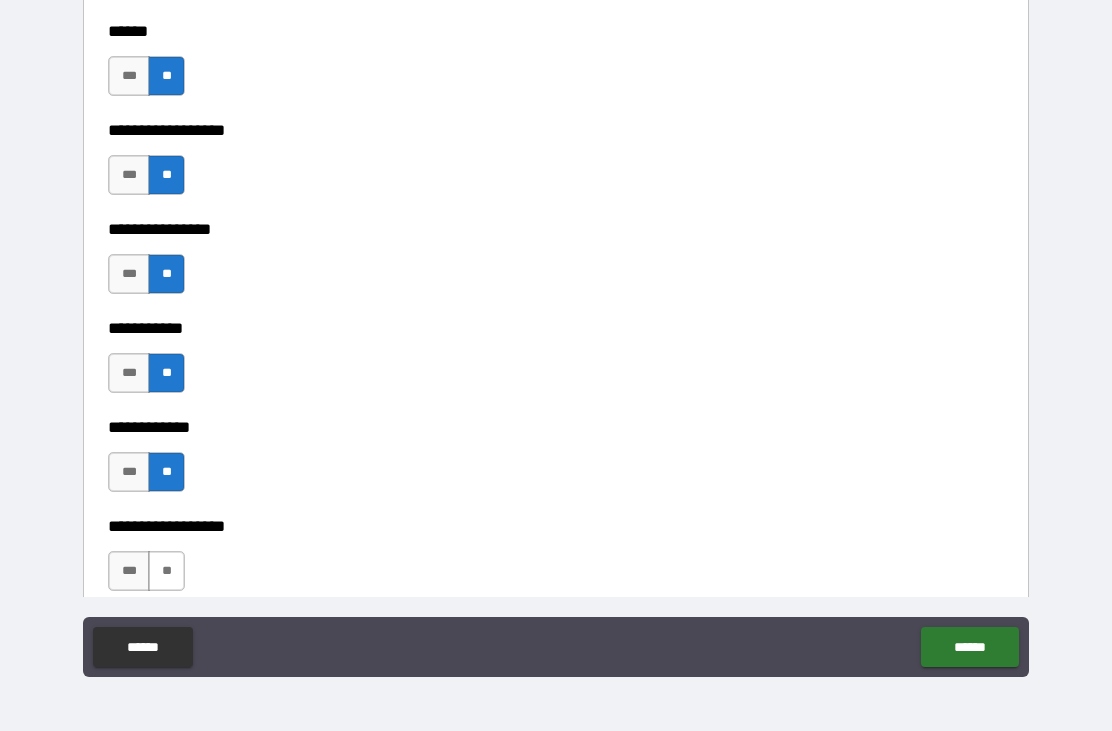 click on "**" at bounding box center (166, 571) 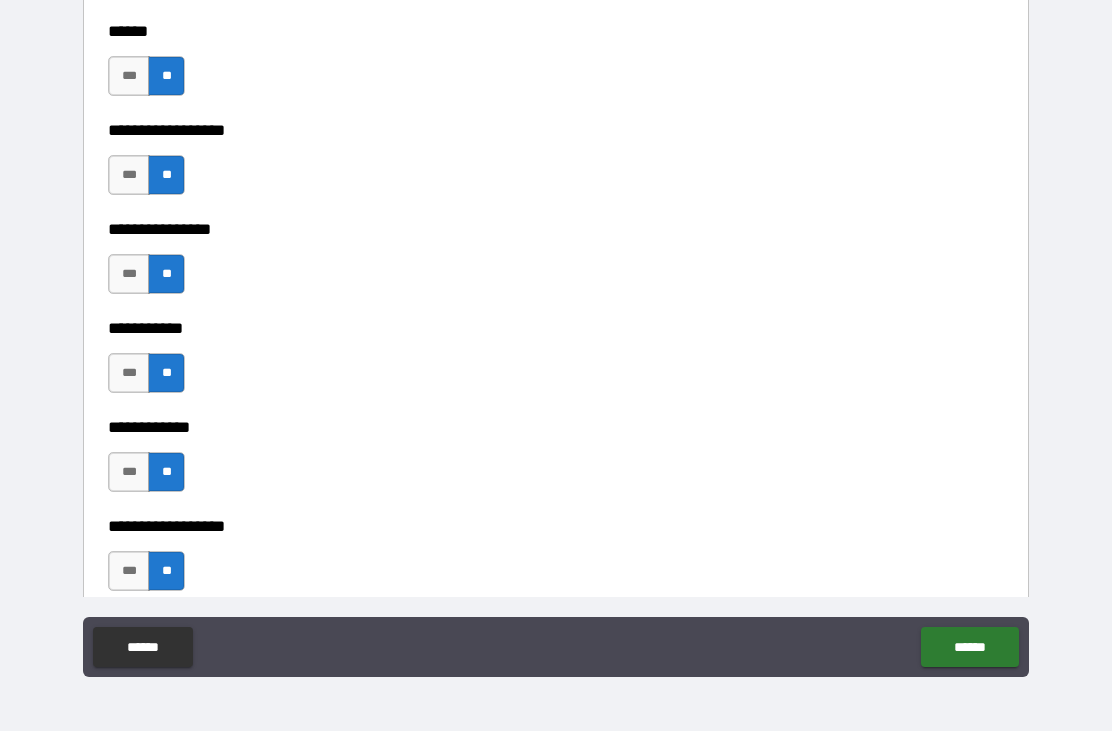 scroll, scrollTop: 9483, scrollLeft: 0, axis: vertical 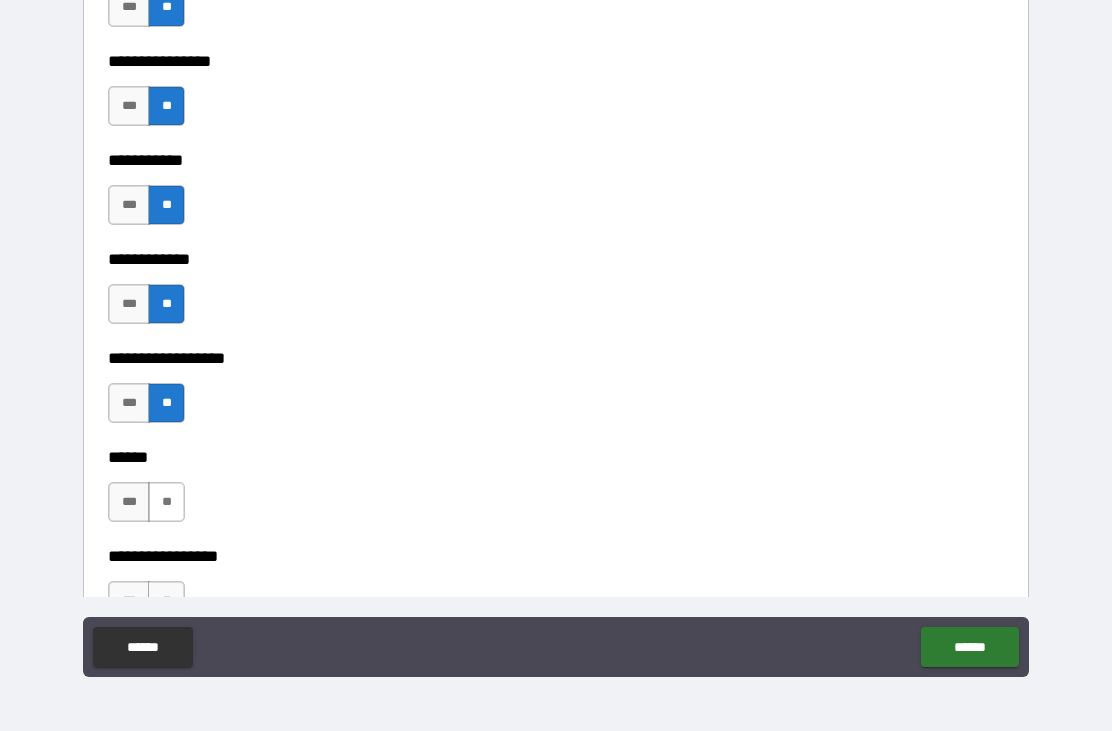 click on "**" at bounding box center (166, 502) 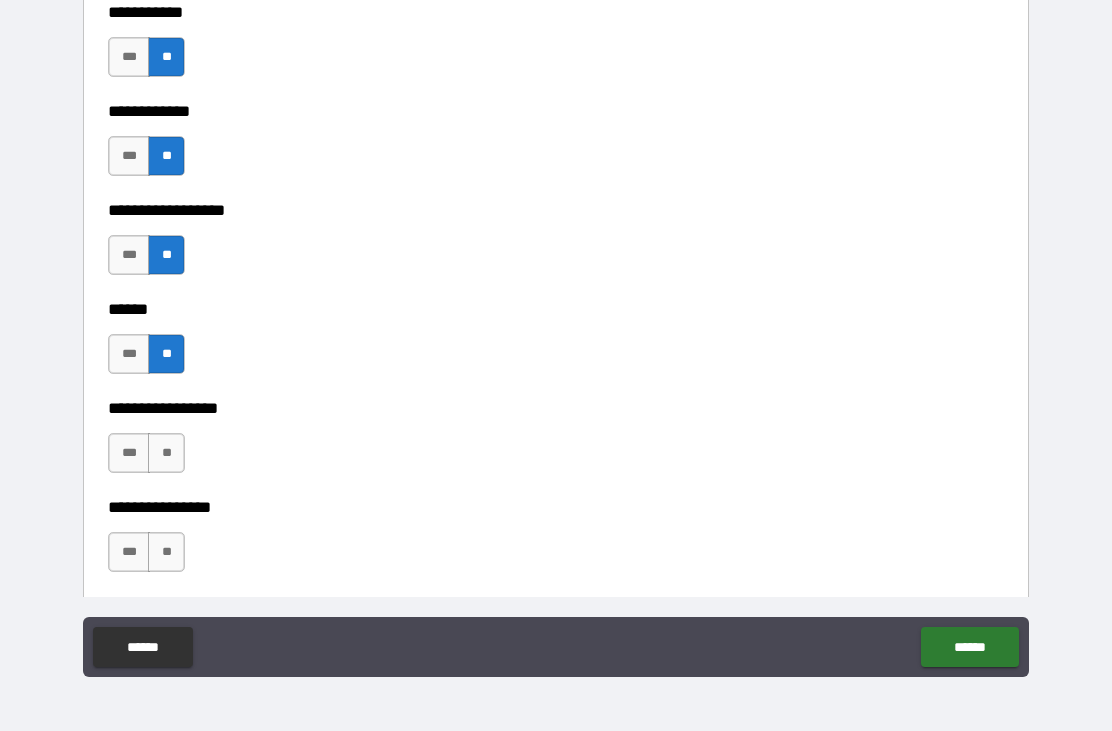 scroll, scrollTop: 9633, scrollLeft: 0, axis: vertical 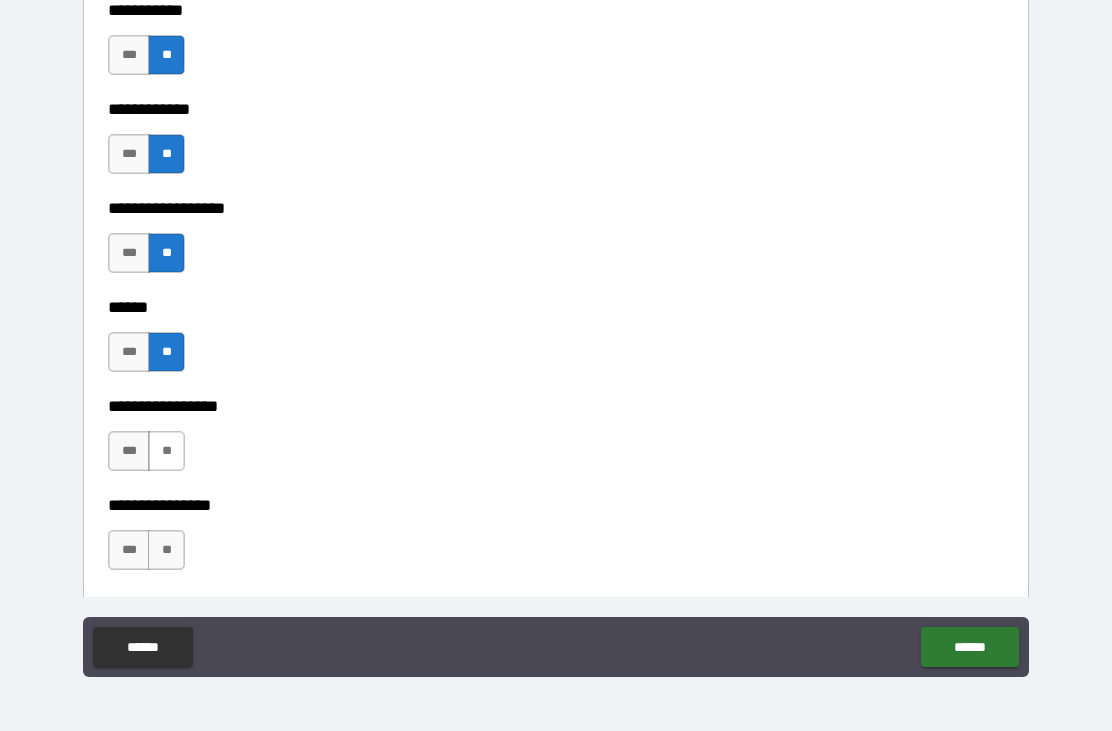 click on "**" at bounding box center [166, 451] 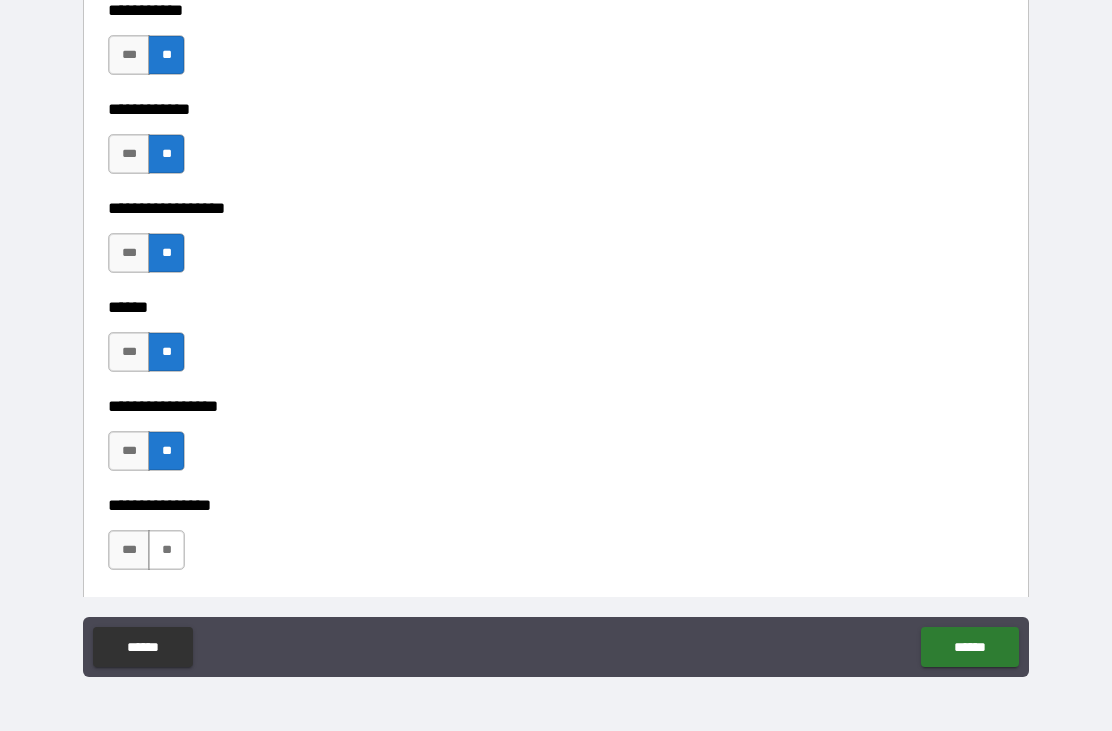 click on "**" at bounding box center [166, 550] 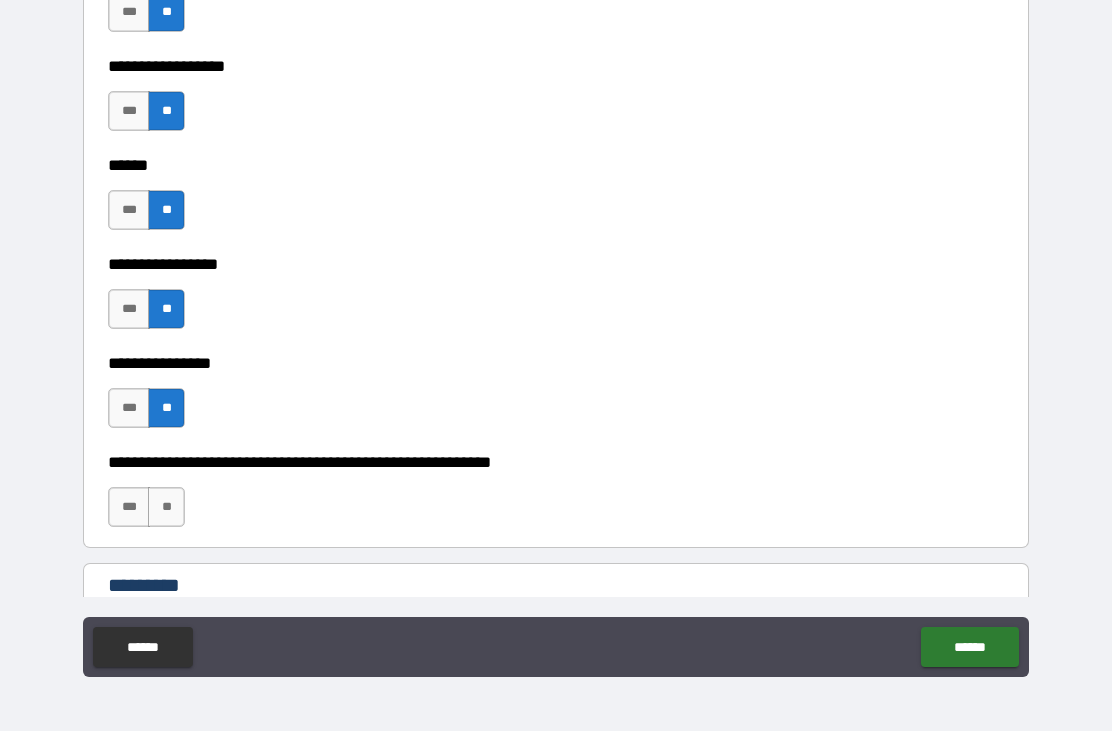 scroll, scrollTop: 9780, scrollLeft: 0, axis: vertical 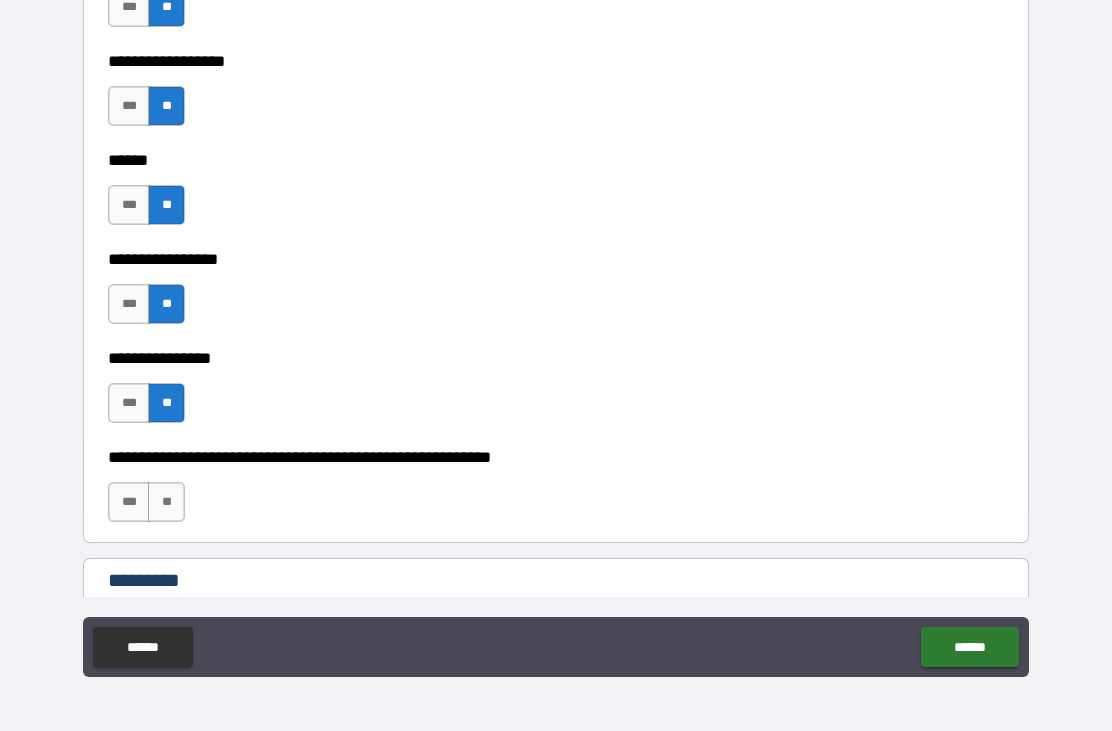 click on "**********" at bounding box center (555, 291) 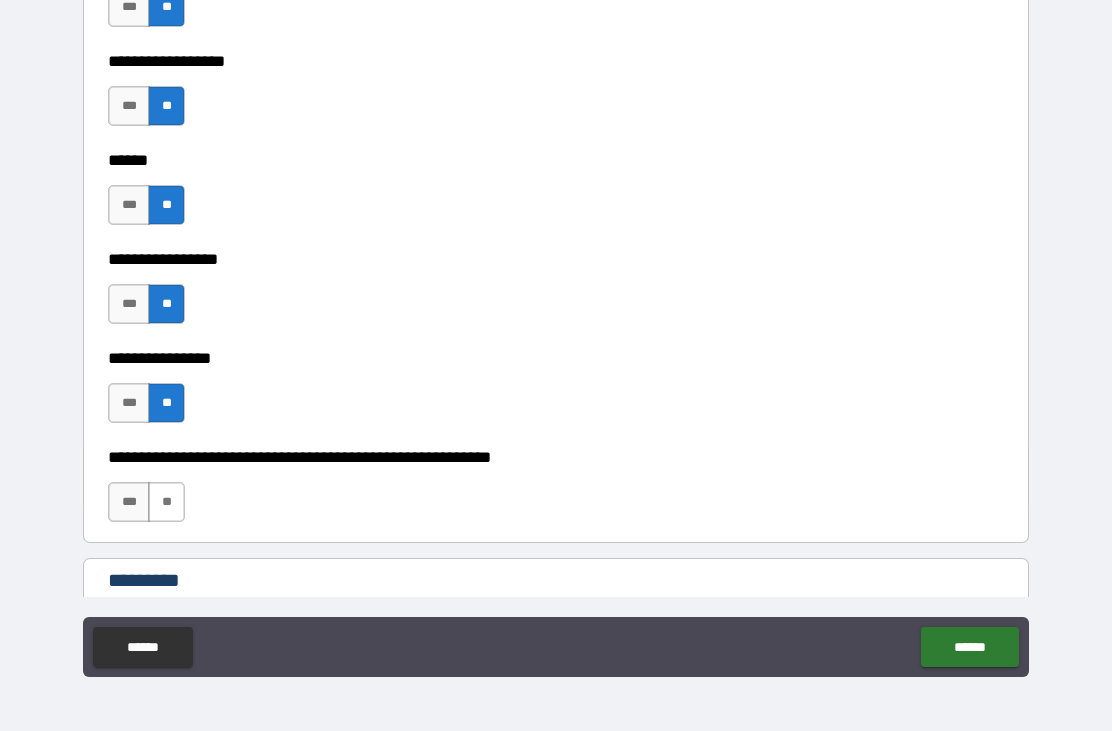 click on "**" at bounding box center [166, 502] 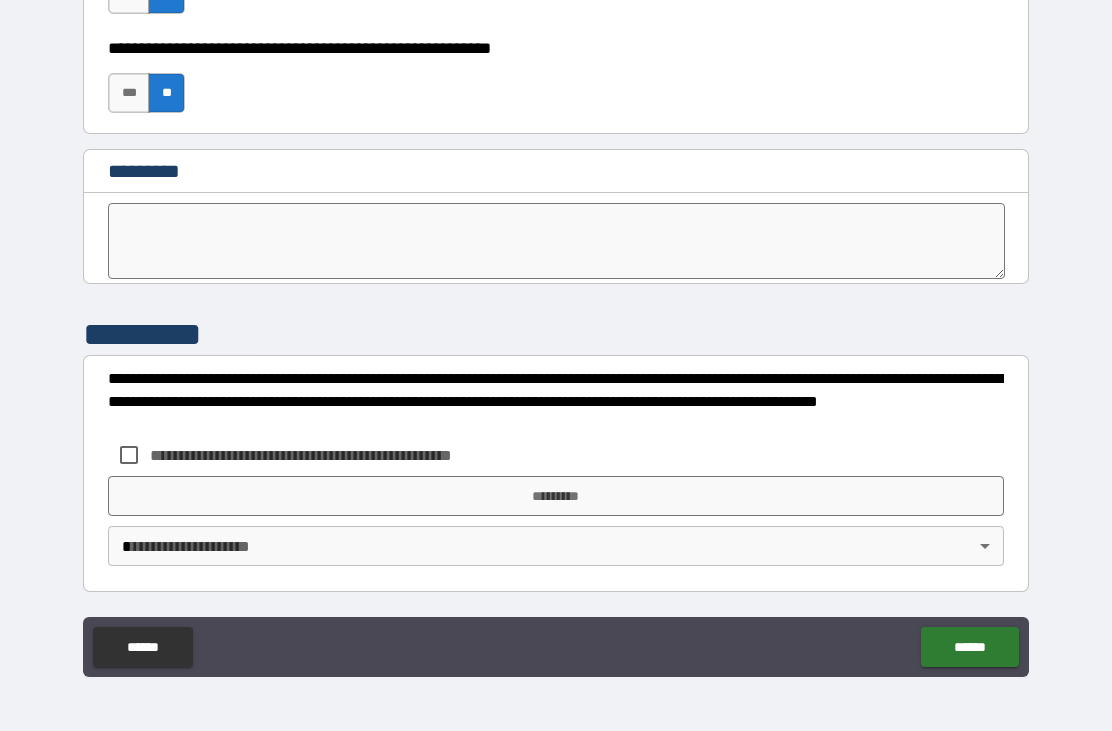 scroll, scrollTop: 10189, scrollLeft: 0, axis: vertical 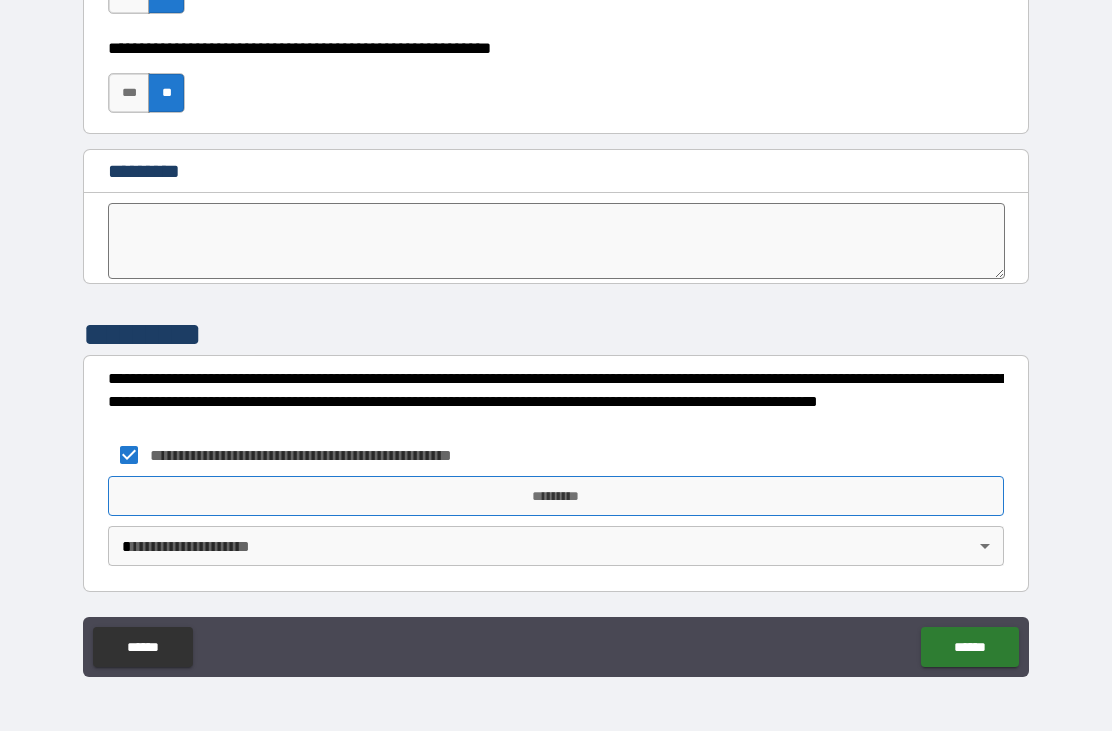 click on "*********" at bounding box center [556, 496] 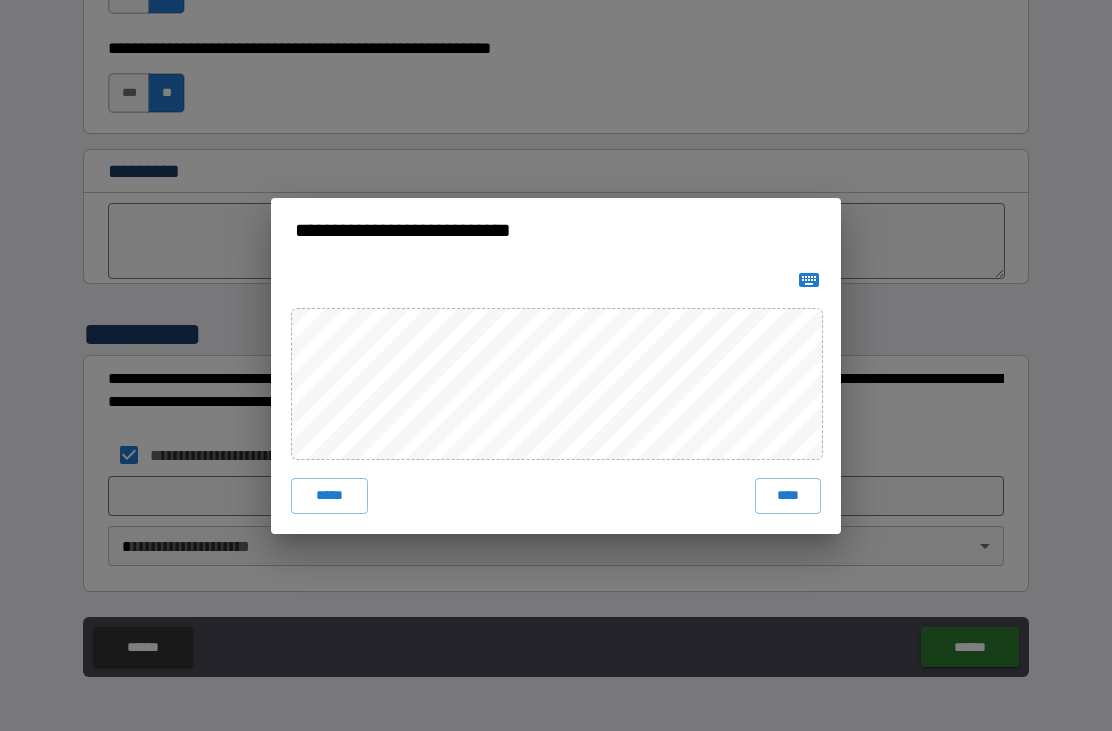 click on "**********" at bounding box center [556, 230] 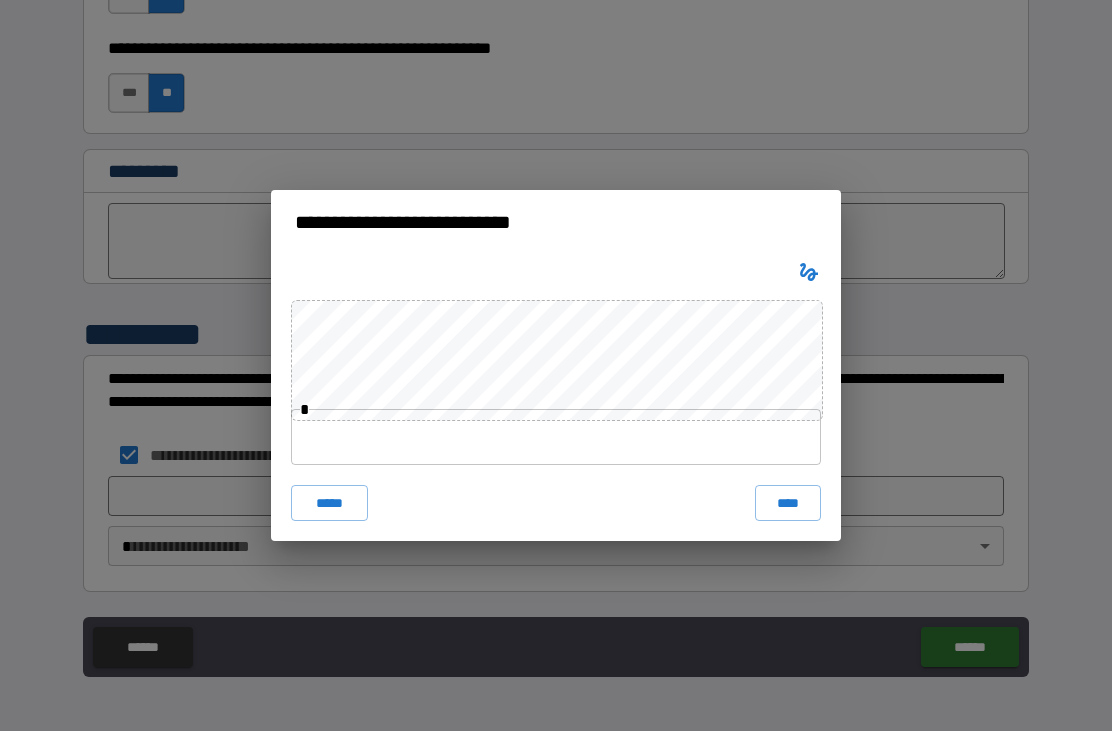 type 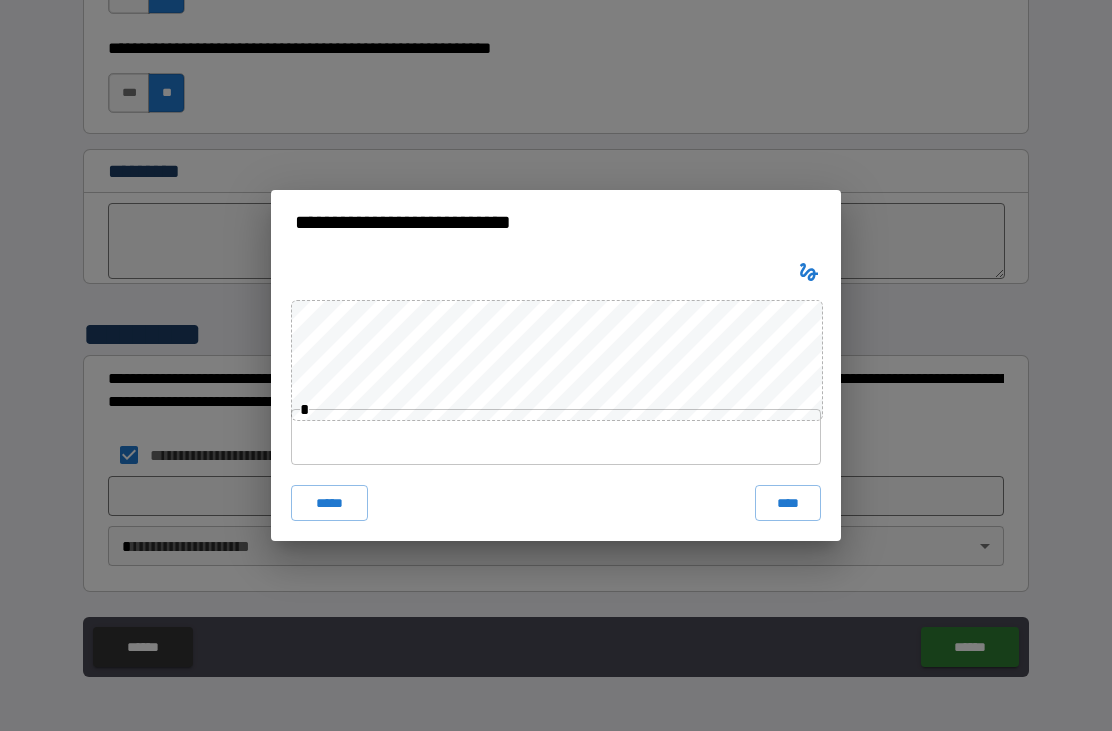 click at bounding box center (556, 437) 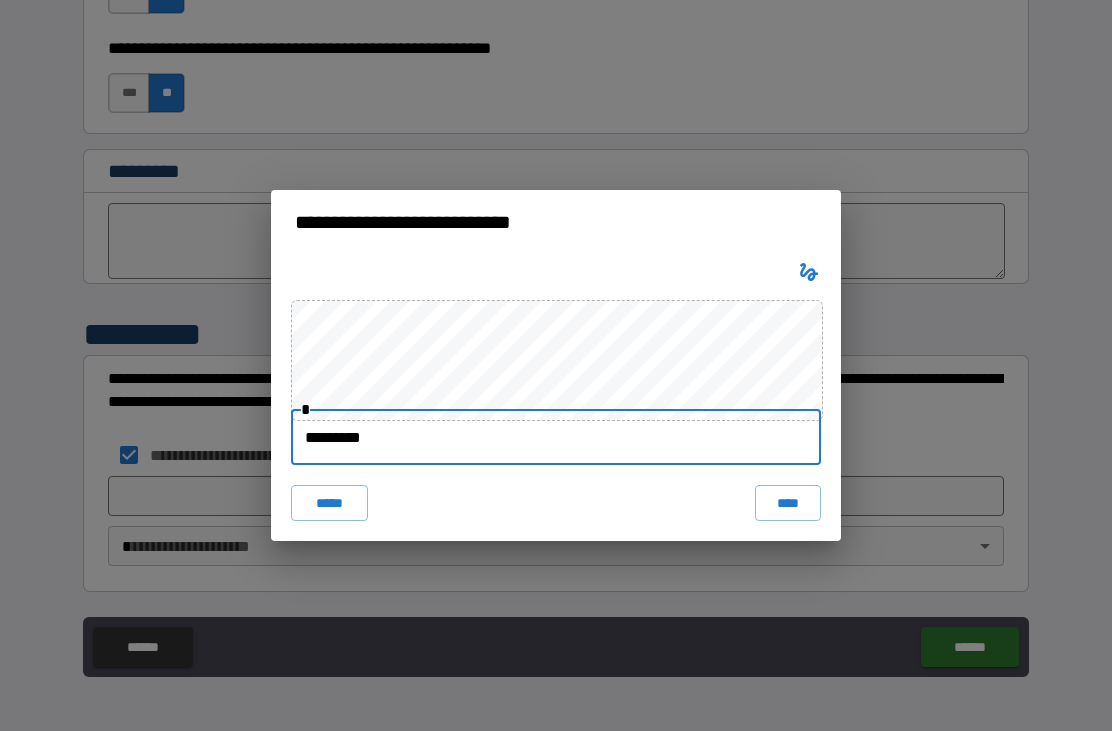 type on "**********" 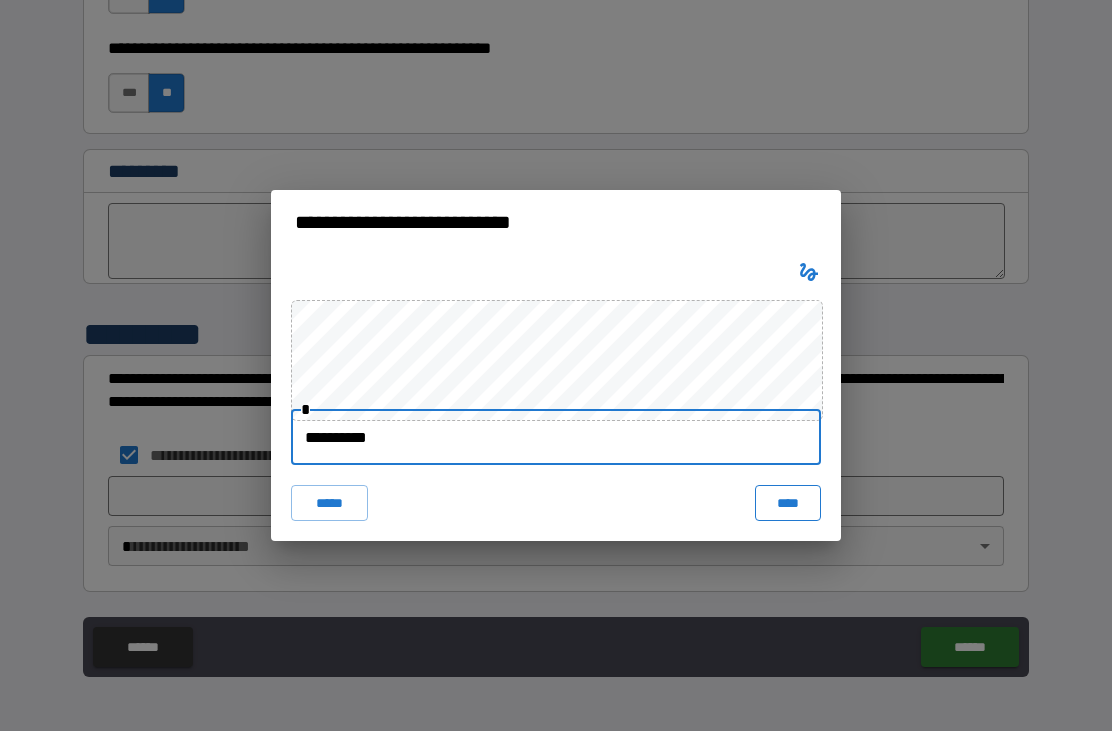 click on "****" at bounding box center (788, 503) 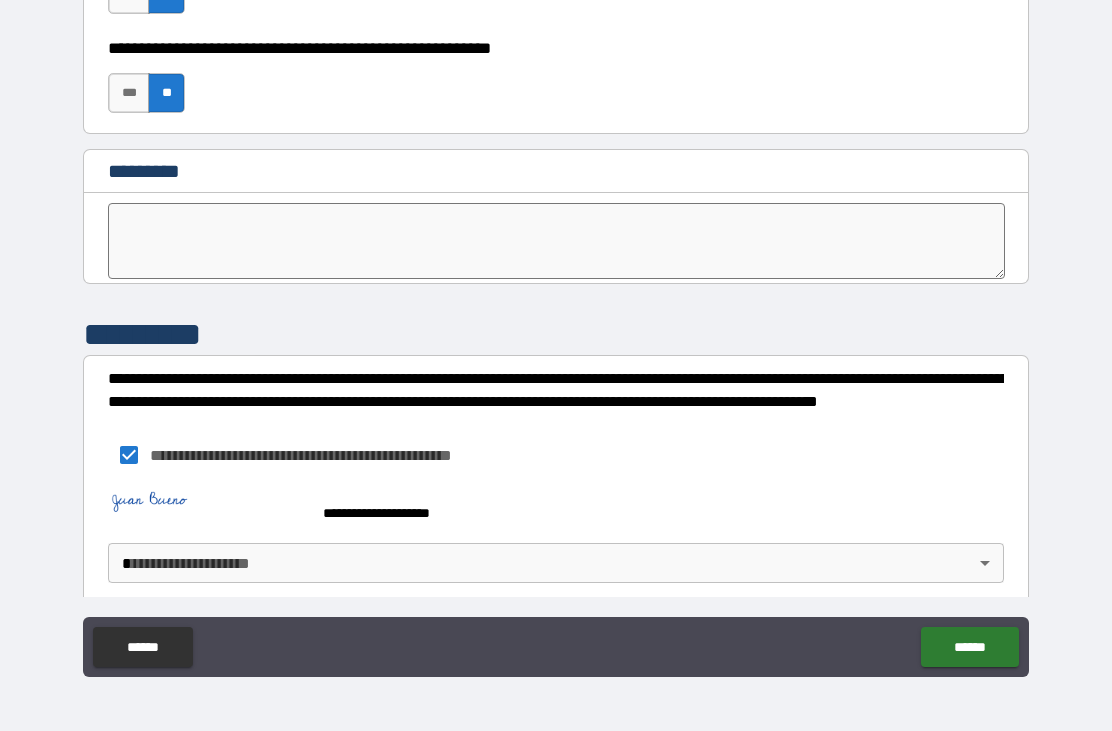 click on "**********" at bounding box center (556, 332) 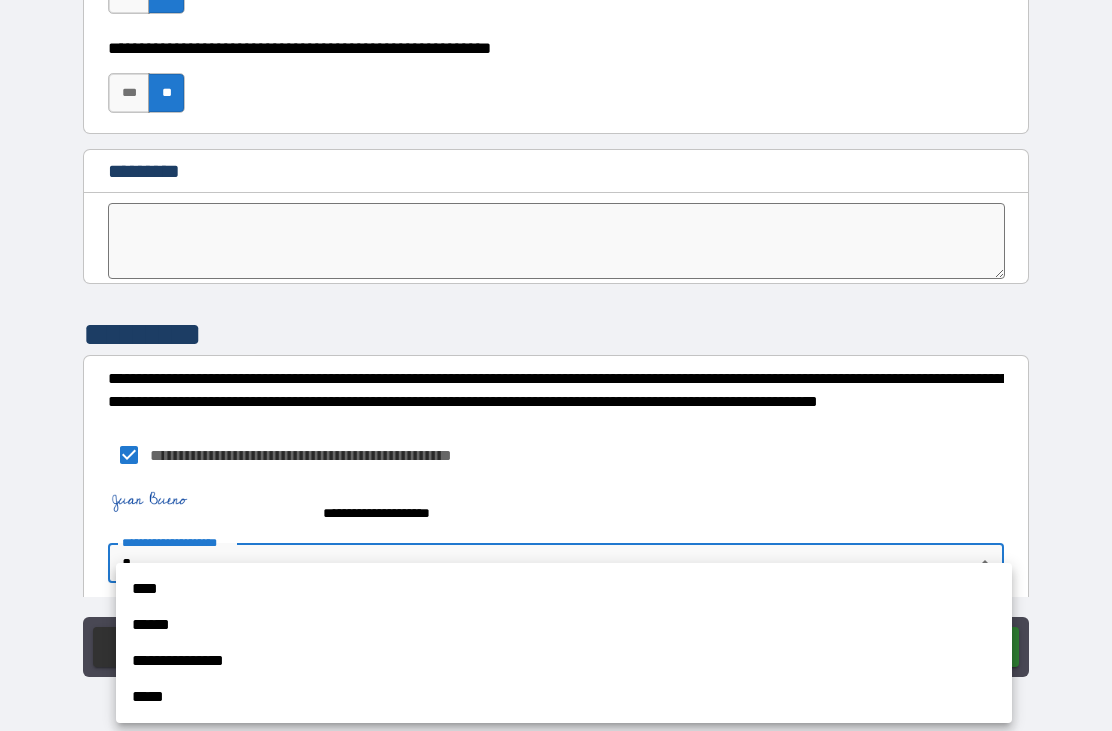 click on "****" at bounding box center (564, 589) 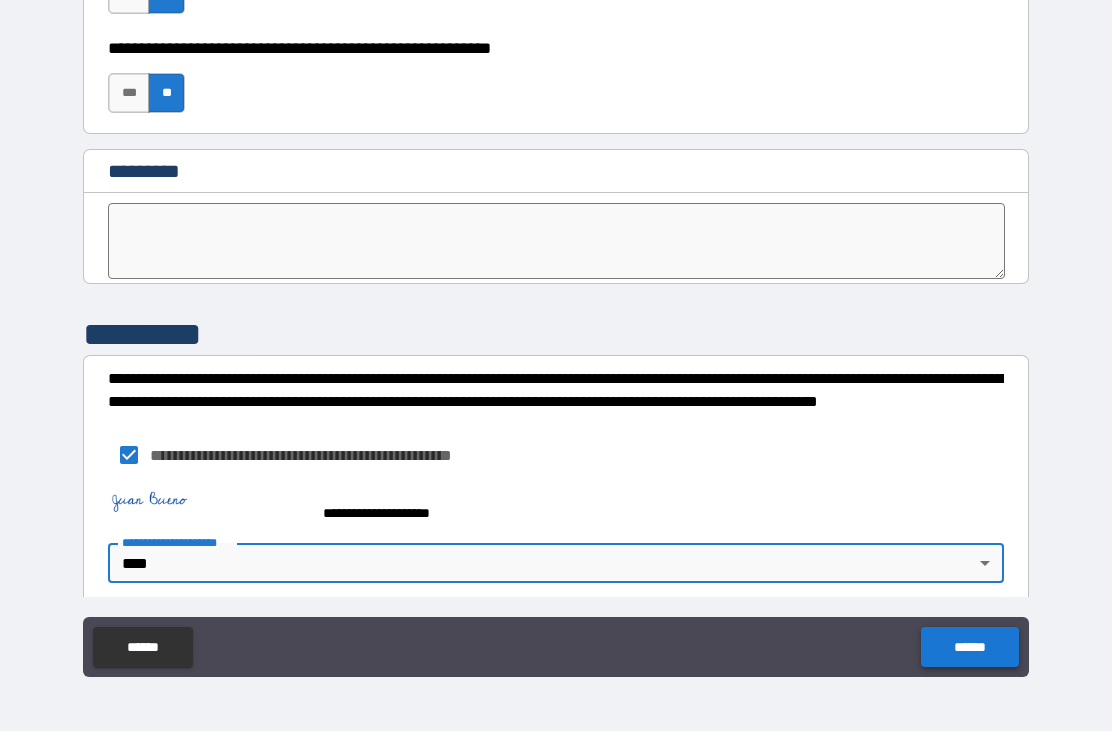 click on "******" at bounding box center [969, 647] 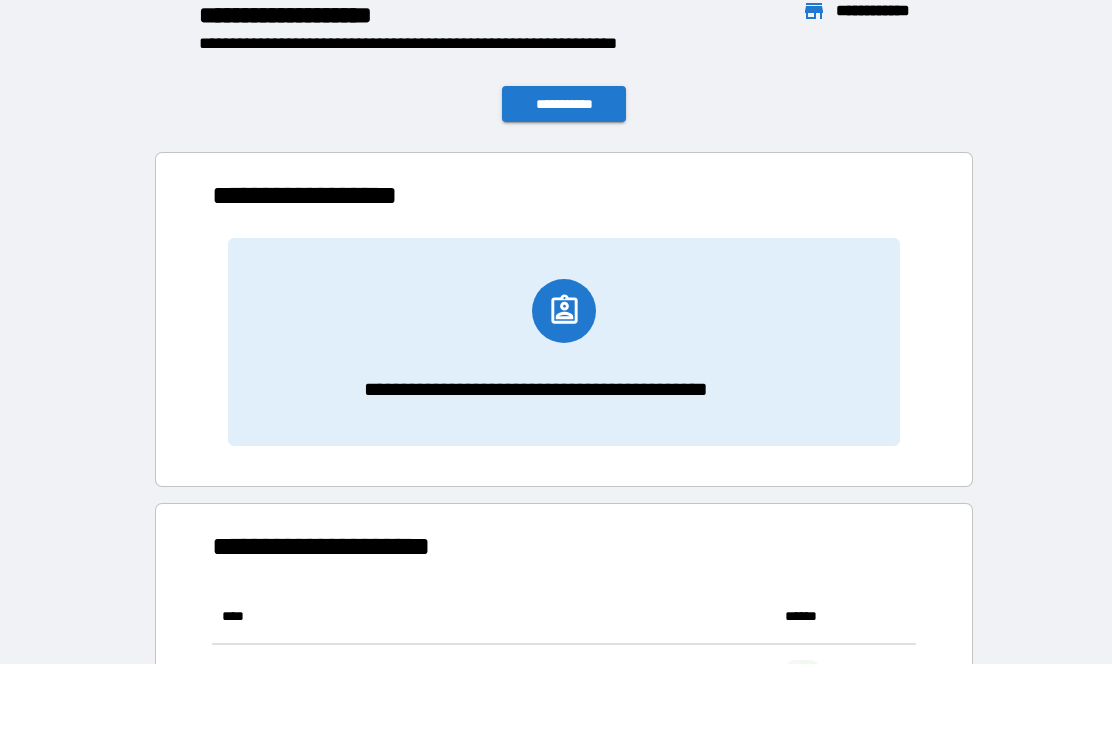 scroll, scrollTop: 1, scrollLeft: 1, axis: both 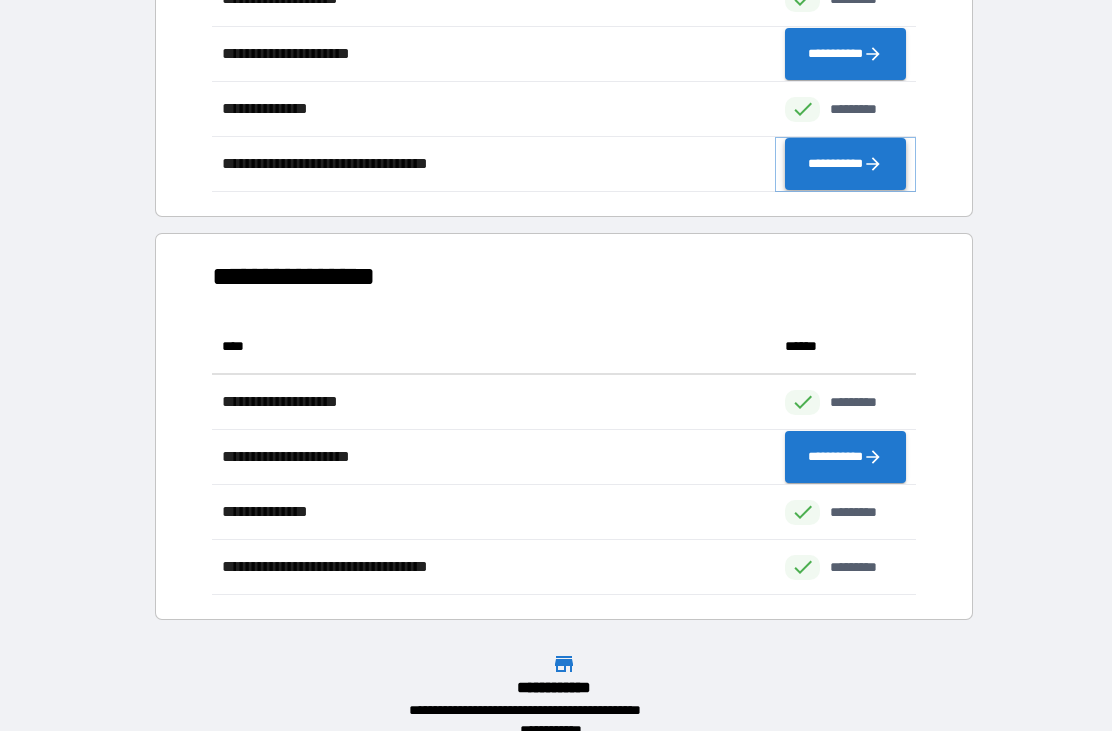 click on "**********" at bounding box center [845, 164] 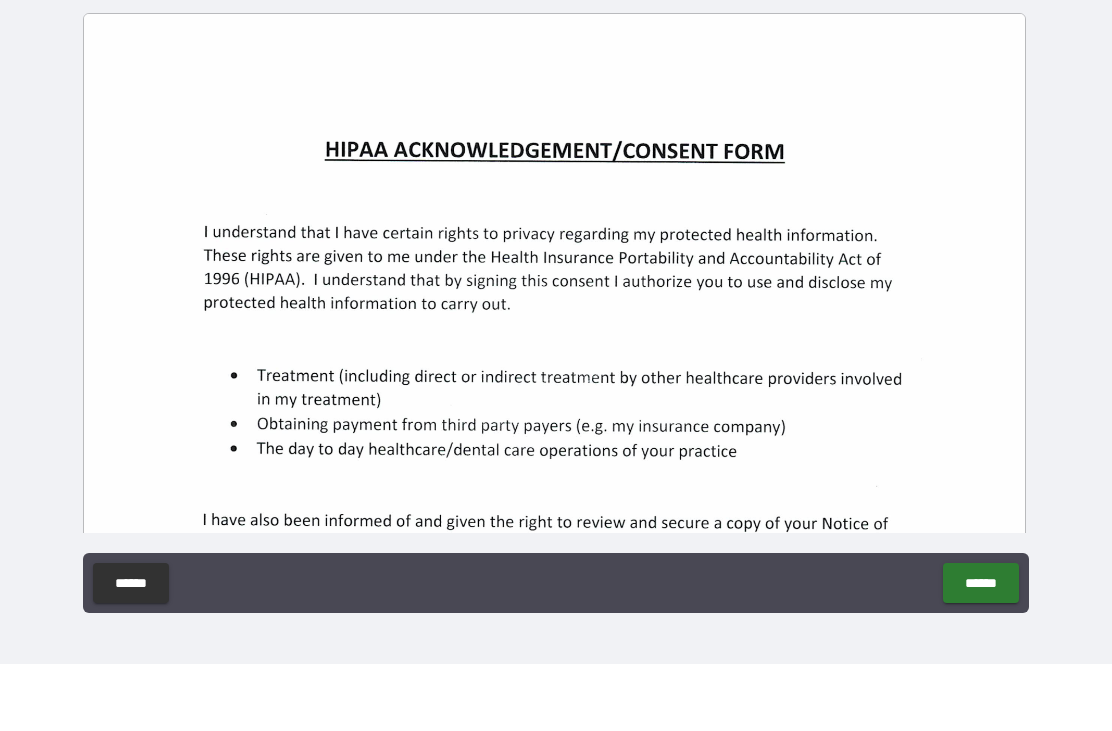 scroll, scrollTop: 0, scrollLeft: 0, axis: both 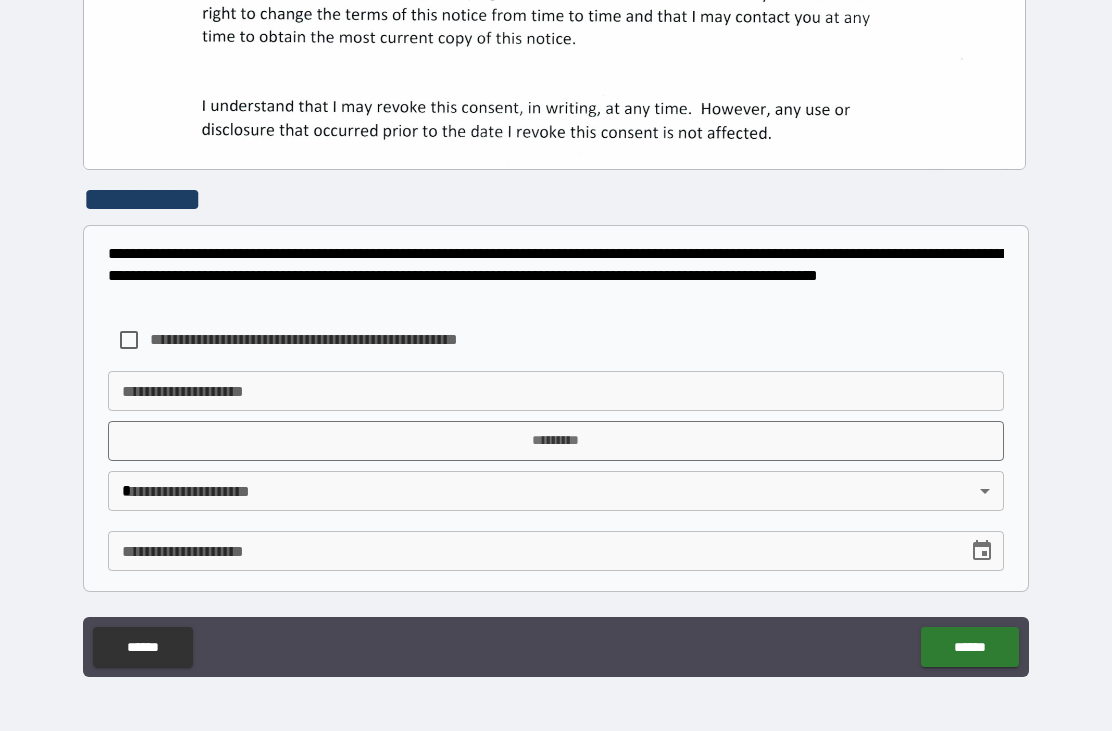 click on "**********" at bounding box center [315, 340] 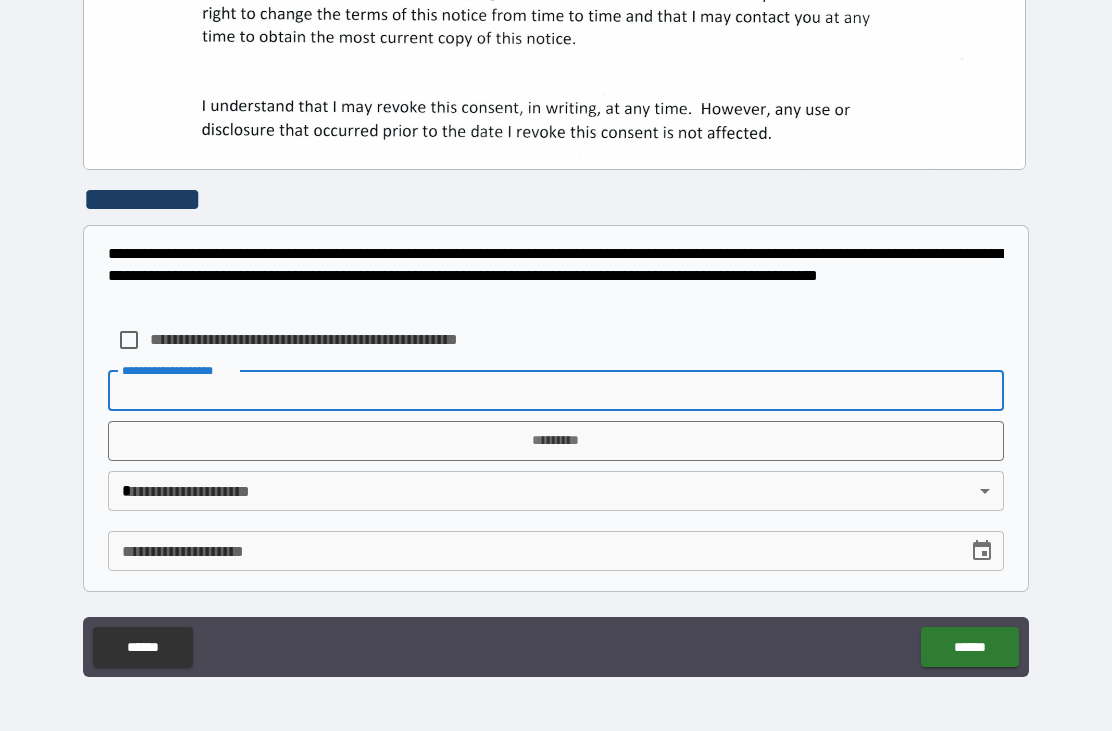 type on "*" 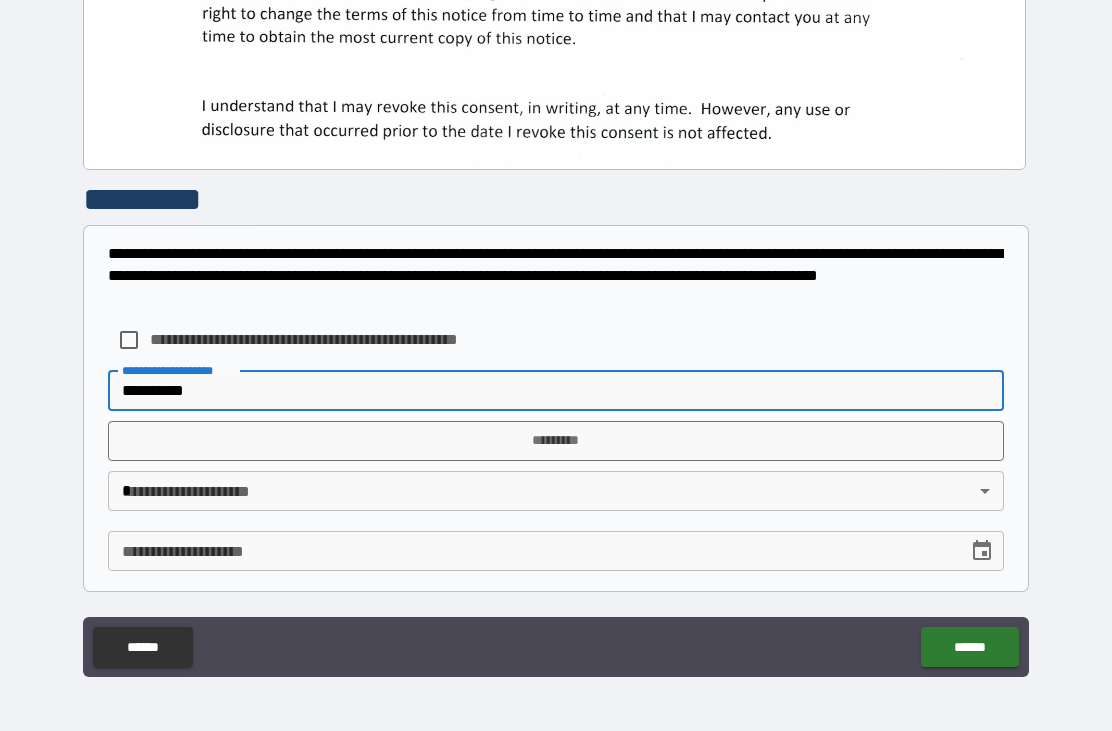 type on "**********" 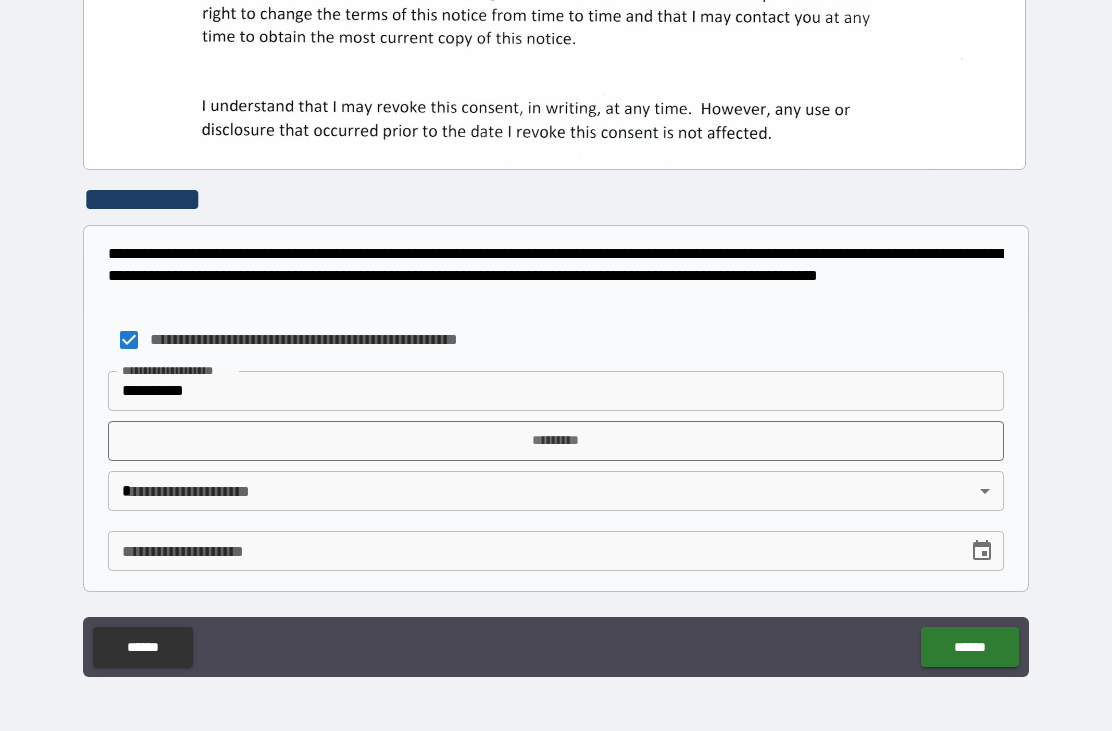 click on "**********" at bounding box center [556, 332] 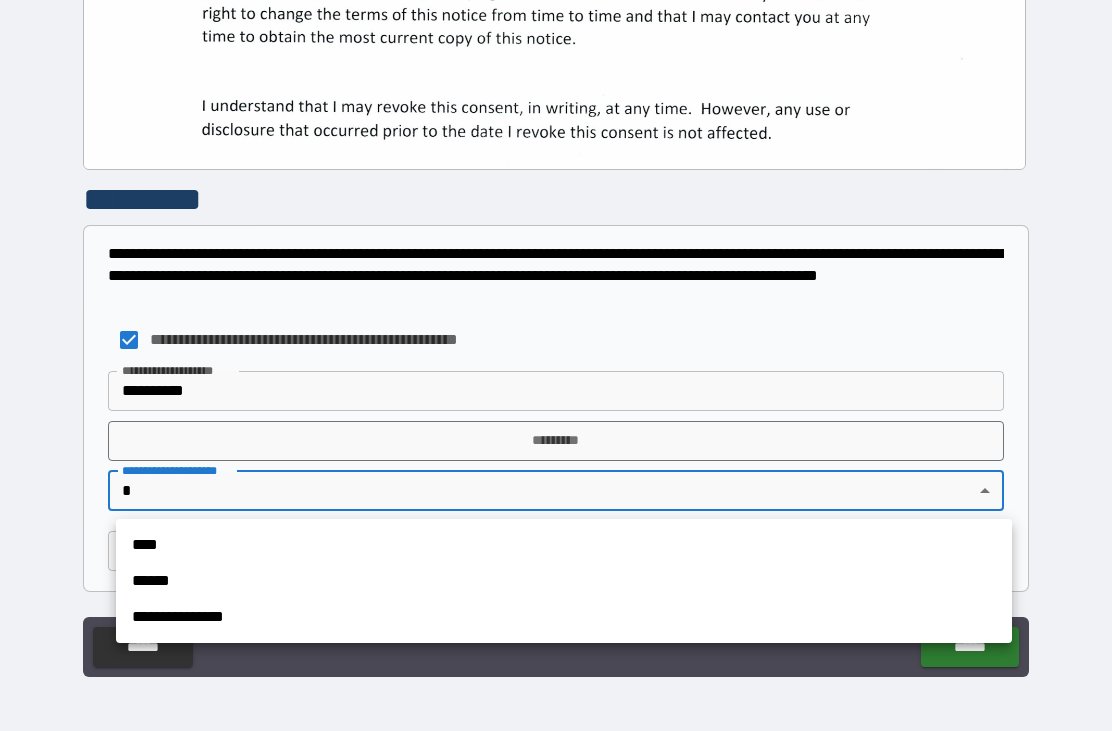 click on "****" at bounding box center [564, 545] 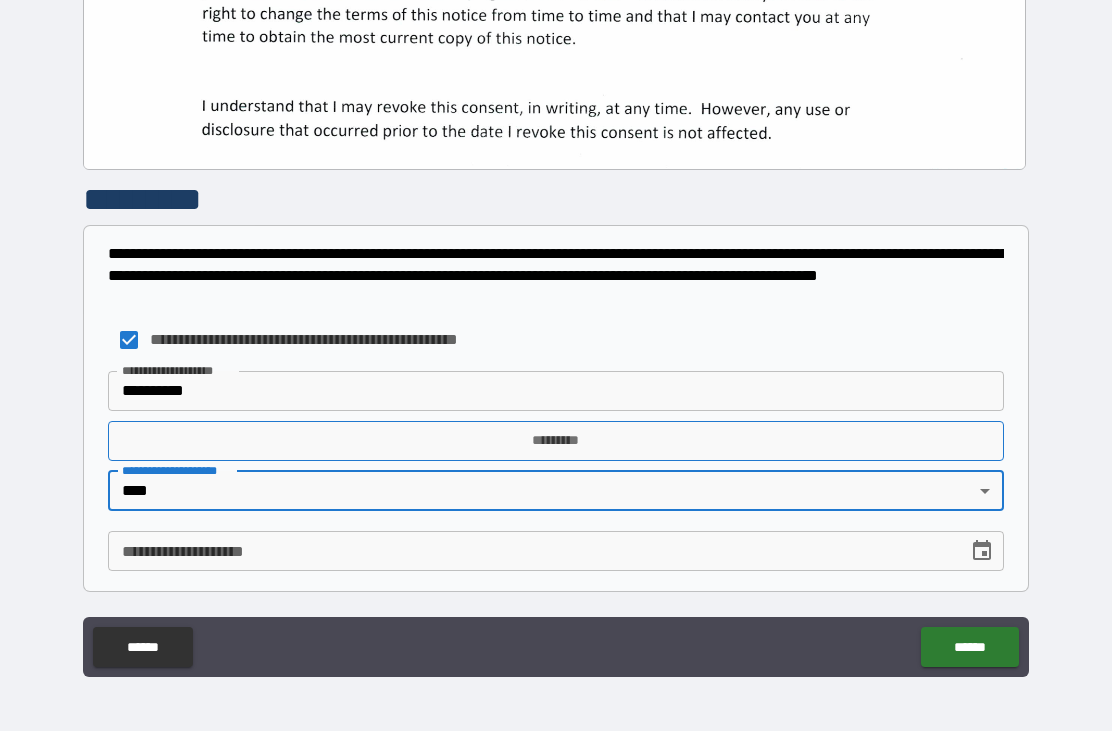 click on "*********" at bounding box center (556, 441) 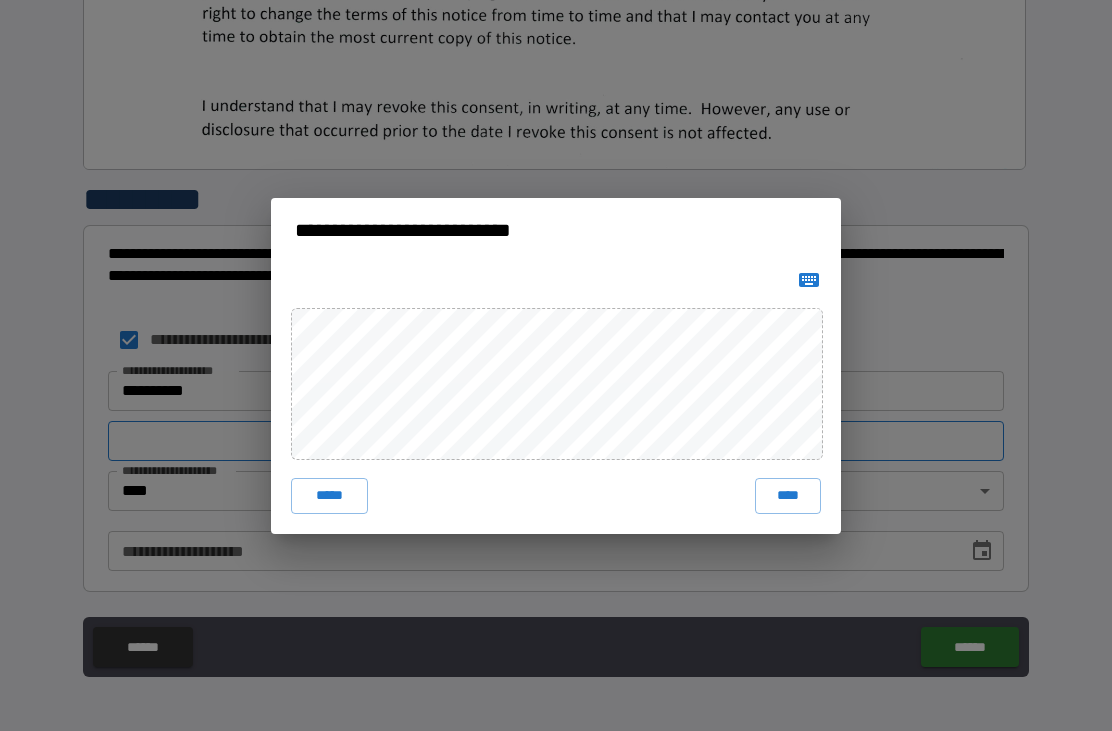 click at bounding box center (809, 280) 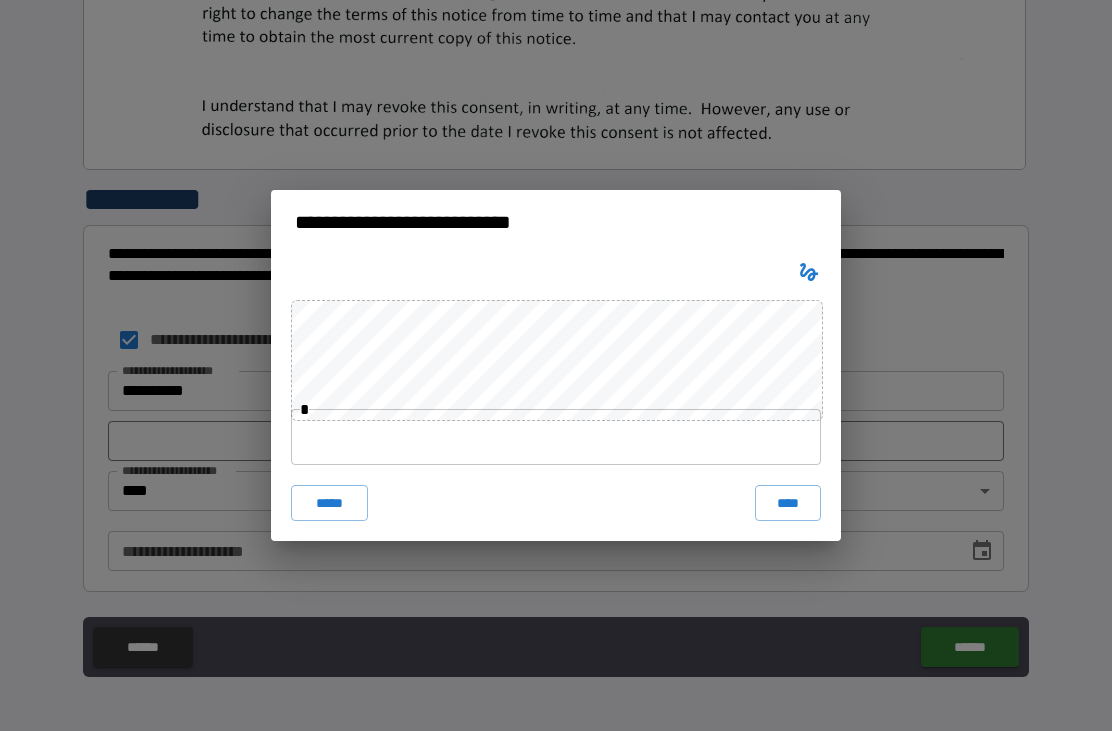 click at bounding box center (556, 437) 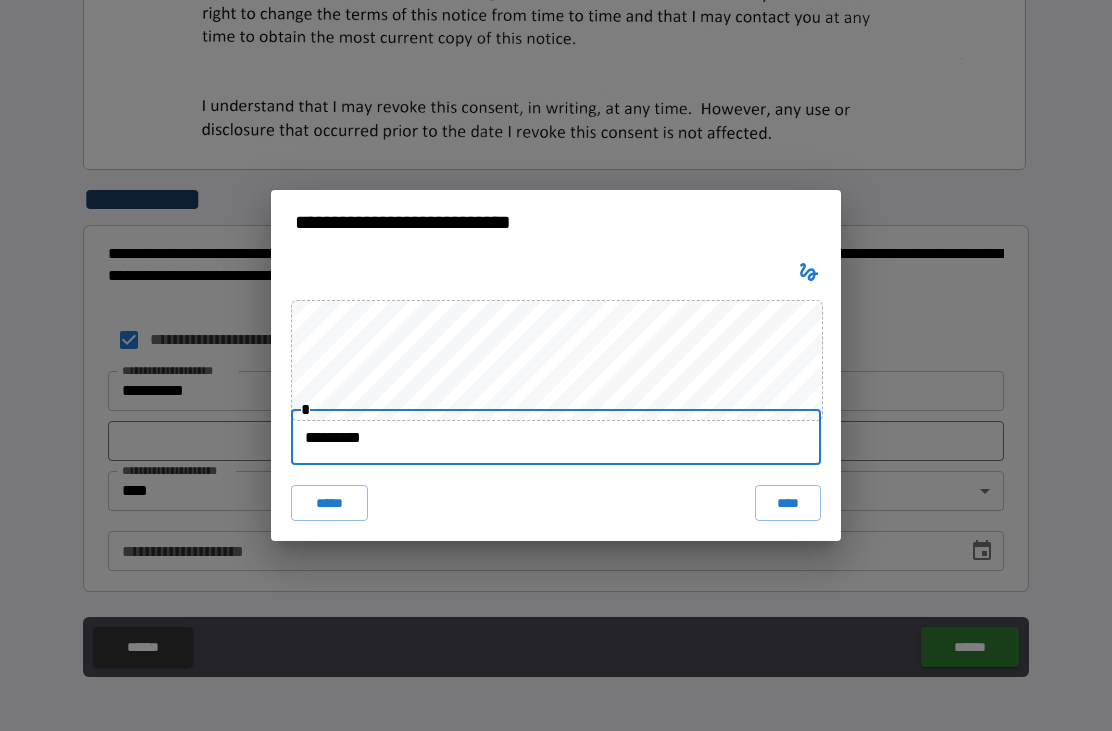 type on "**********" 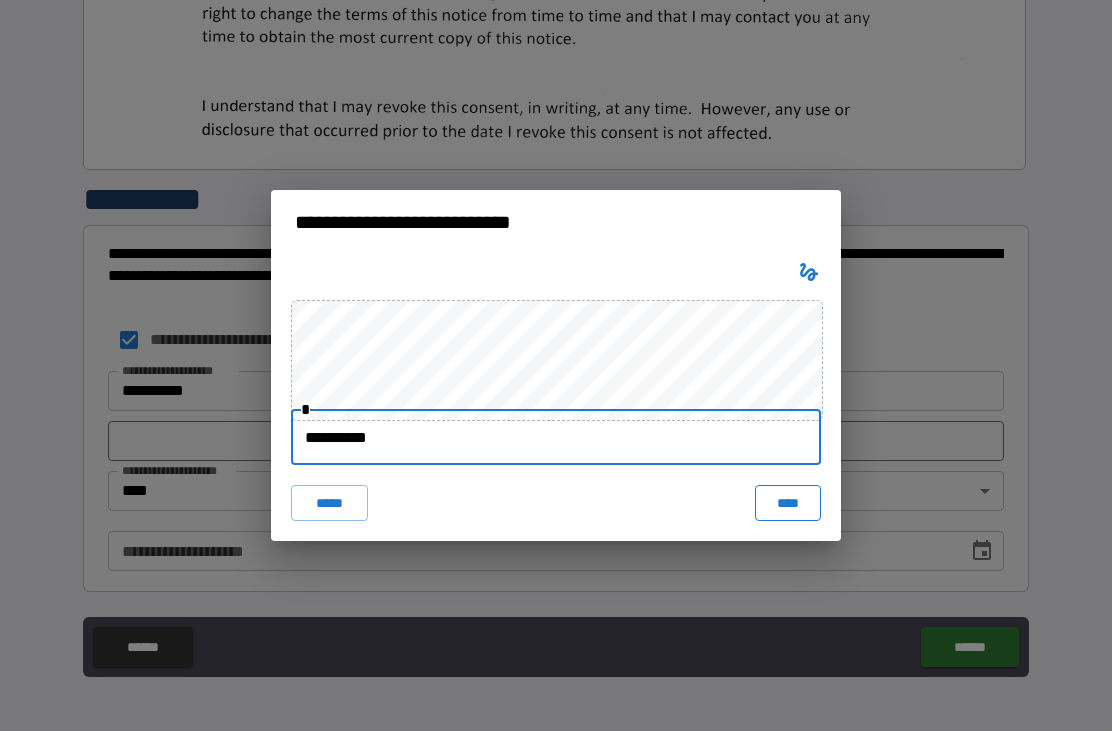 click on "****" at bounding box center (788, 503) 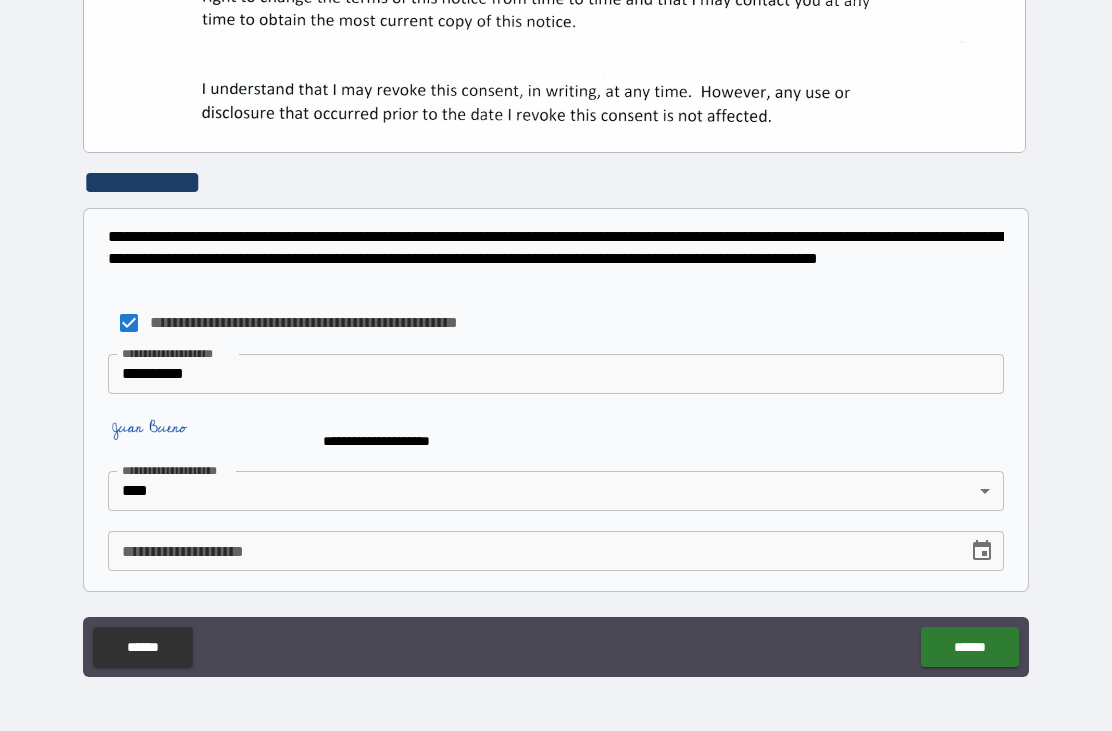 scroll, scrollTop: 596, scrollLeft: 0, axis: vertical 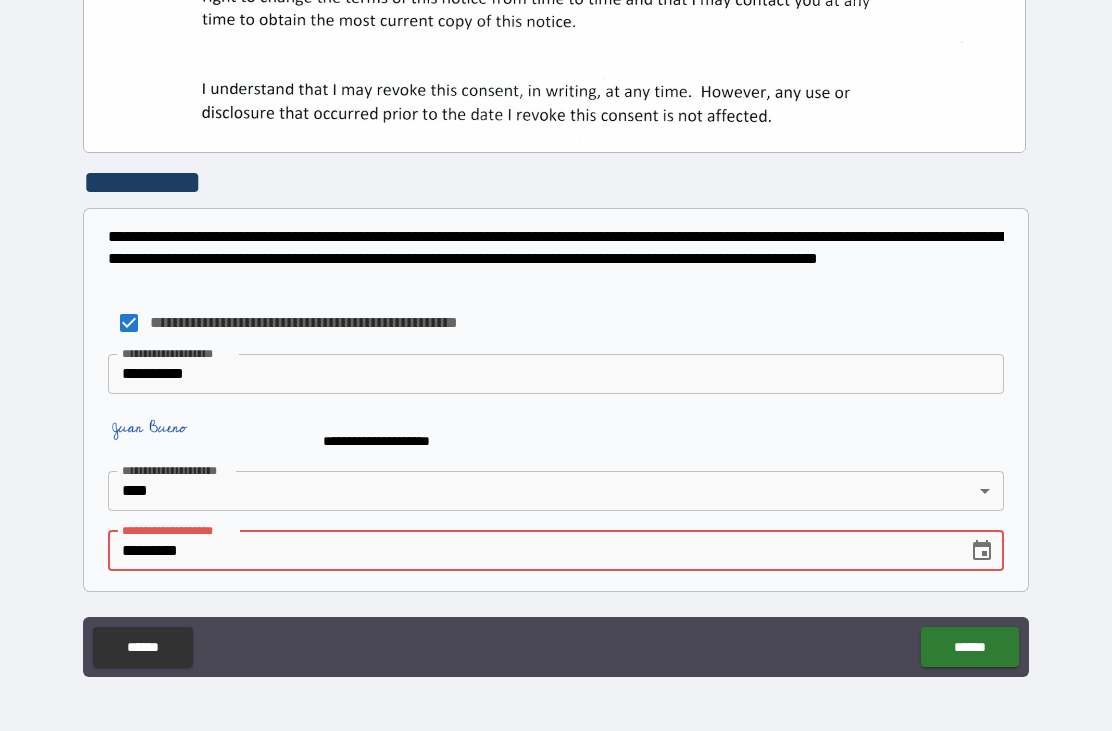 type on "**********" 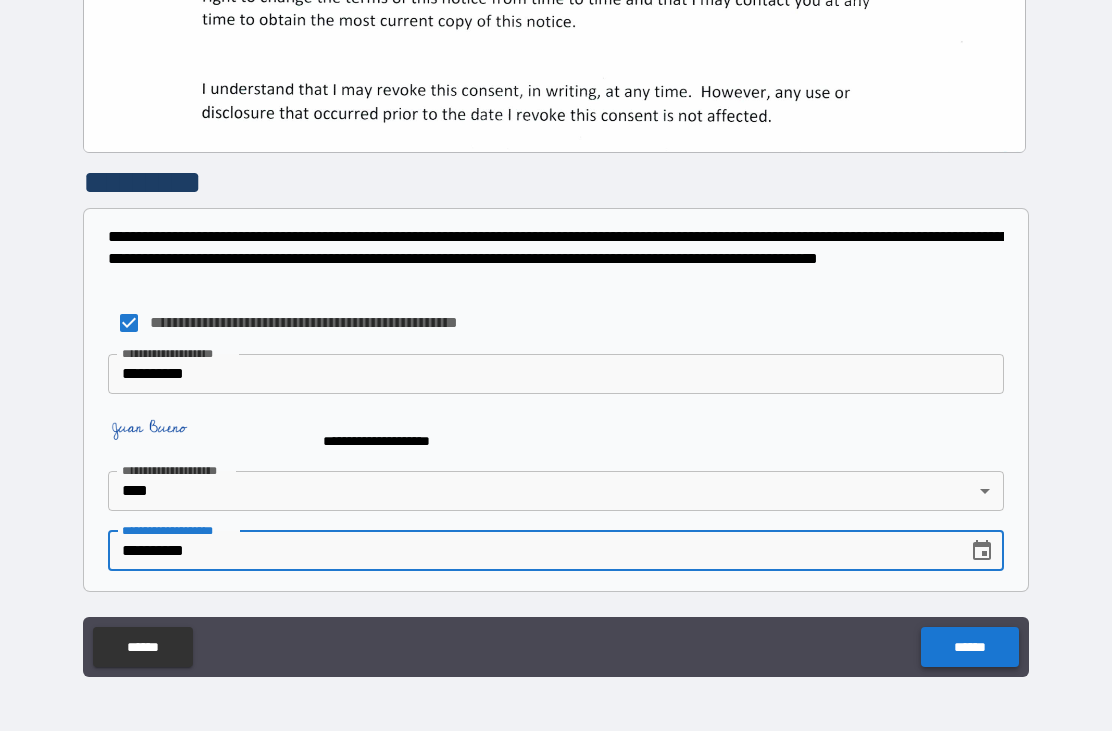 click on "******" at bounding box center (969, 647) 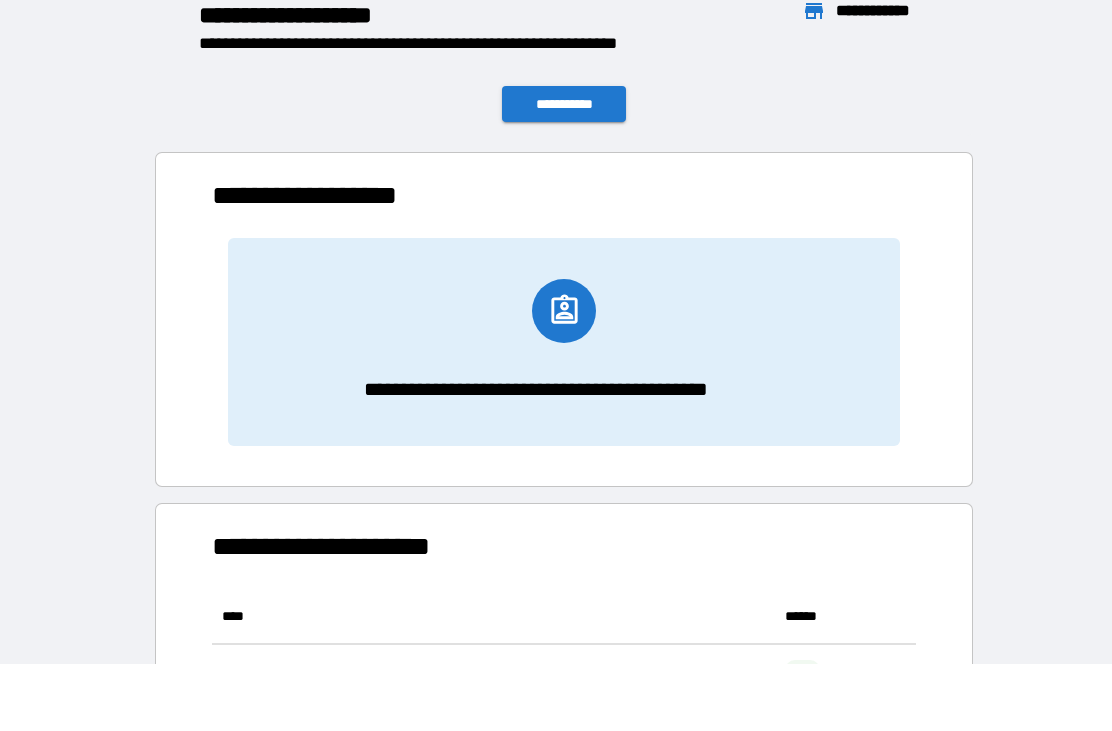 scroll, scrollTop: 276, scrollLeft: 704, axis: both 